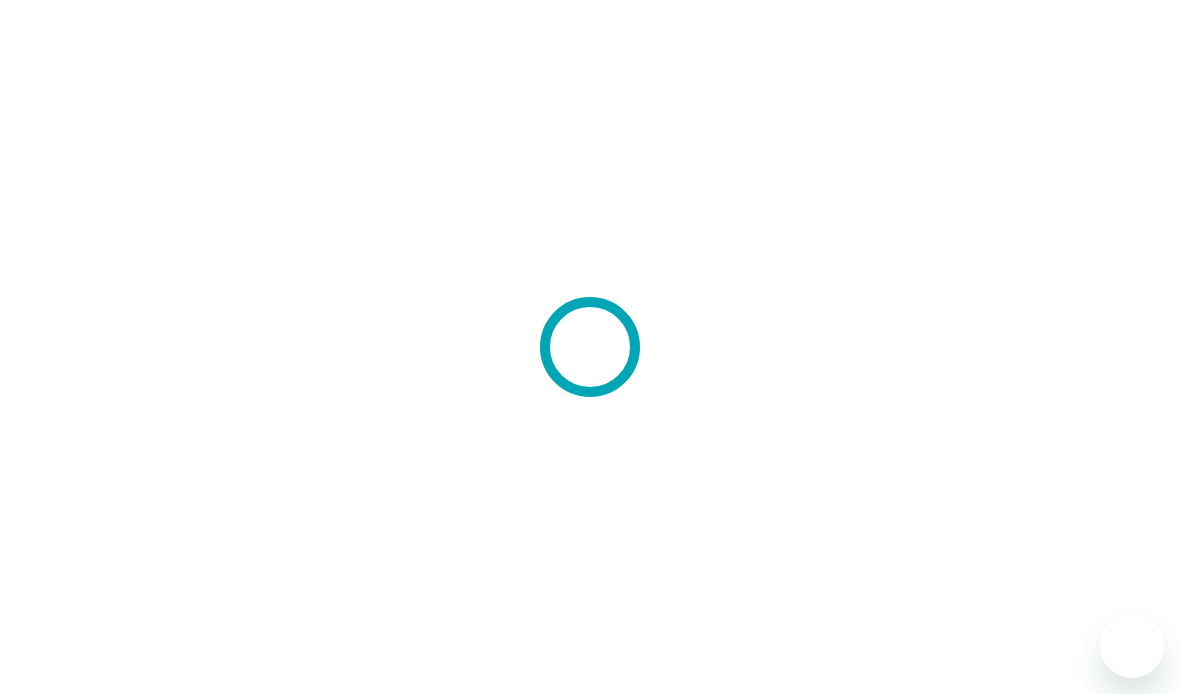 scroll, scrollTop: 0, scrollLeft: 0, axis: both 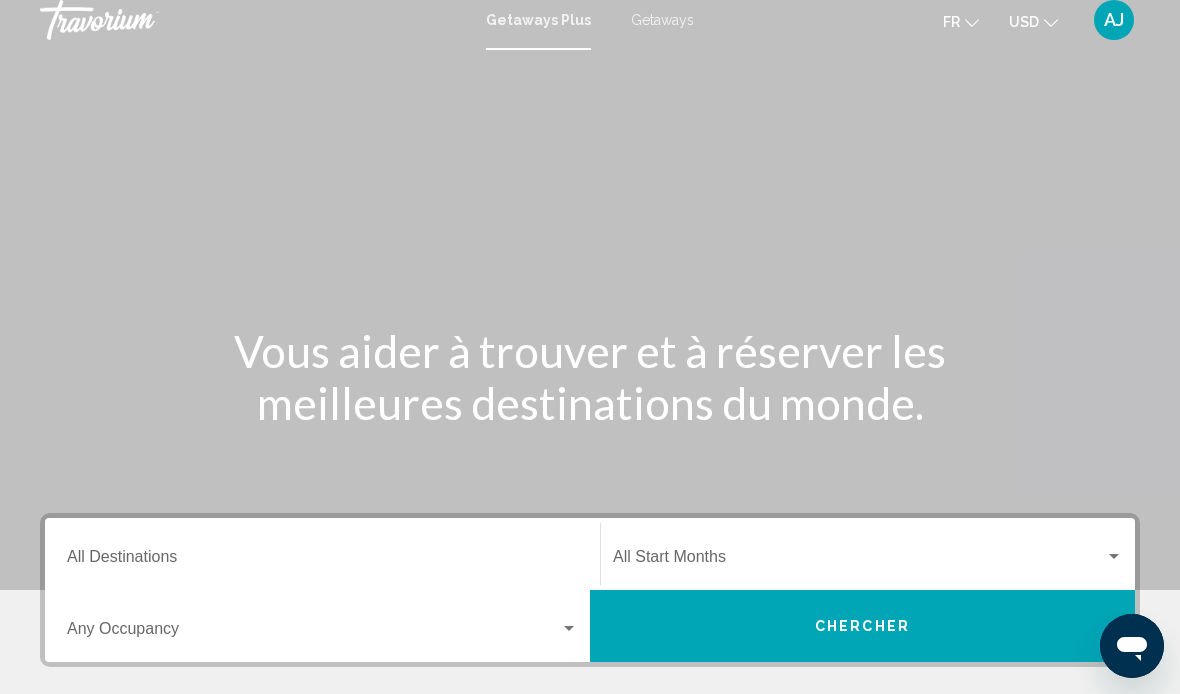 click on "USD
USD ($) MXN (Mex$) CAD (Can$) GBP (£) EUR (€) AUD (A$) NZD (NZ$) CNY (CN¥)" 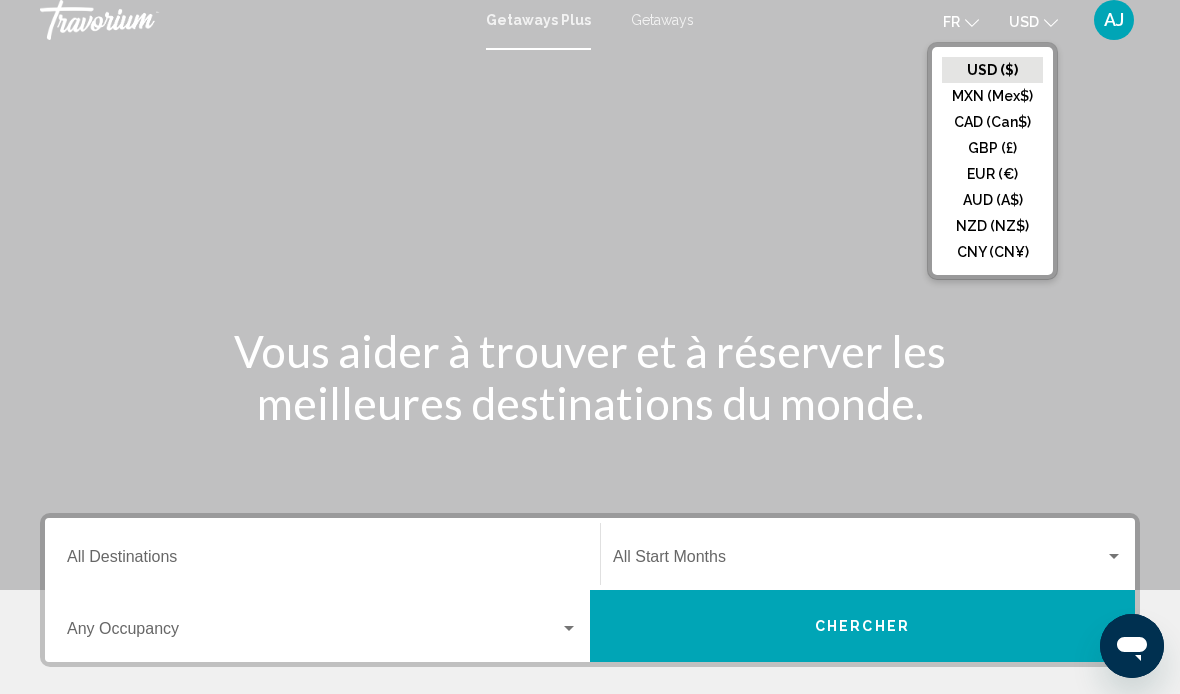 click on "EUR (€)" 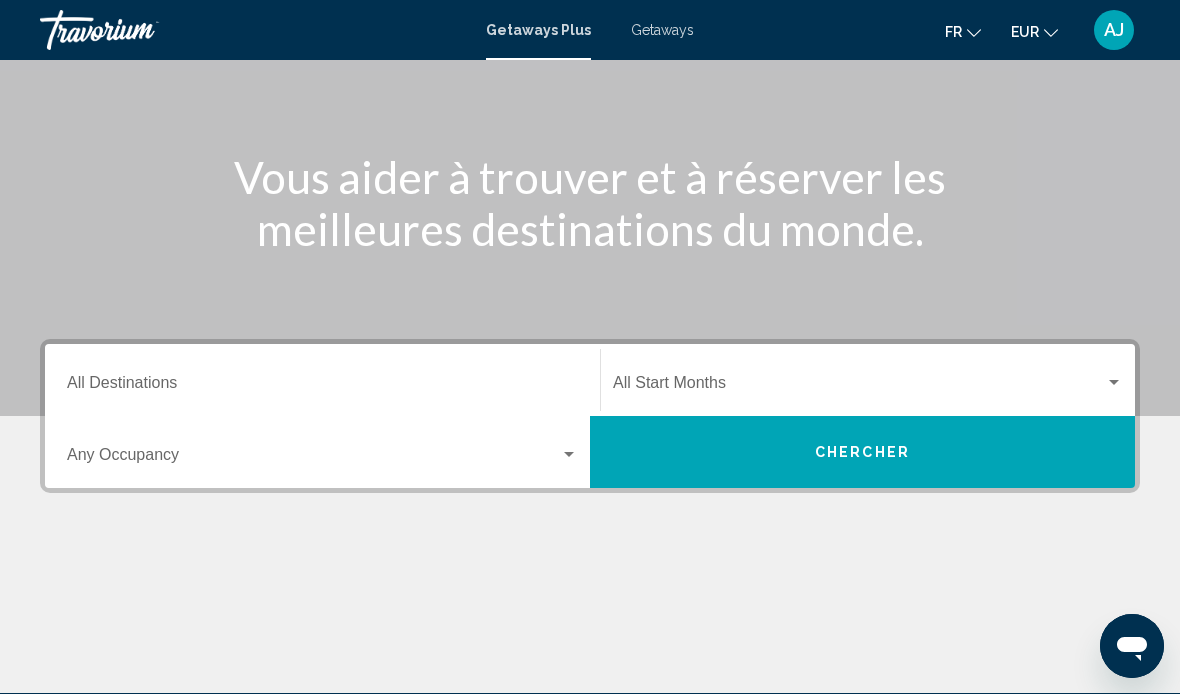 scroll, scrollTop: 187, scrollLeft: 0, axis: vertical 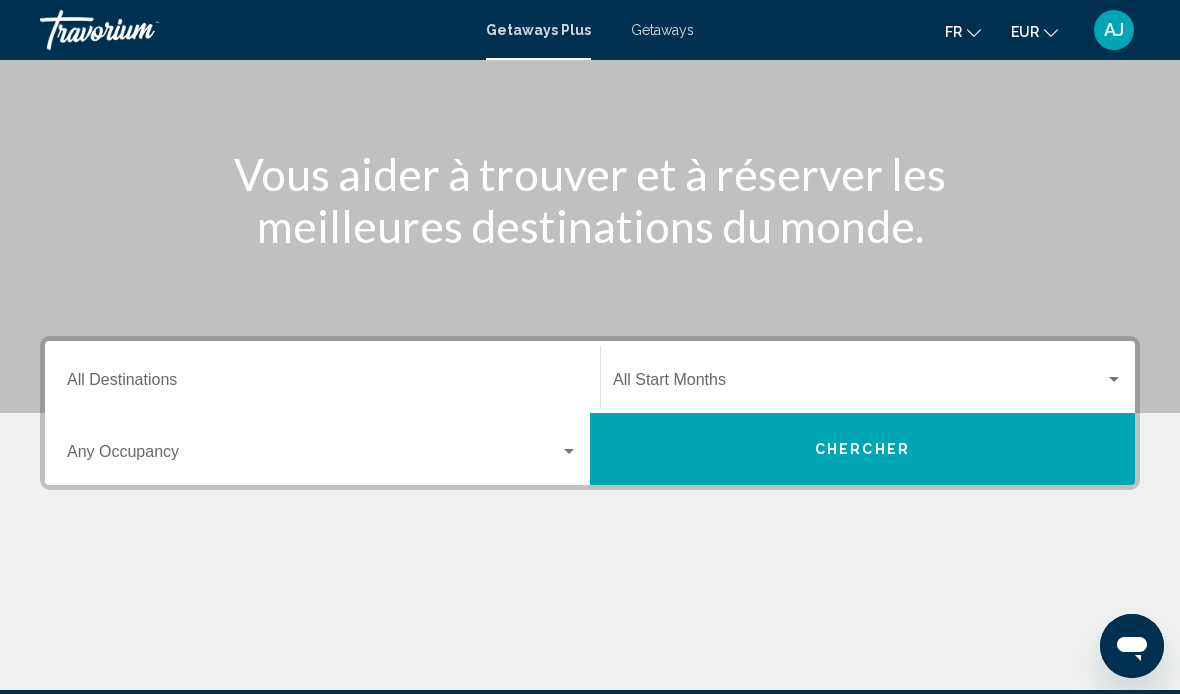 click on "Destination All Destinations" at bounding box center (322, 384) 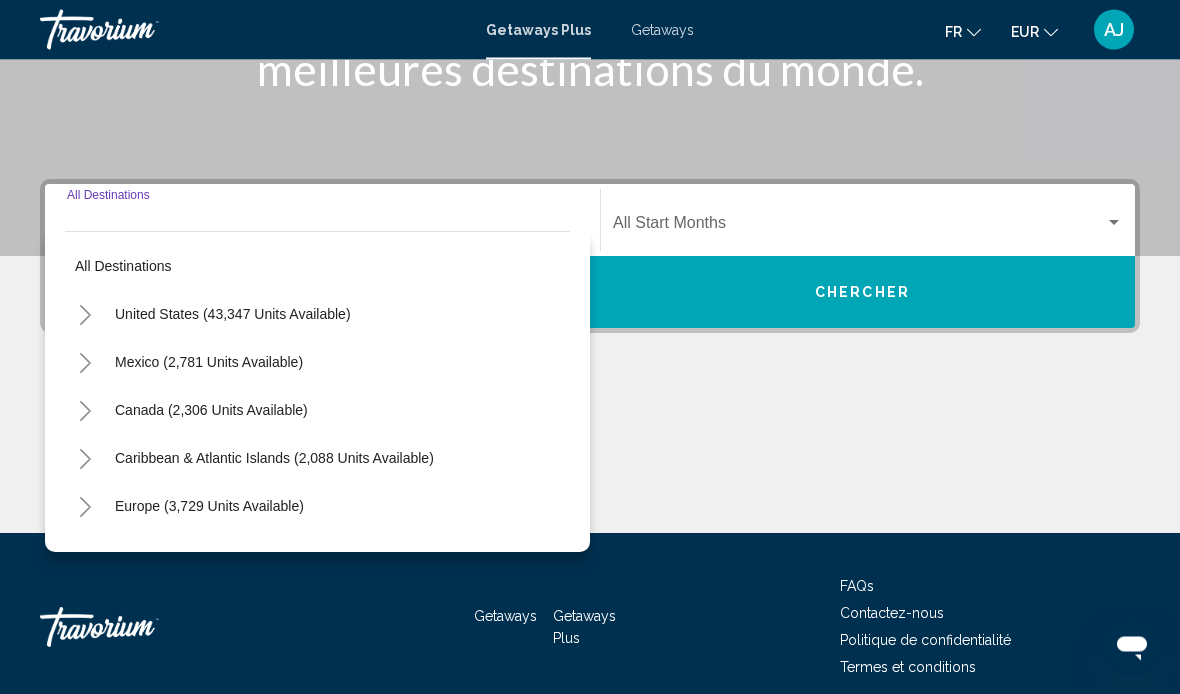 scroll, scrollTop: 355, scrollLeft: 0, axis: vertical 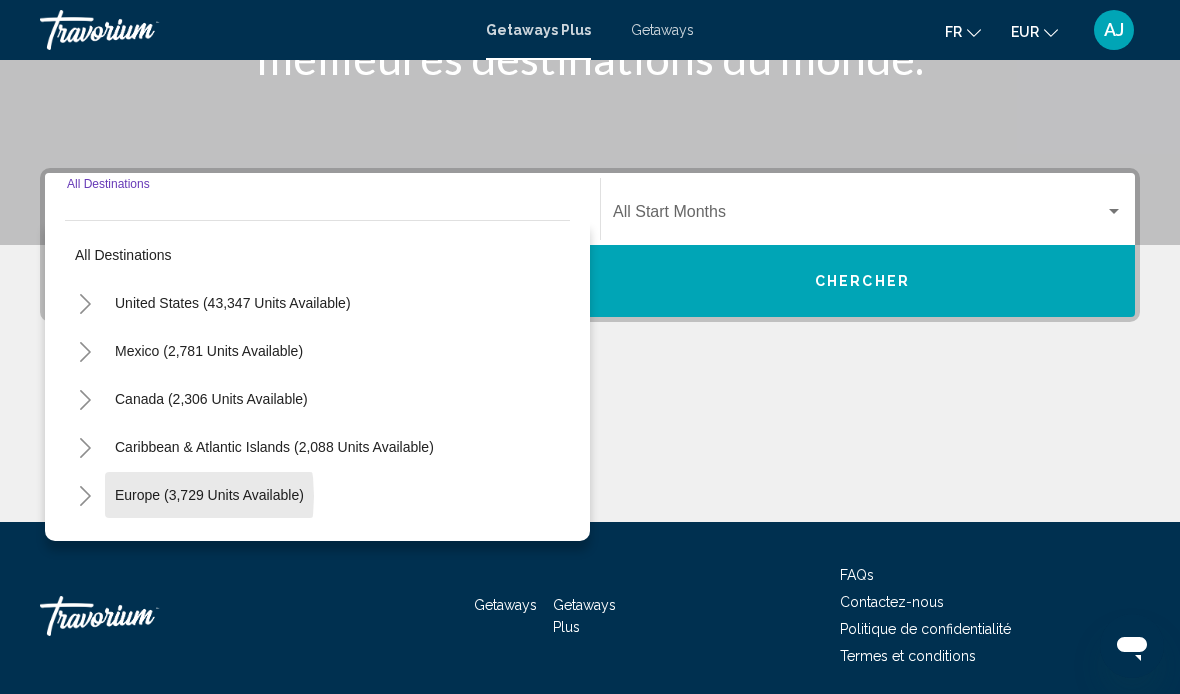 click on "Europe (3,729 units available)" at bounding box center (208, 543) 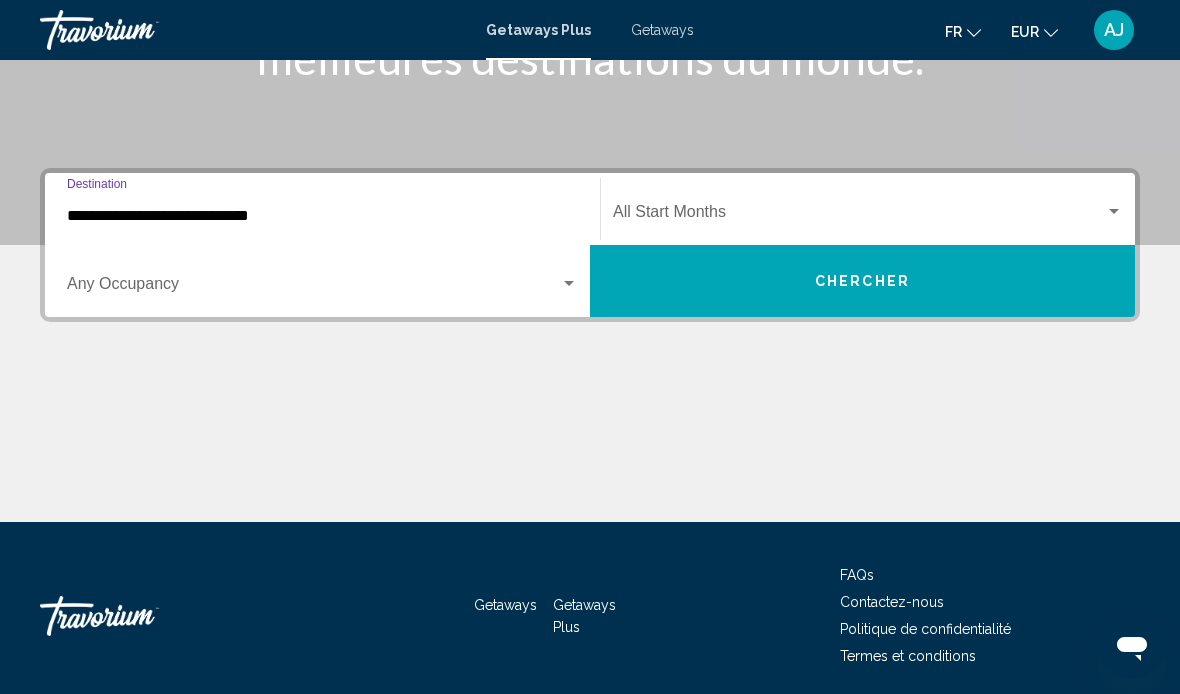 click at bounding box center (313, 288) 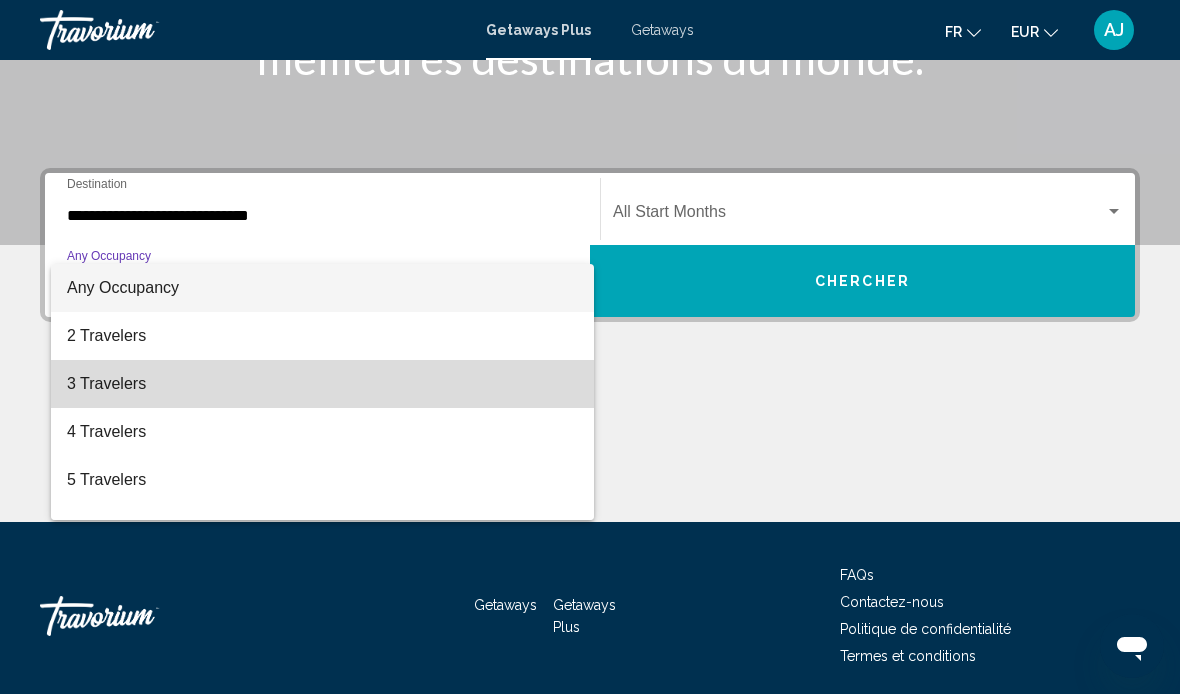click on "3 Travelers" at bounding box center (322, 384) 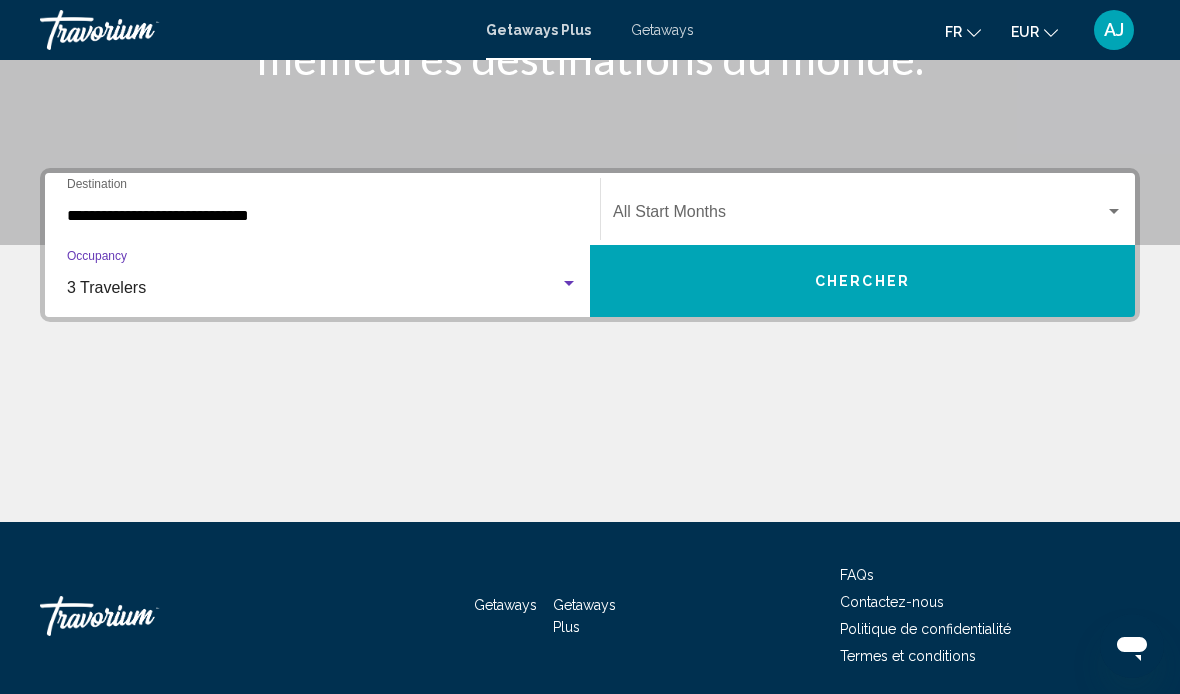 click at bounding box center [868, 216] 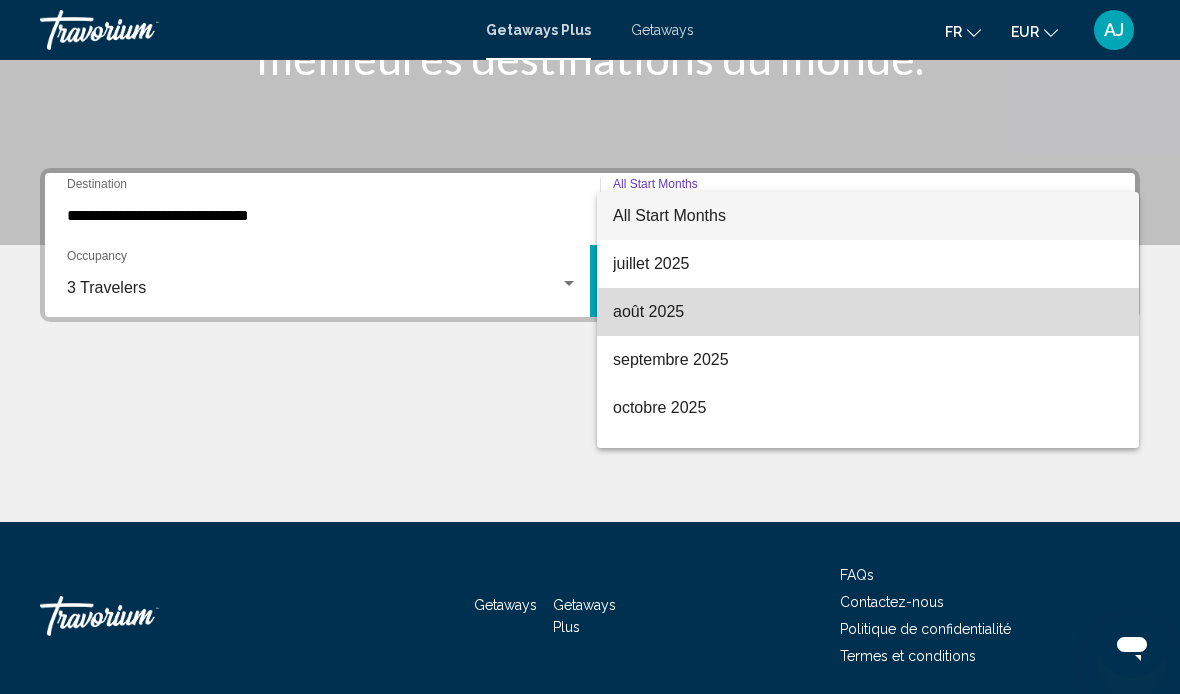 click on "août 2025" at bounding box center [868, 312] 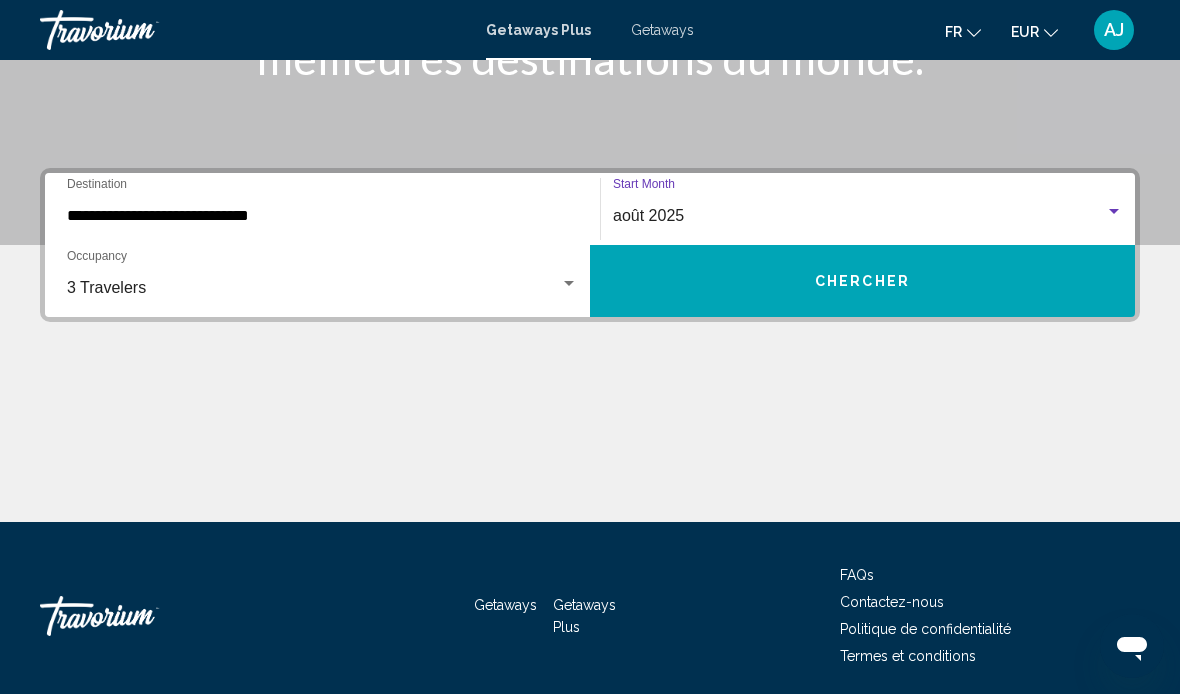 click on "**********" at bounding box center (322, 216) 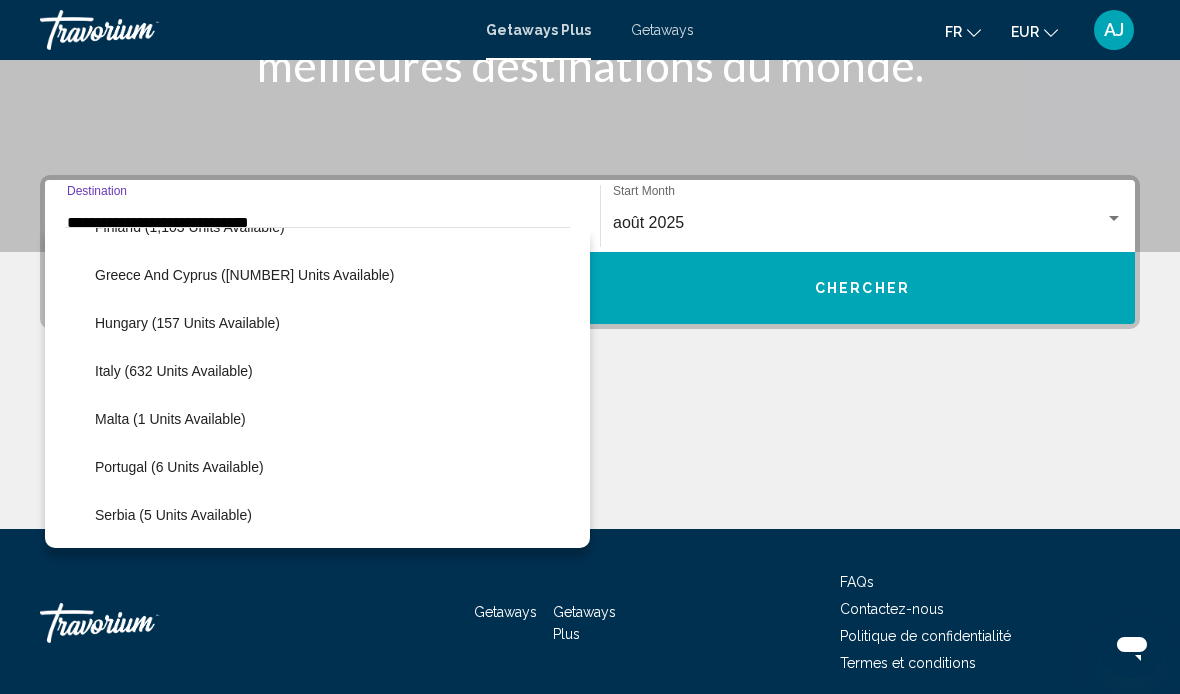 scroll, scrollTop: 514, scrollLeft: 0, axis: vertical 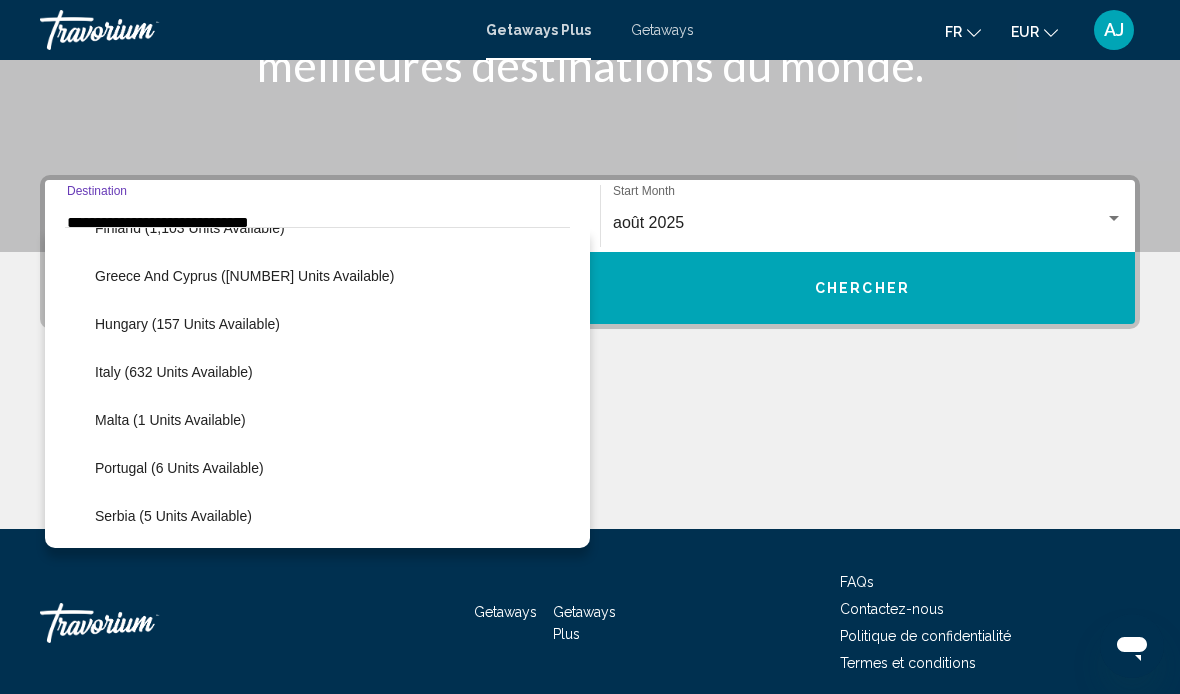click on "Portugal (6 units available)" 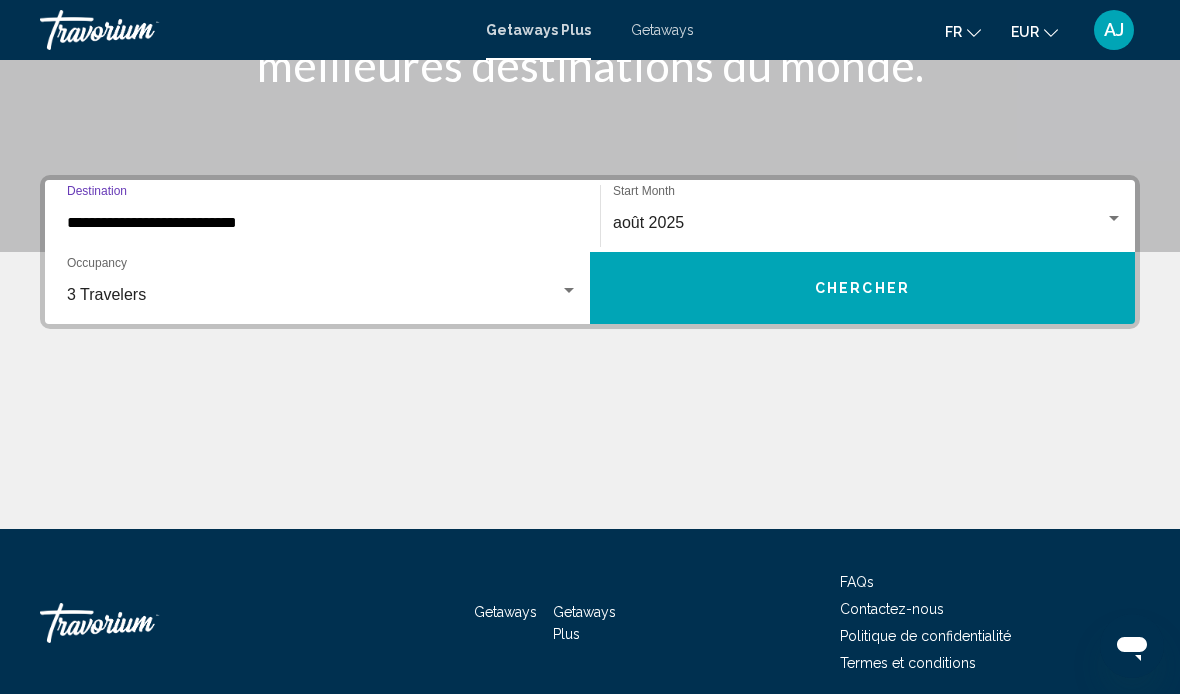 scroll, scrollTop: 354, scrollLeft: 0, axis: vertical 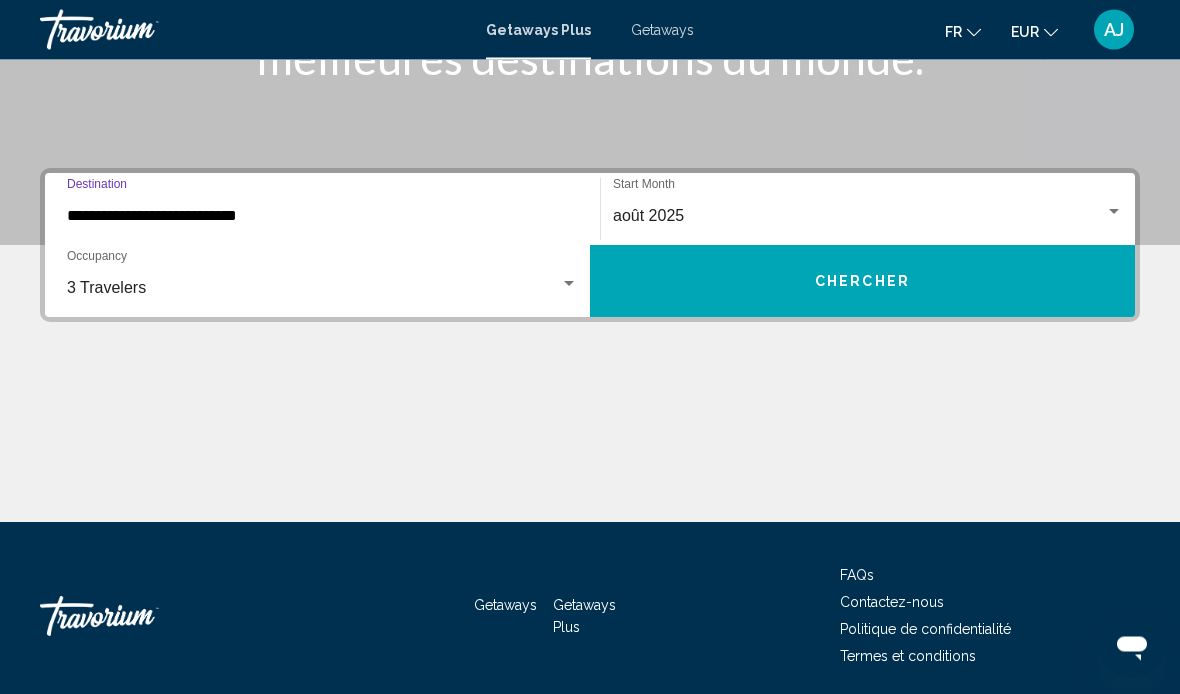 click on "Chercher" at bounding box center [862, 282] 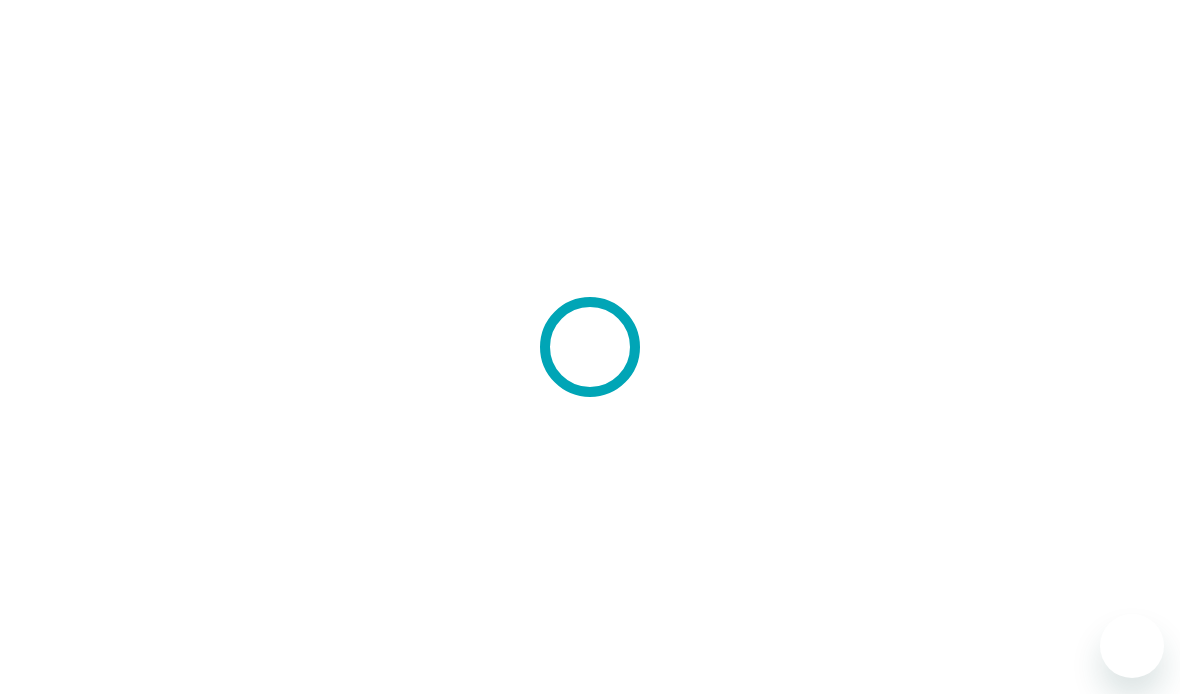 scroll, scrollTop: 0, scrollLeft: 0, axis: both 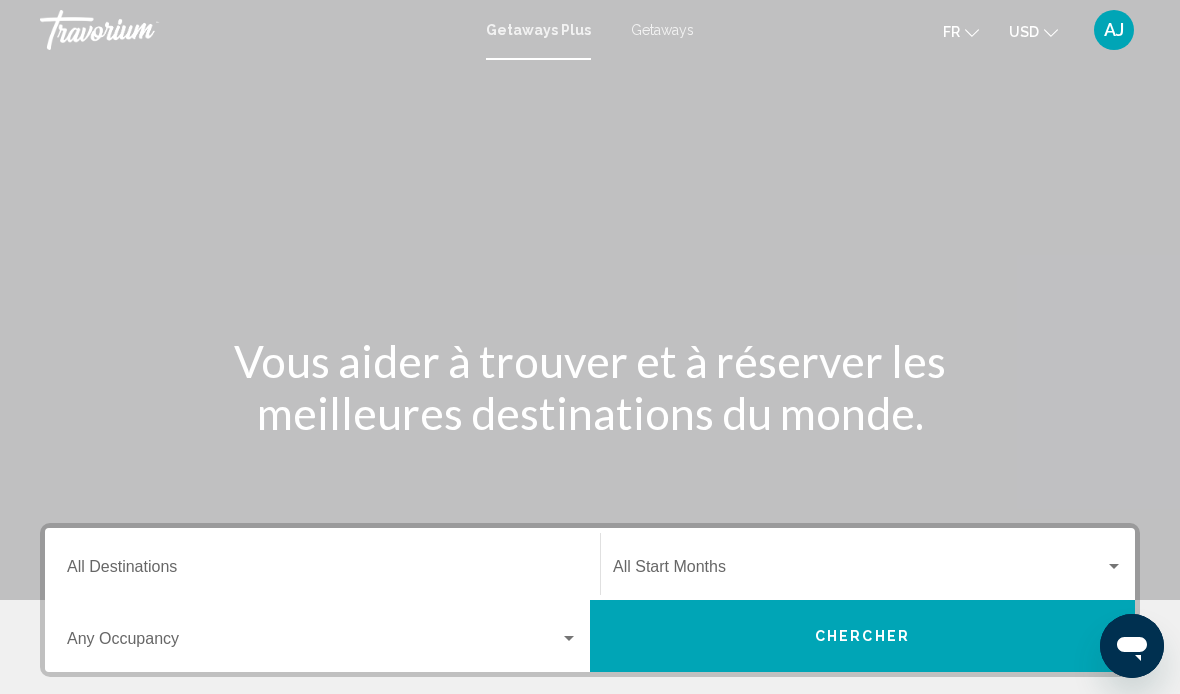 click on "Destination All Destinations" at bounding box center [322, 571] 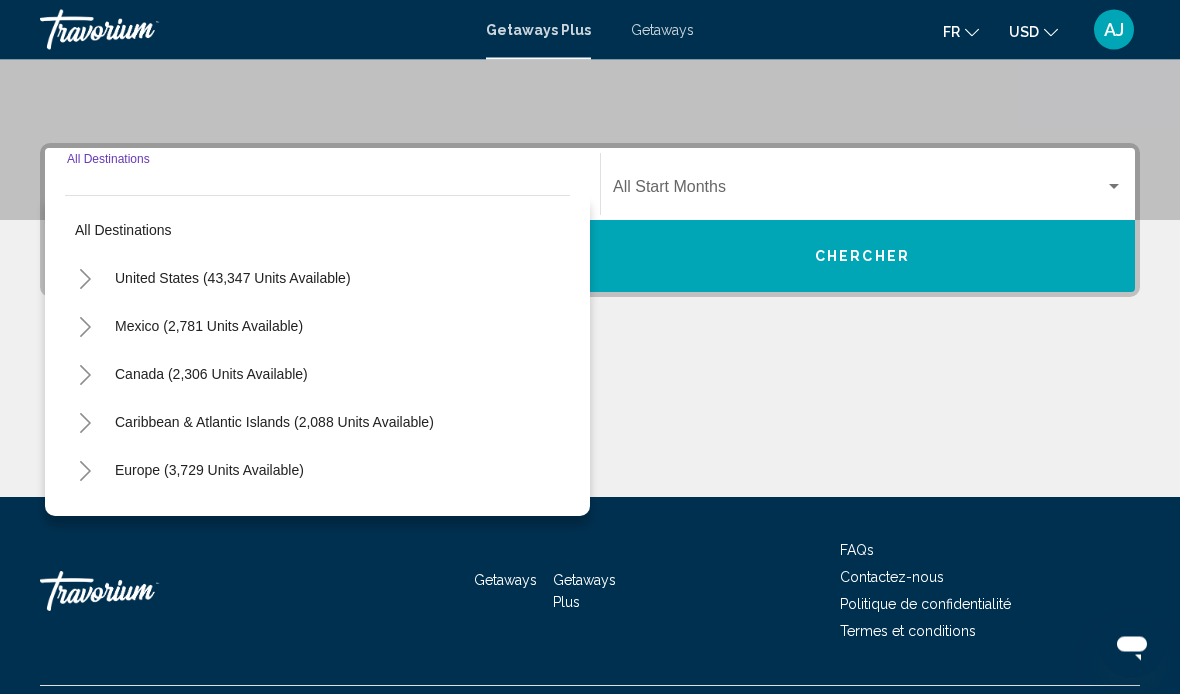 scroll, scrollTop: 428, scrollLeft: 0, axis: vertical 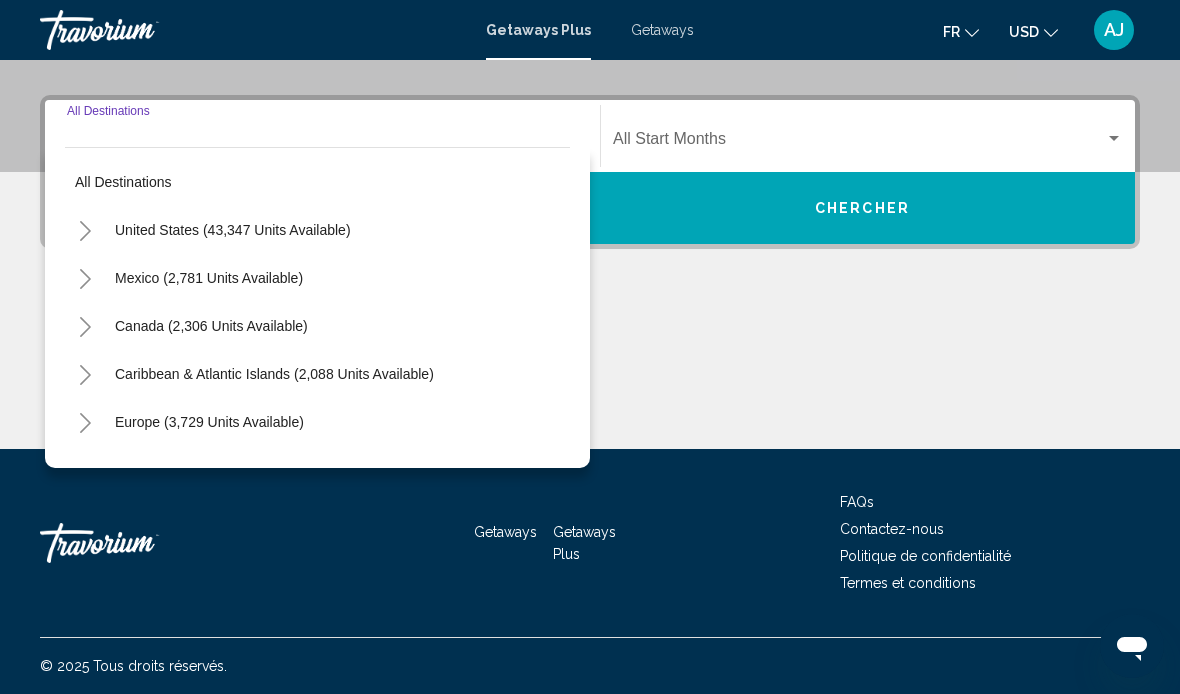 click on "Europe (3,729 units available)" at bounding box center (208, 470) 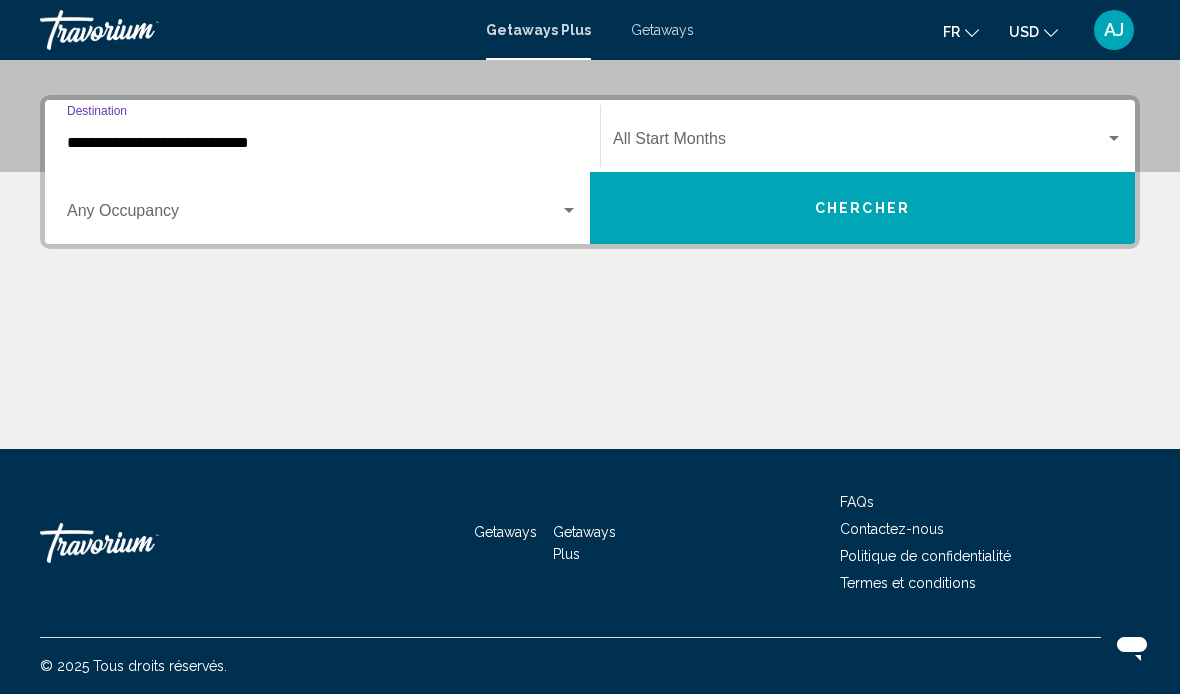 click on "**********" at bounding box center [322, 143] 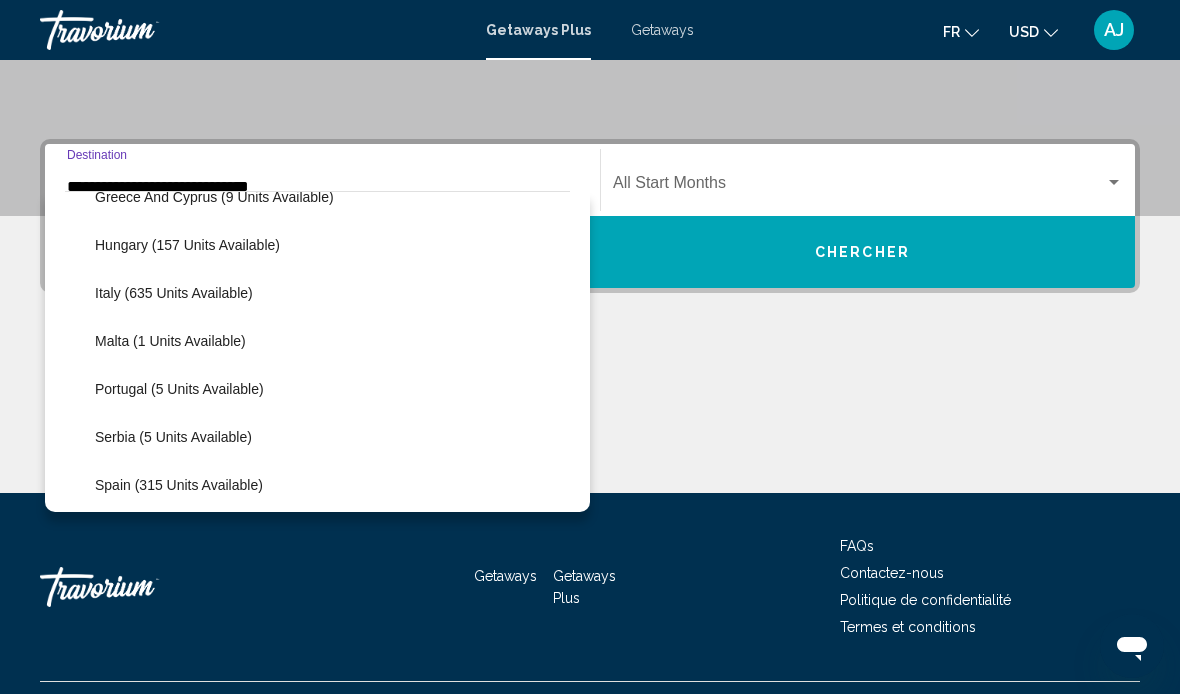 scroll, scrollTop: 580, scrollLeft: 0, axis: vertical 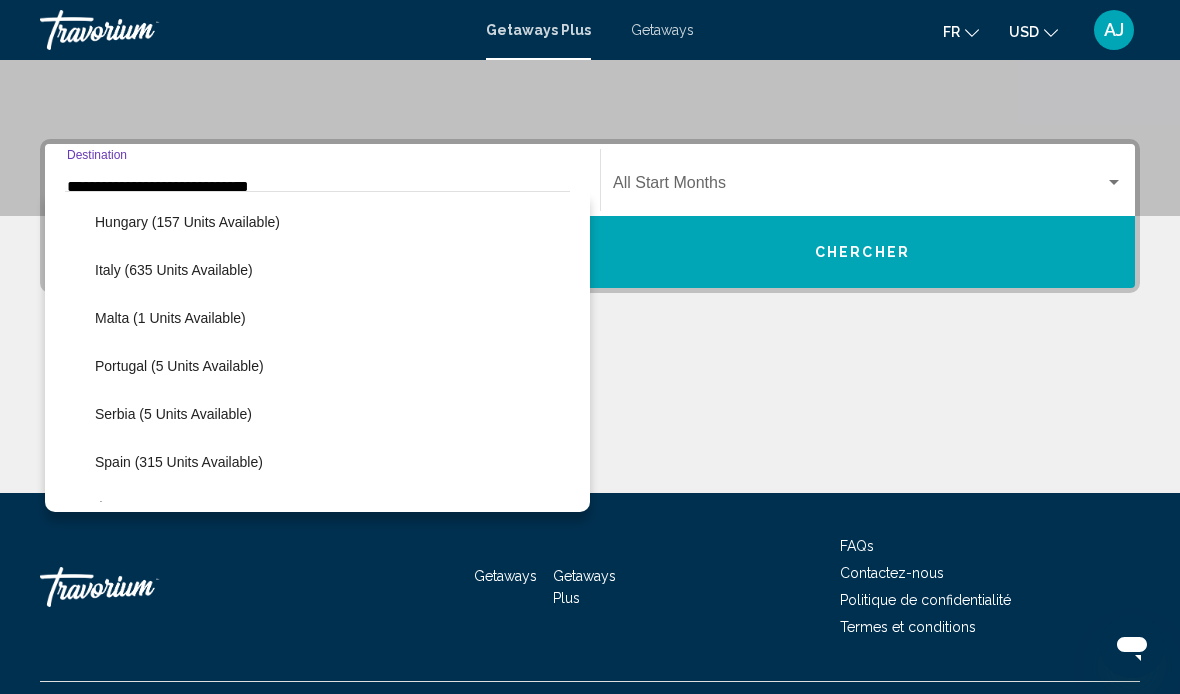 click on "Portugal (5 units available)" 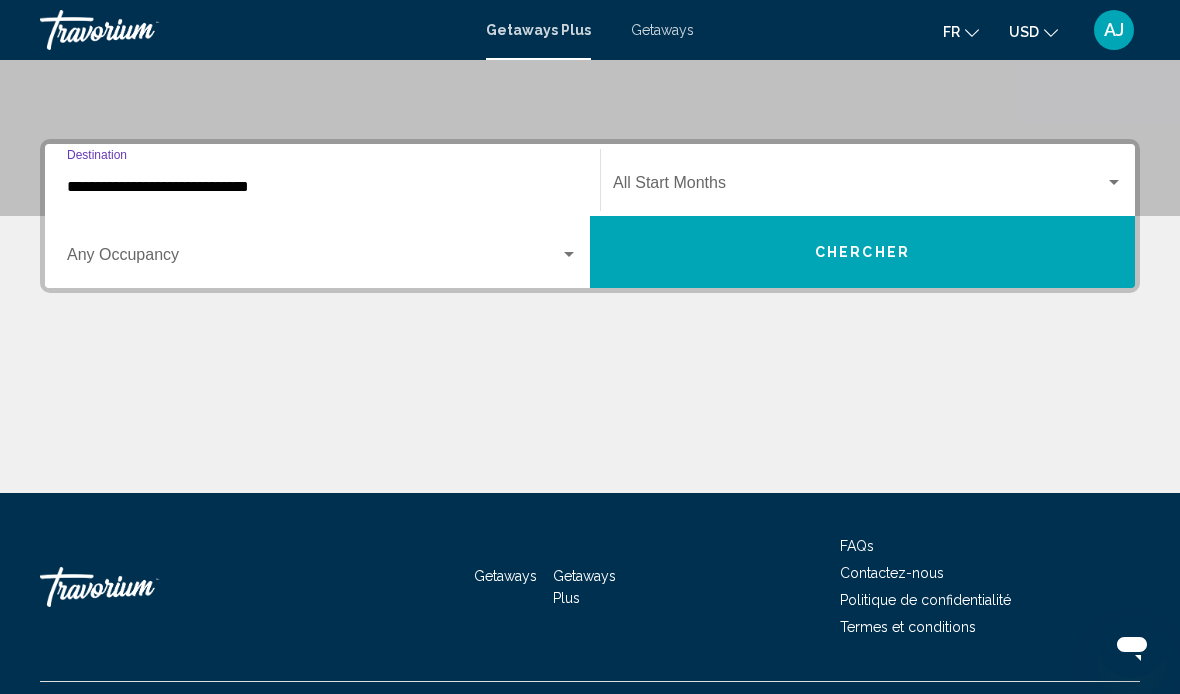 type on "**********" 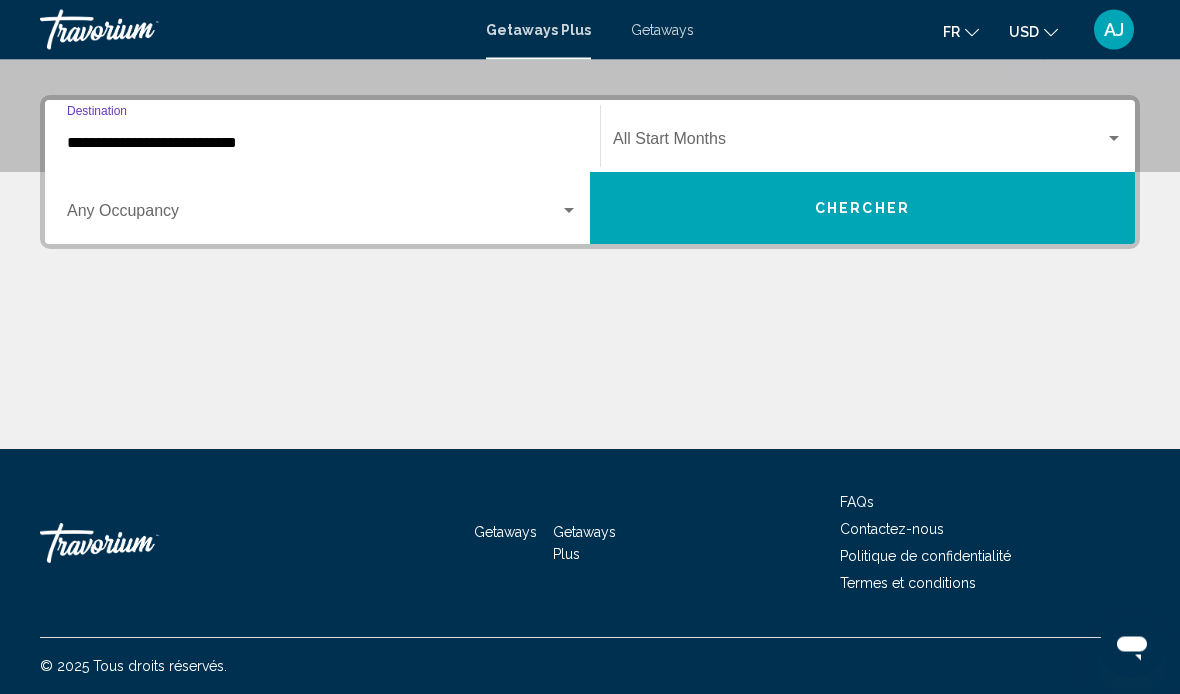 scroll, scrollTop: 428, scrollLeft: 0, axis: vertical 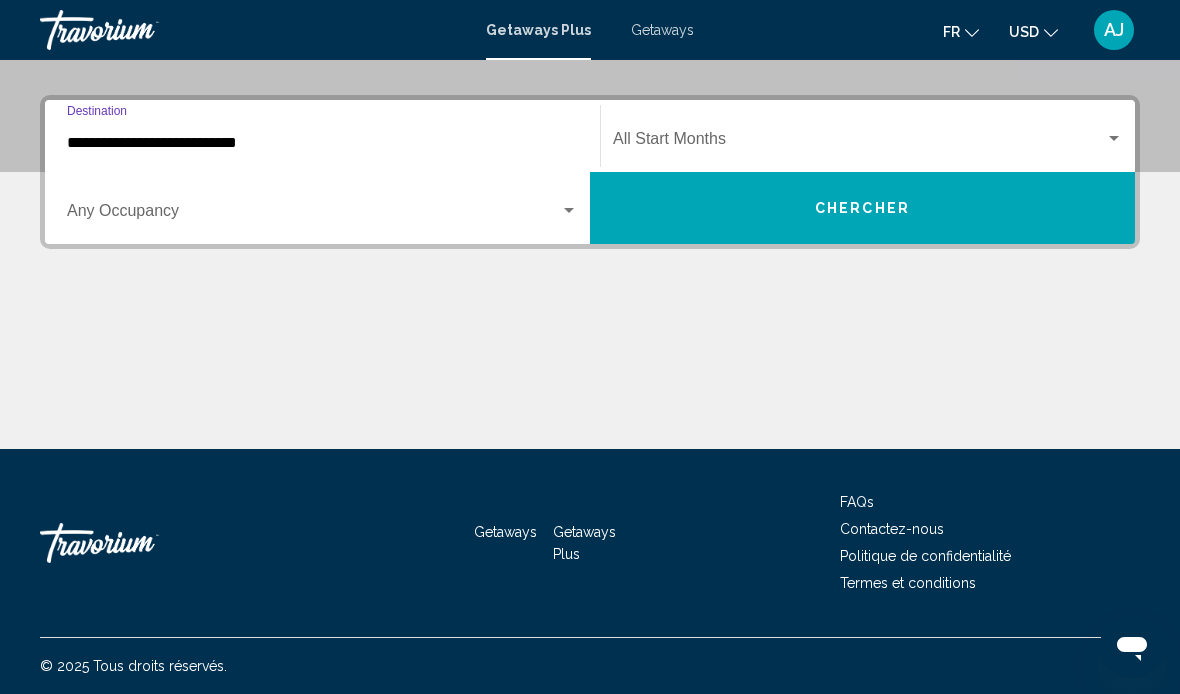 click at bounding box center [313, 215] 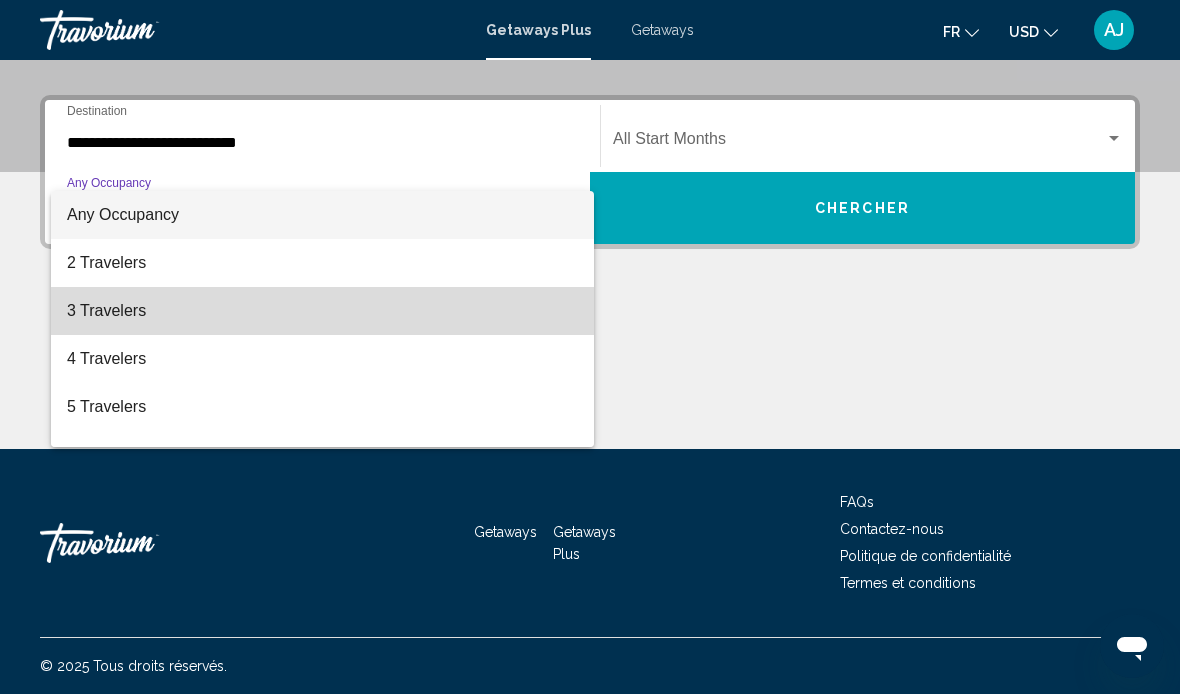 click on "3 Travelers" at bounding box center [322, 311] 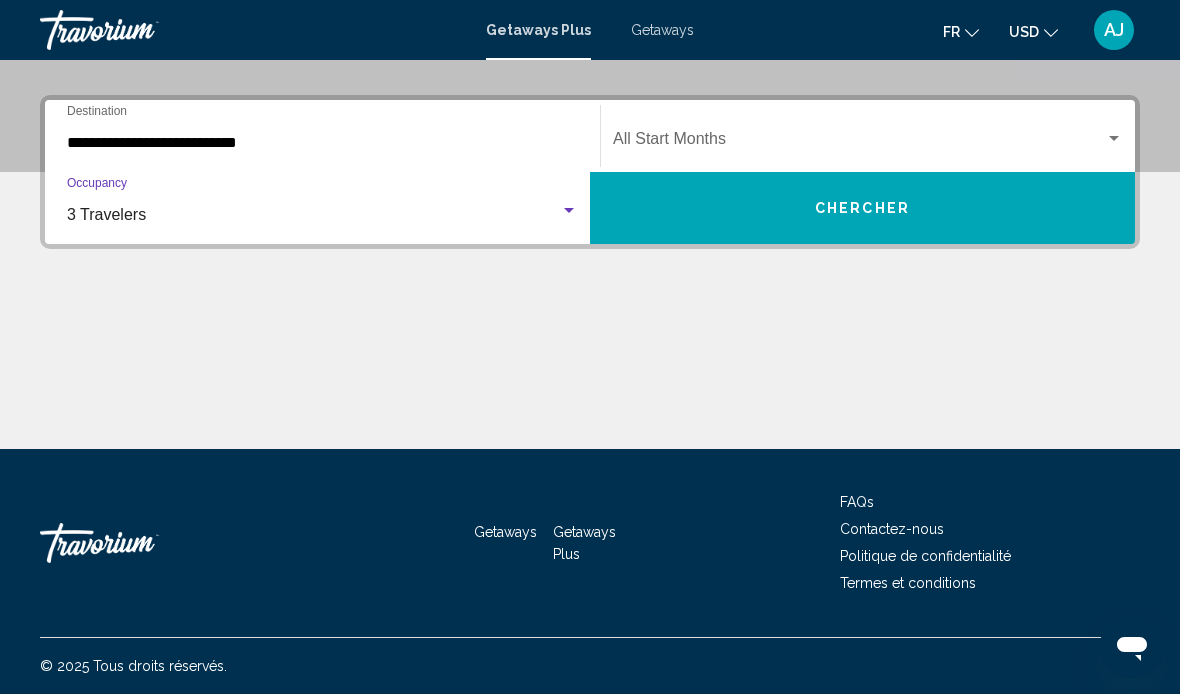 click at bounding box center [859, 143] 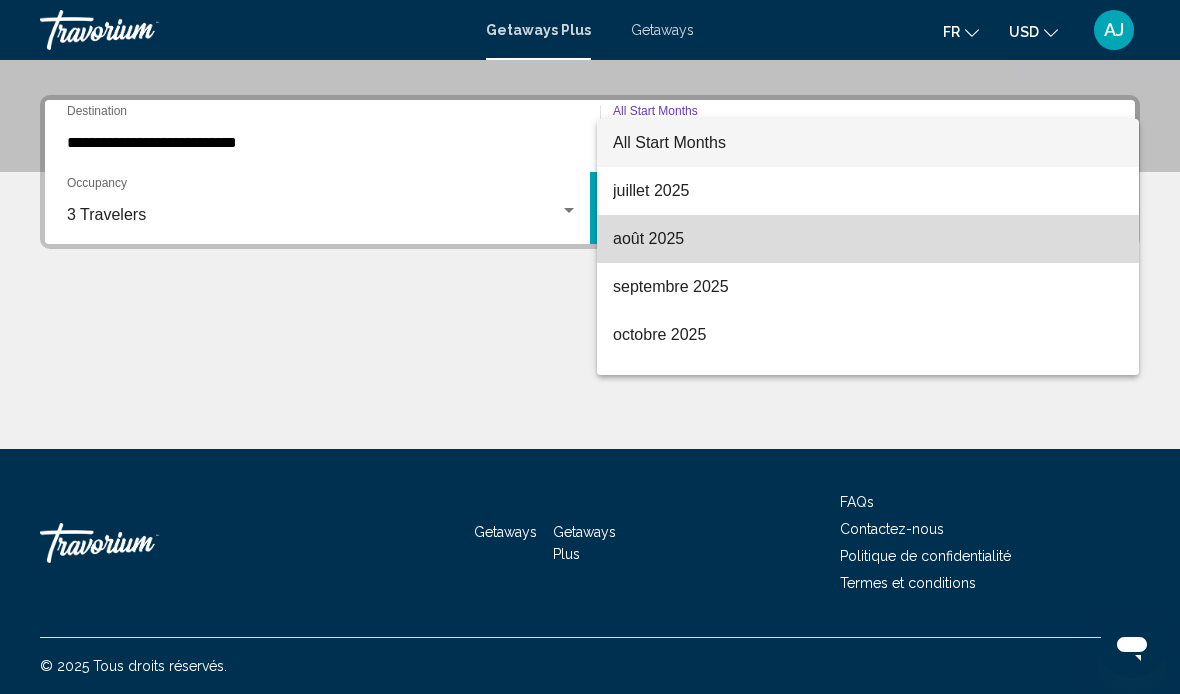 click on "août 2025" at bounding box center (868, 239) 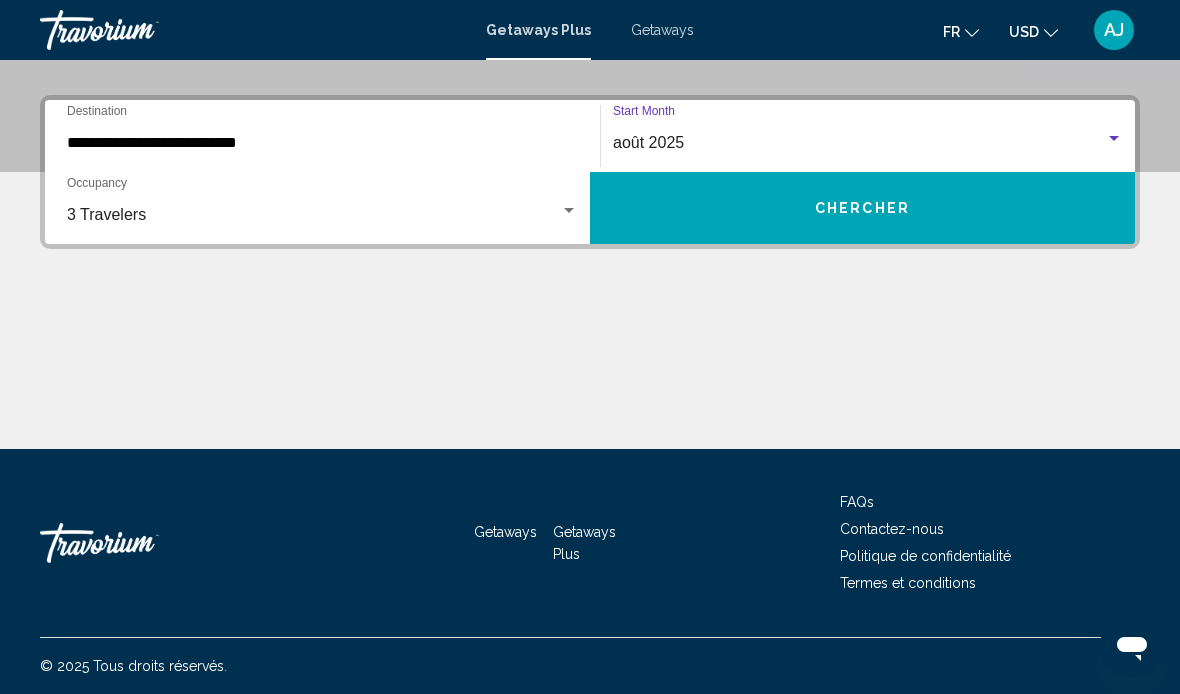 click on "Chercher" at bounding box center (862, 209) 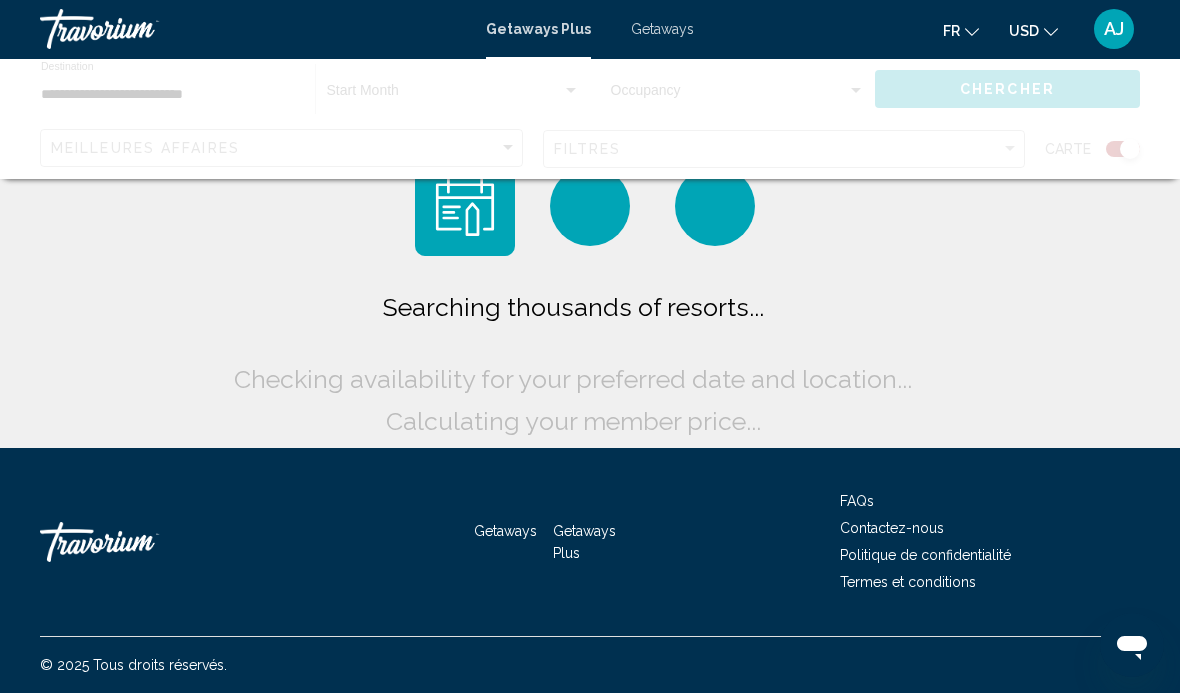click 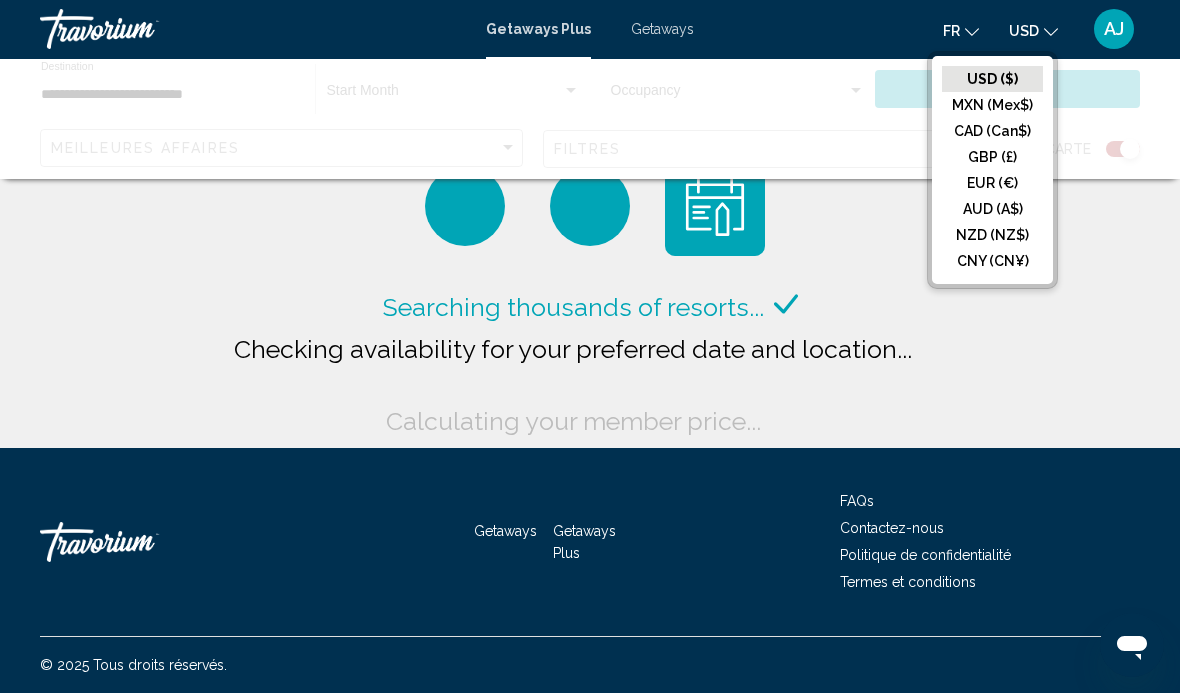 click on "EUR (€)" 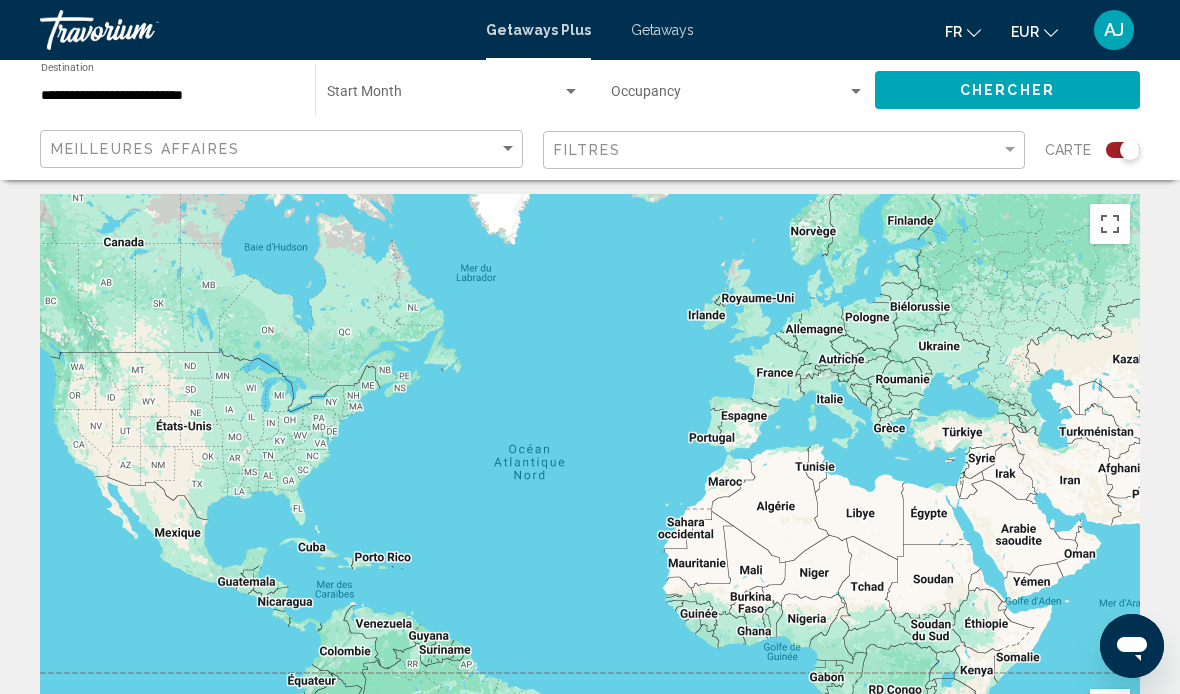 scroll, scrollTop: 0, scrollLeft: 0, axis: both 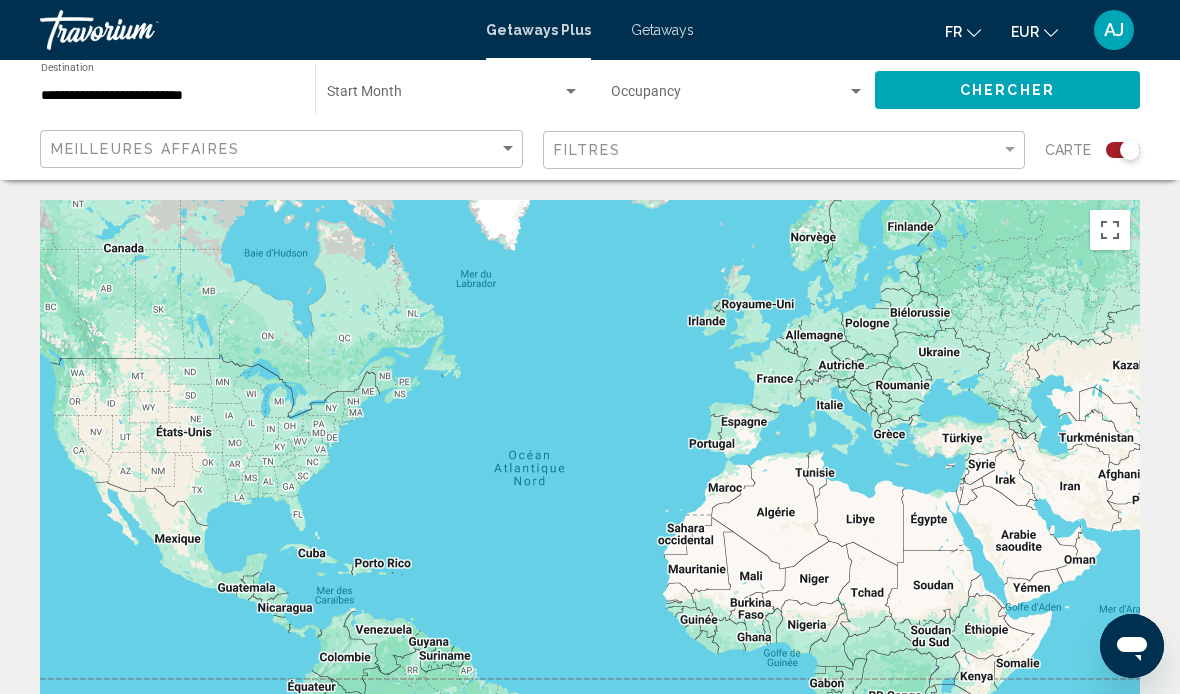click at bounding box center [856, 91] 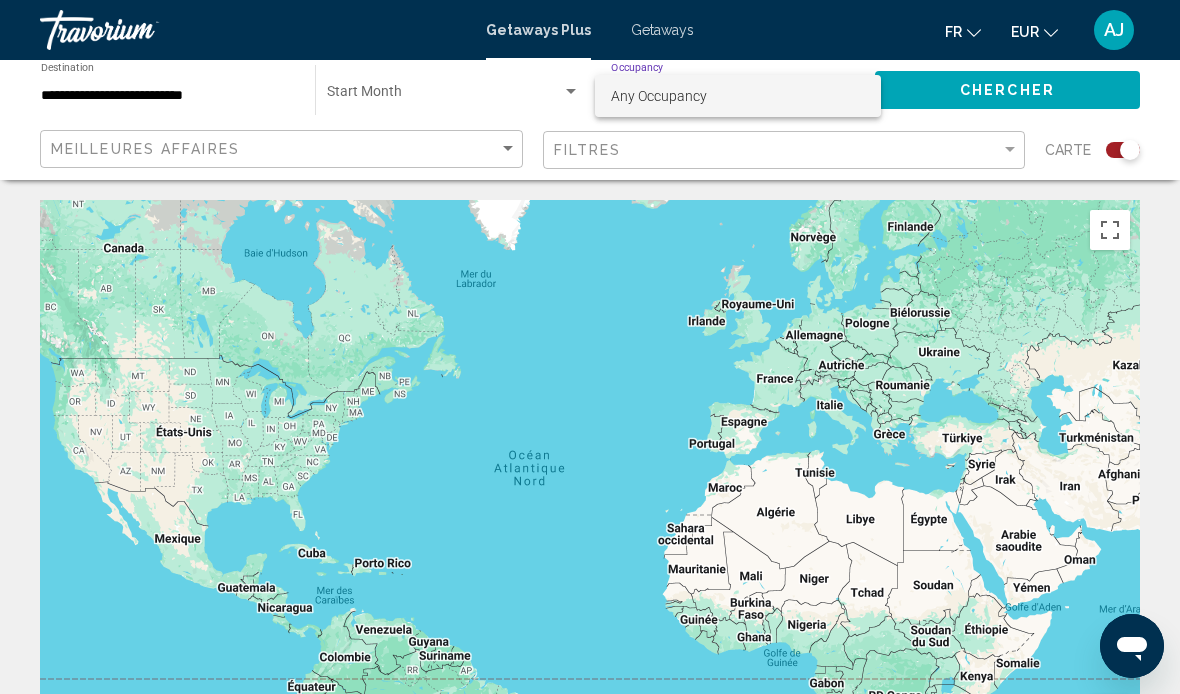 click at bounding box center (590, 347) 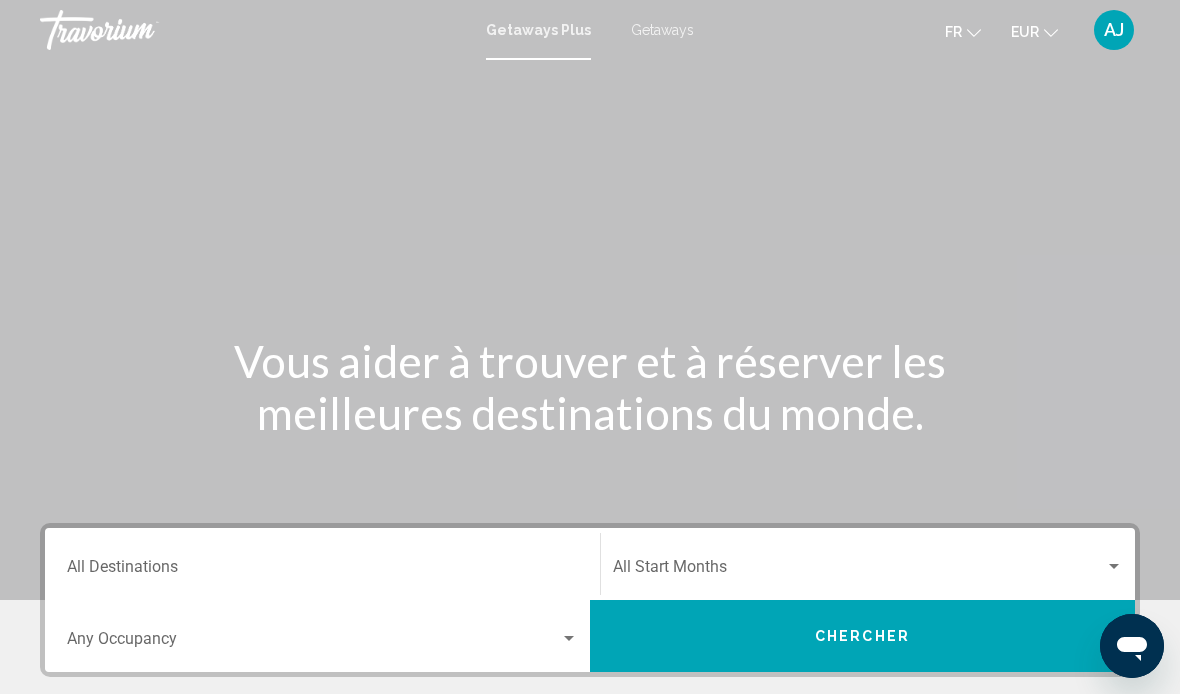 click on "Destination All Destinations" at bounding box center [322, 571] 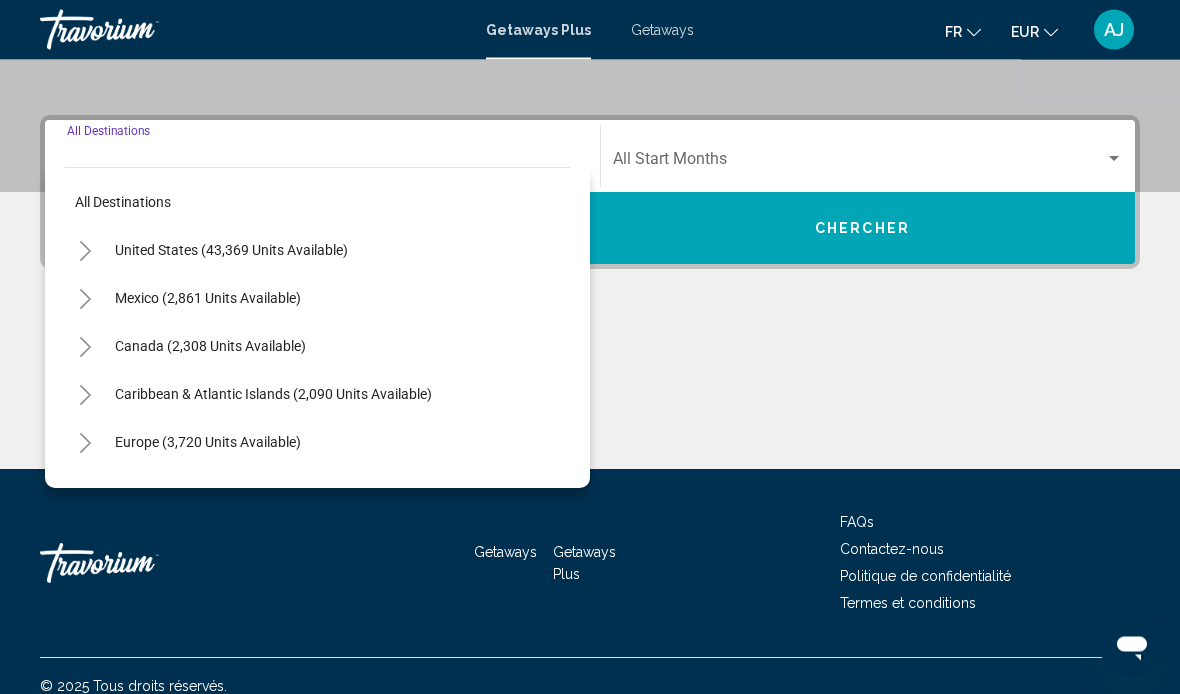 scroll, scrollTop: 428, scrollLeft: 0, axis: vertical 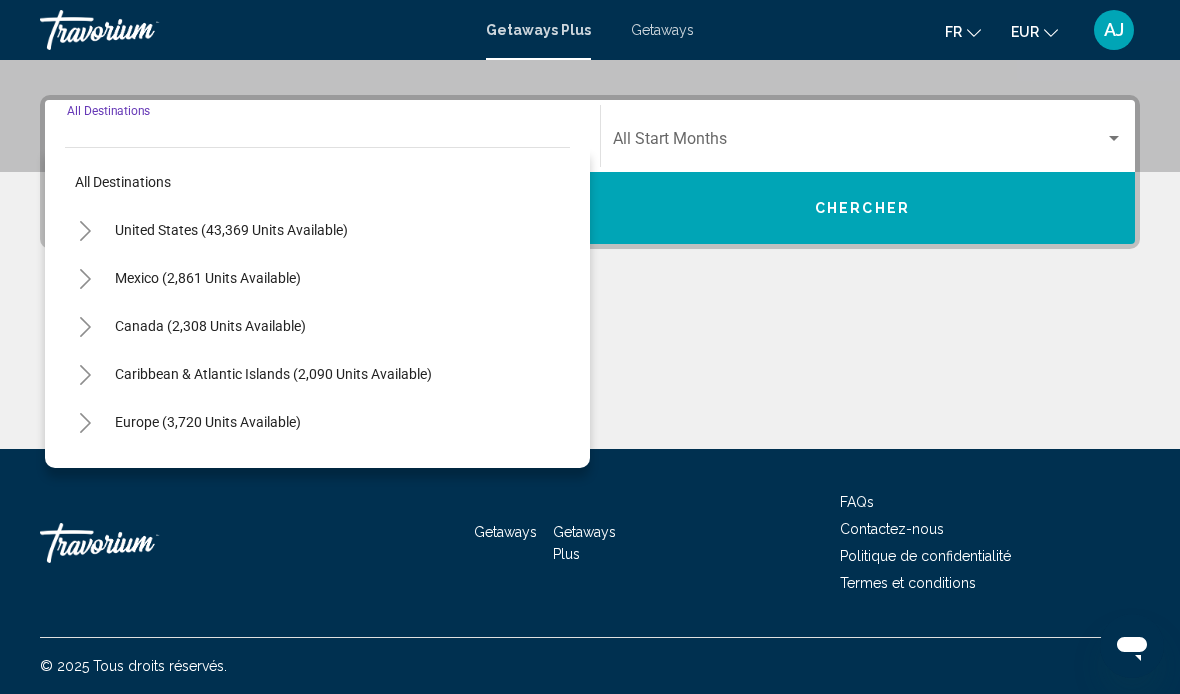 click on "Europe (3,720 units available)" at bounding box center (208, 470) 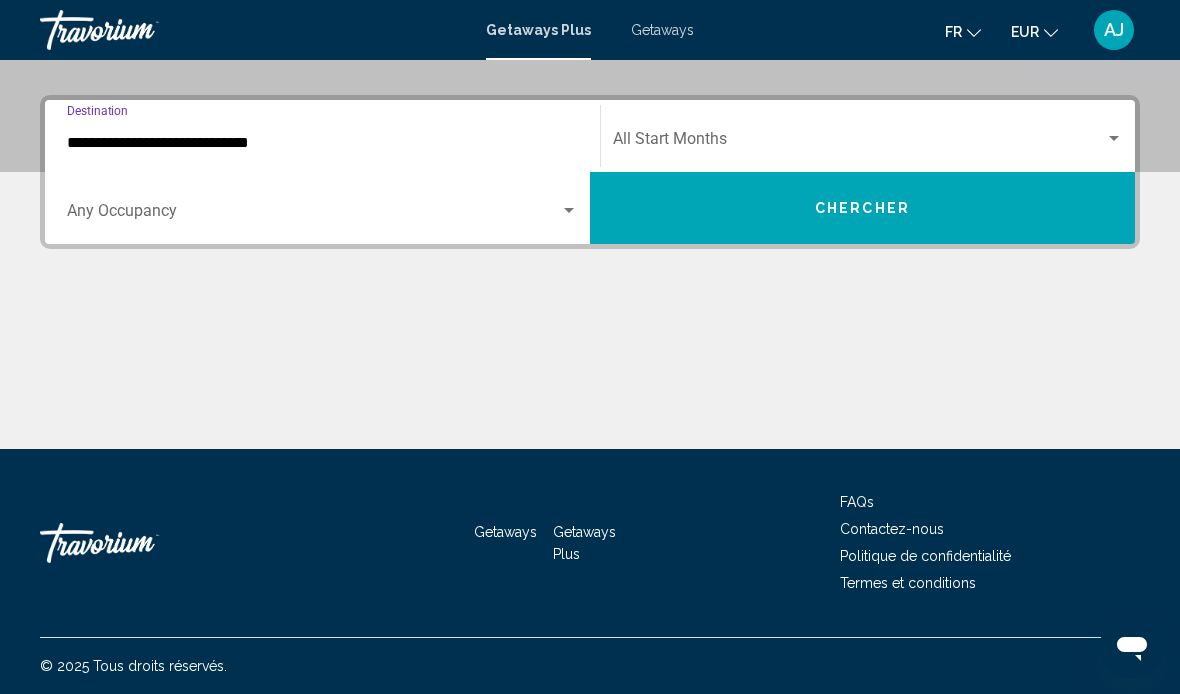 click on "**********" at bounding box center [322, 143] 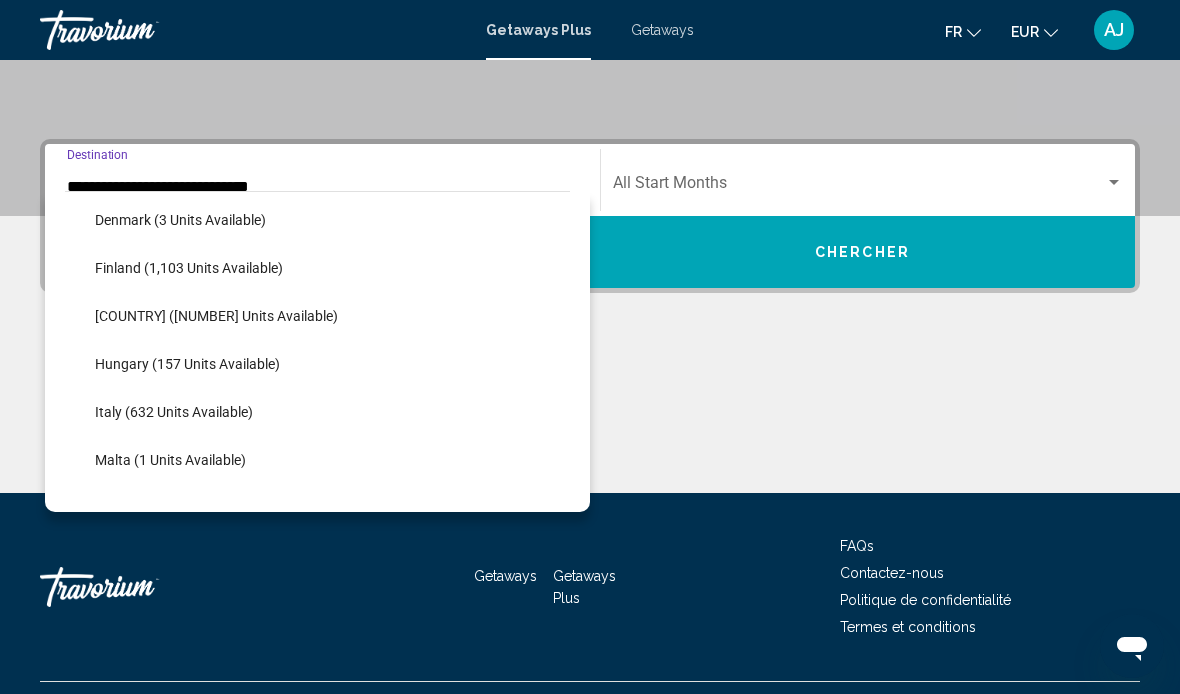 scroll, scrollTop: 447, scrollLeft: 0, axis: vertical 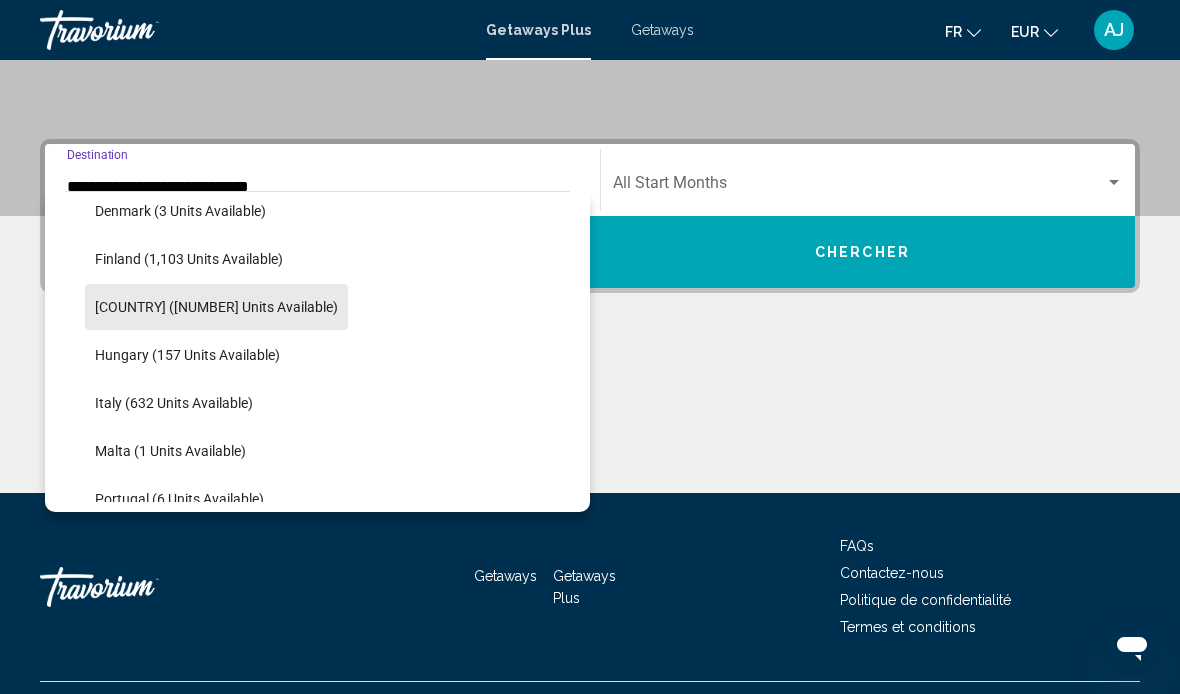 click on "[COUNTRY] ([NUMBER] units available)" 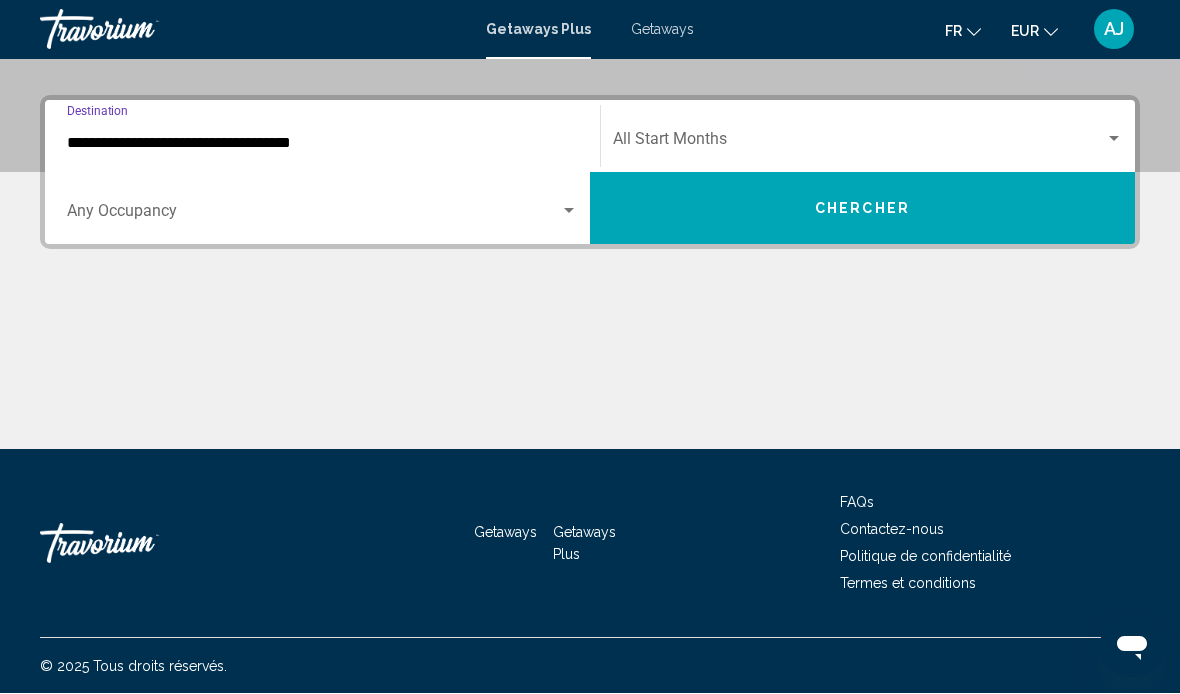 scroll, scrollTop: 428, scrollLeft: 0, axis: vertical 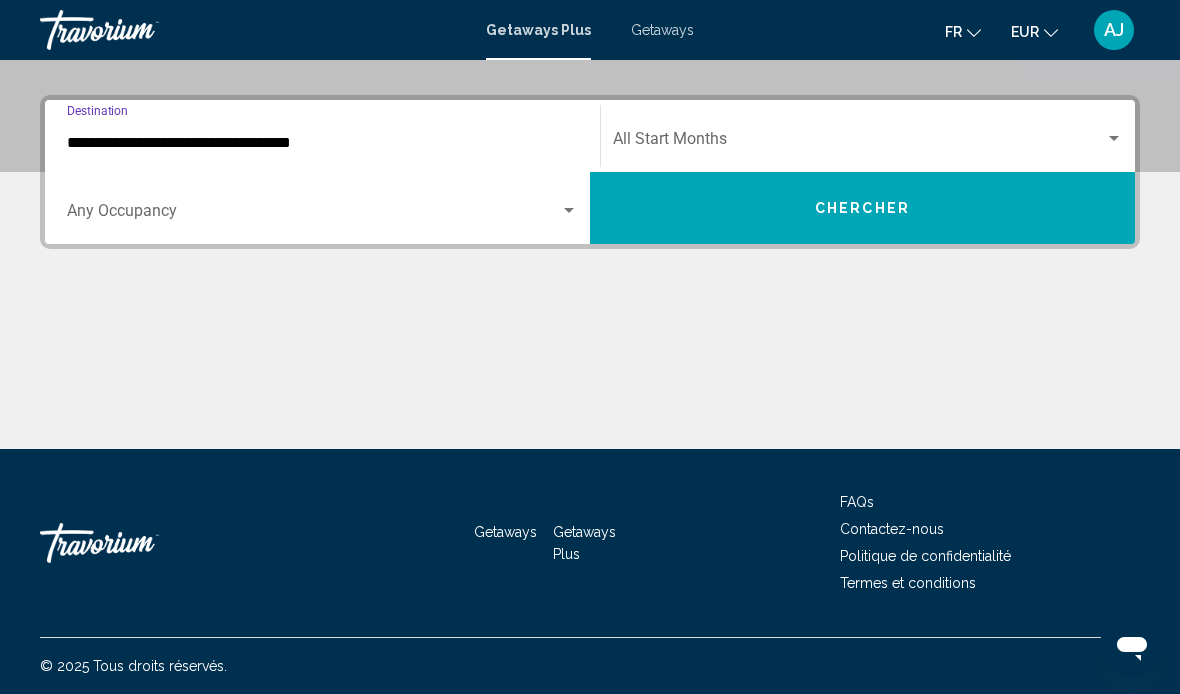 click at bounding box center (313, 215) 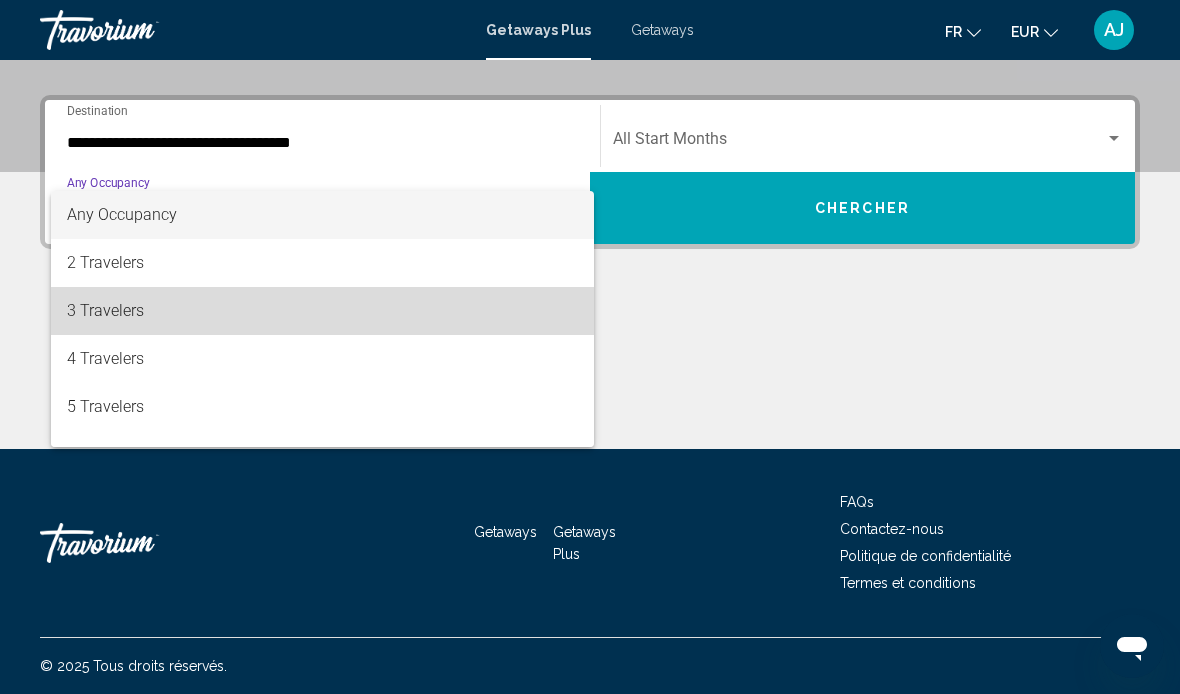 click on "3 Travelers" at bounding box center [322, 311] 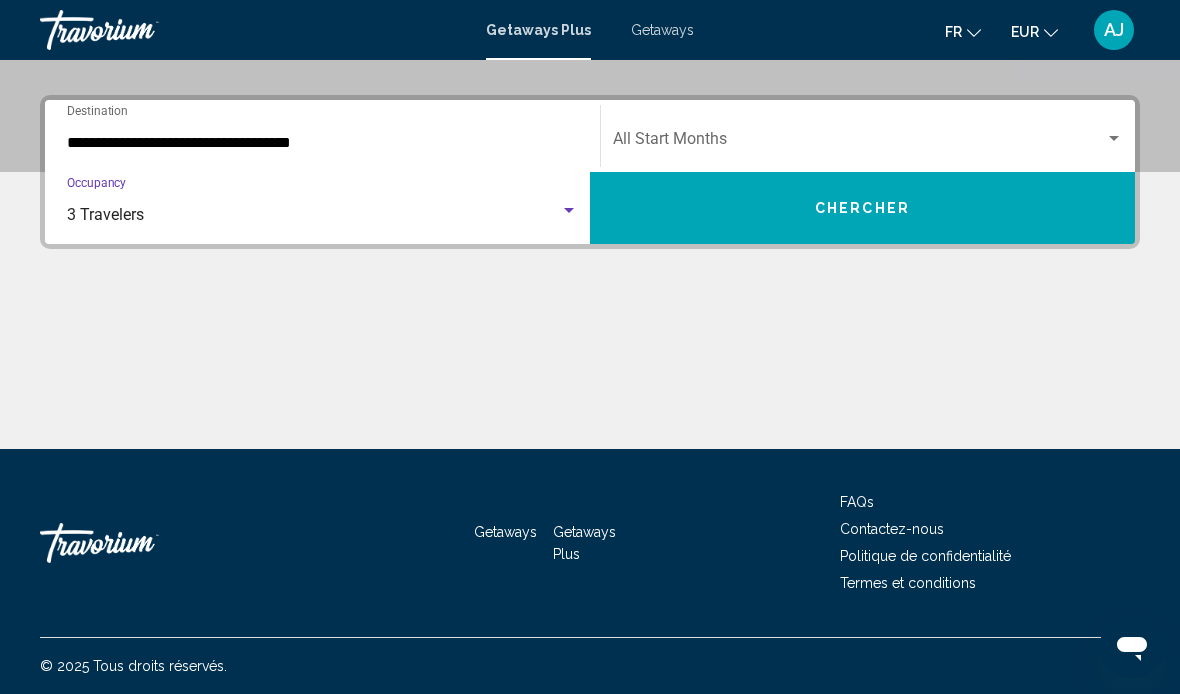 click at bounding box center (859, 143) 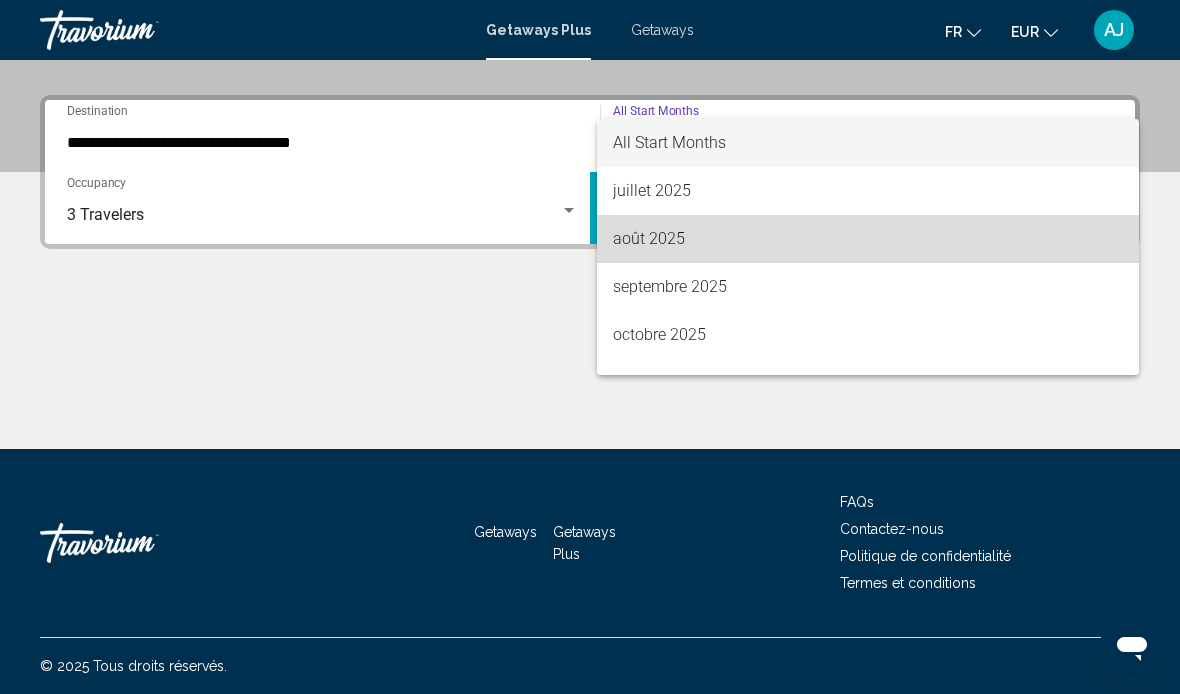 click on "août 2025" at bounding box center (868, 239) 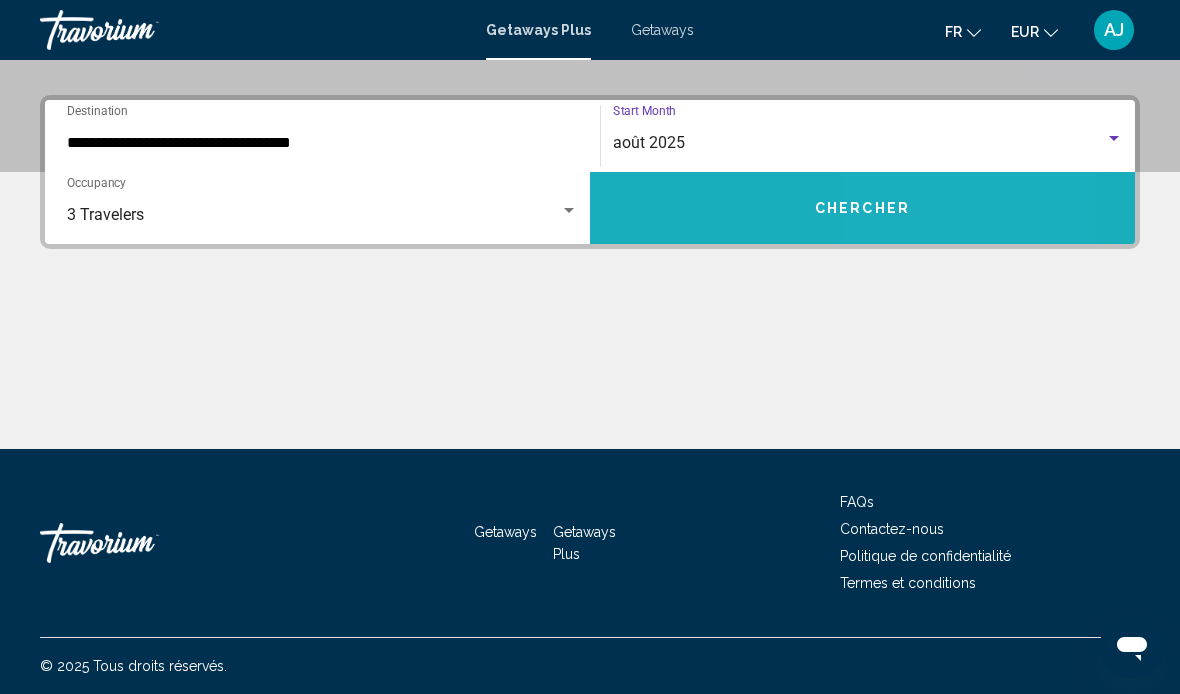 click on "Chercher" at bounding box center [862, 208] 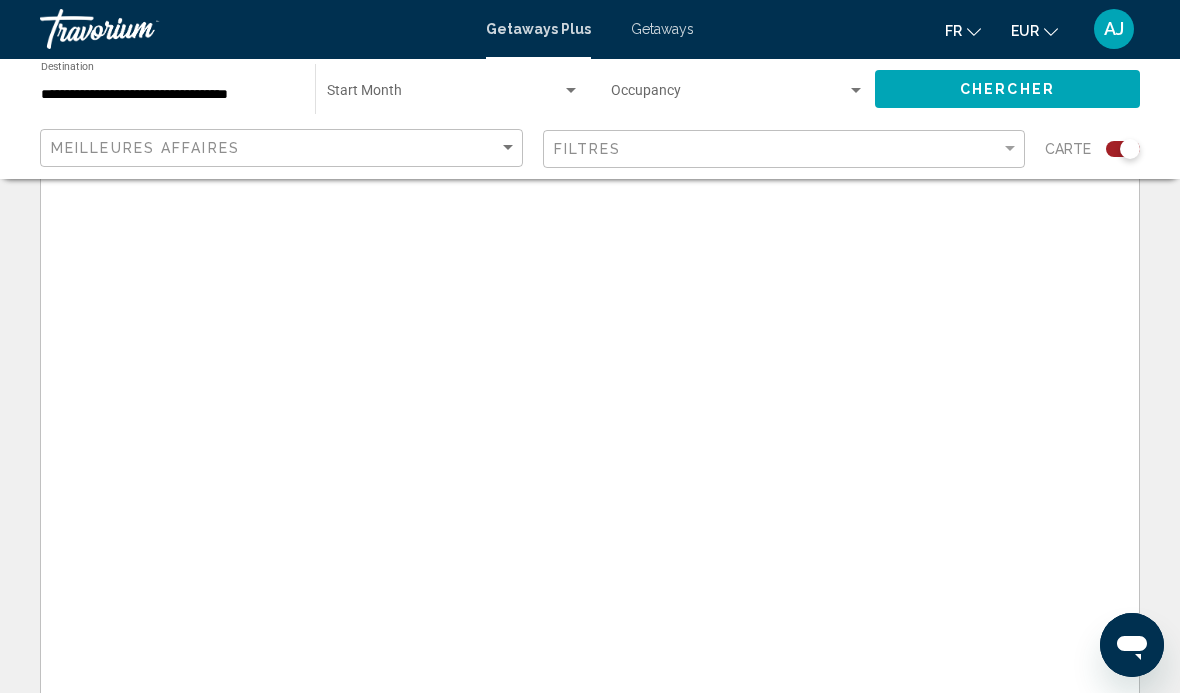 scroll, scrollTop: 74, scrollLeft: 0, axis: vertical 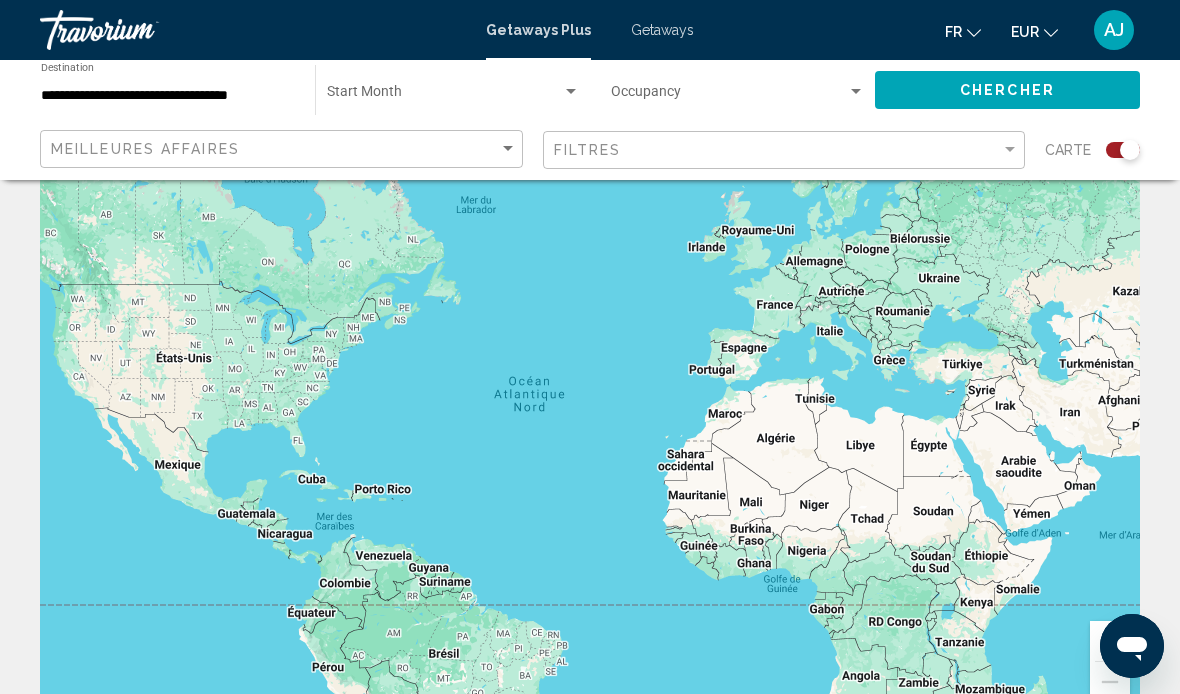 click 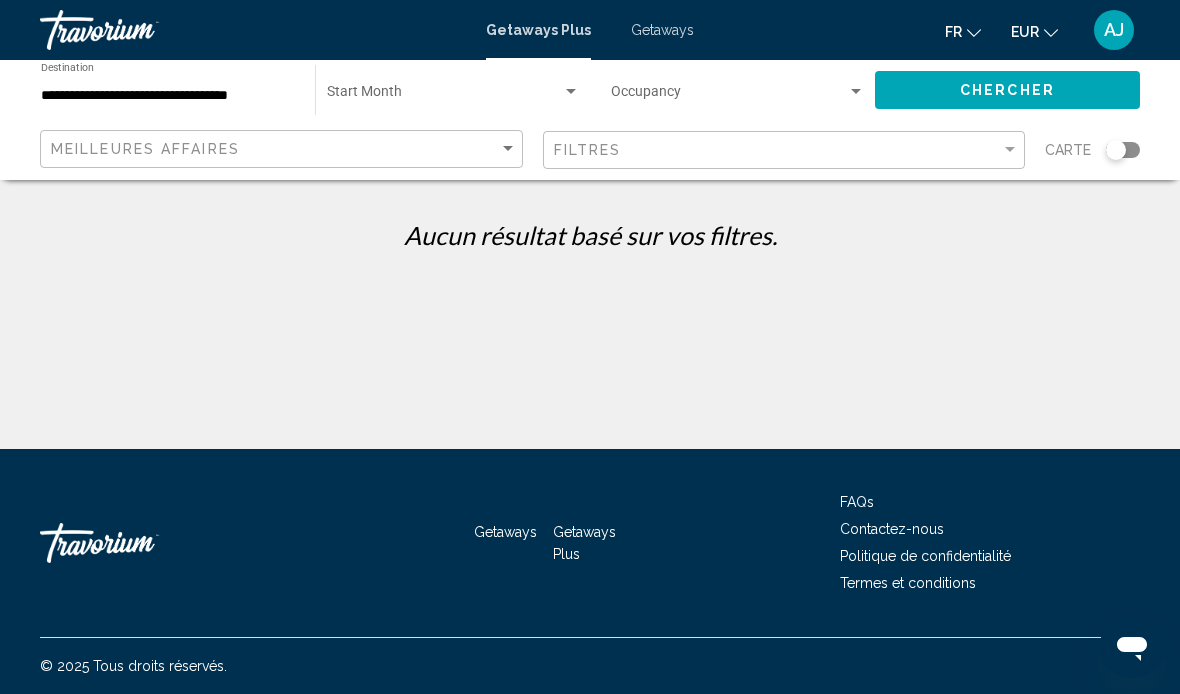 scroll, scrollTop: 0, scrollLeft: 0, axis: both 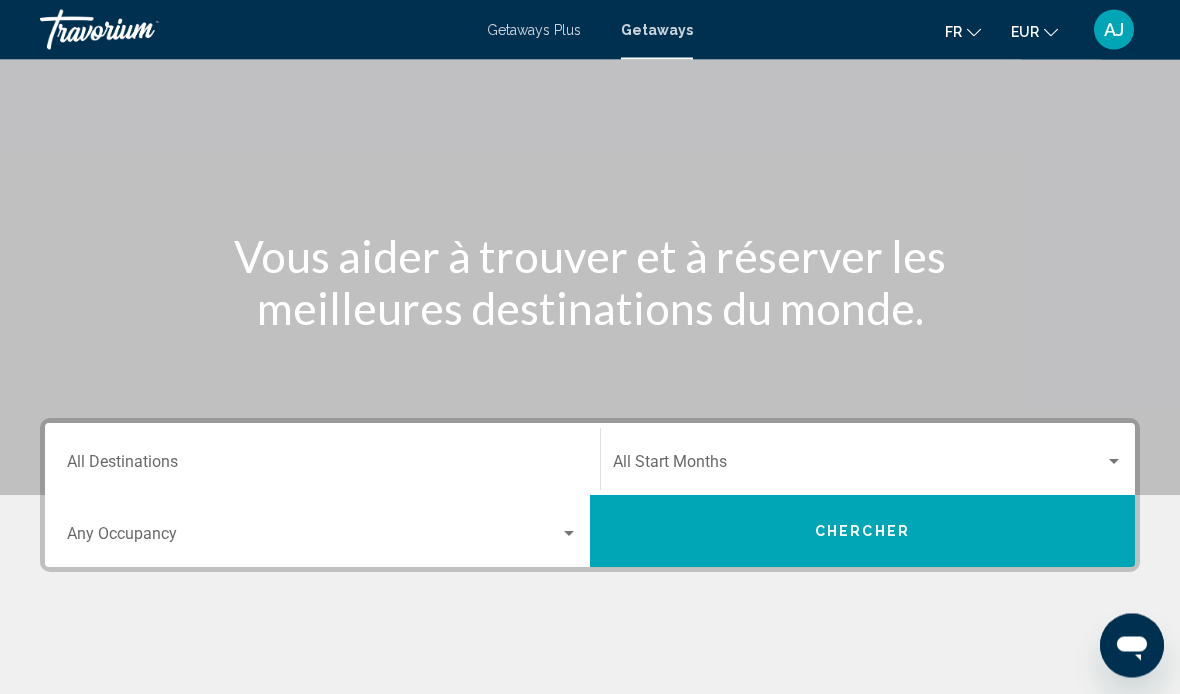 click on "Destination All Destinations" at bounding box center [322, 467] 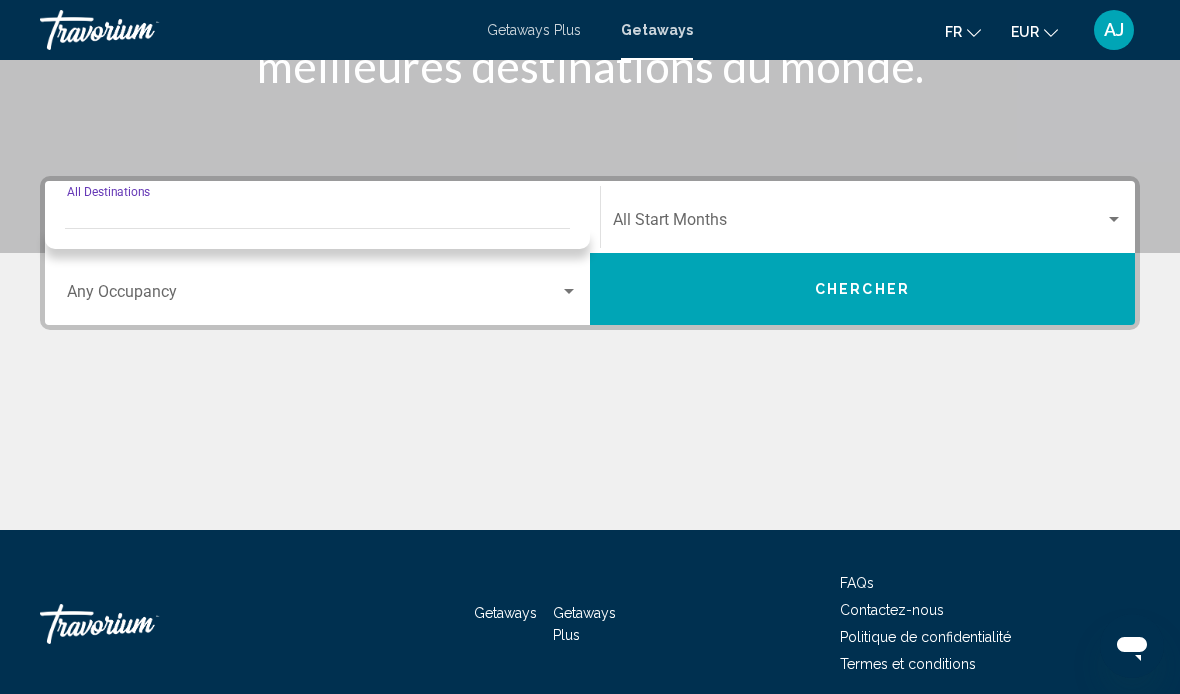 scroll, scrollTop: 355, scrollLeft: 0, axis: vertical 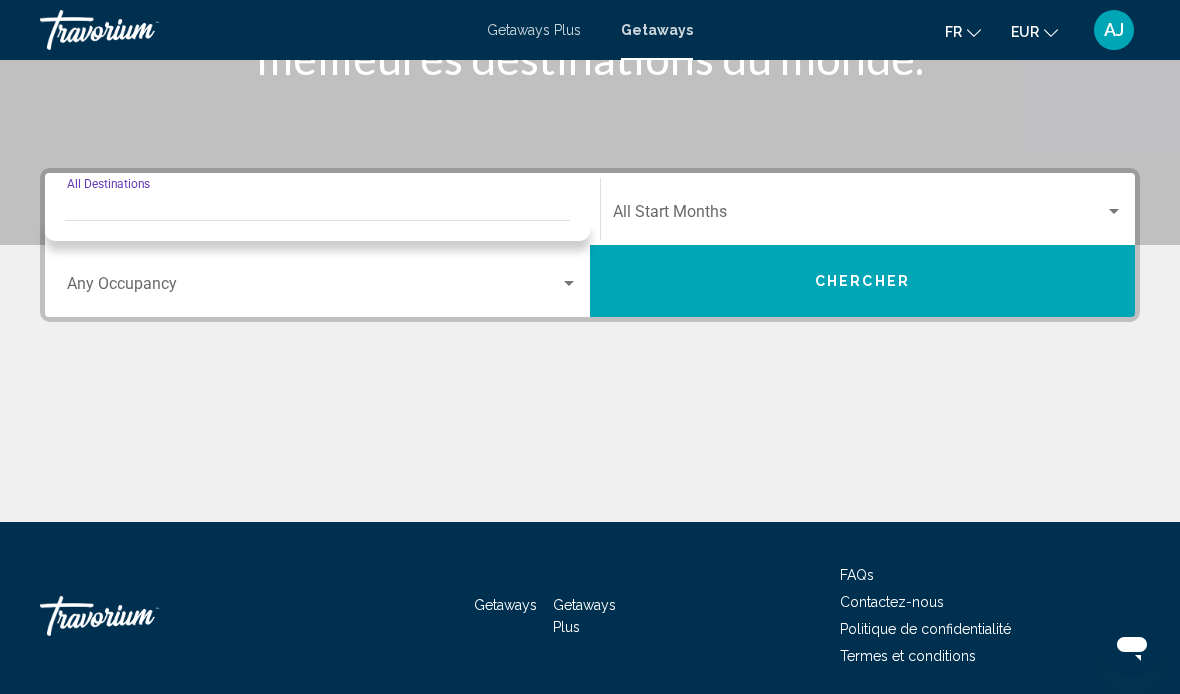 click on "Destination All Destinations" at bounding box center [322, 209] 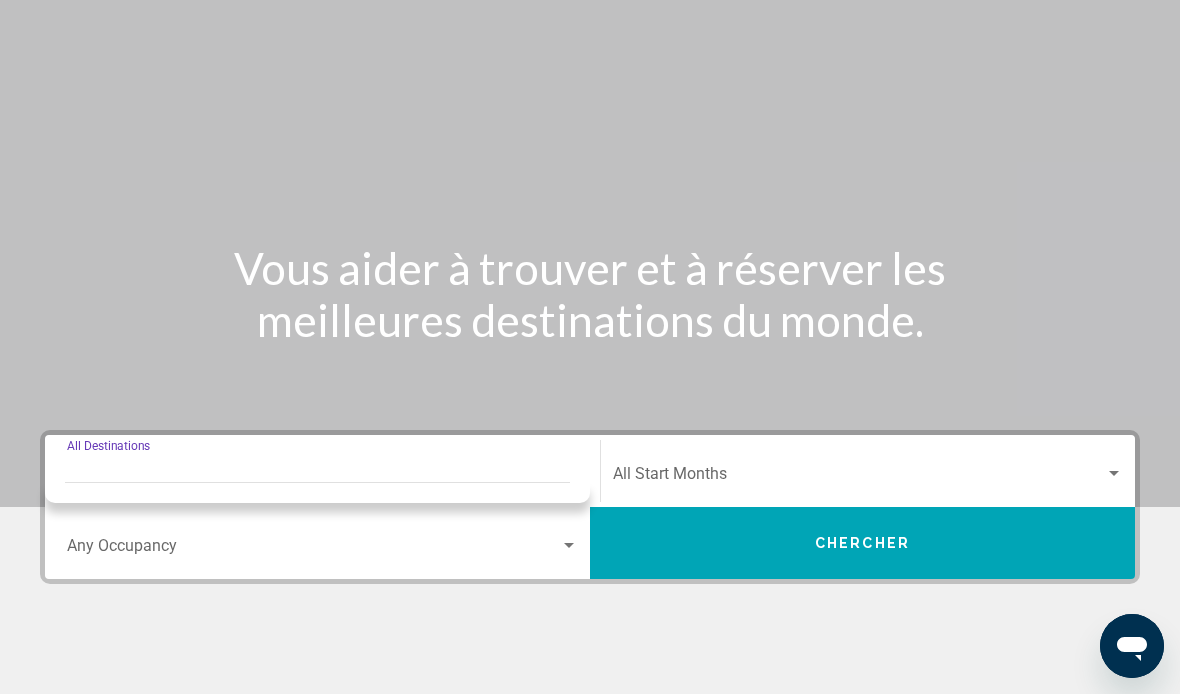 scroll, scrollTop: 0, scrollLeft: 0, axis: both 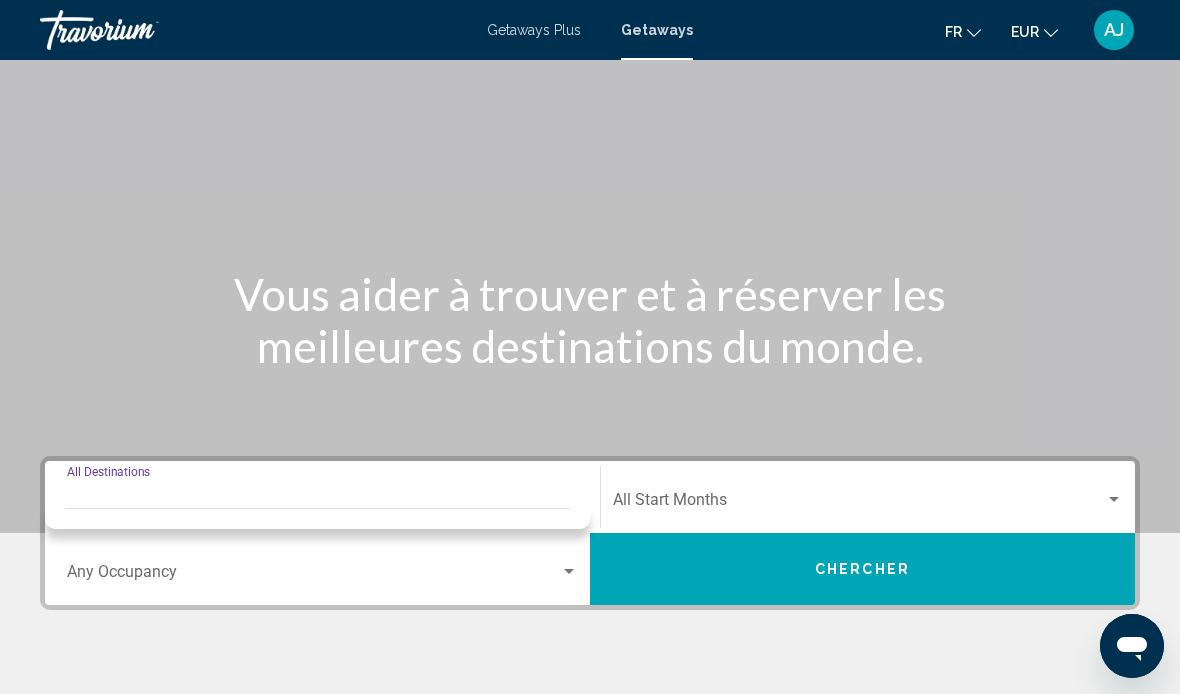 click at bounding box center (313, 576) 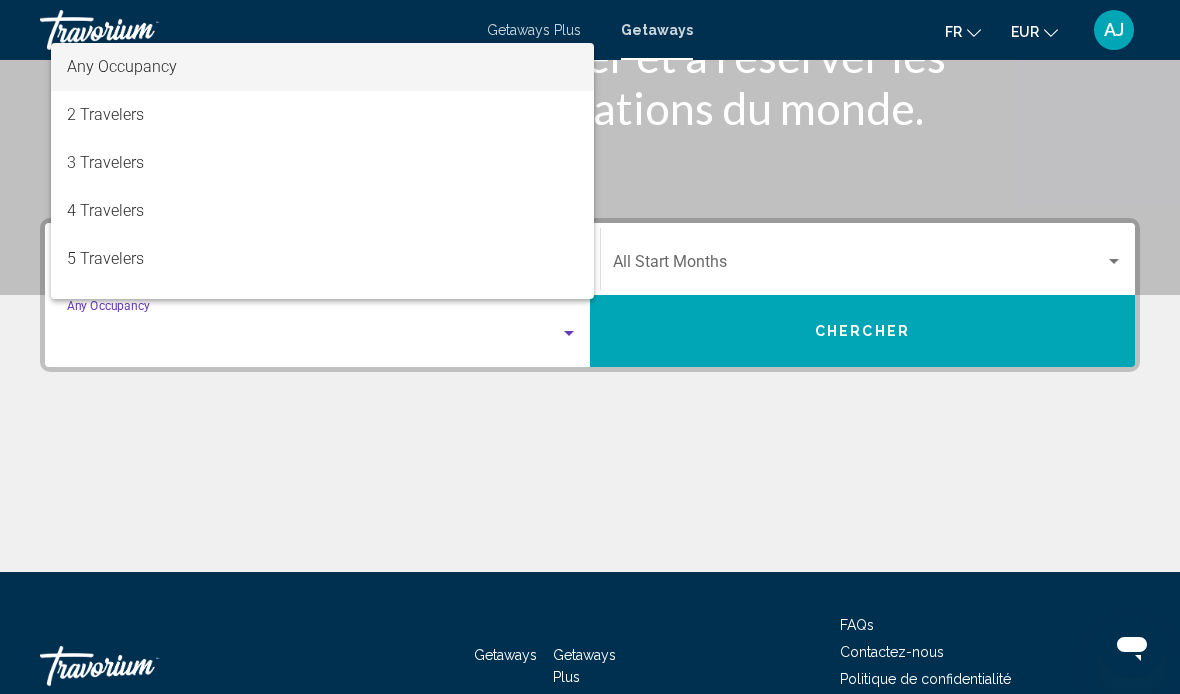 scroll, scrollTop: 355, scrollLeft: 0, axis: vertical 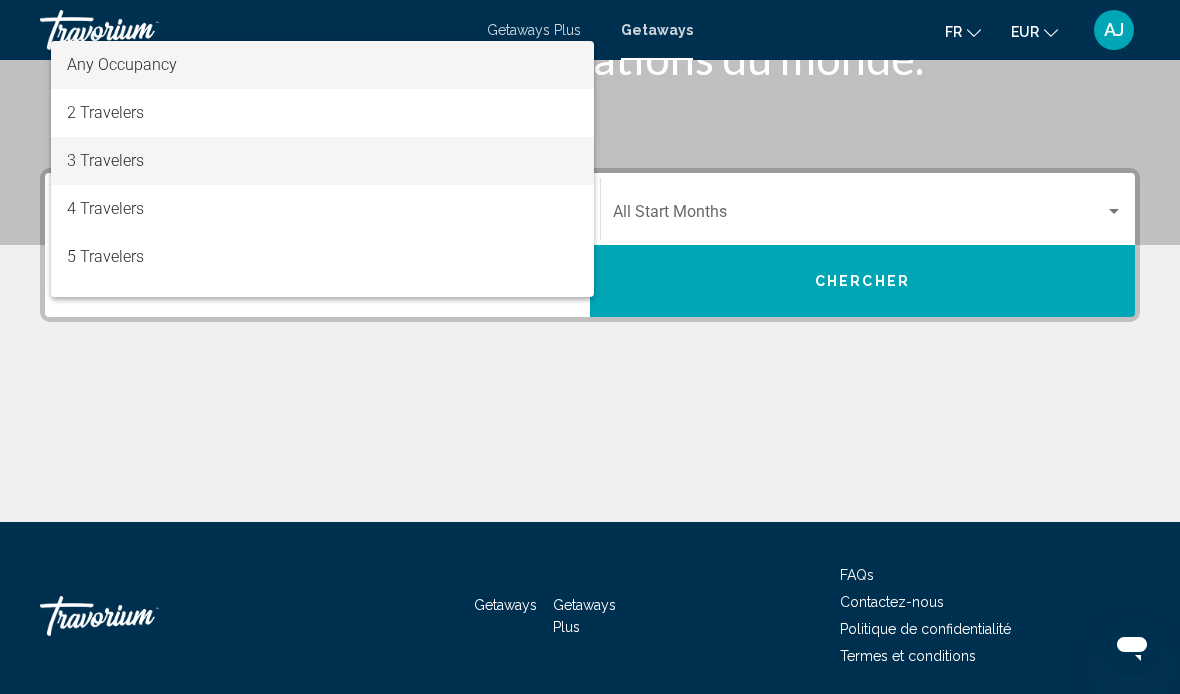 click on "3 Travelers" at bounding box center [322, 161] 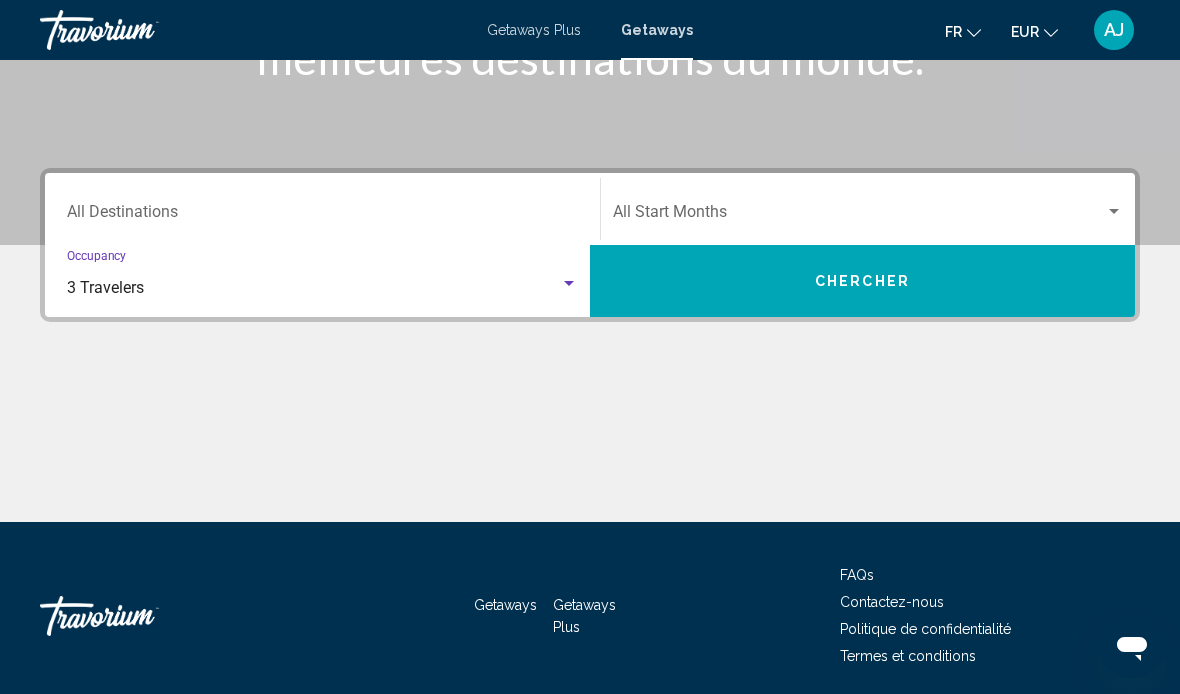 click at bounding box center [859, 216] 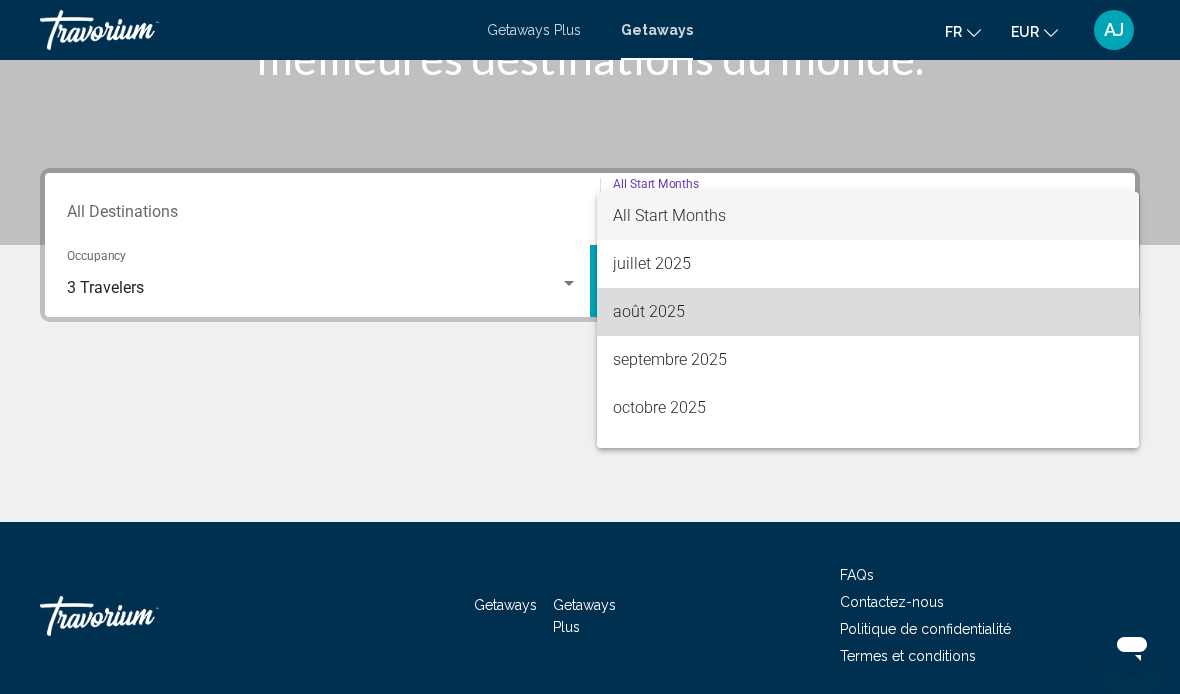 click on "août 2025" at bounding box center [868, 312] 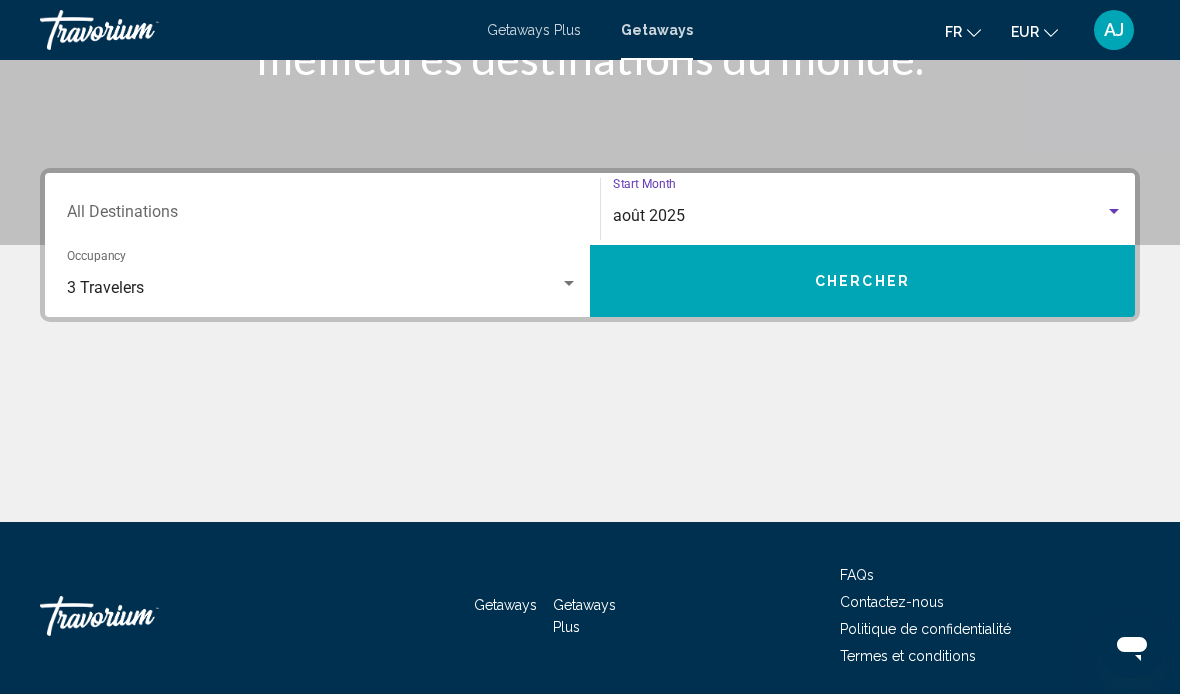 click on "Chercher" at bounding box center (862, 282) 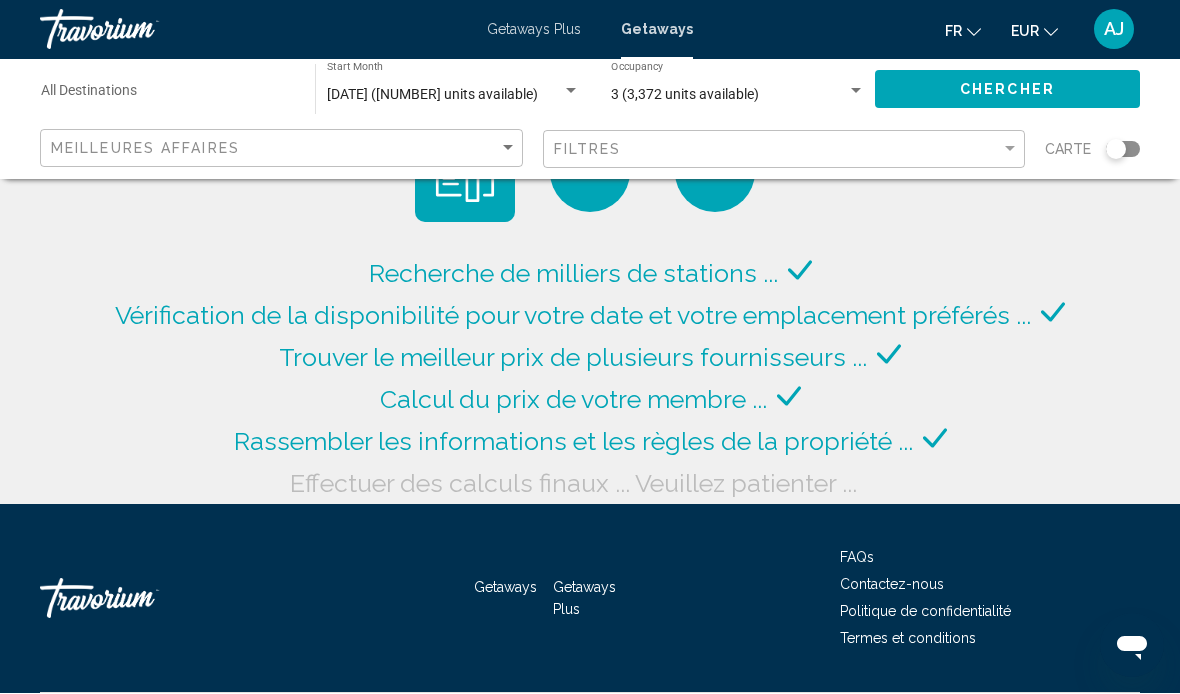 scroll, scrollTop: 10, scrollLeft: 0, axis: vertical 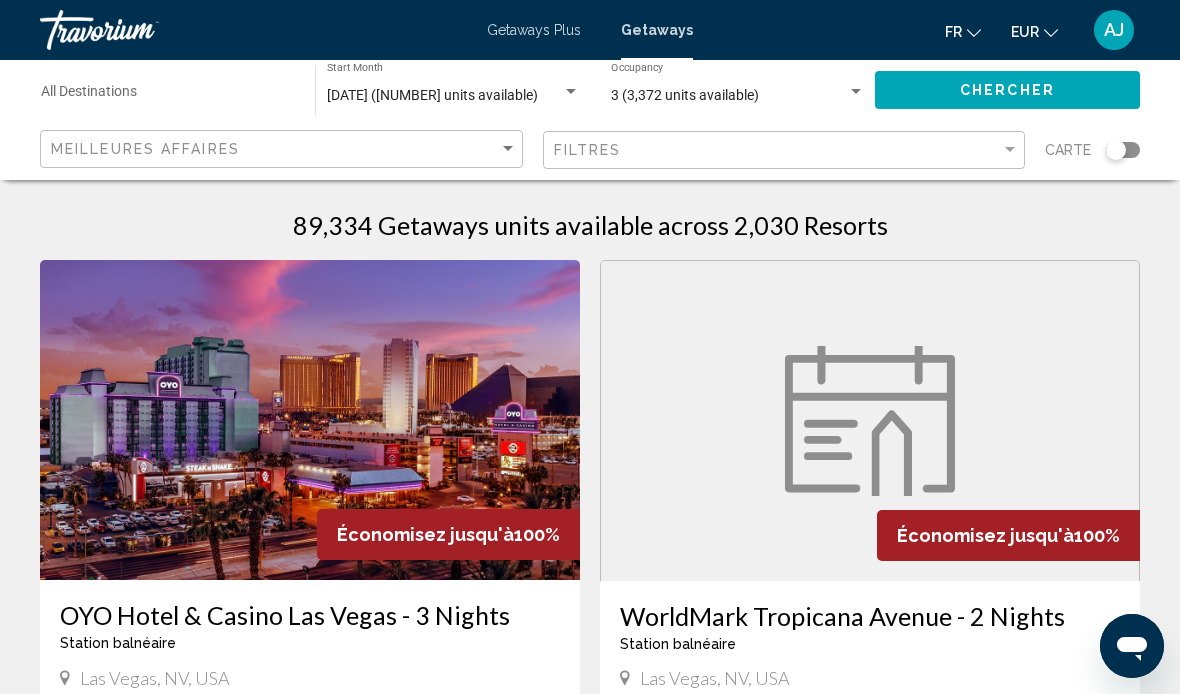 click on "Destination All Destinations" at bounding box center [168, 96] 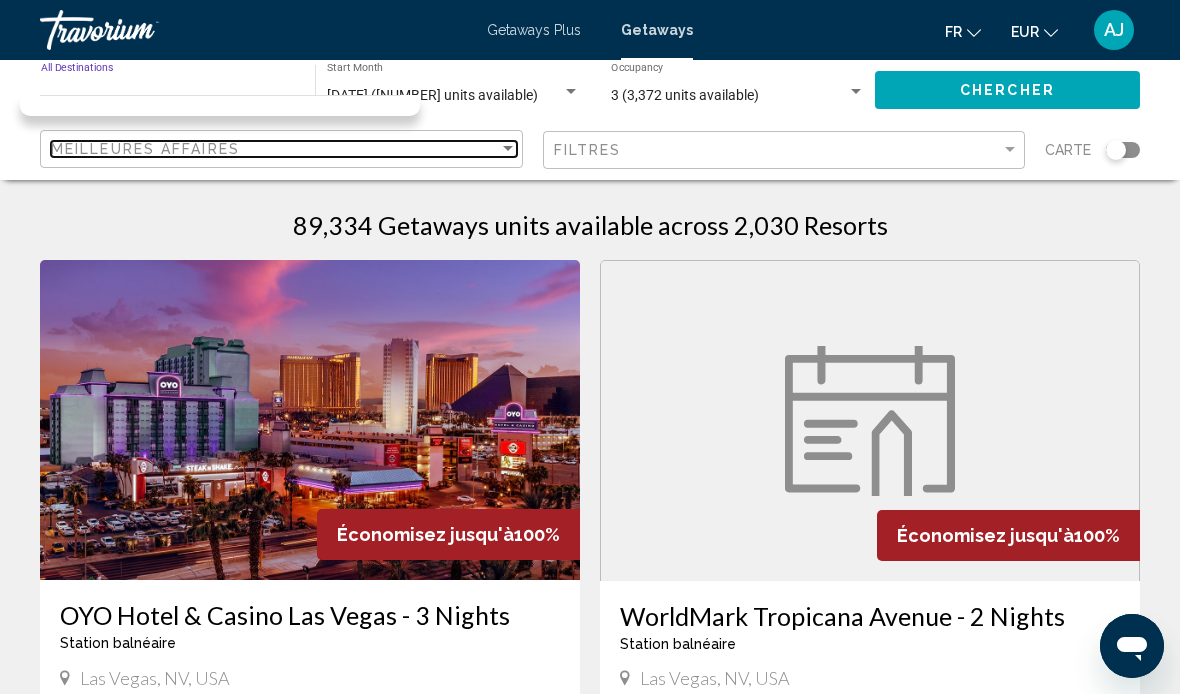 click on "Meilleures affaires" at bounding box center [145, 149] 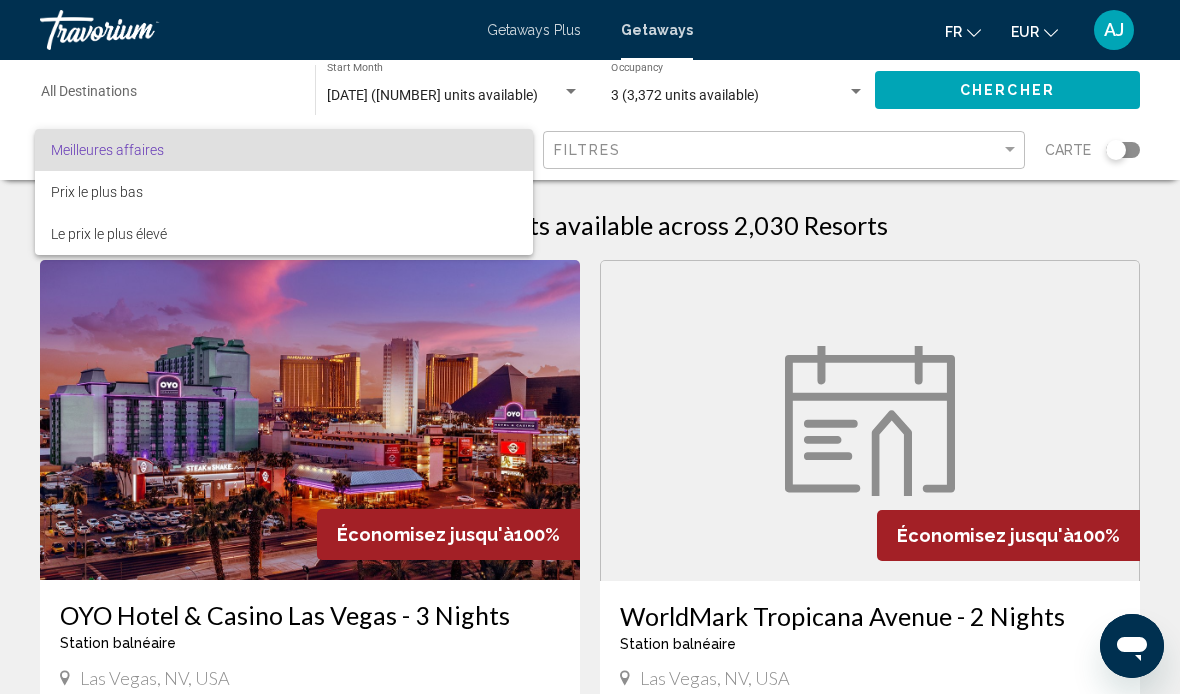 click at bounding box center [590, 347] 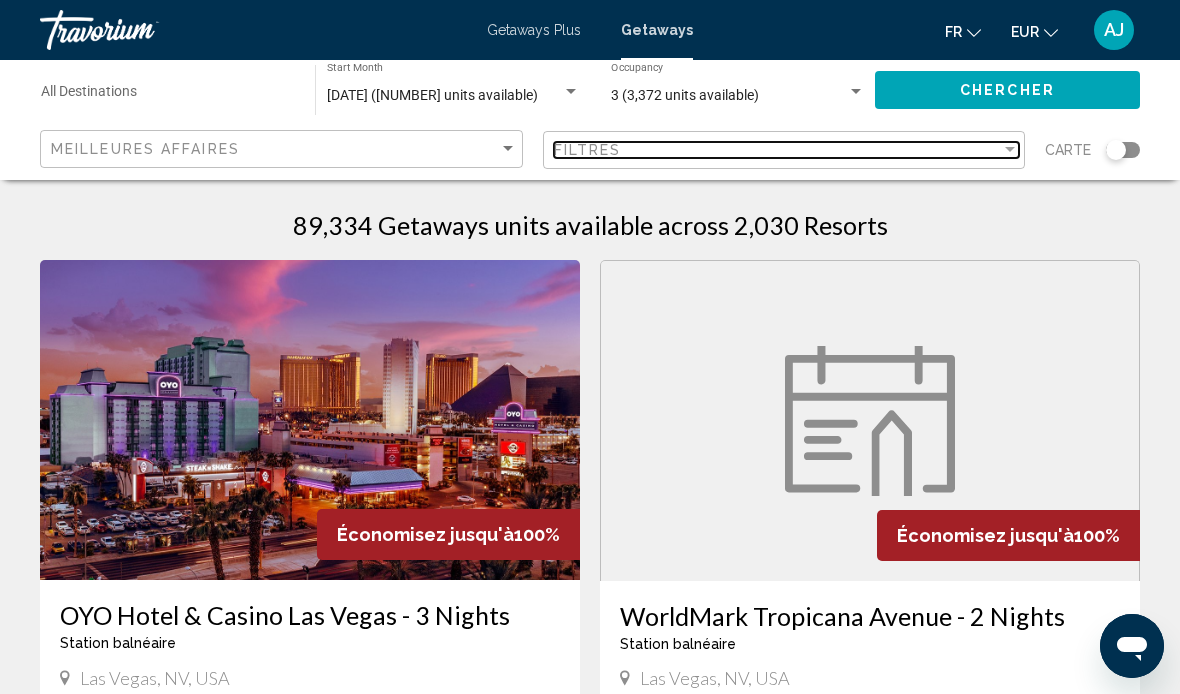 click on "Filtres" at bounding box center (778, 150) 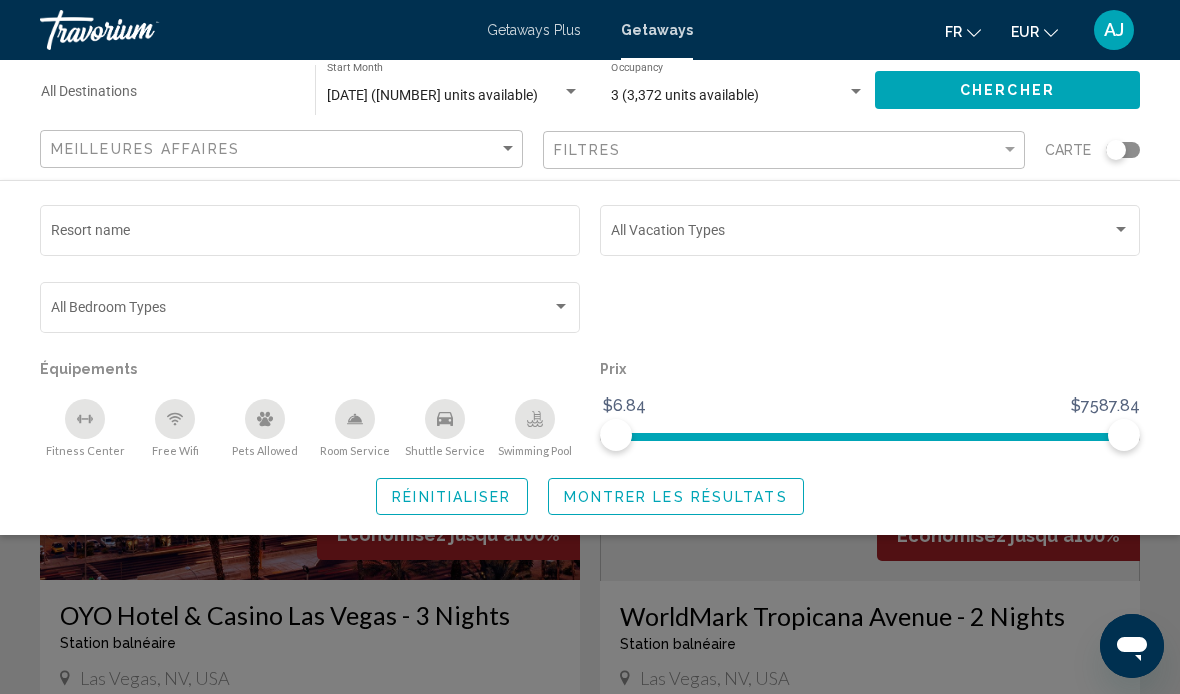 click at bounding box center [1121, 229] 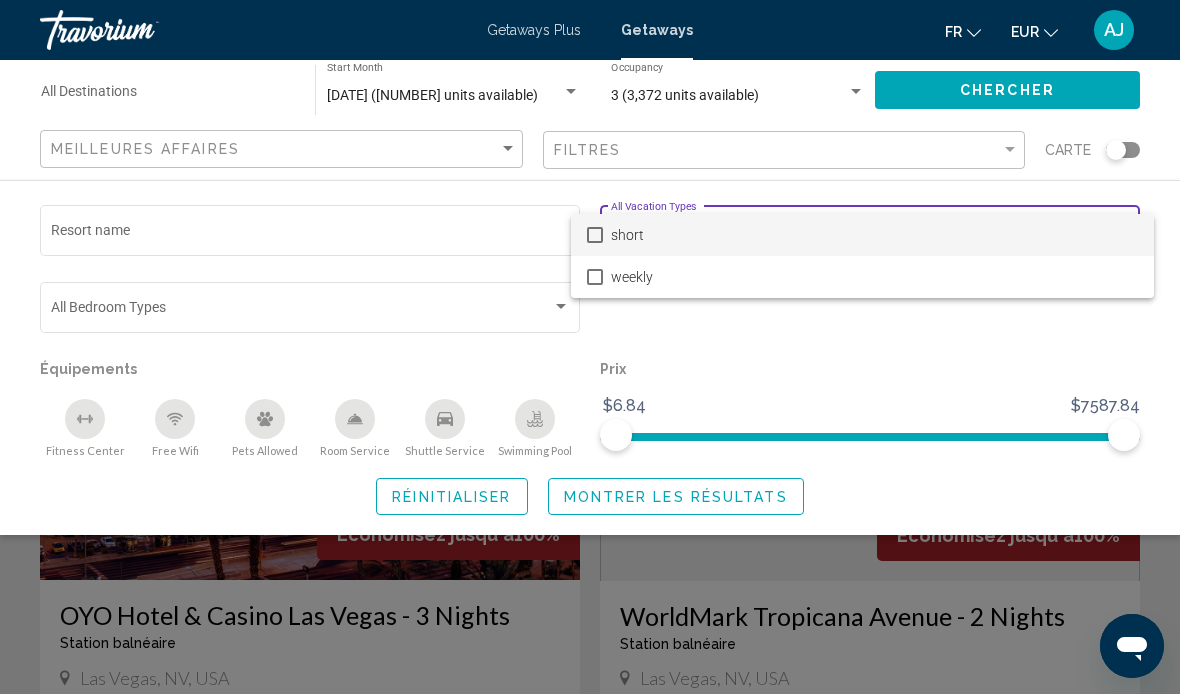 click at bounding box center (590, 347) 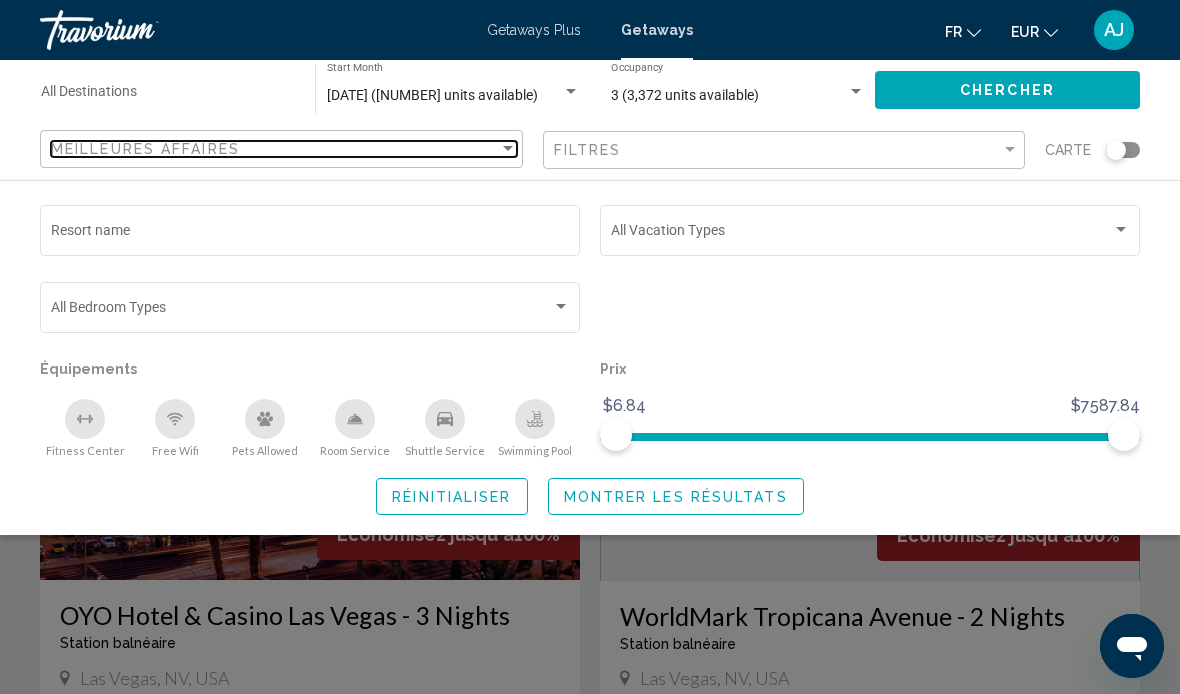 click on "Meilleures affaires" at bounding box center [145, 149] 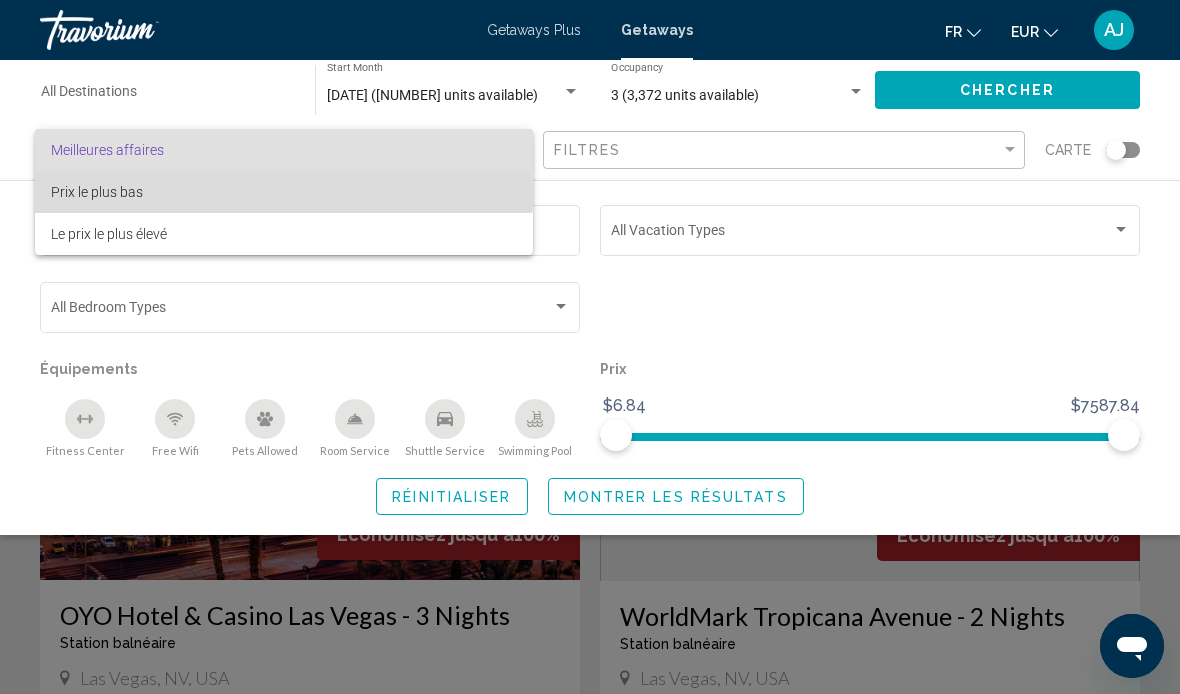 click on "Prix ​​le plus bas" at bounding box center (97, 192) 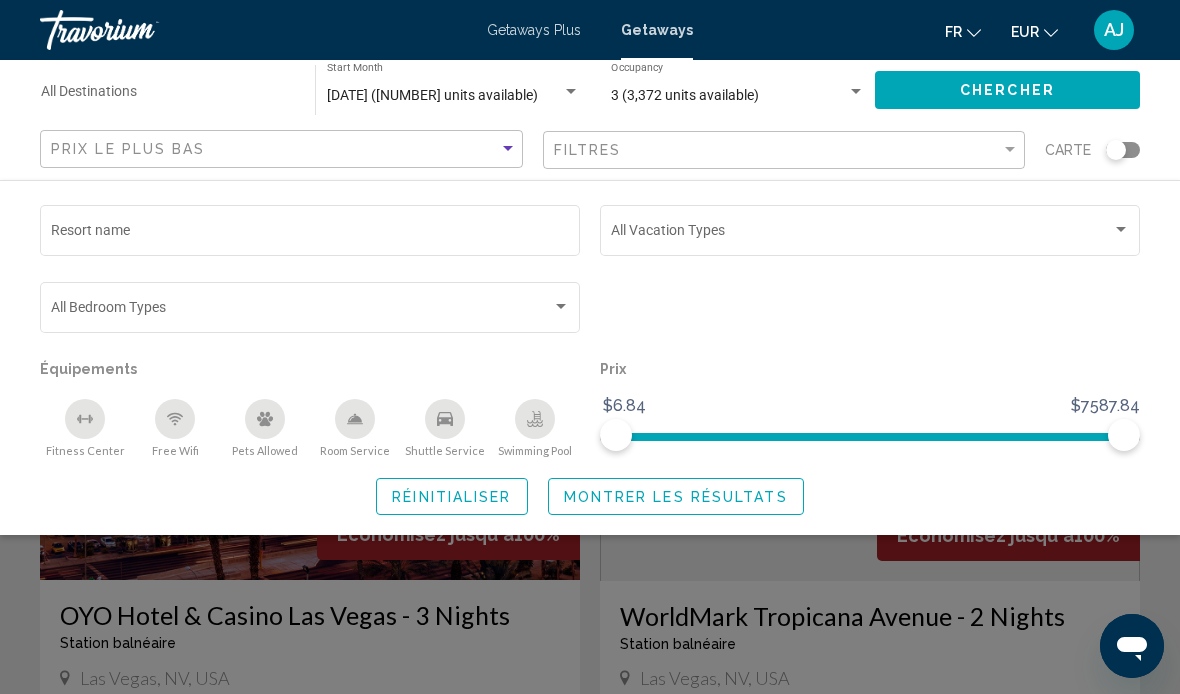 click on "Chercher" 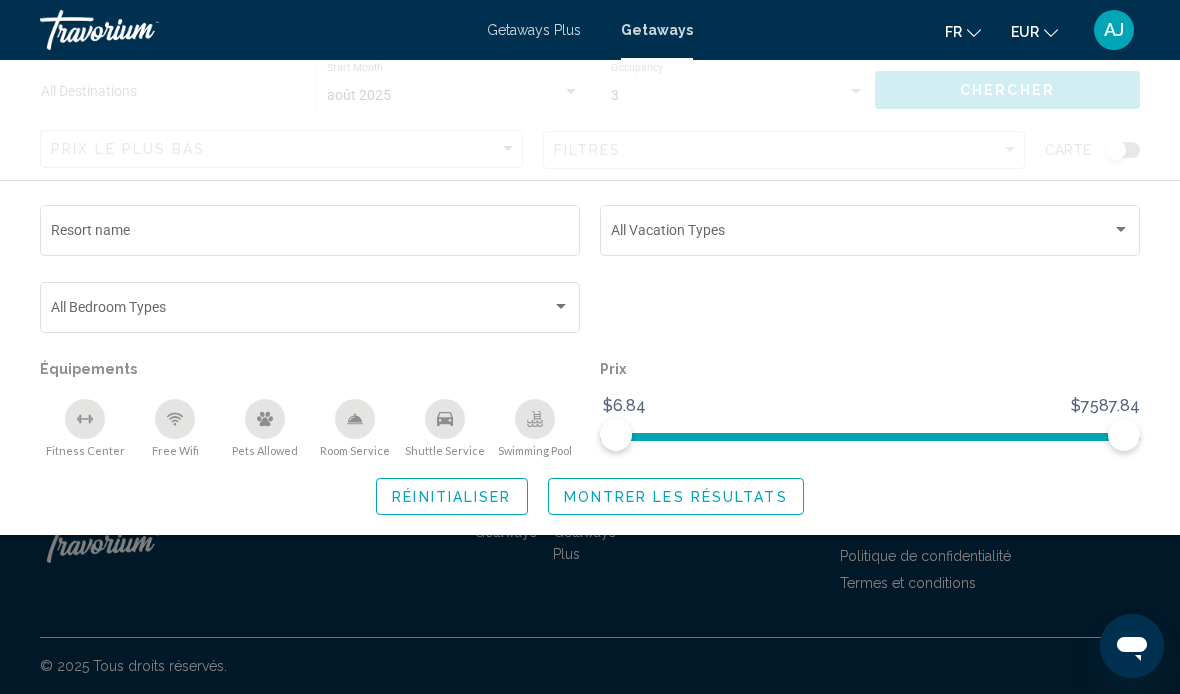 scroll, scrollTop: 0, scrollLeft: 0, axis: both 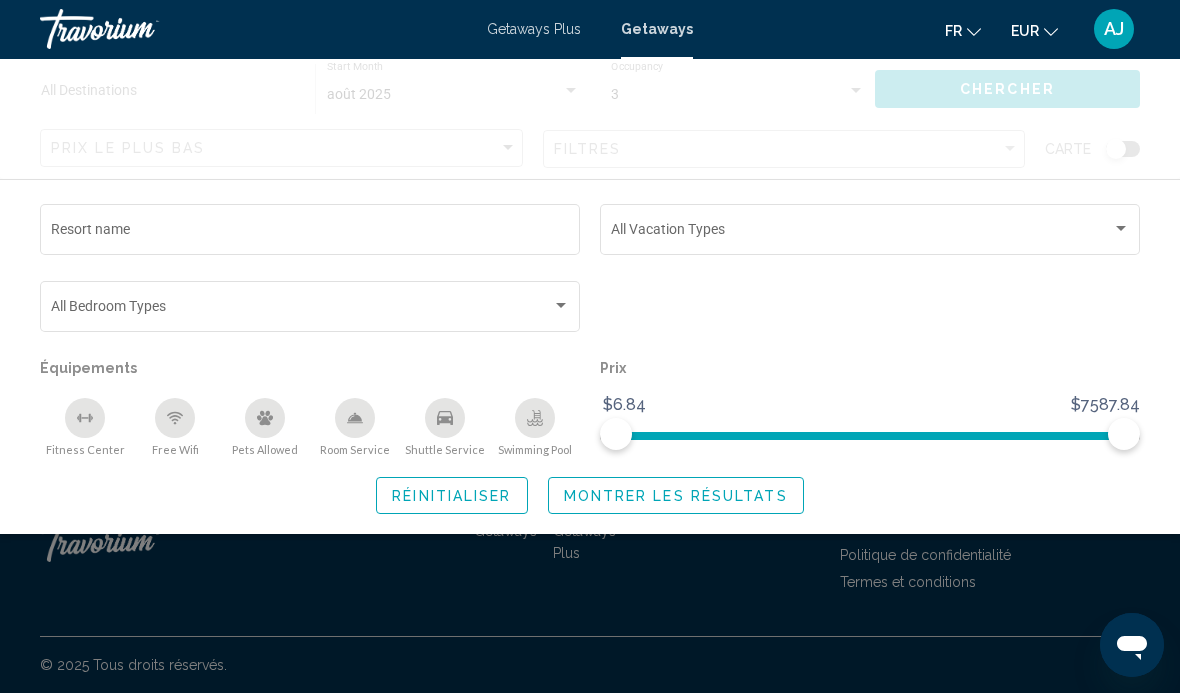 click on "Montrer les résultats" 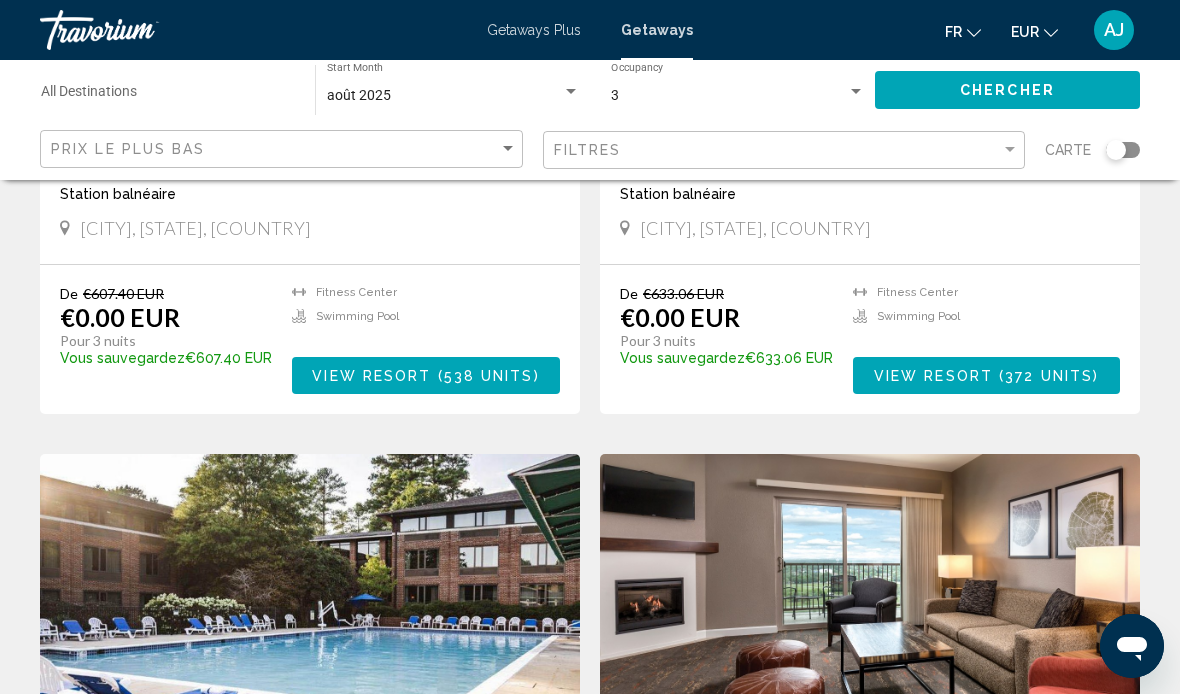 scroll, scrollTop: 0, scrollLeft: 0, axis: both 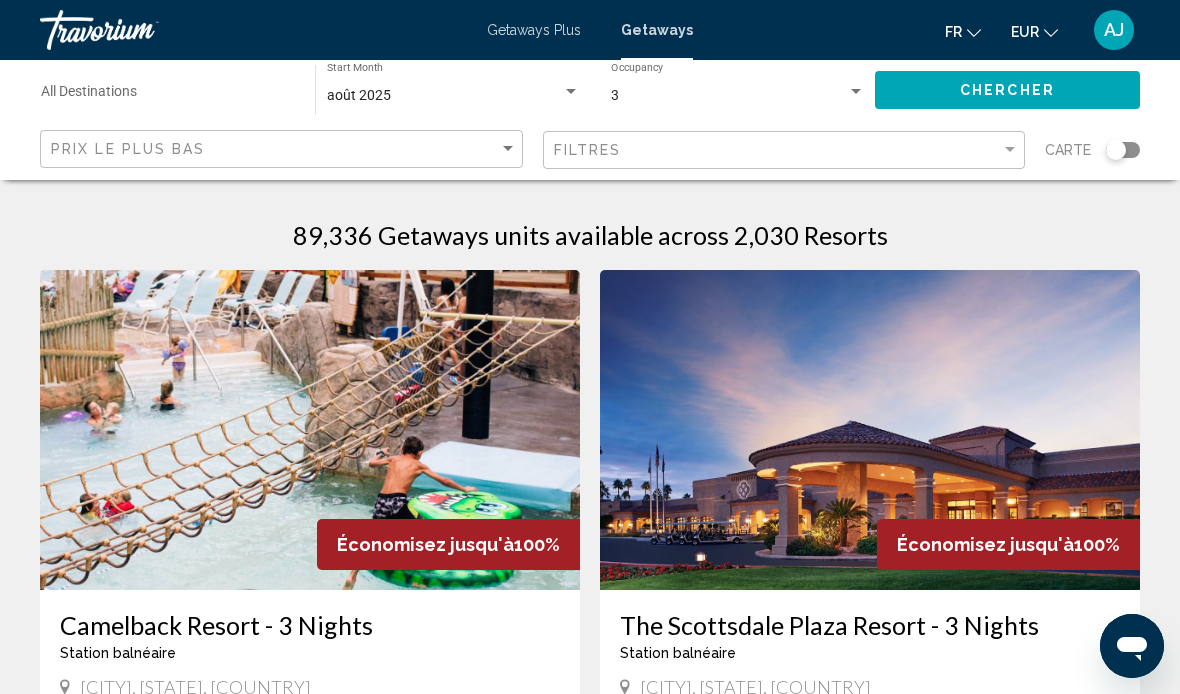 click on "Destination All Destinations" at bounding box center [168, 96] 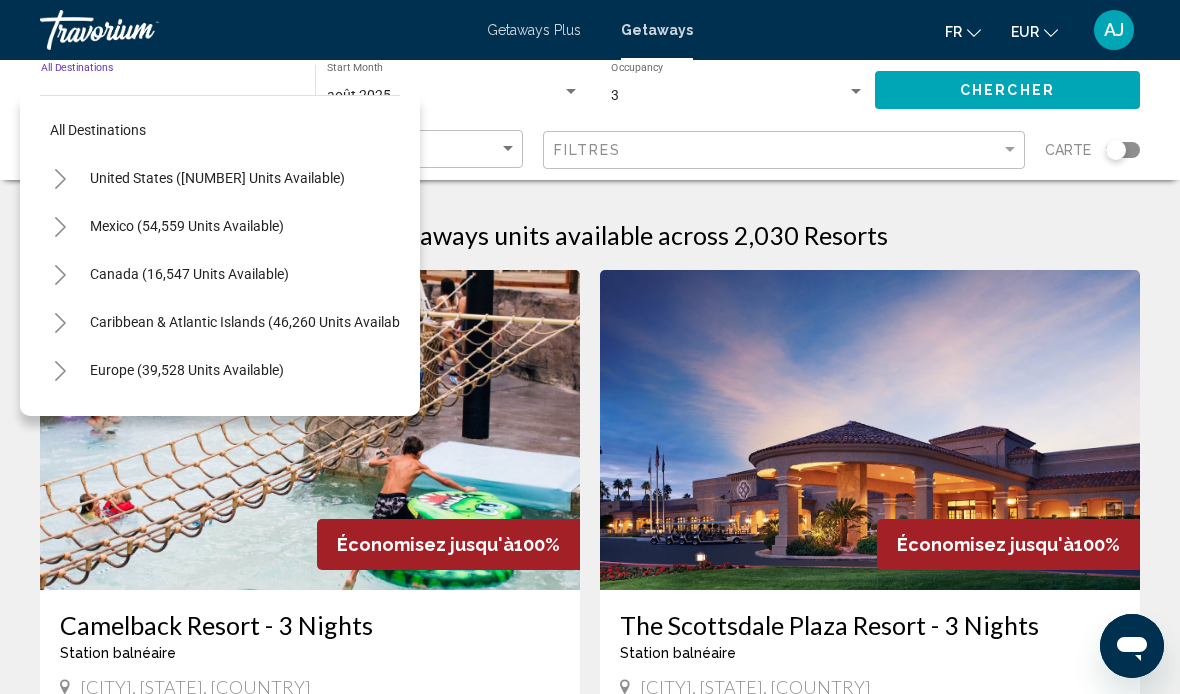click on "Europe (39,528 units available)" at bounding box center (189, 418) 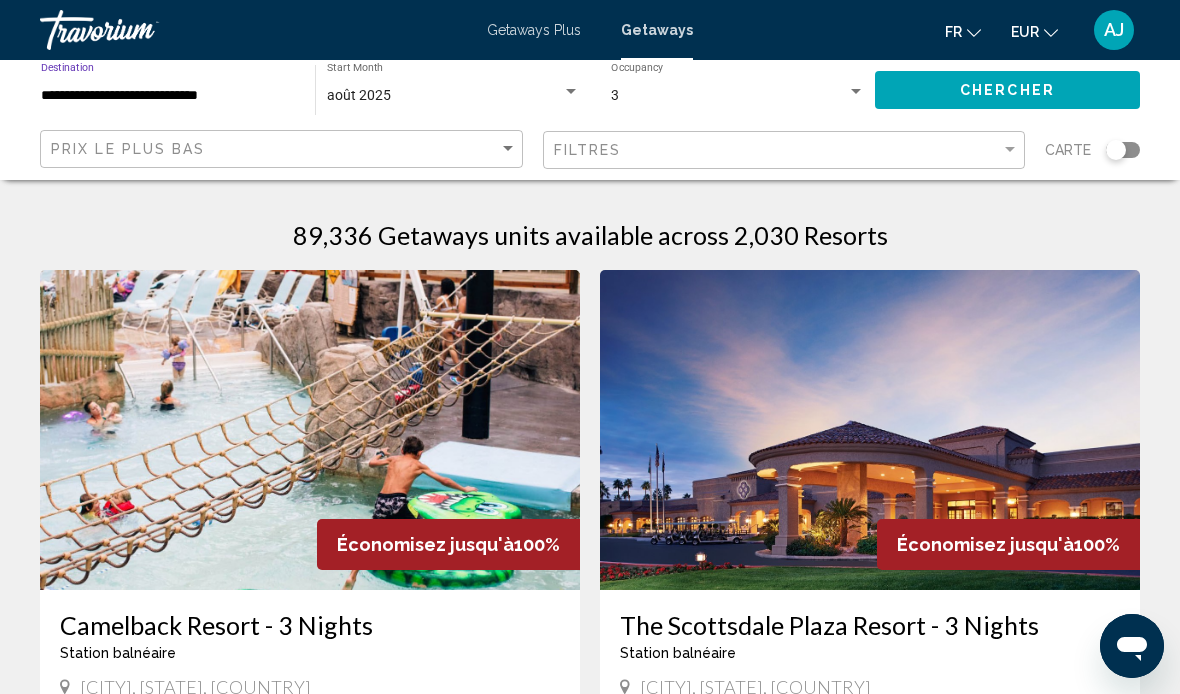 click on "**********" at bounding box center [168, 96] 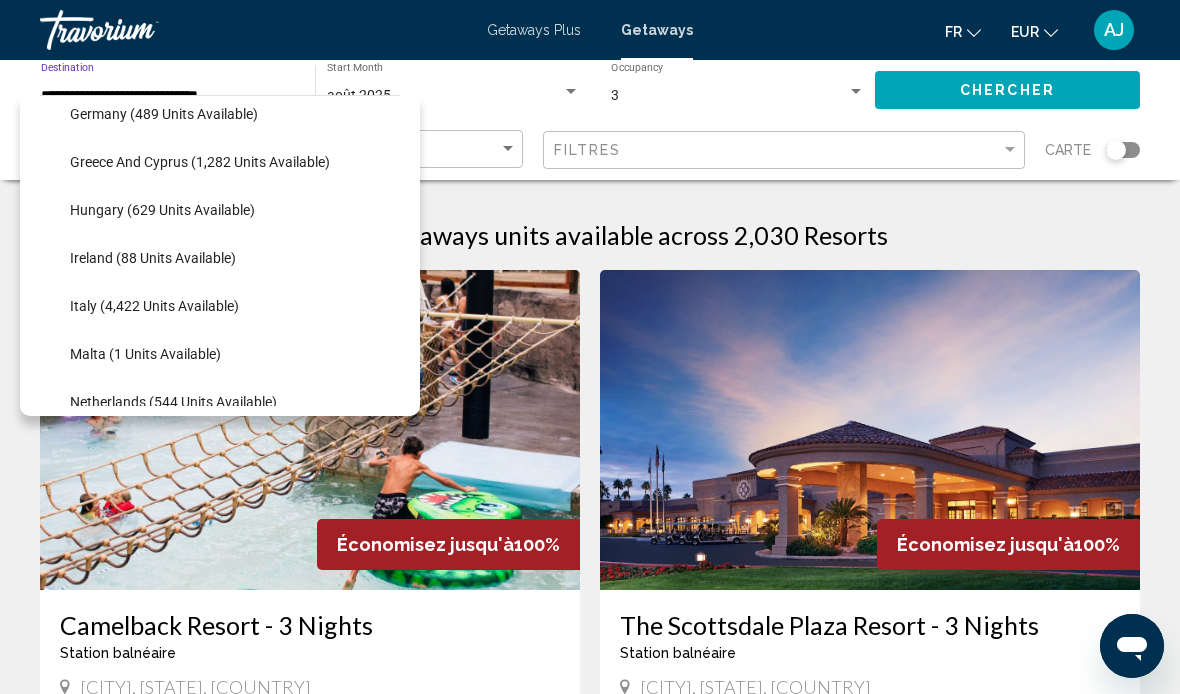 scroll, scrollTop: 640, scrollLeft: 0, axis: vertical 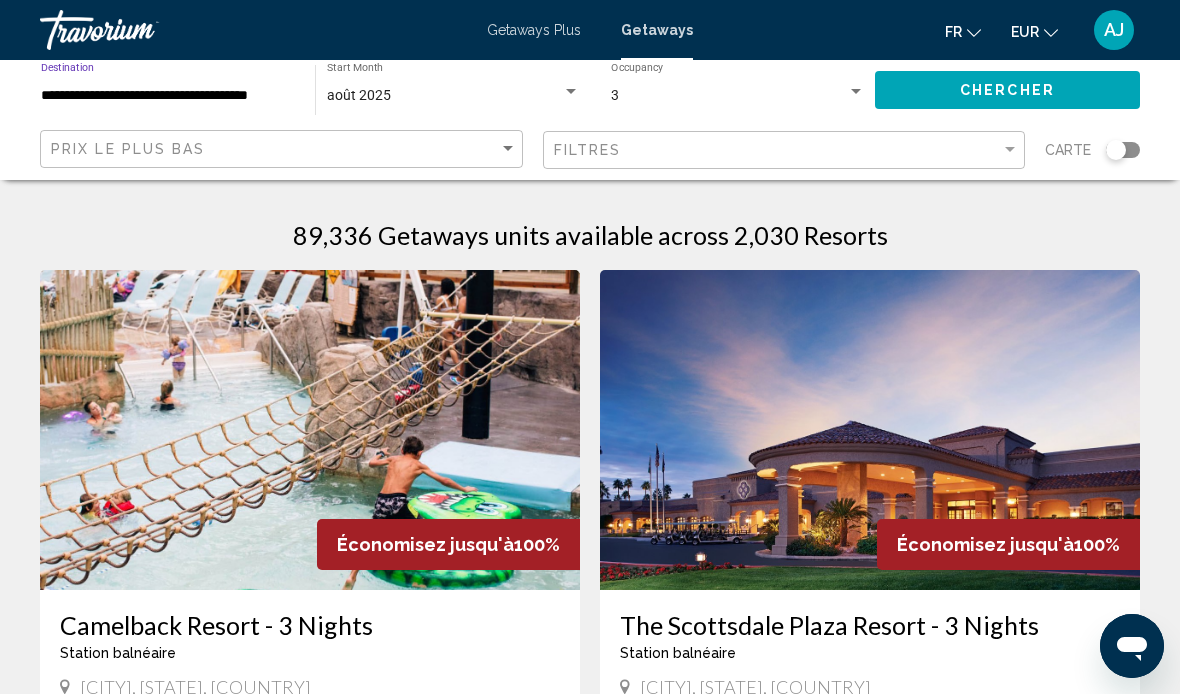 click on "Chercher" 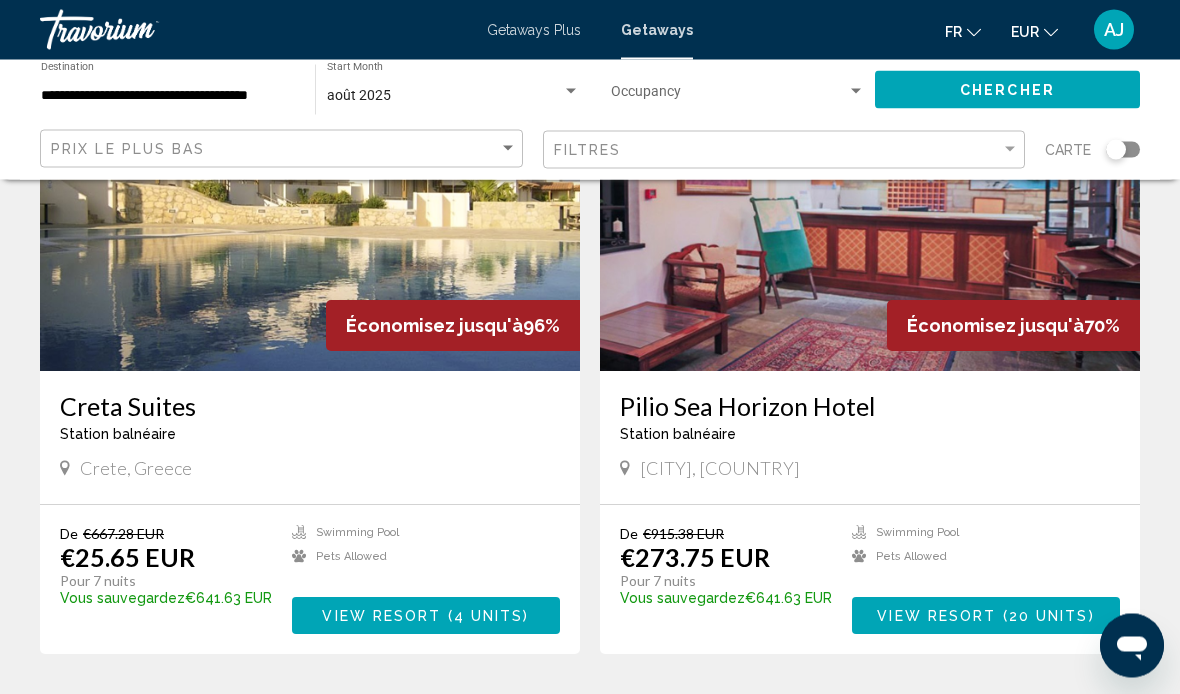 scroll, scrollTop: 220, scrollLeft: 0, axis: vertical 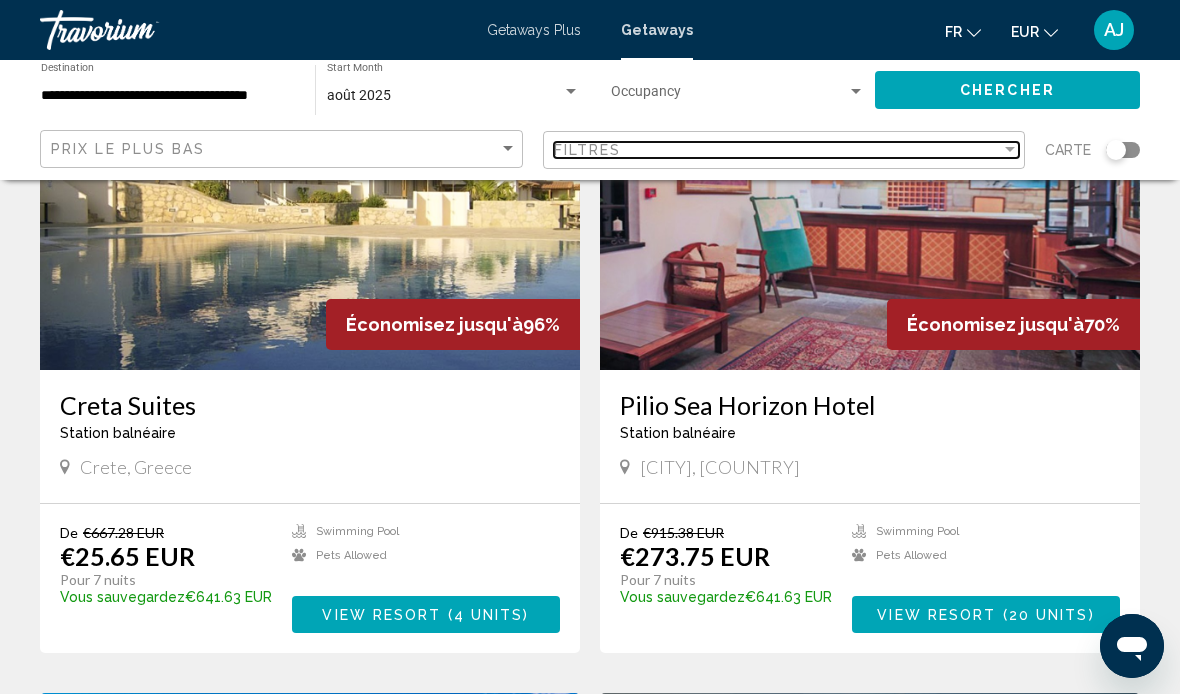 click at bounding box center (1010, 150) 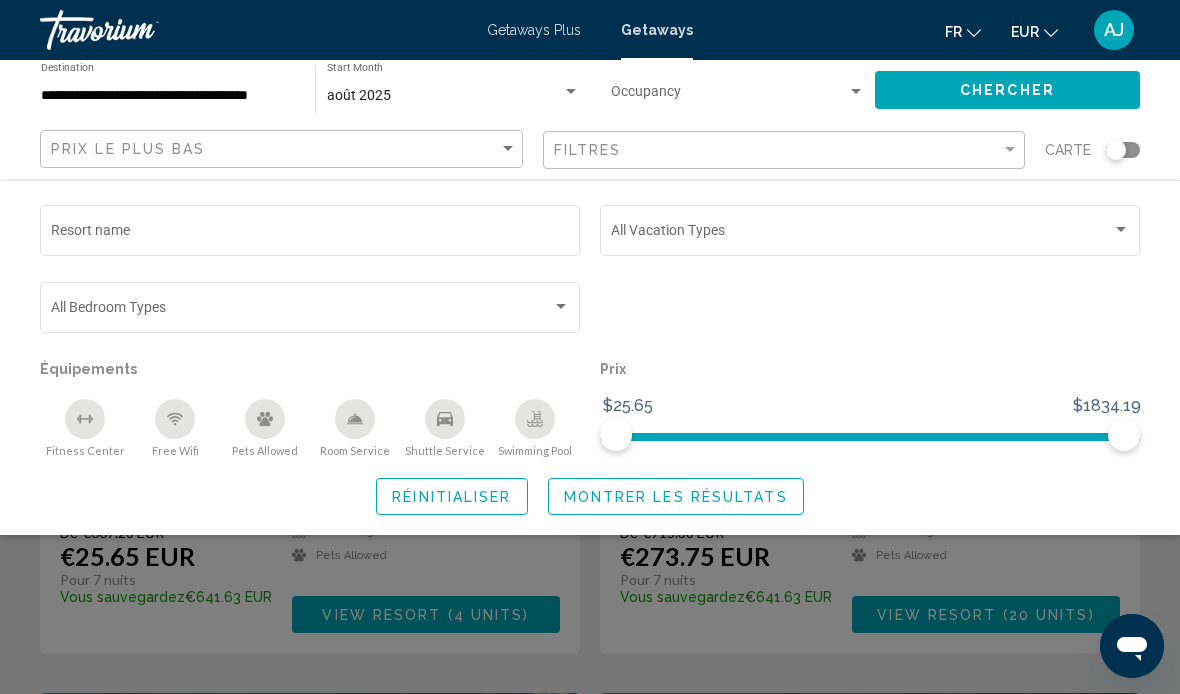 click at bounding box center [561, 306] 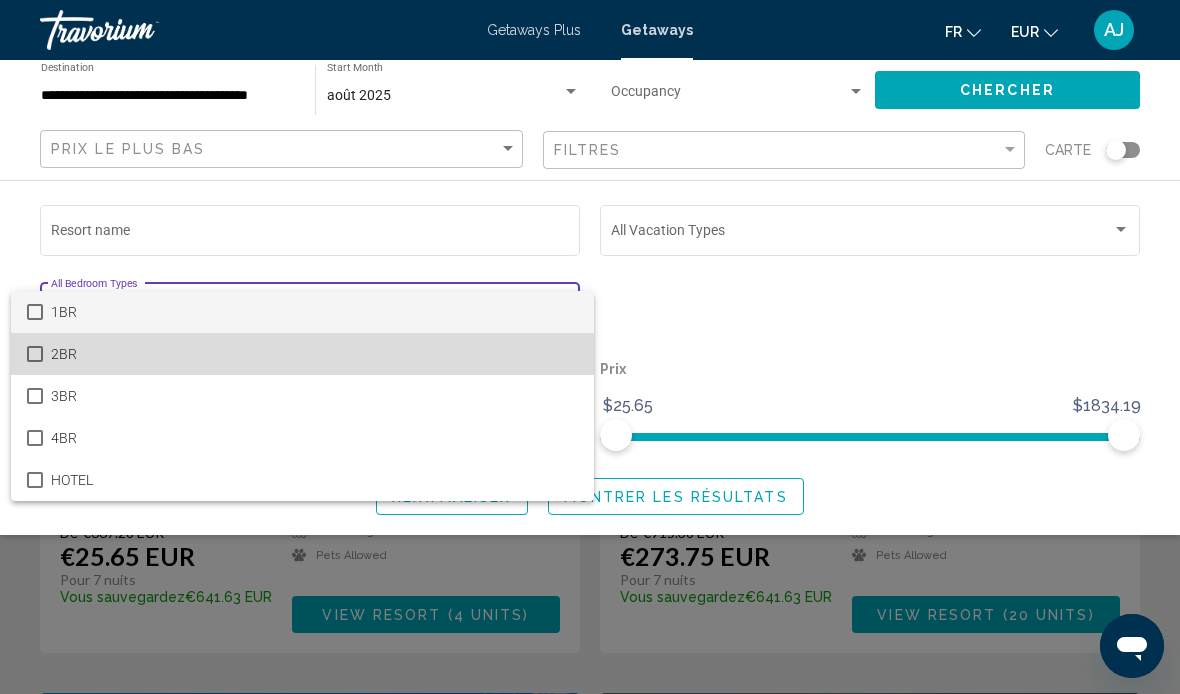 click on "2BR" at bounding box center [302, 354] 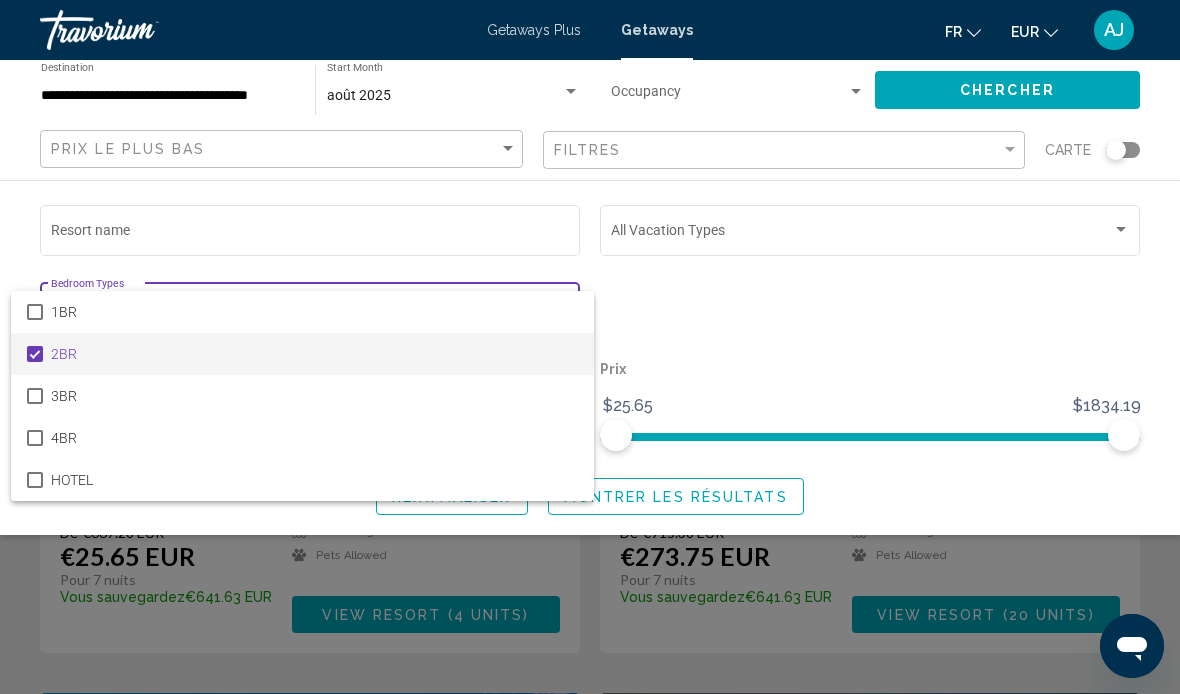 click at bounding box center (590, 347) 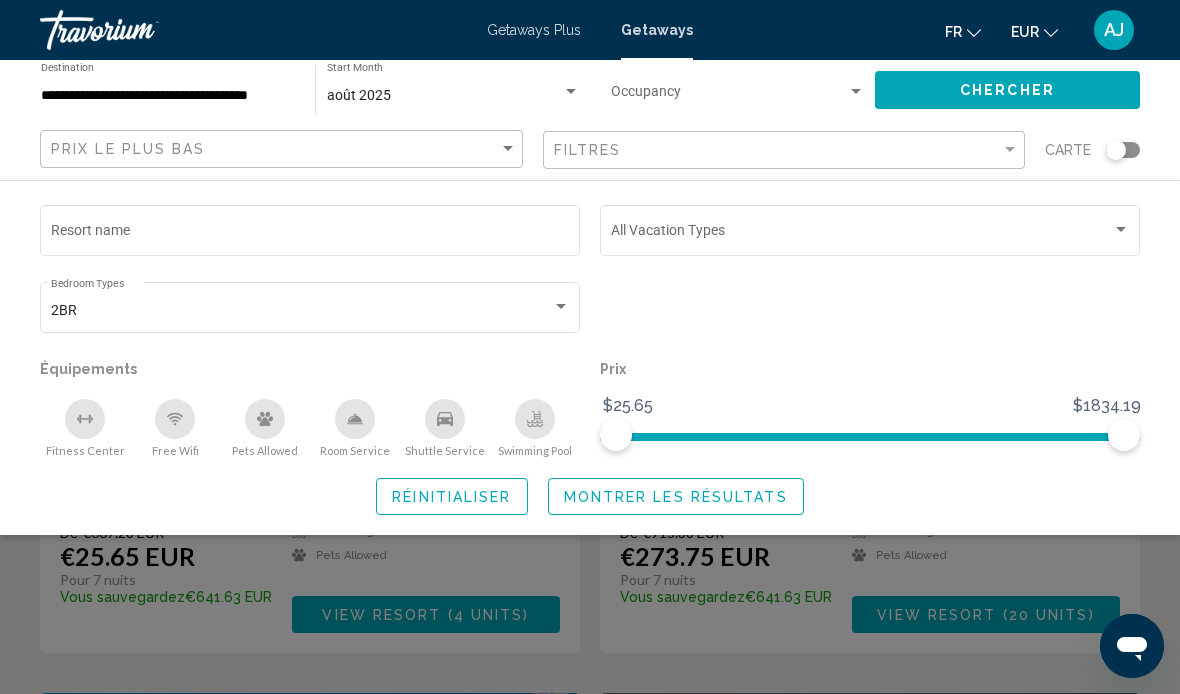 click 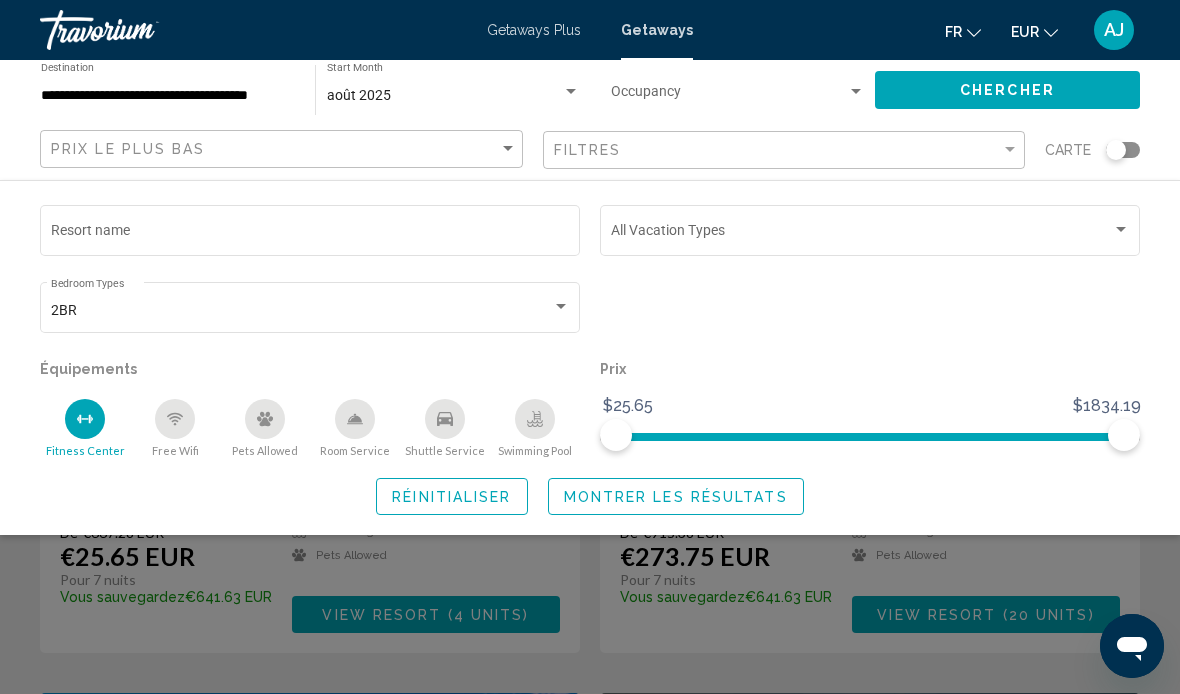 click 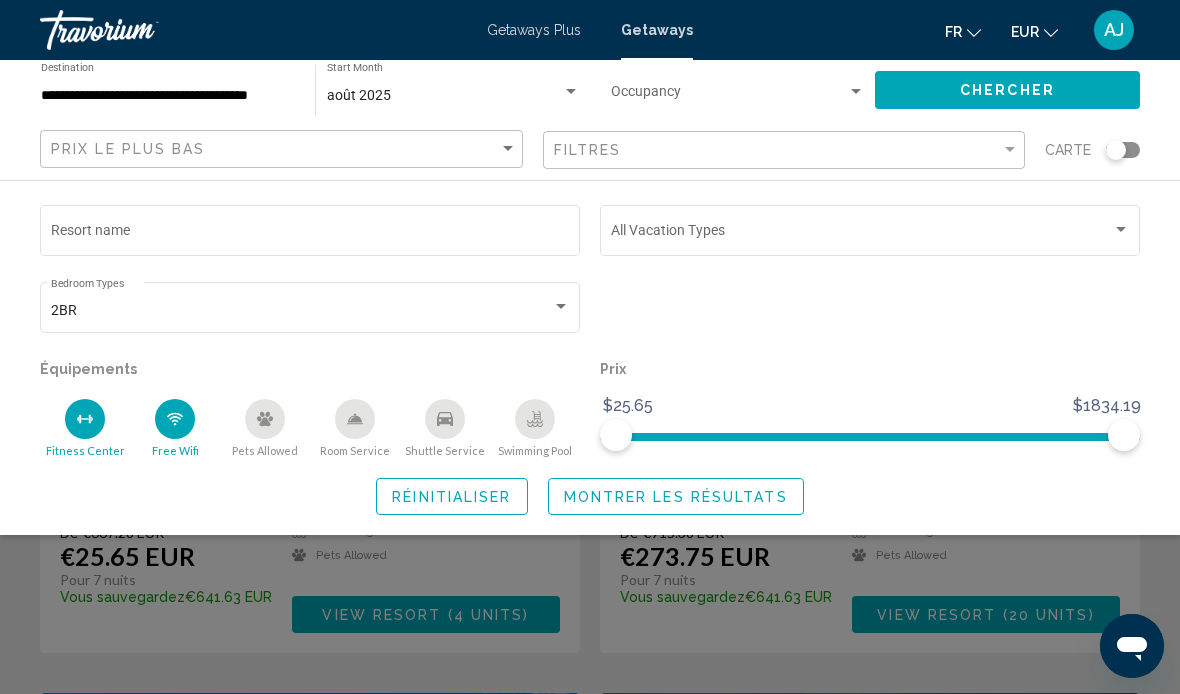 click 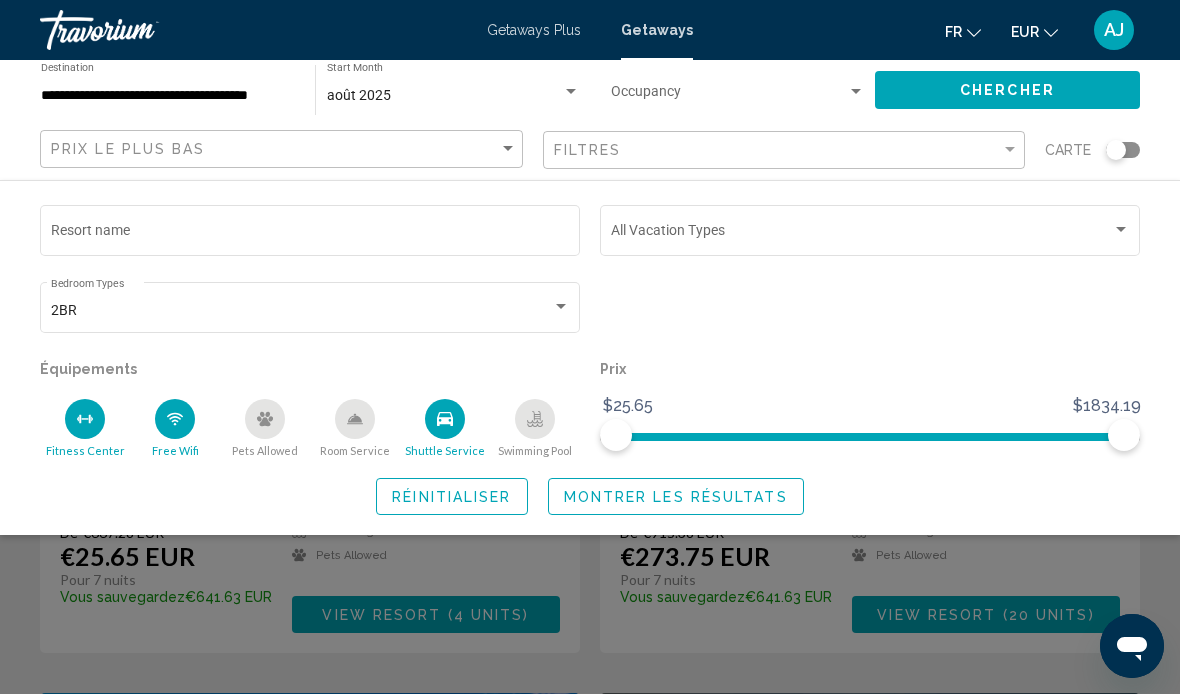 click 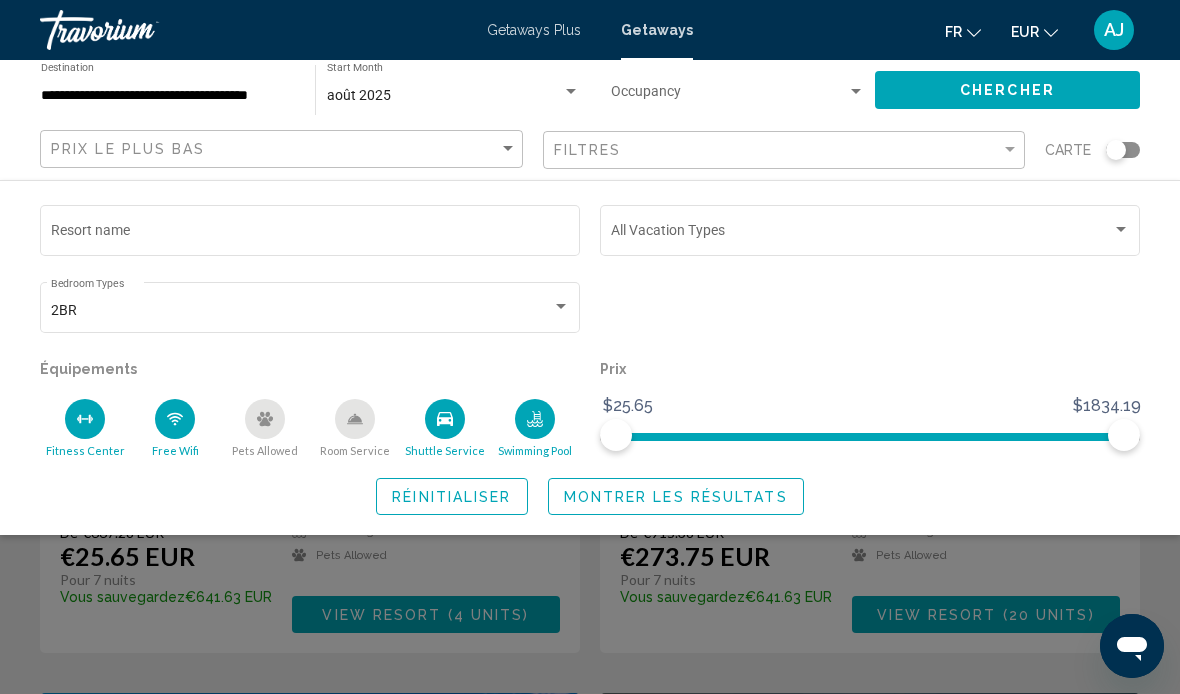 click at bounding box center [1121, 230] 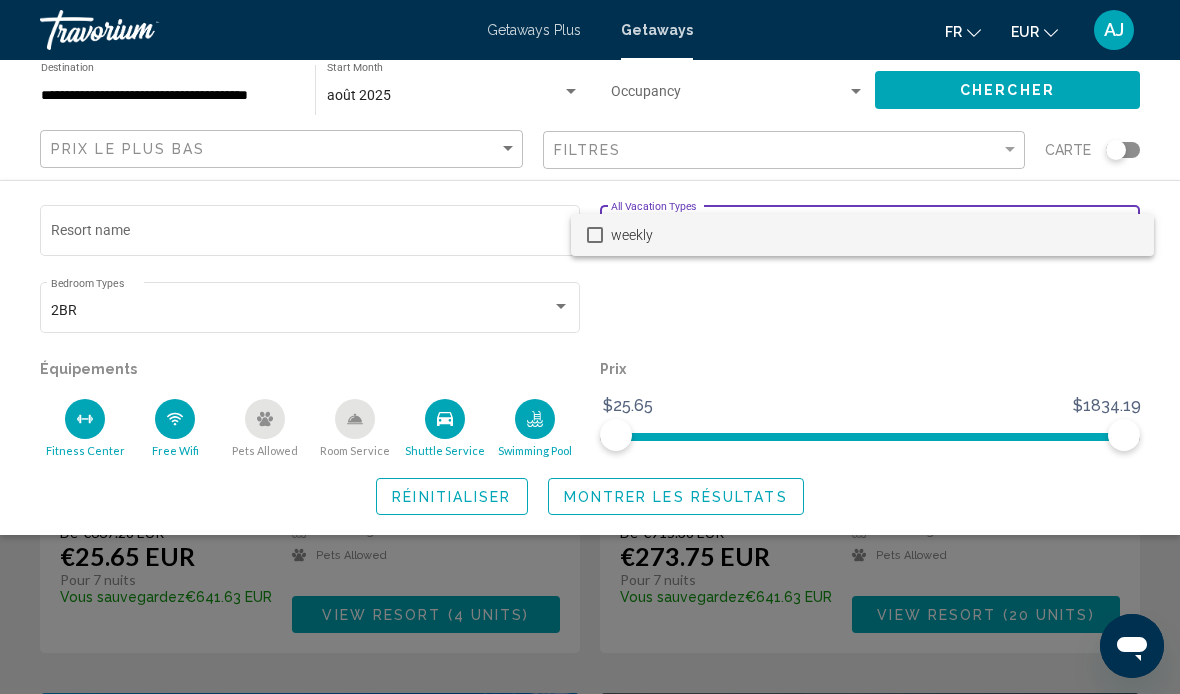click at bounding box center [590, 347] 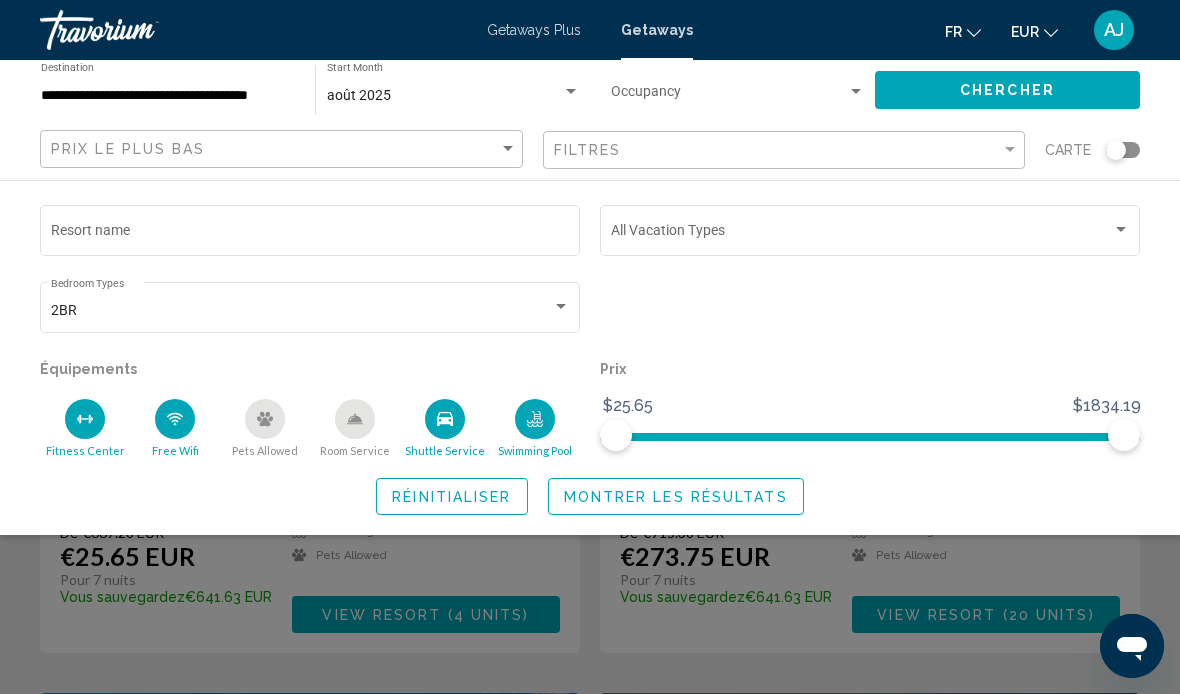 click on "Chercher" 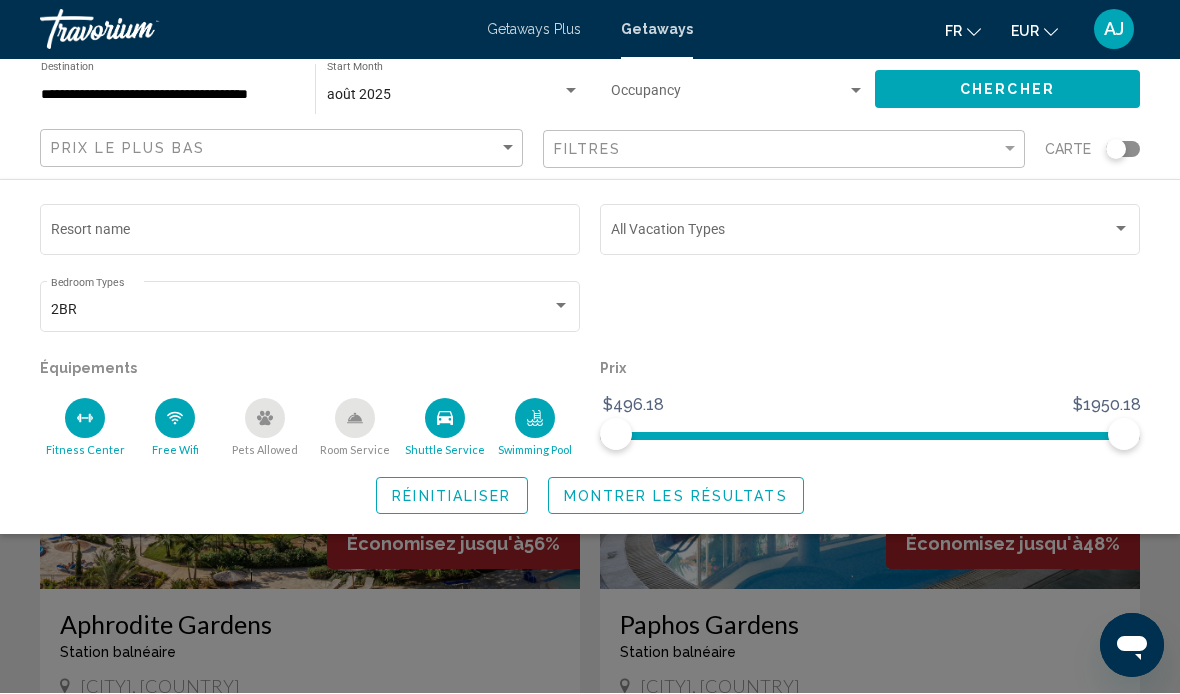 scroll, scrollTop: 1, scrollLeft: 0, axis: vertical 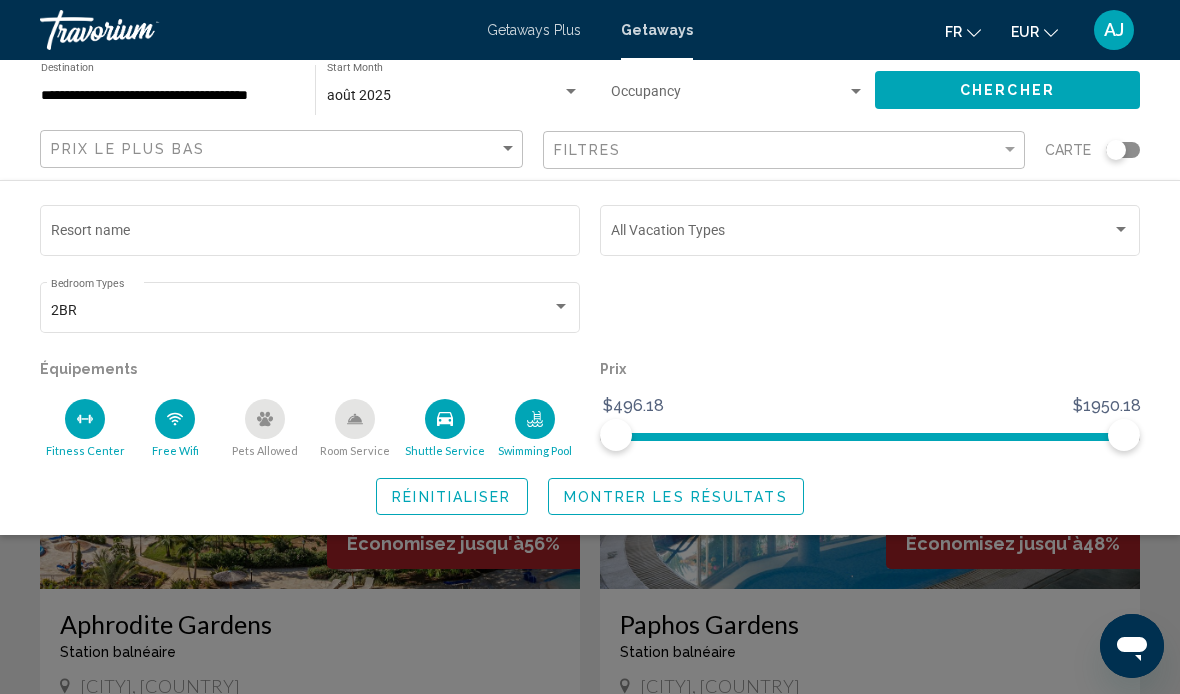 click on "Montrer les résultats" 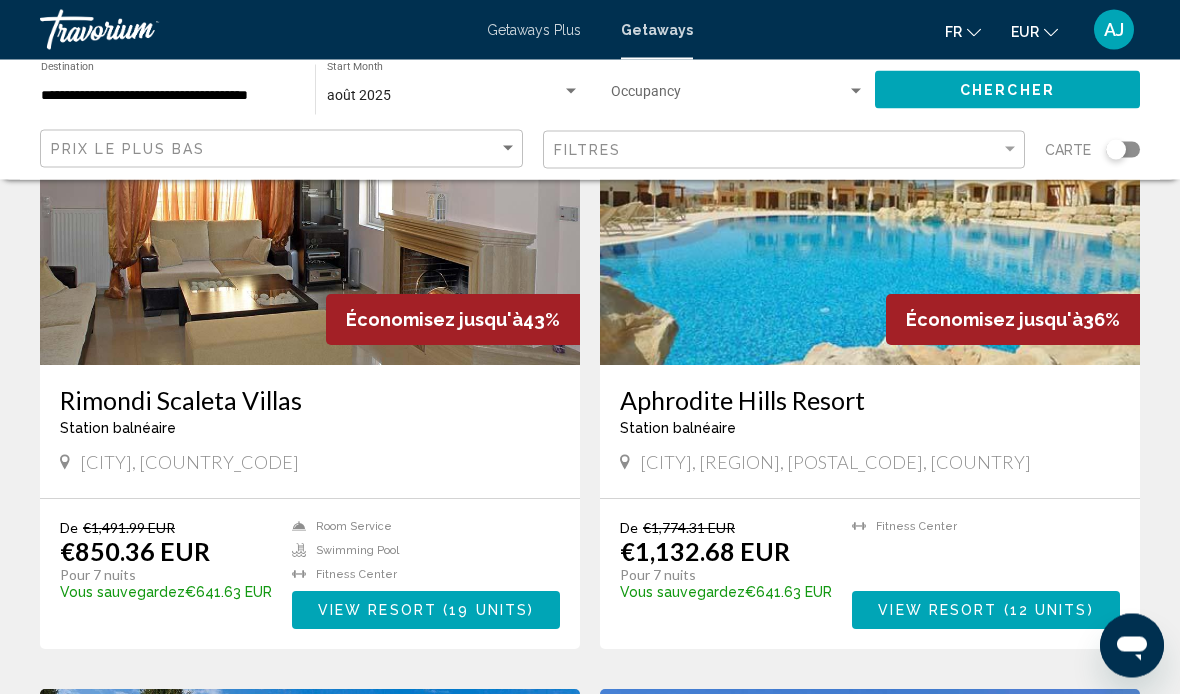 scroll, scrollTop: 868, scrollLeft: 0, axis: vertical 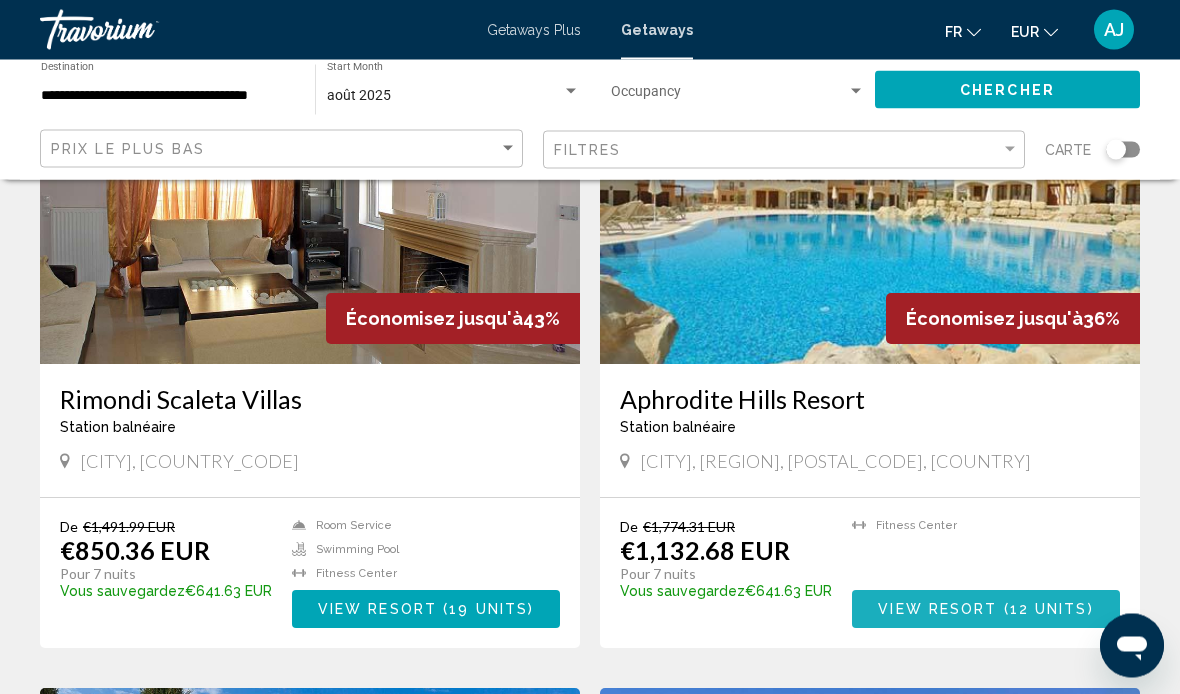 click on "View Resort" at bounding box center (937, 611) 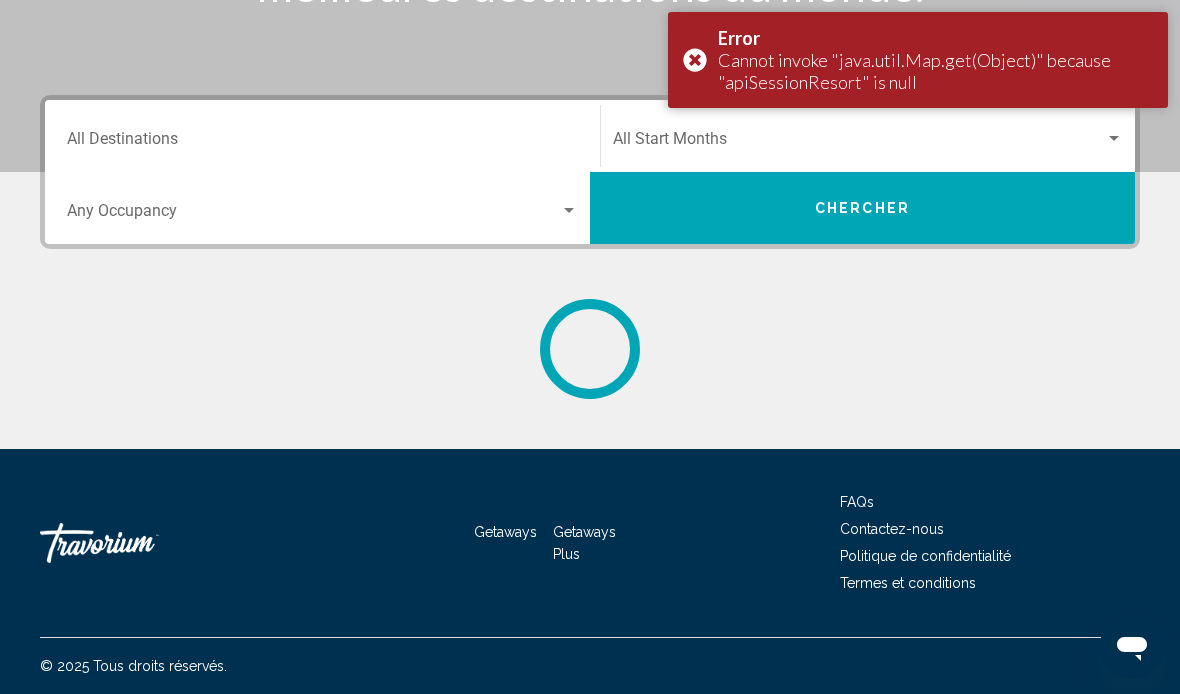 scroll, scrollTop: 0, scrollLeft: 0, axis: both 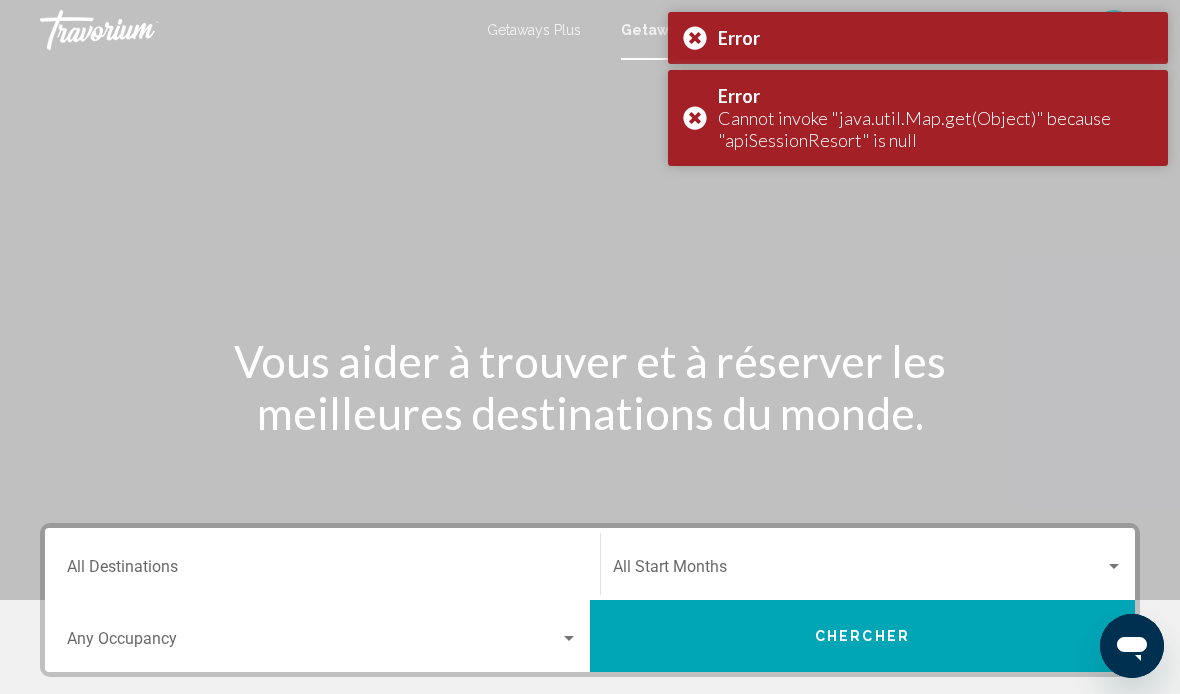 click on "Error   Cannot invoke "java.util.Map.get(Object)" because "apiSessionResort" is null" at bounding box center (918, 118) 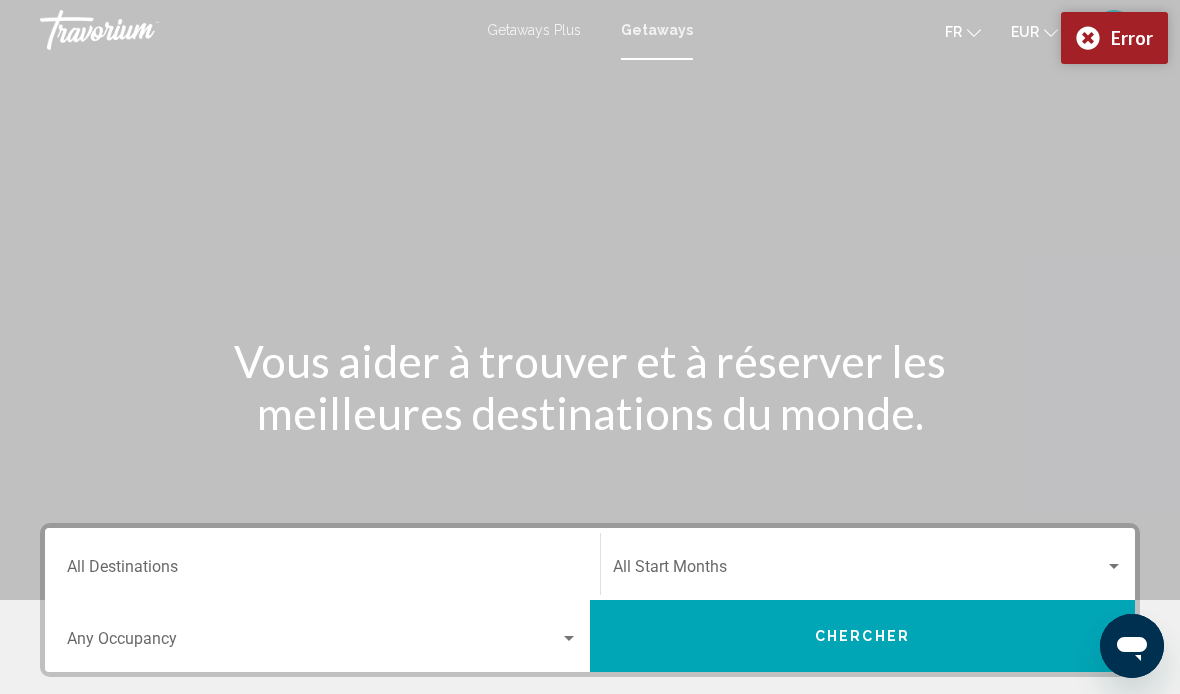 click on "Getaways Plus Getaways fr
English Español Français Italiano Português русский EUR
USD ($) MXN (Mex$) CAD (Can$) GBP (£) EUR (€) AUD (A$) NZD (NZ$) CNY (CN¥) AJ Se connecter" at bounding box center (590, 30) 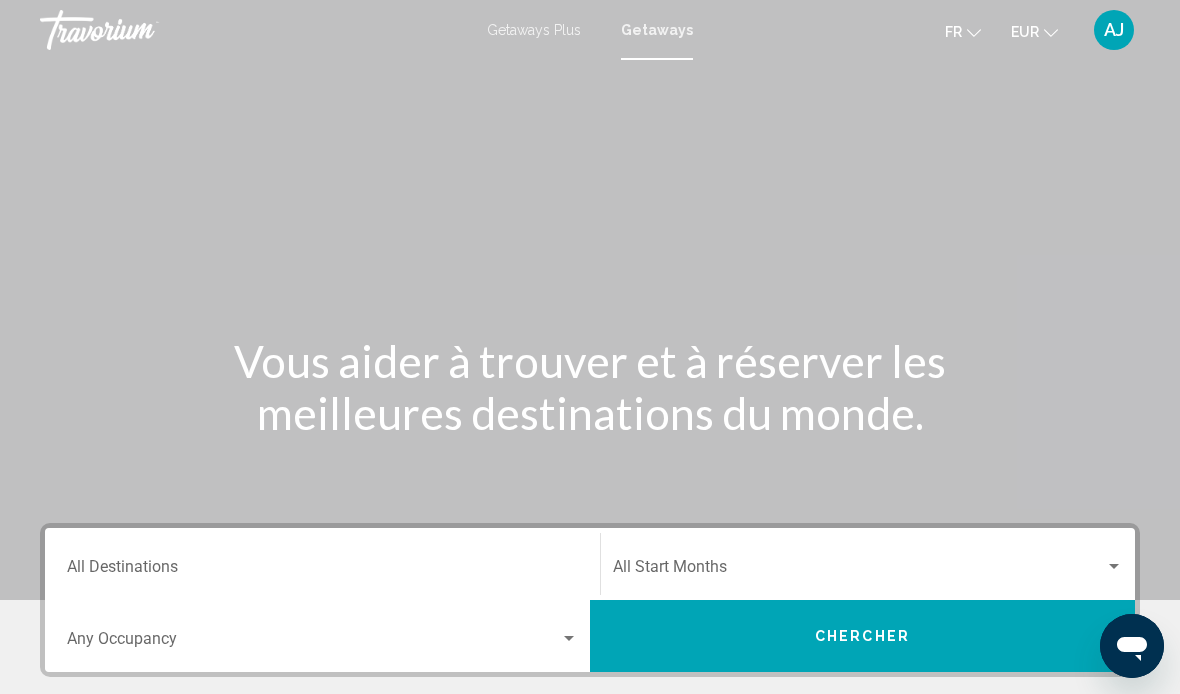 click on "Destination All Destinations" at bounding box center (322, 571) 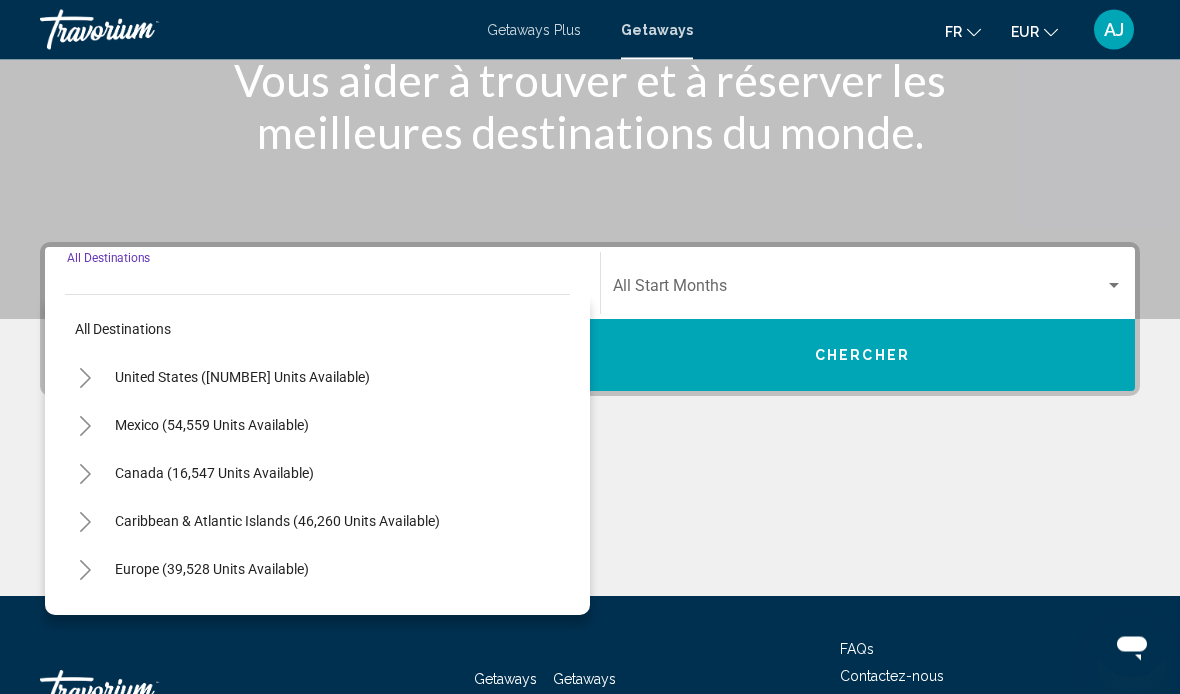 scroll, scrollTop: 355, scrollLeft: 0, axis: vertical 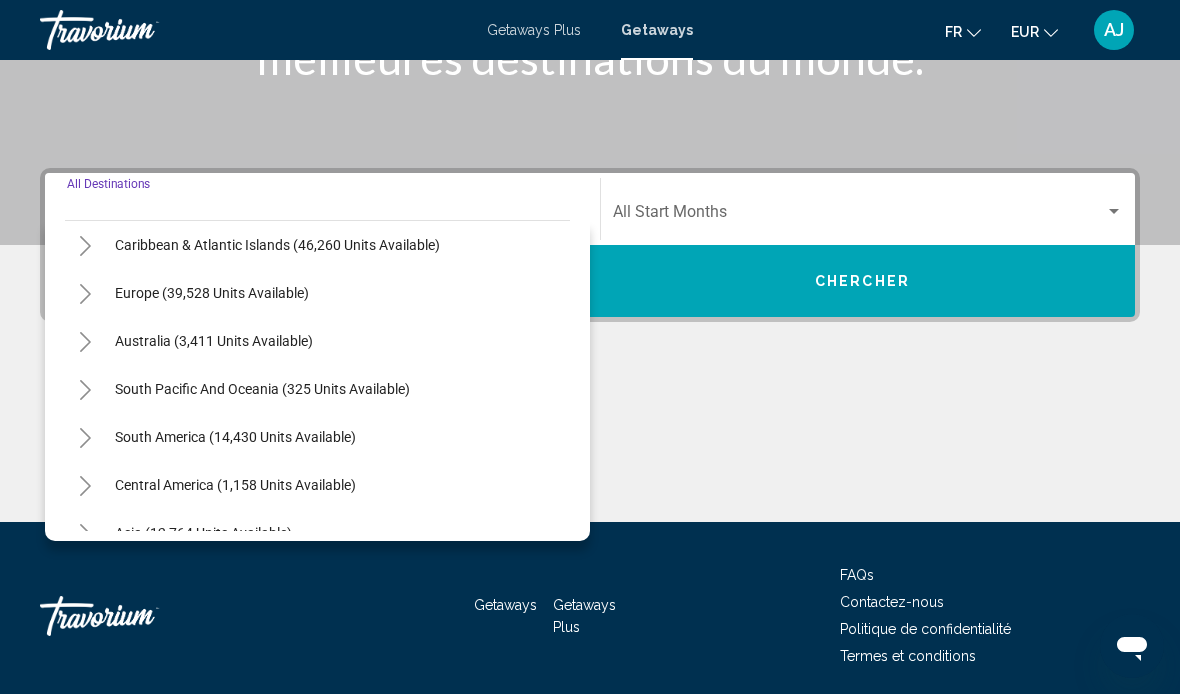 click on "Europe (39,528 units available)" at bounding box center (214, 341) 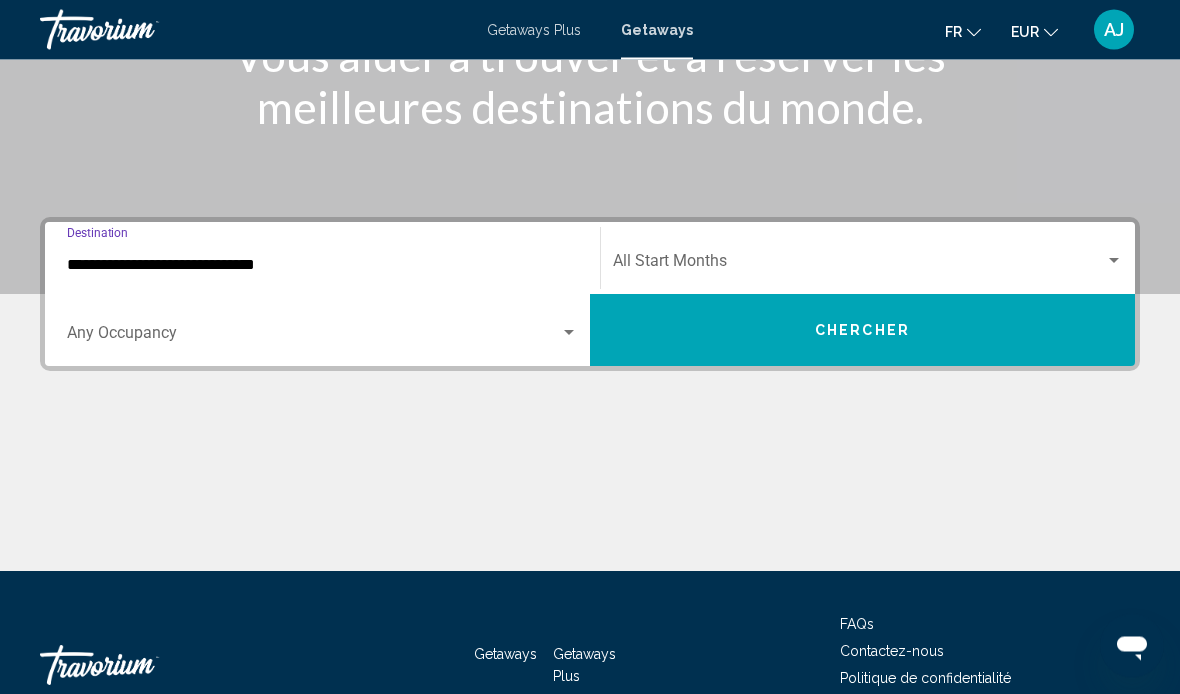 click on "**********" at bounding box center [322, 266] 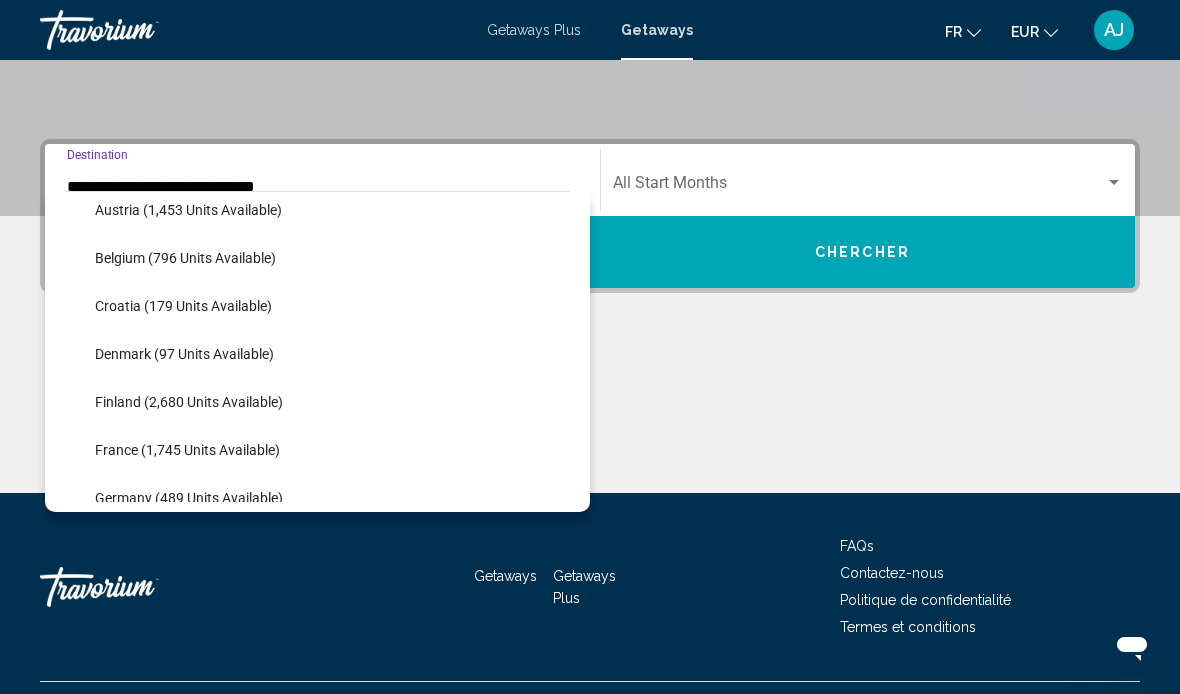 scroll, scrollTop: 356, scrollLeft: 0, axis: vertical 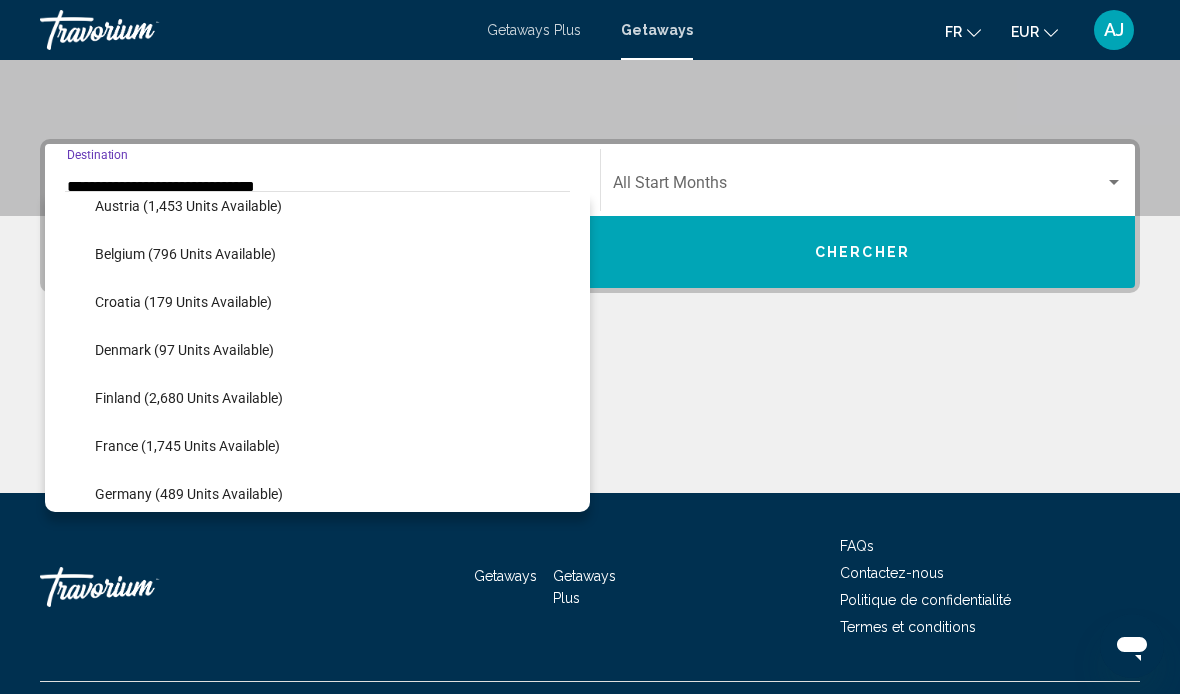 click on "Belgium (796 units available)" 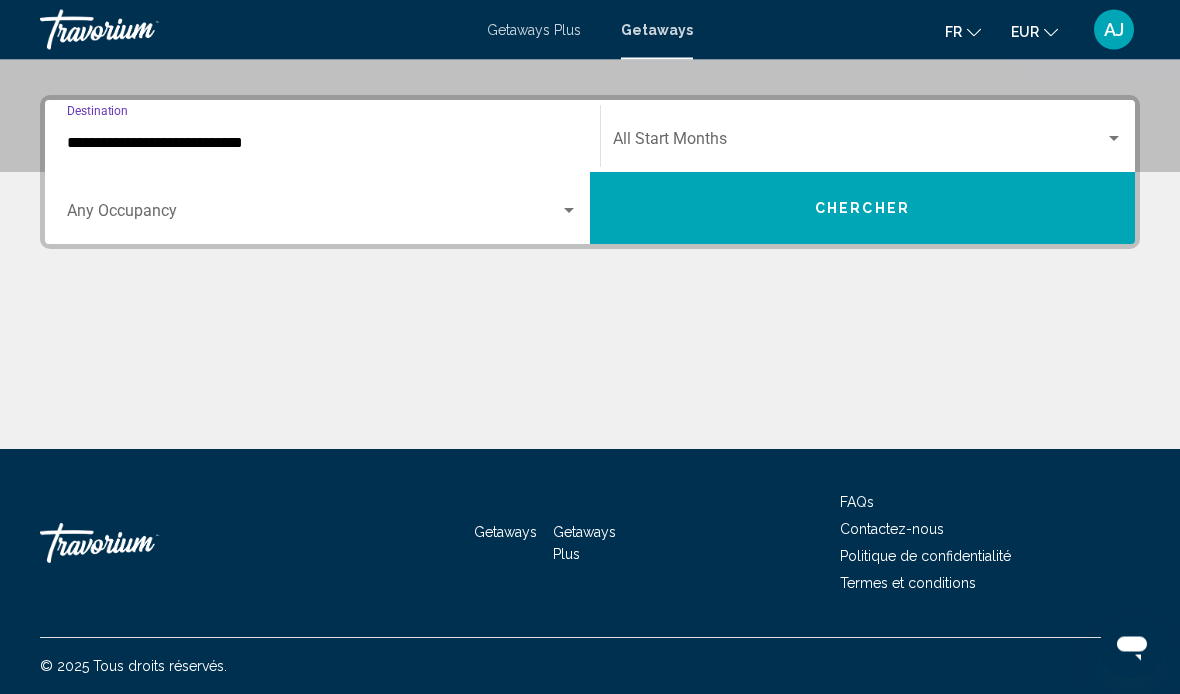 scroll, scrollTop: 428, scrollLeft: 0, axis: vertical 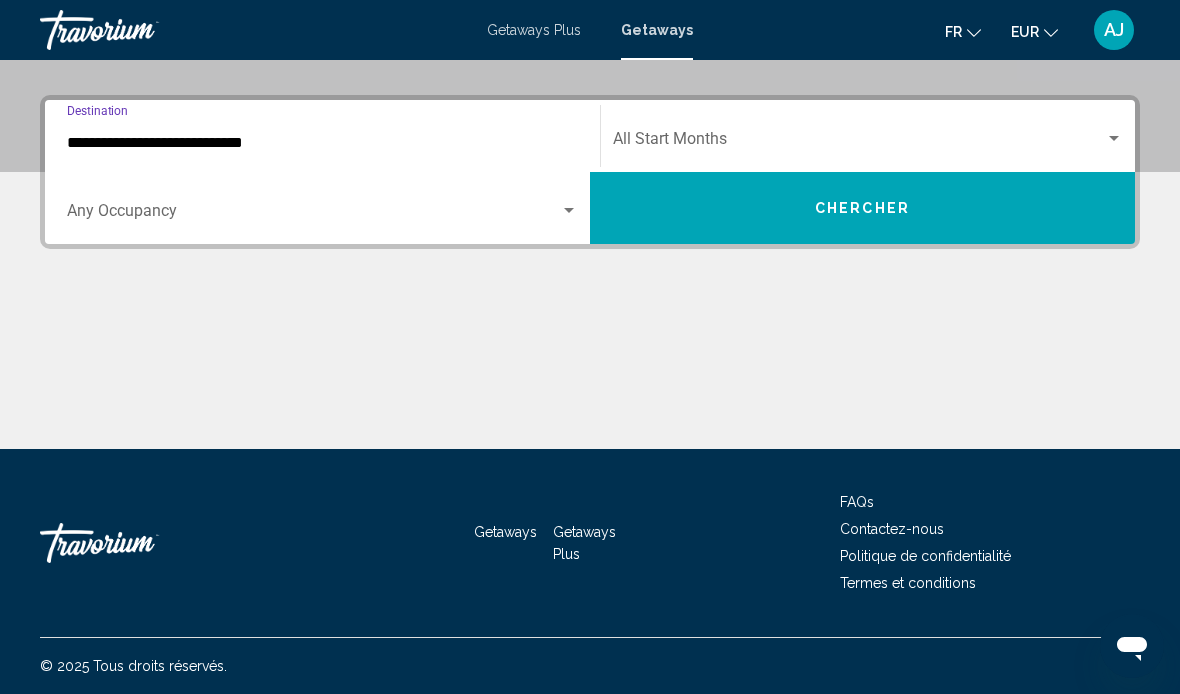 click at bounding box center (313, 215) 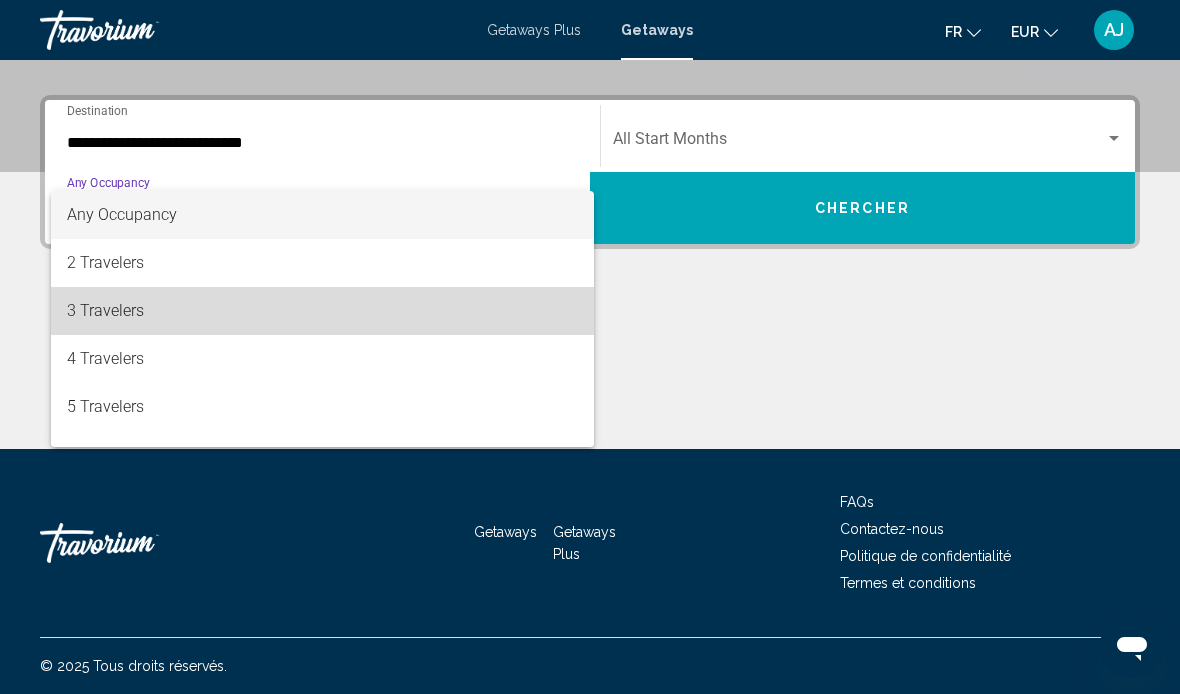 click on "3 Travelers" at bounding box center [322, 311] 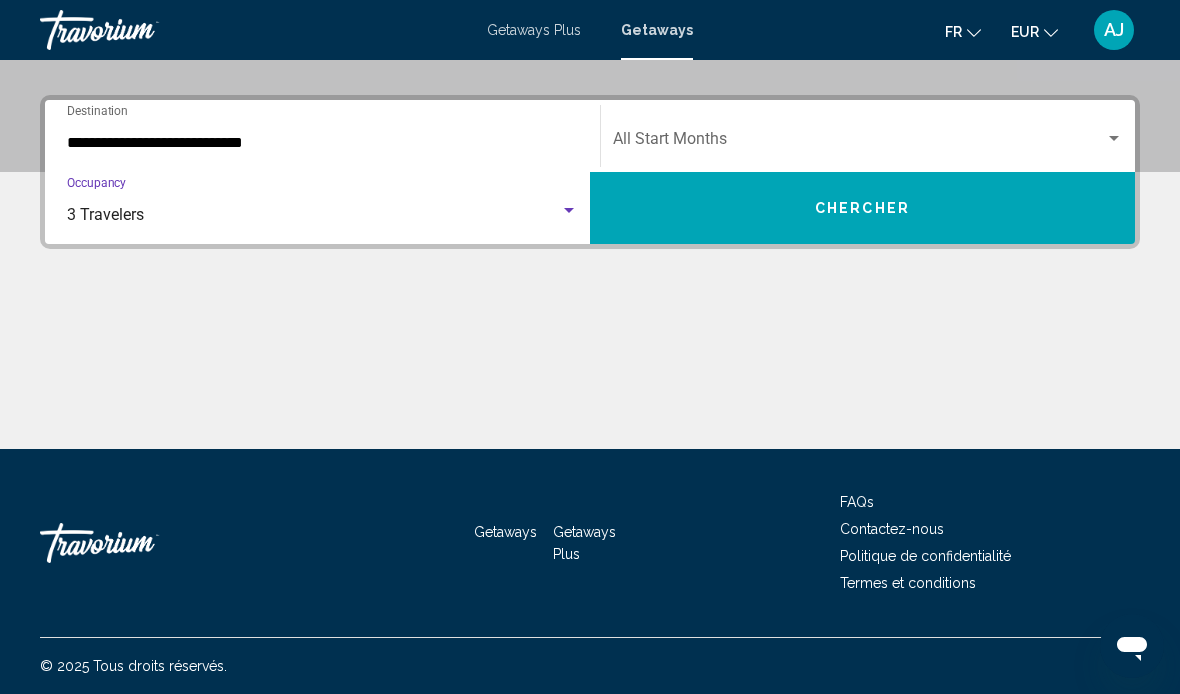 click at bounding box center (859, 143) 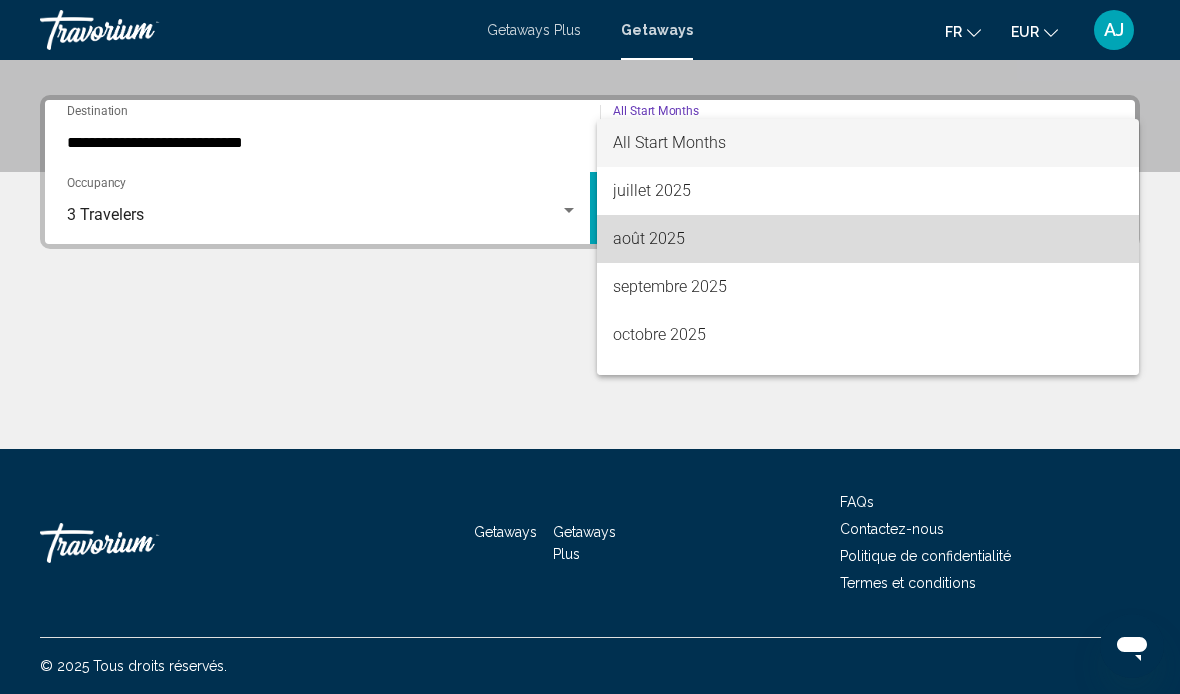 click on "août 2025" at bounding box center [868, 239] 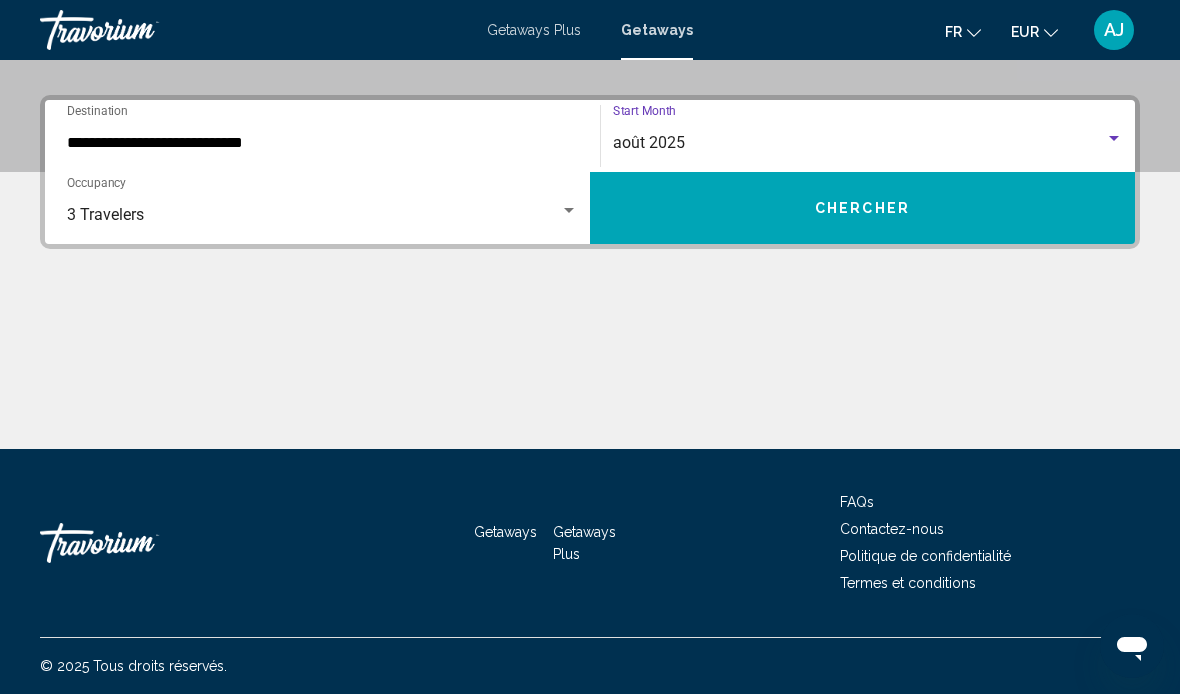 click on "Chercher" at bounding box center [862, 208] 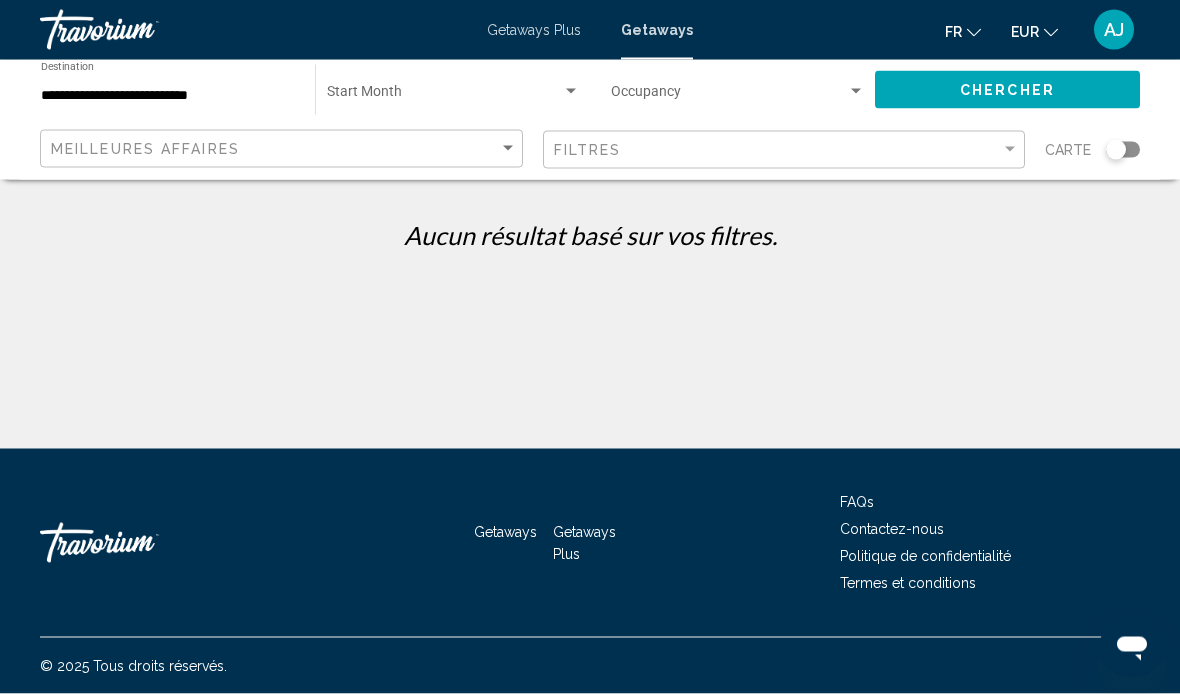 scroll, scrollTop: 0, scrollLeft: 0, axis: both 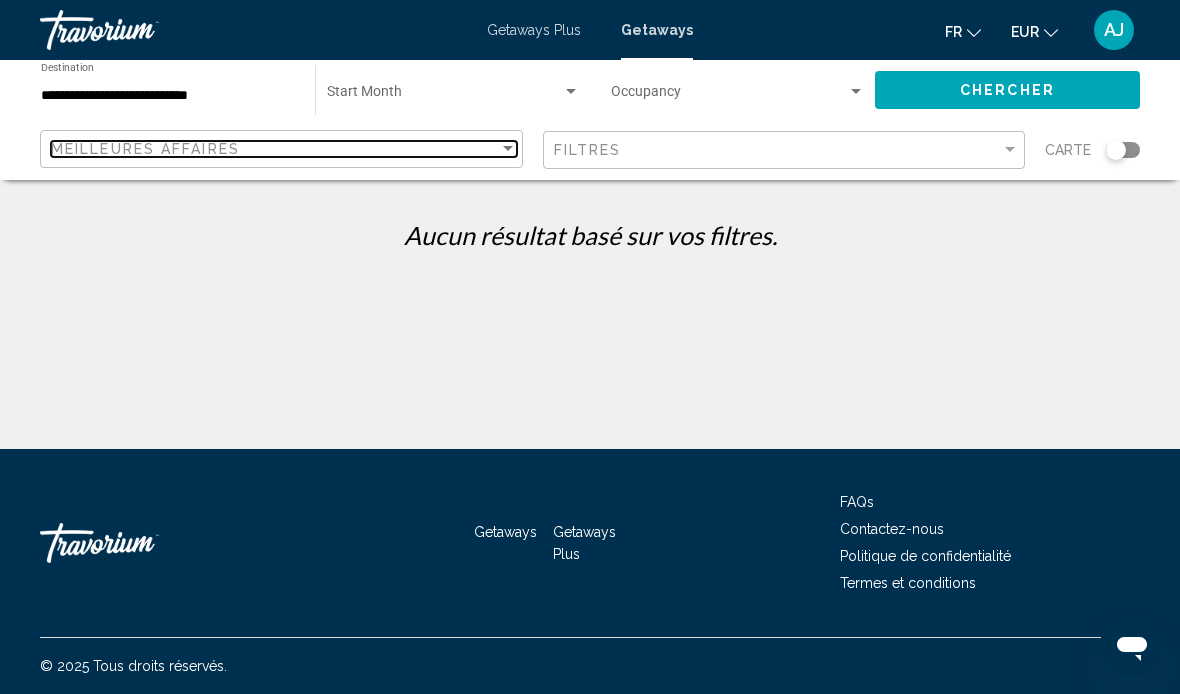 click at bounding box center [508, 149] 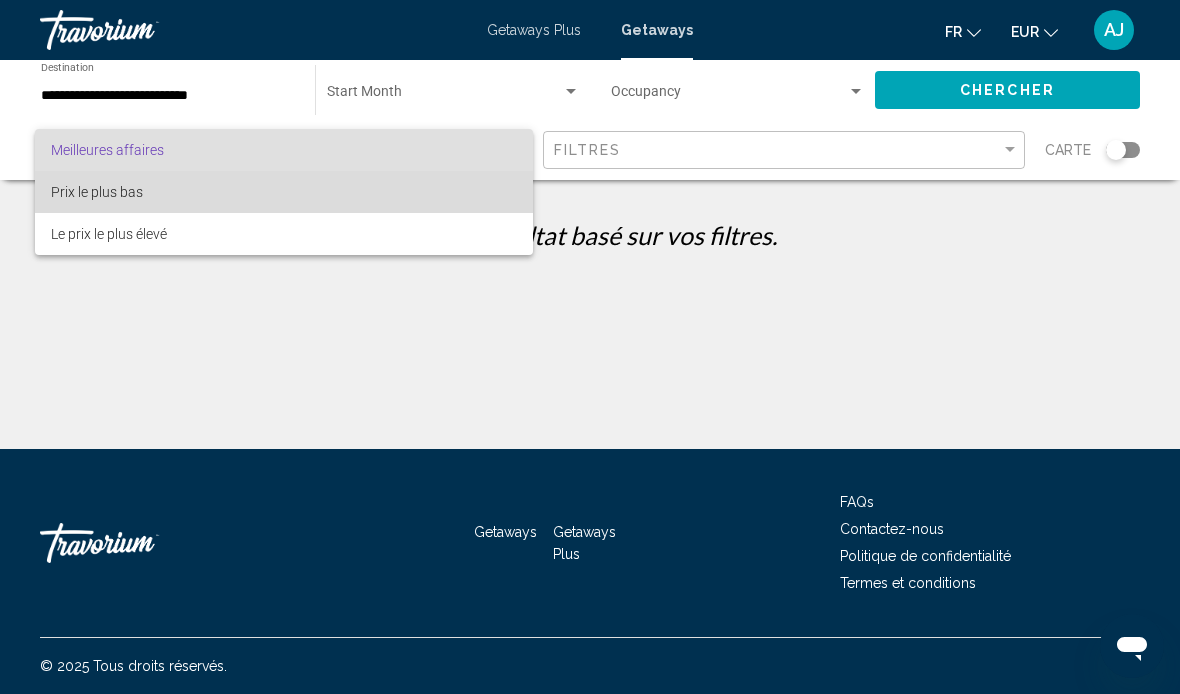click on "Prix ​​le plus bas" at bounding box center [97, 192] 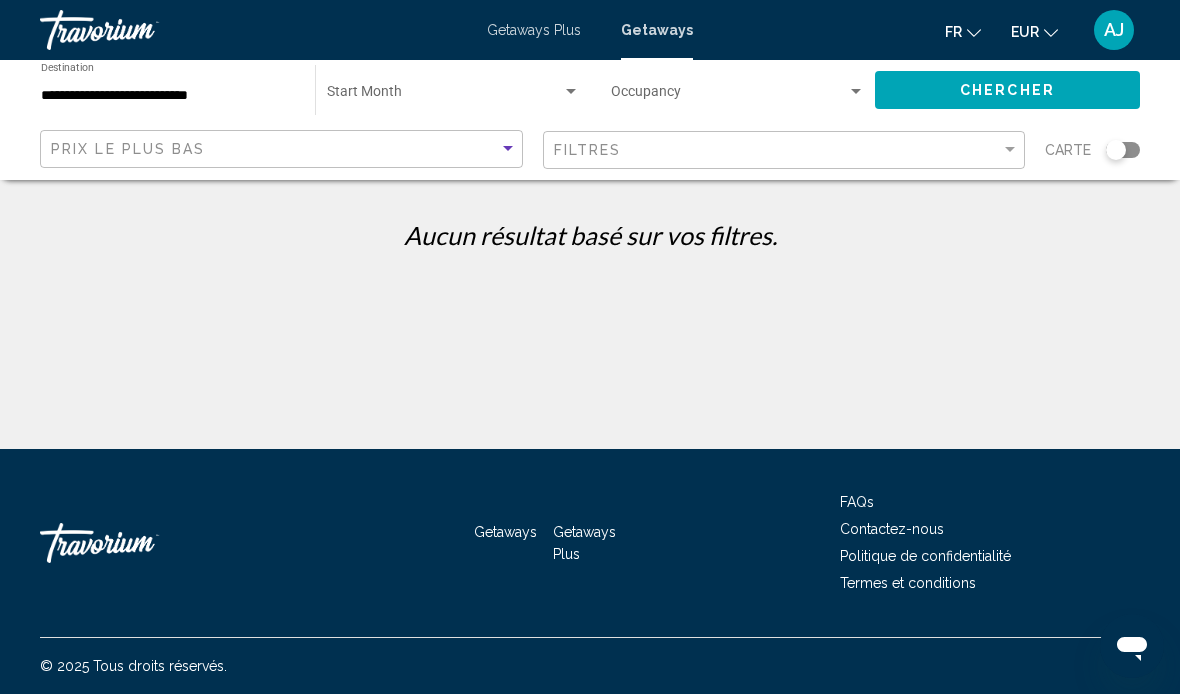 click on "Chercher" 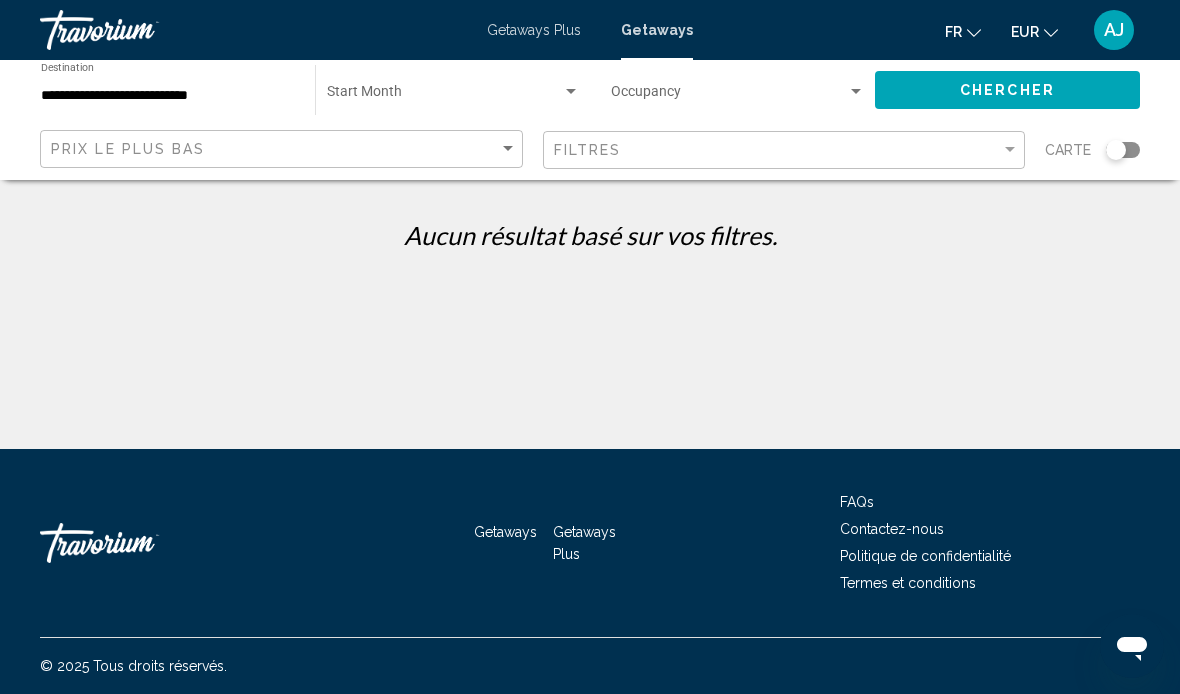 click on "**********" at bounding box center (168, 96) 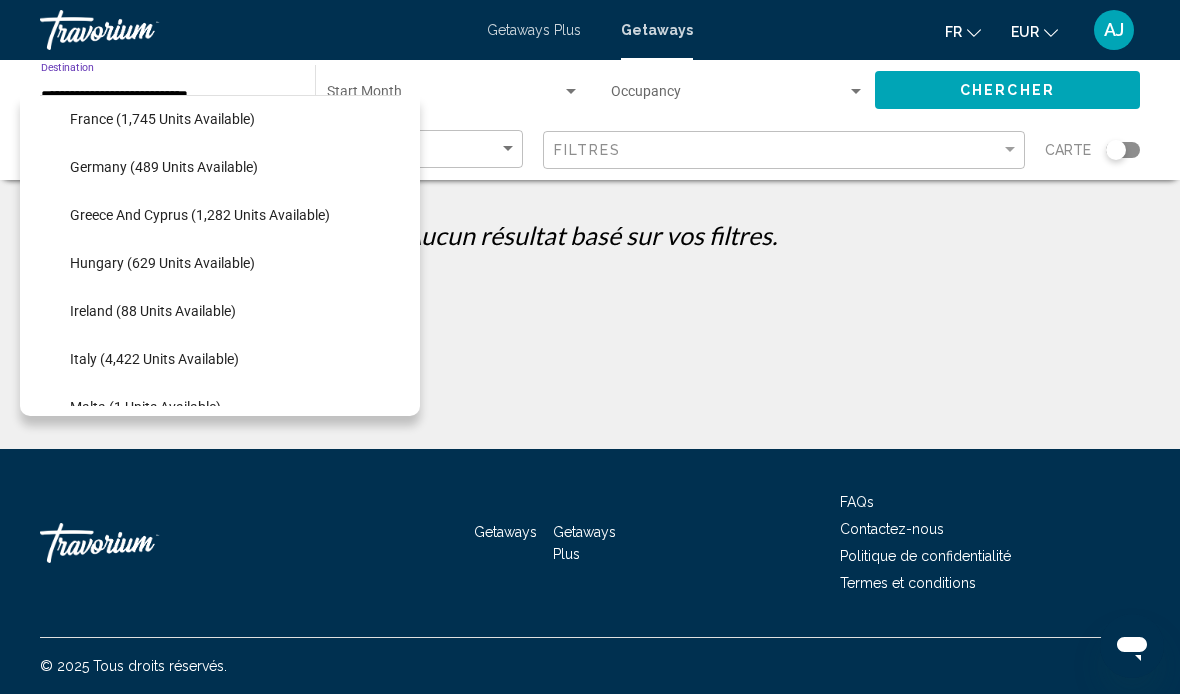 scroll, scrollTop: 587, scrollLeft: 0, axis: vertical 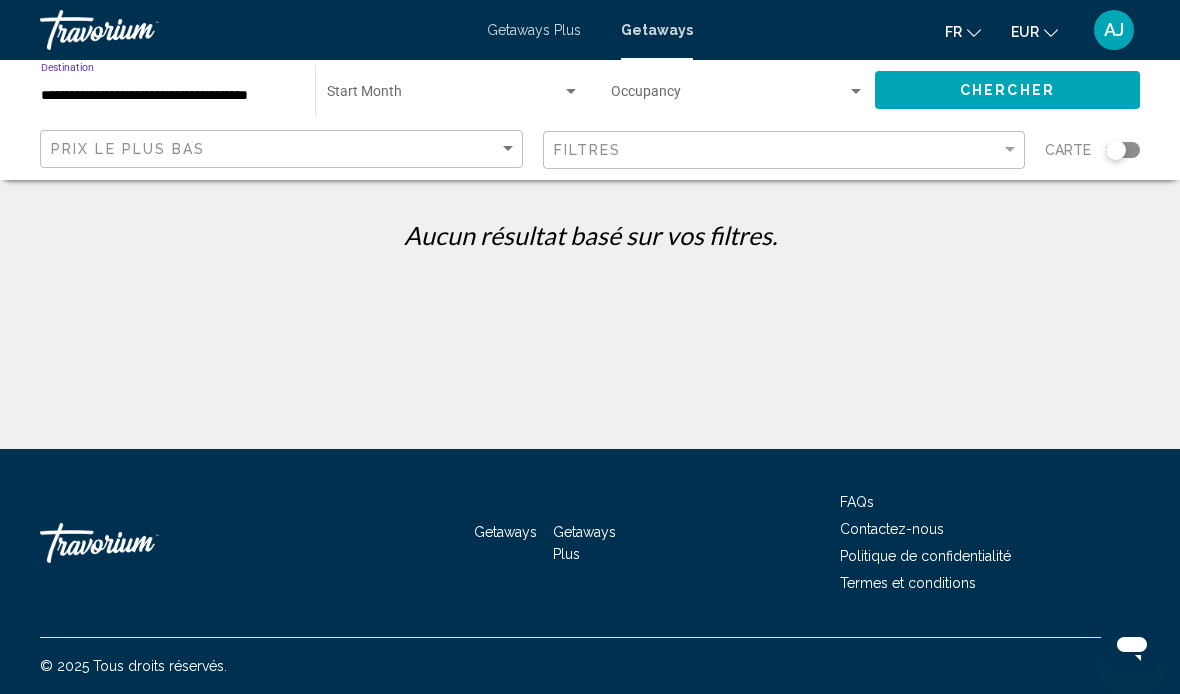 click on "Chercher" 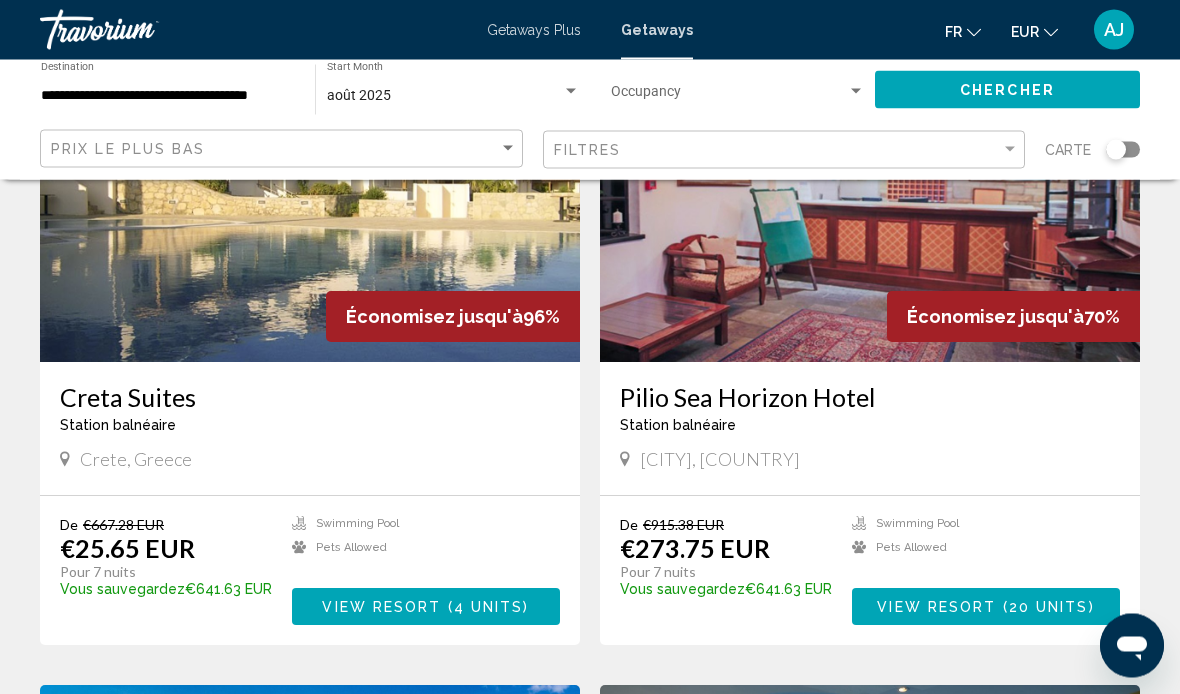 scroll, scrollTop: 228, scrollLeft: 0, axis: vertical 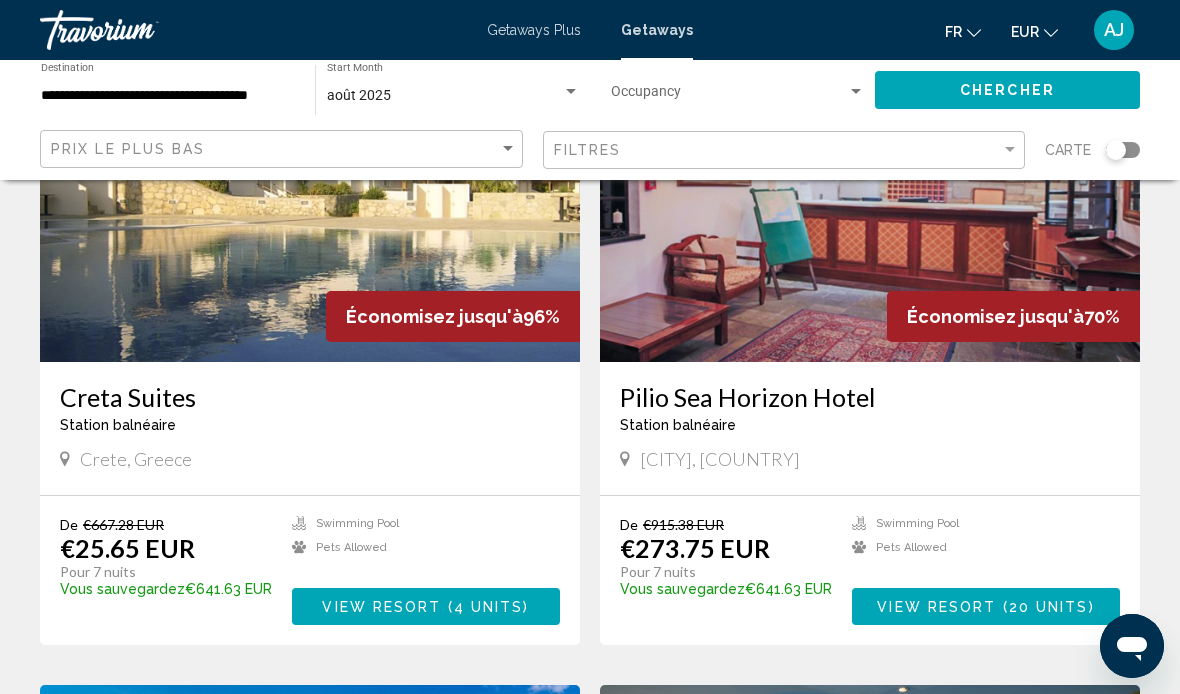 click on "View Resort    ( 4 units )" at bounding box center [426, 606] 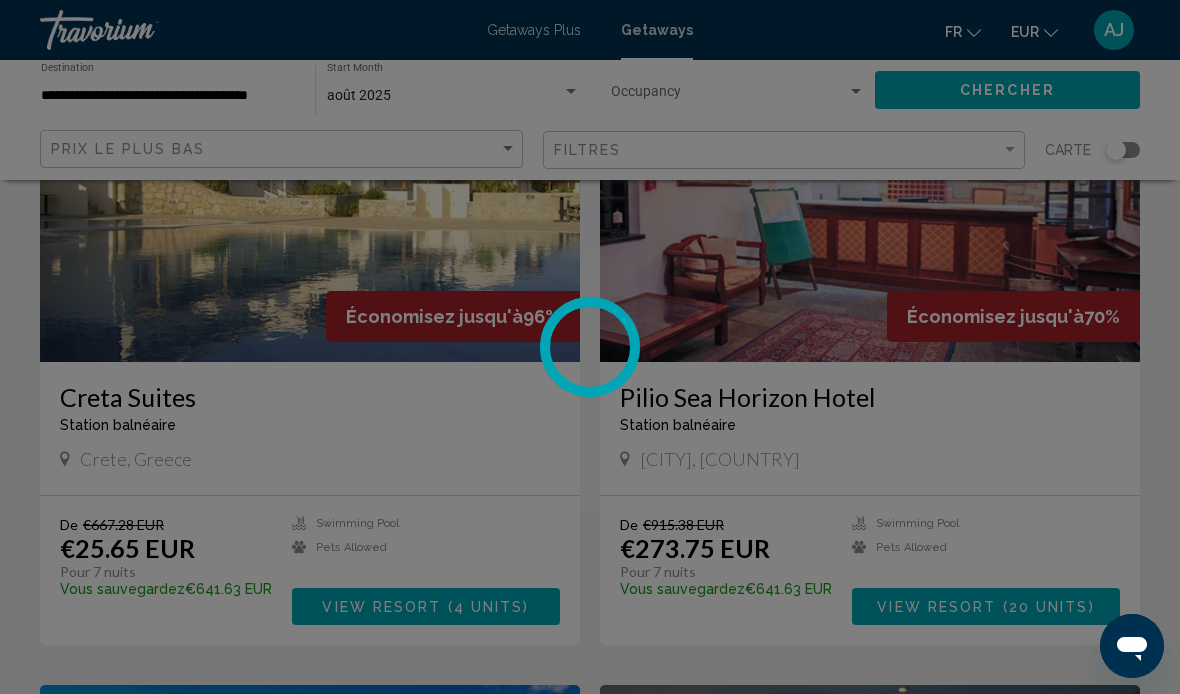 scroll, scrollTop: 0, scrollLeft: 0, axis: both 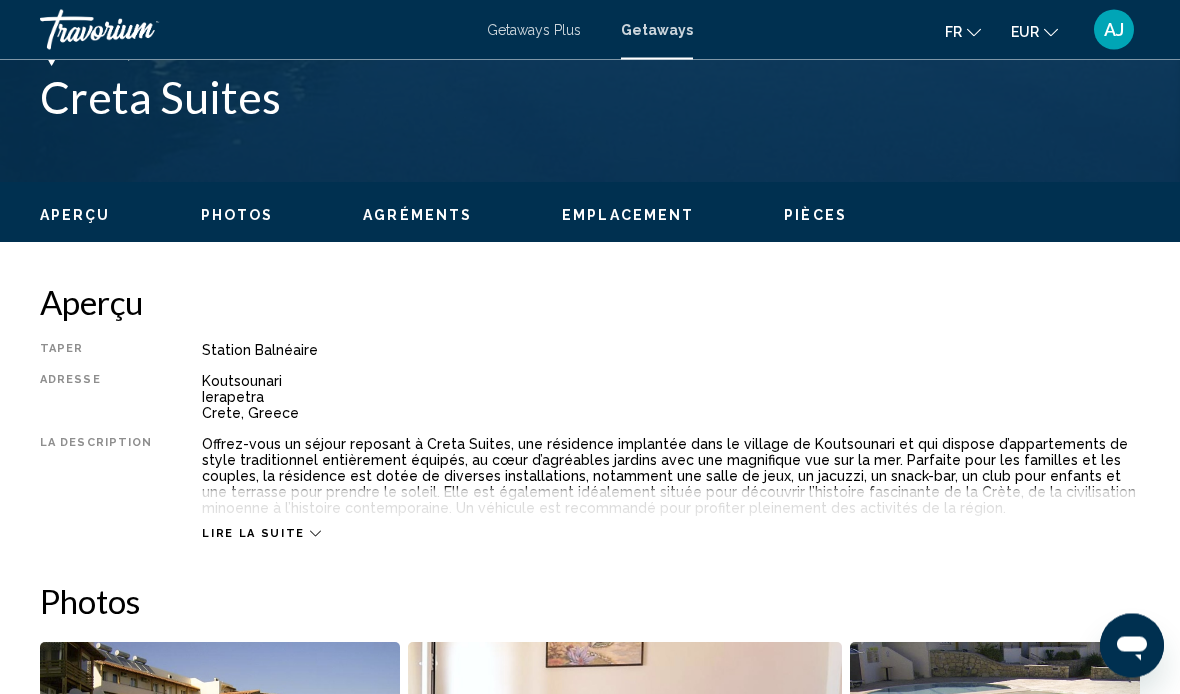 click on "Lire la suite" at bounding box center [253, 534] 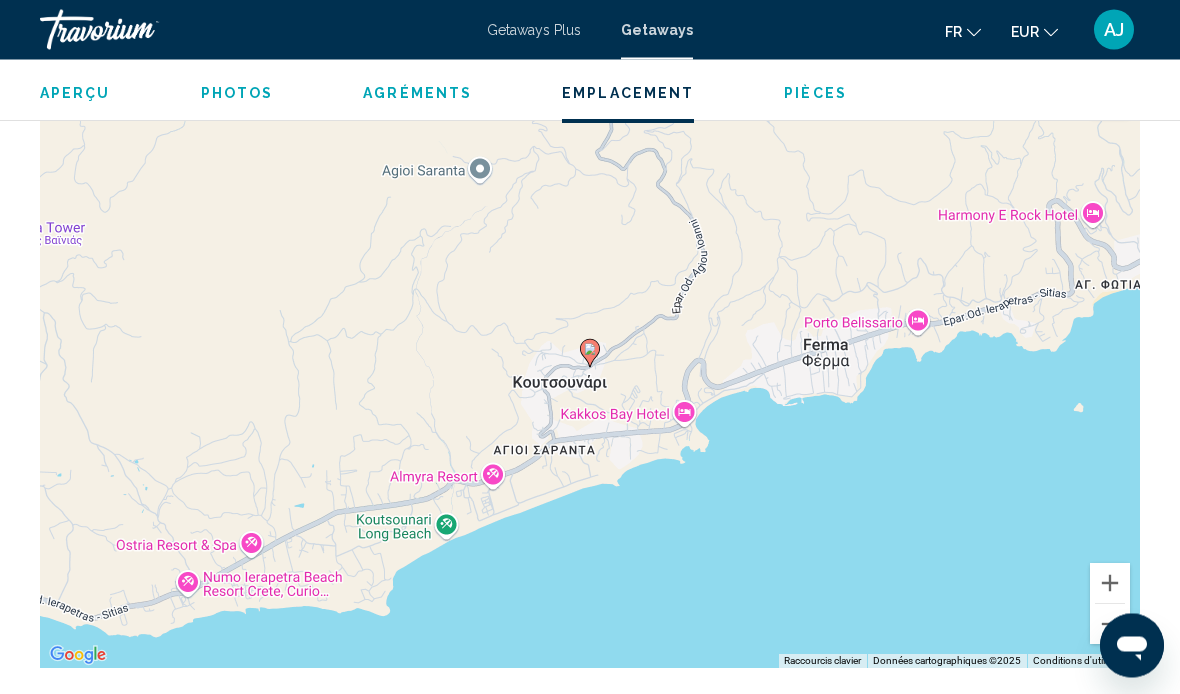 scroll, scrollTop: 2997, scrollLeft: 0, axis: vertical 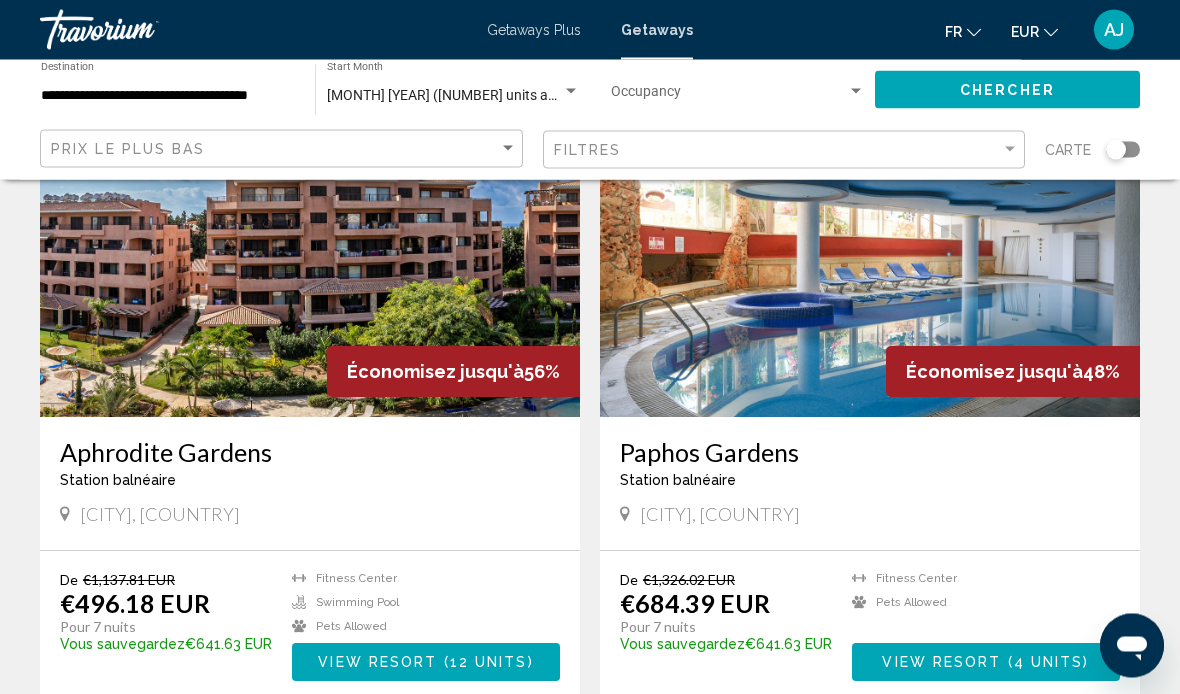 click at bounding box center (310, 258) 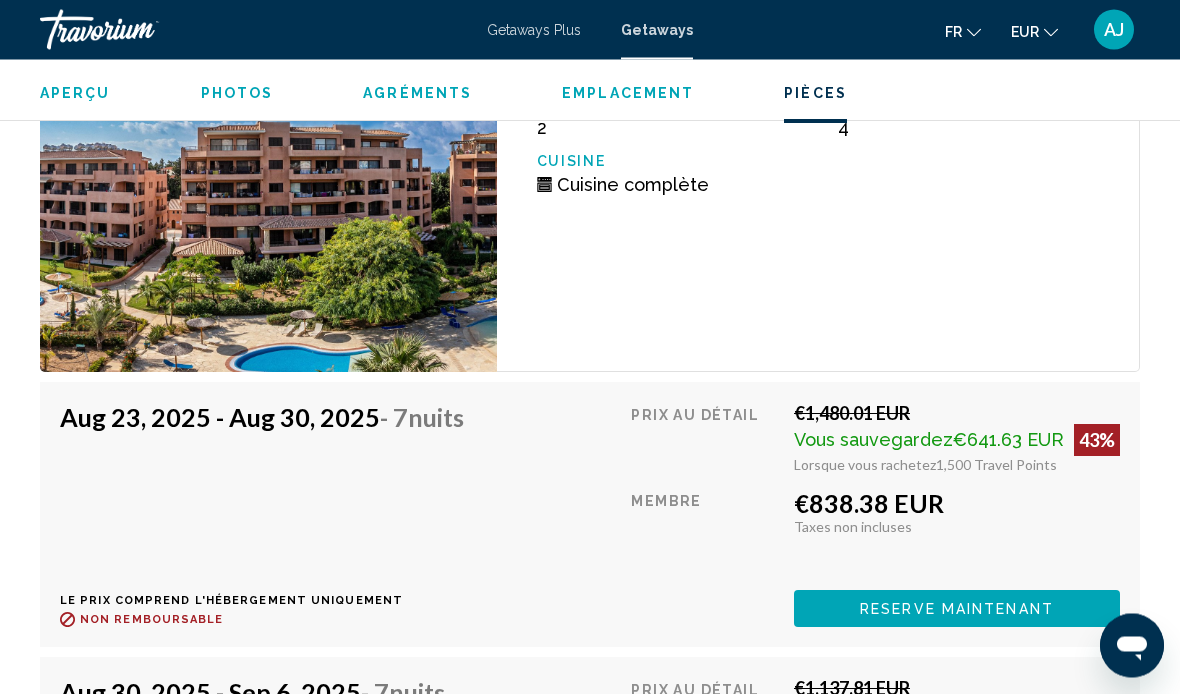 scroll, scrollTop: 3311, scrollLeft: 0, axis: vertical 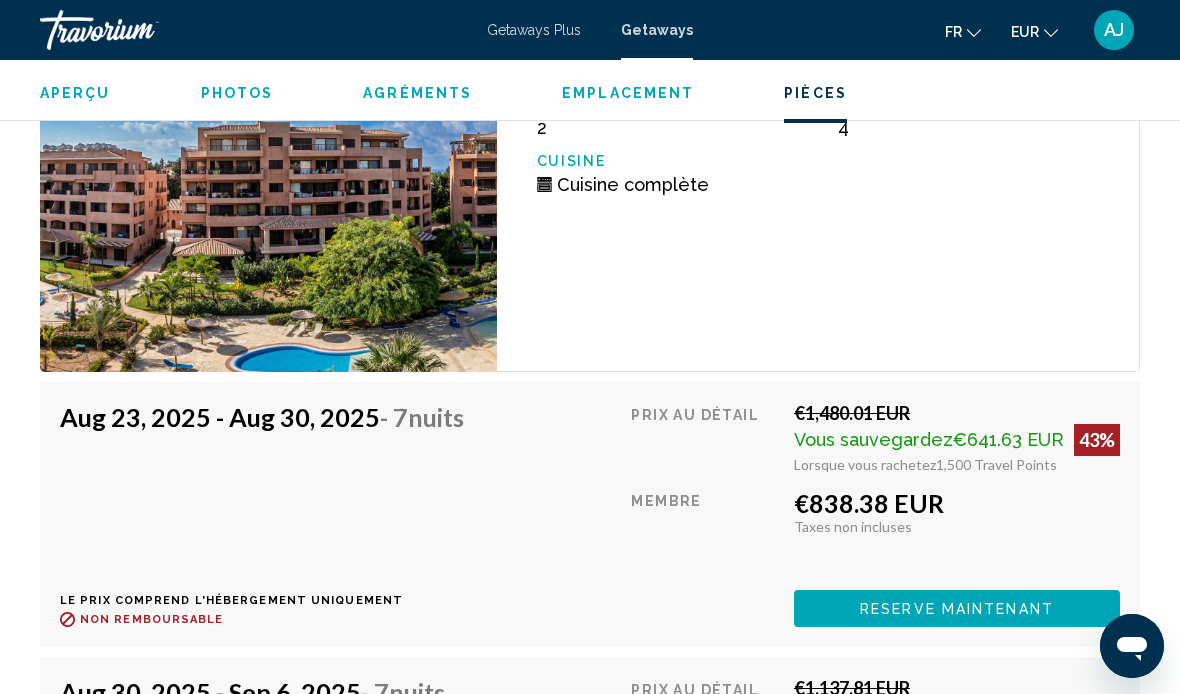 click on "Reserve maintenant" at bounding box center [957, 608] 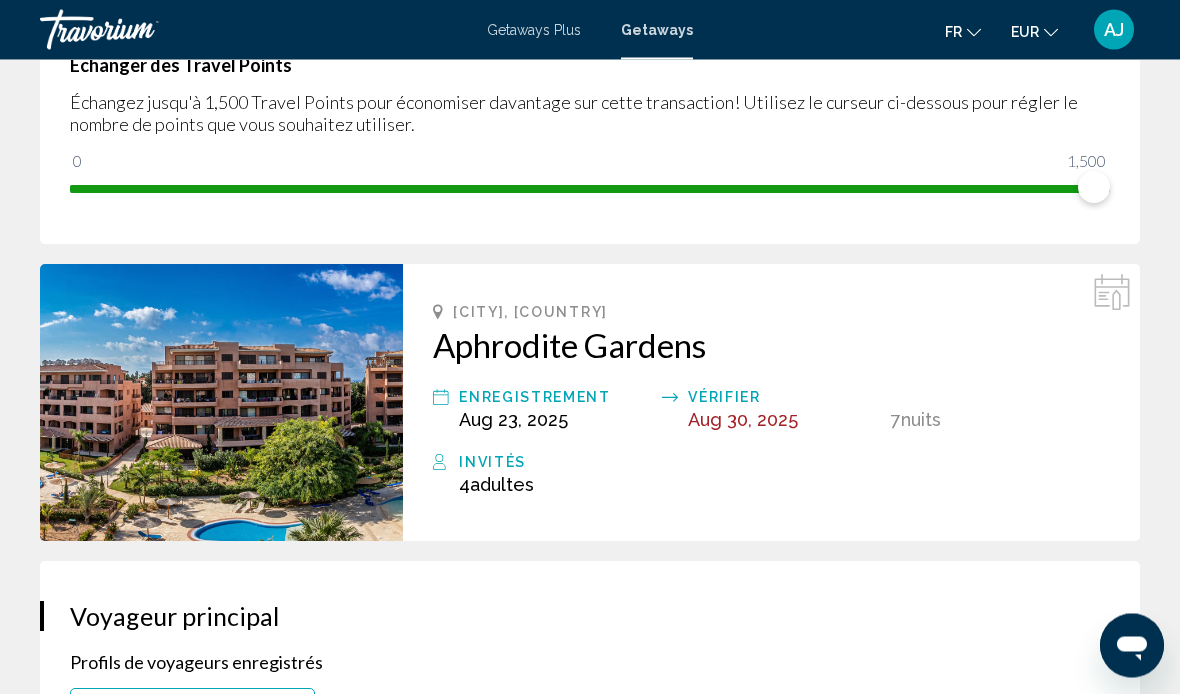 scroll, scrollTop: 0, scrollLeft: 0, axis: both 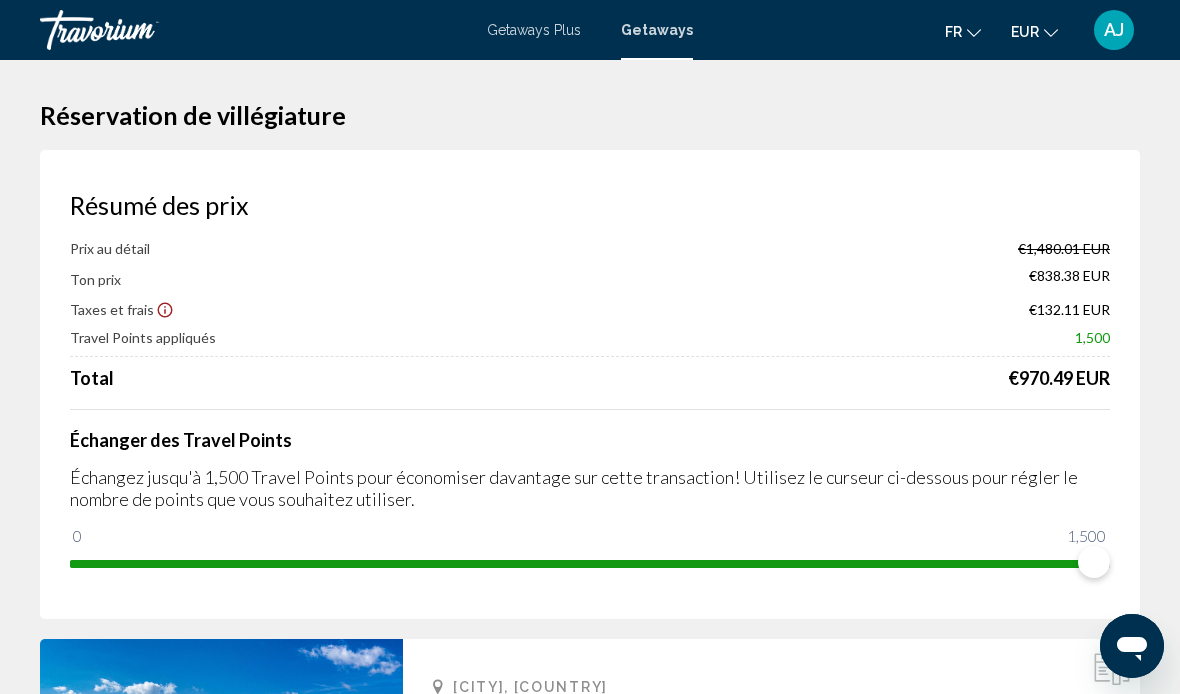 click on "AJ" at bounding box center [1114, 30] 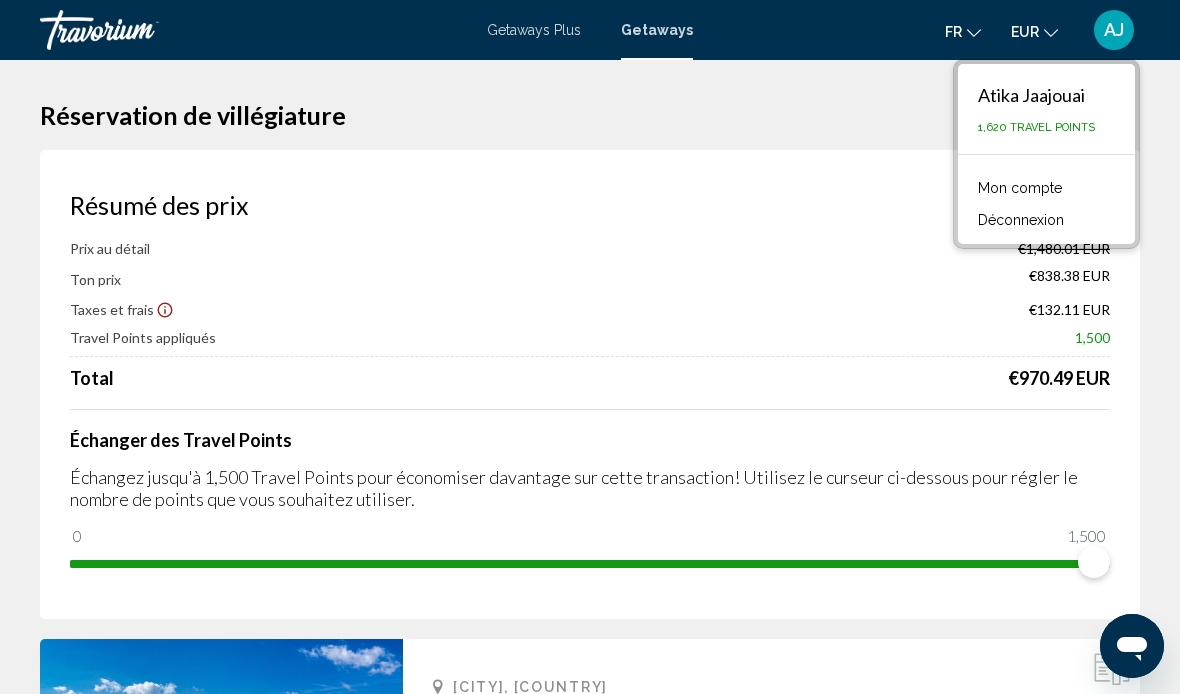 click on "1,620  Travel Points" at bounding box center (1036, 127) 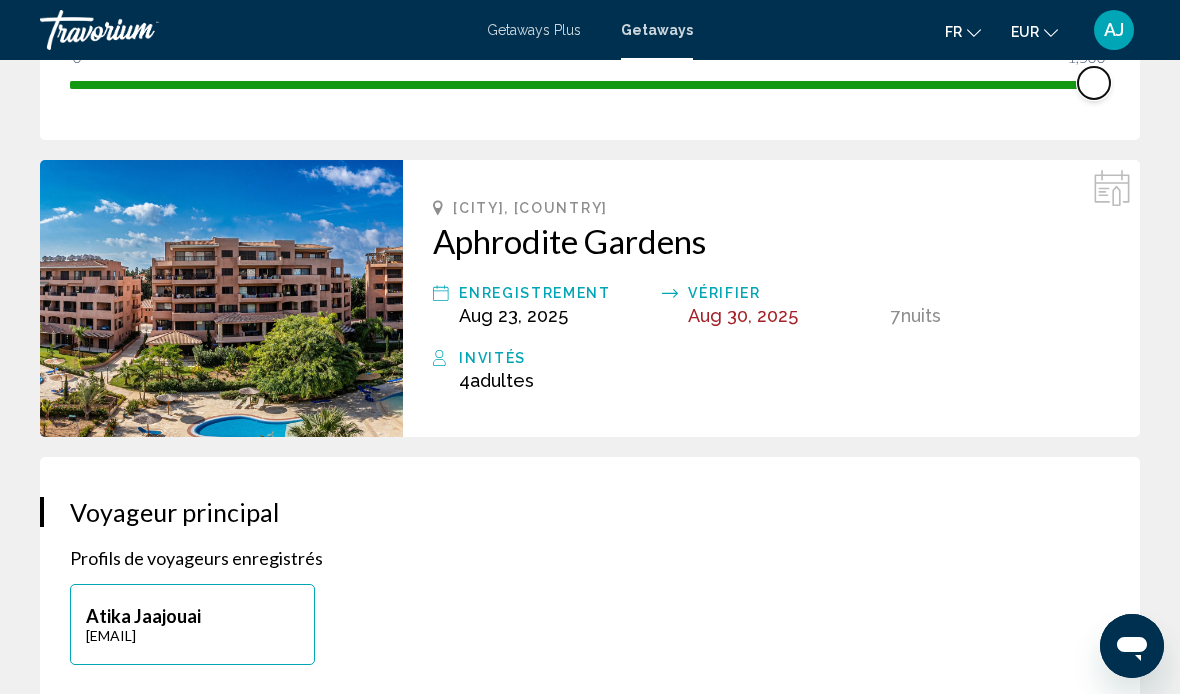scroll, scrollTop: 463, scrollLeft: 0, axis: vertical 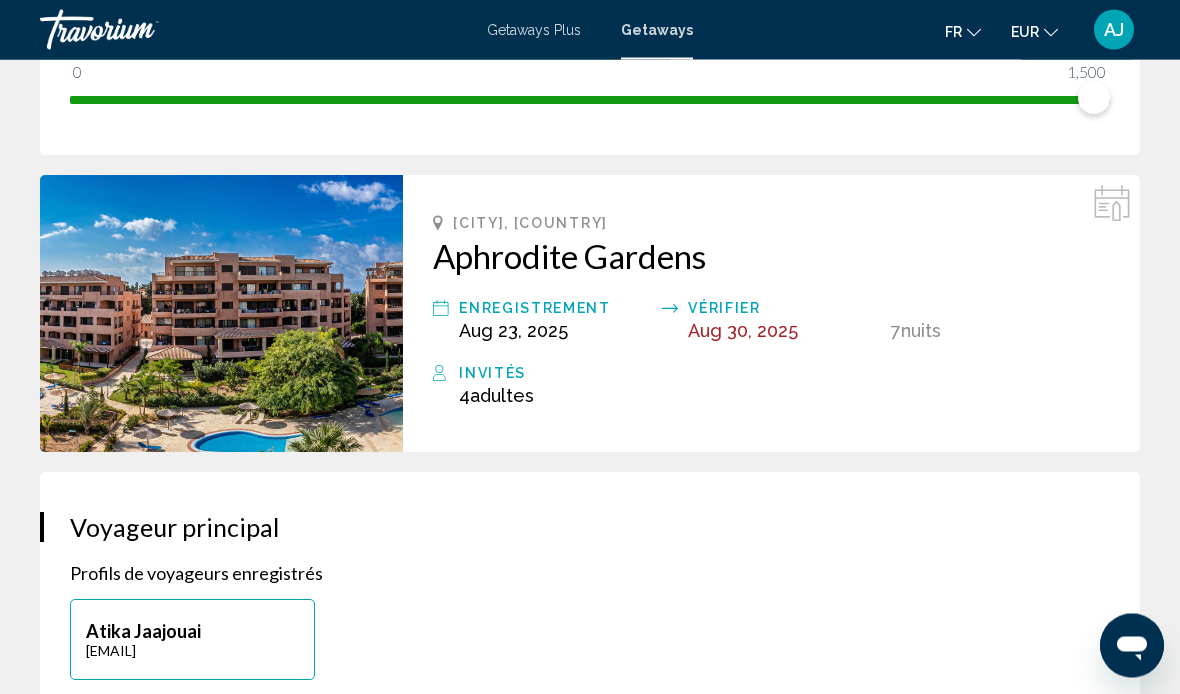 click on "Aug 23, 2025" at bounding box center [513, 331] 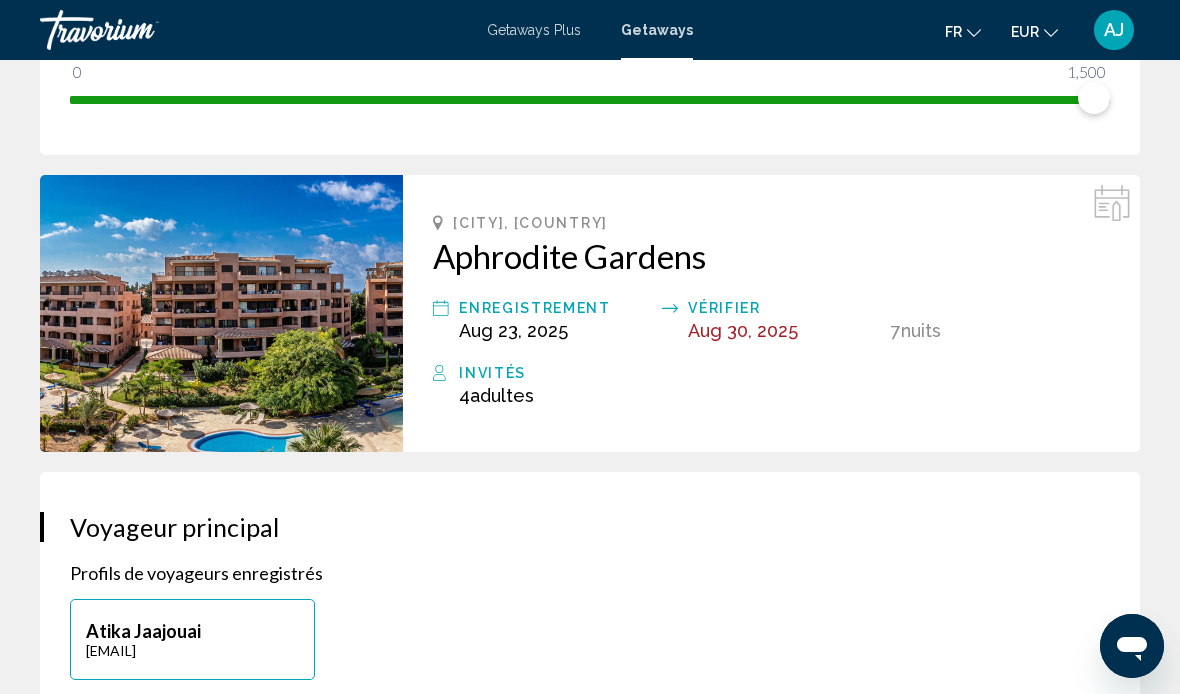click on "Aug 30, 2025" at bounding box center (743, 330) 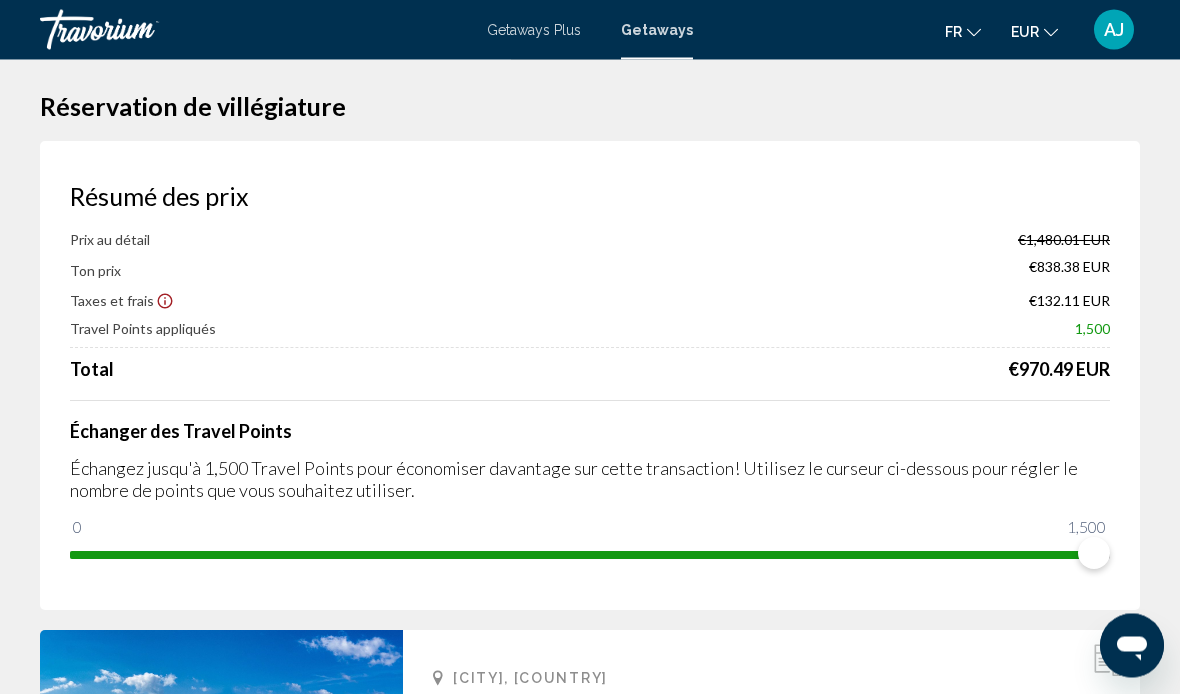 scroll, scrollTop: 0, scrollLeft: 0, axis: both 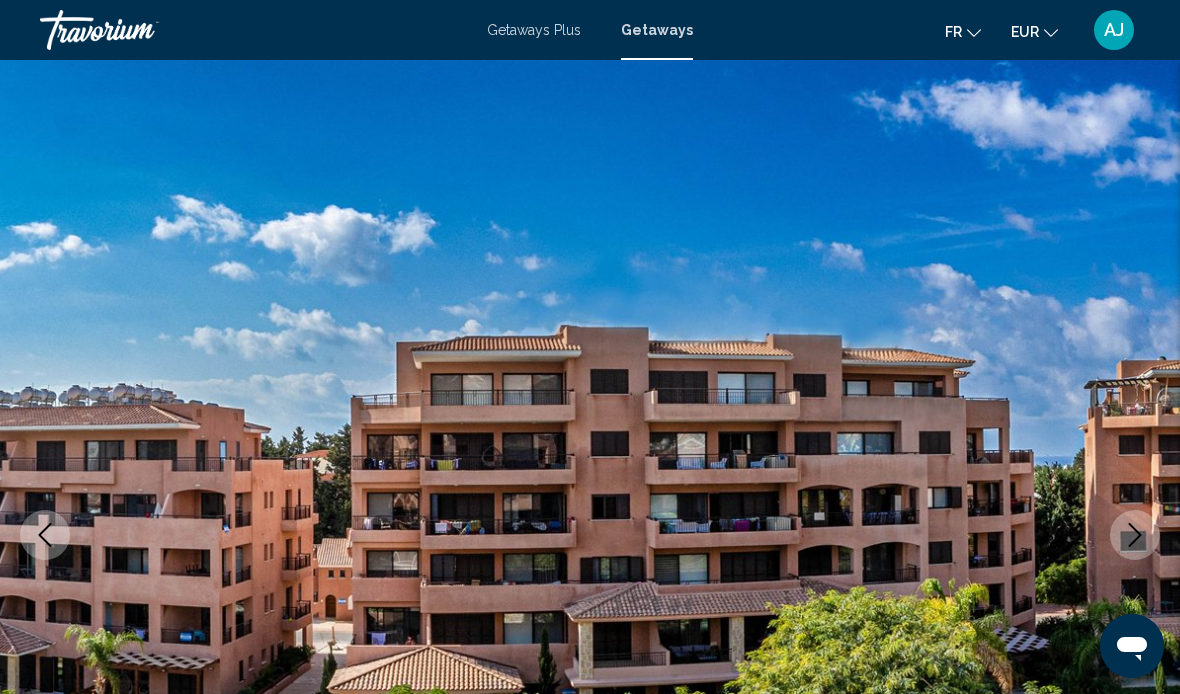 click on "Getaways Plus" at bounding box center [534, 30] 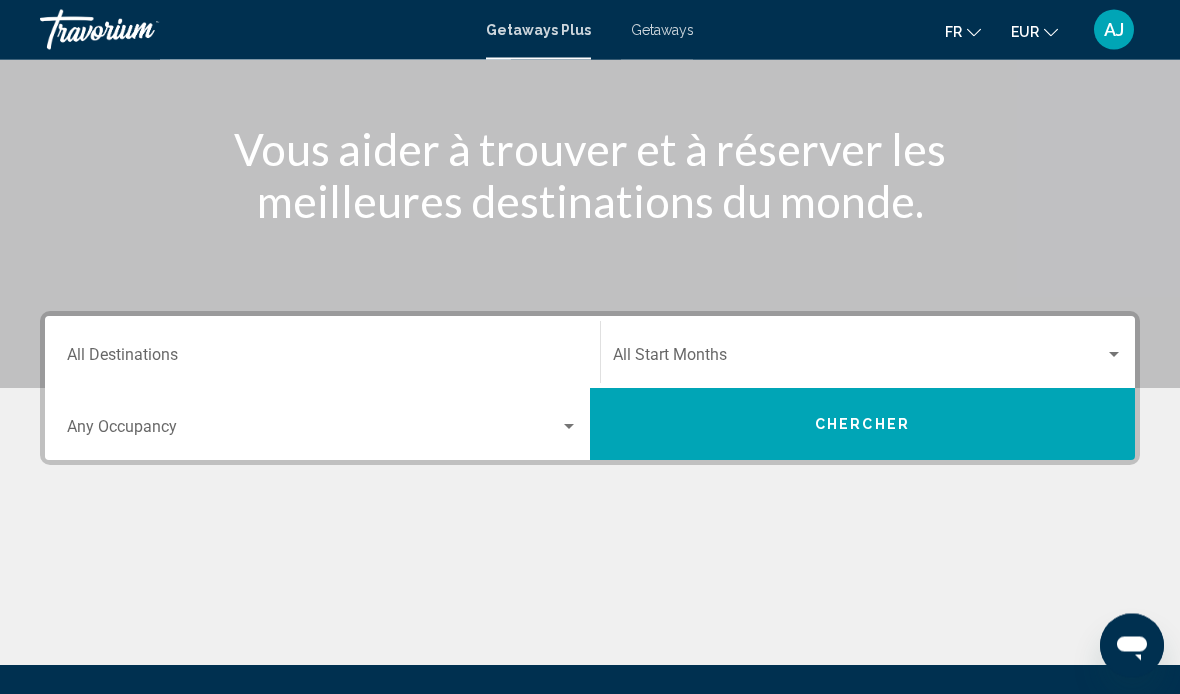 click on "Destination All Destinations" at bounding box center [322, 360] 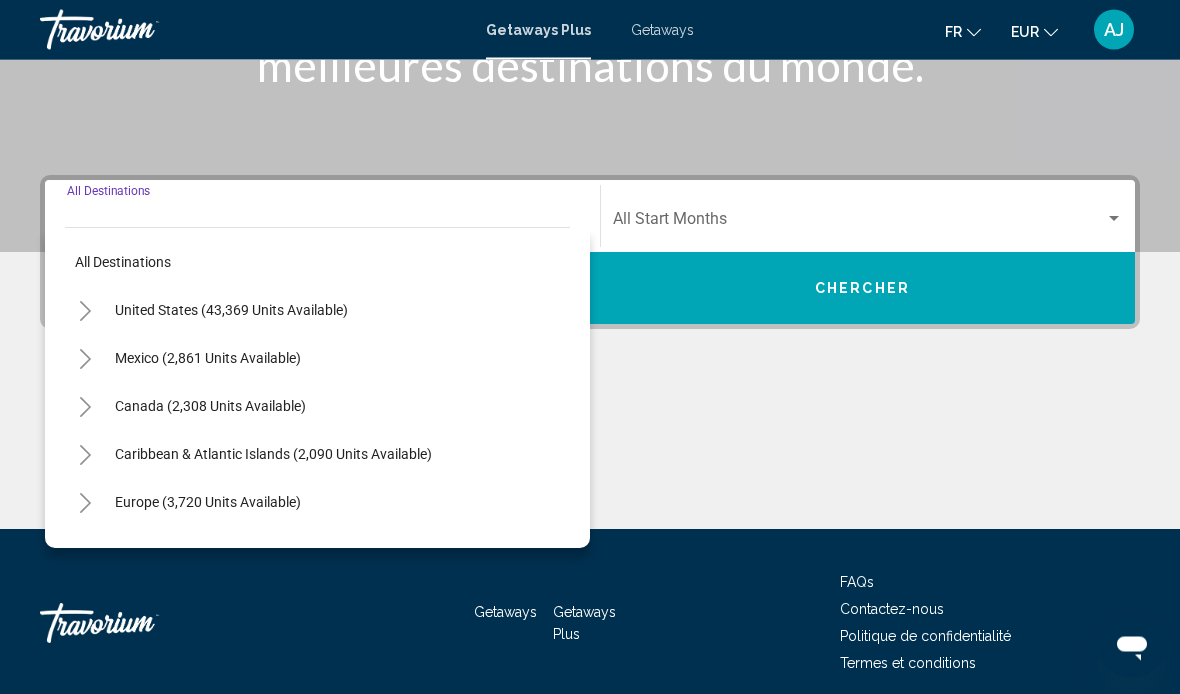 scroll, scrollTop: 355, scrollLeft: 0, axis: vertical 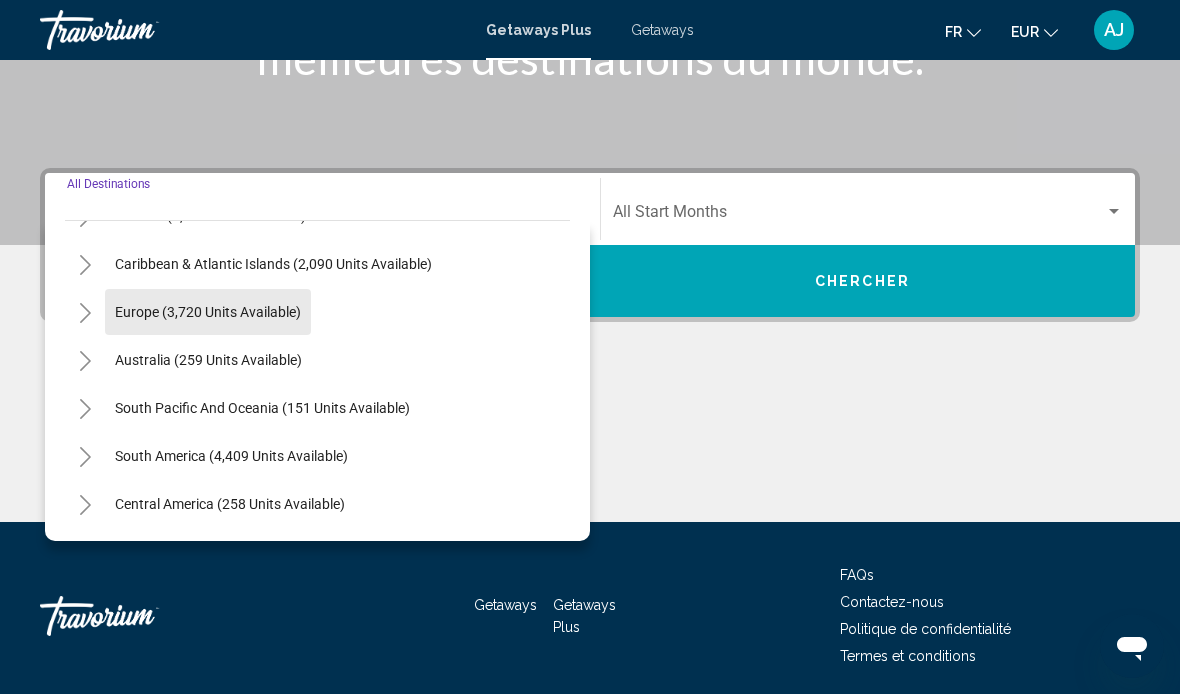 click on "Europe (3,720 units available)" at bounding box center (208, 360) 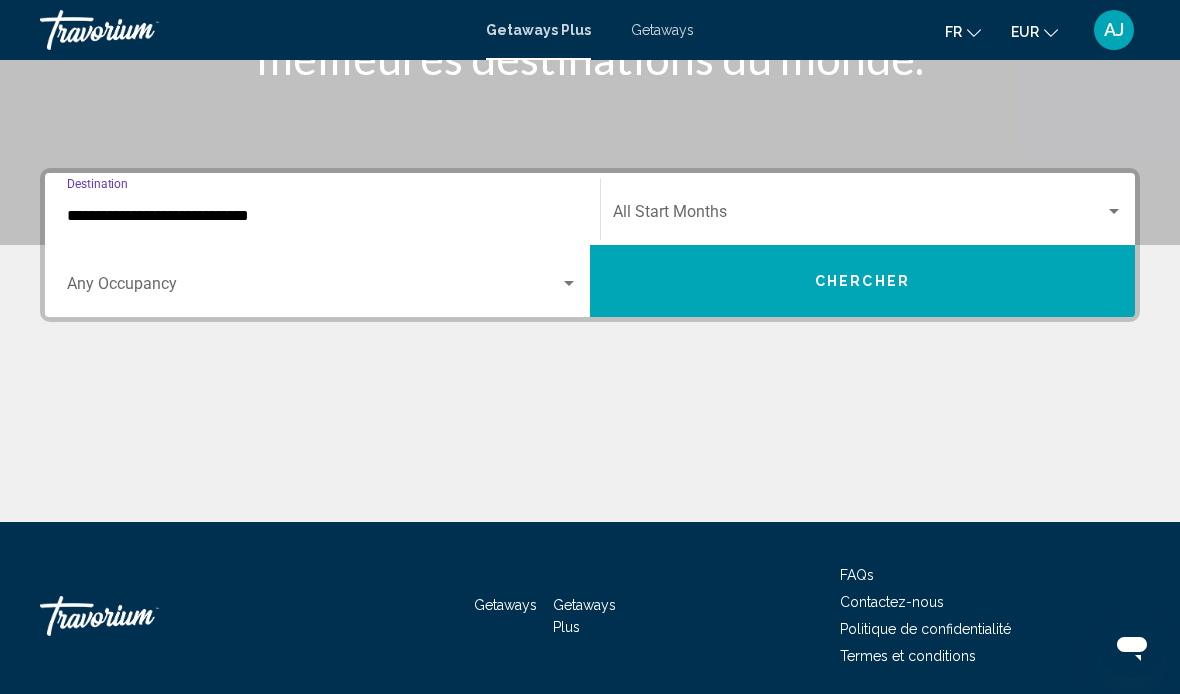click on "**********" at bounding box center (322, 216) 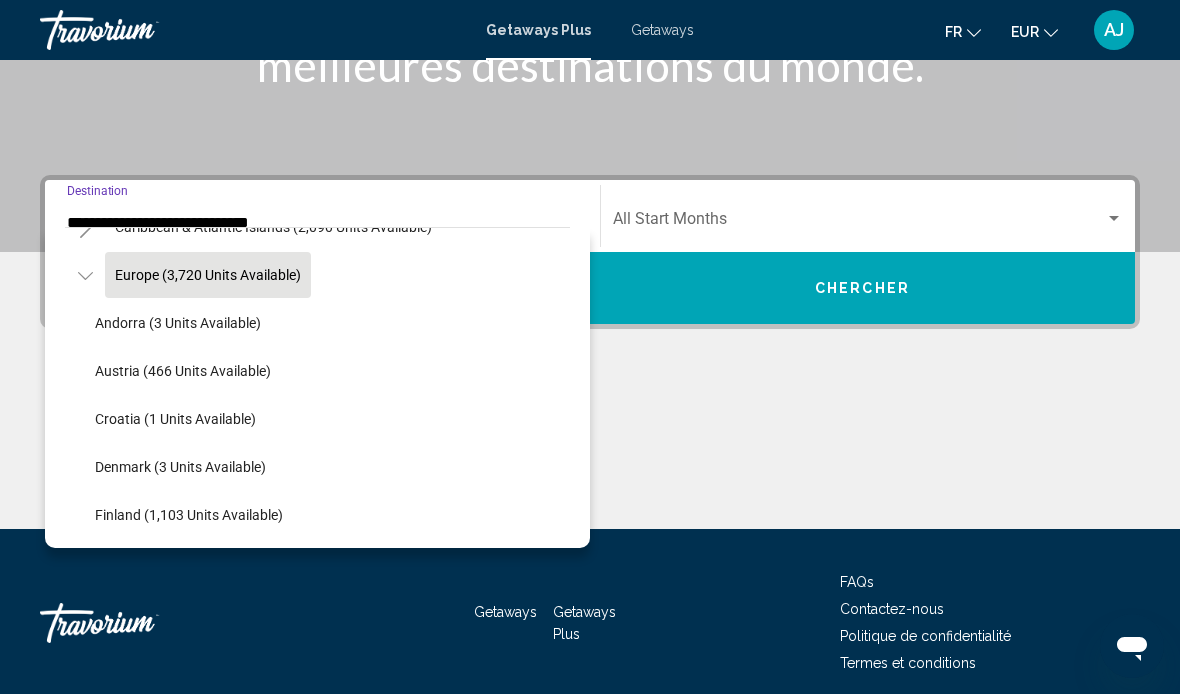 scroll, scrollTop: 225, scrollLeft: 0, axis: vertical 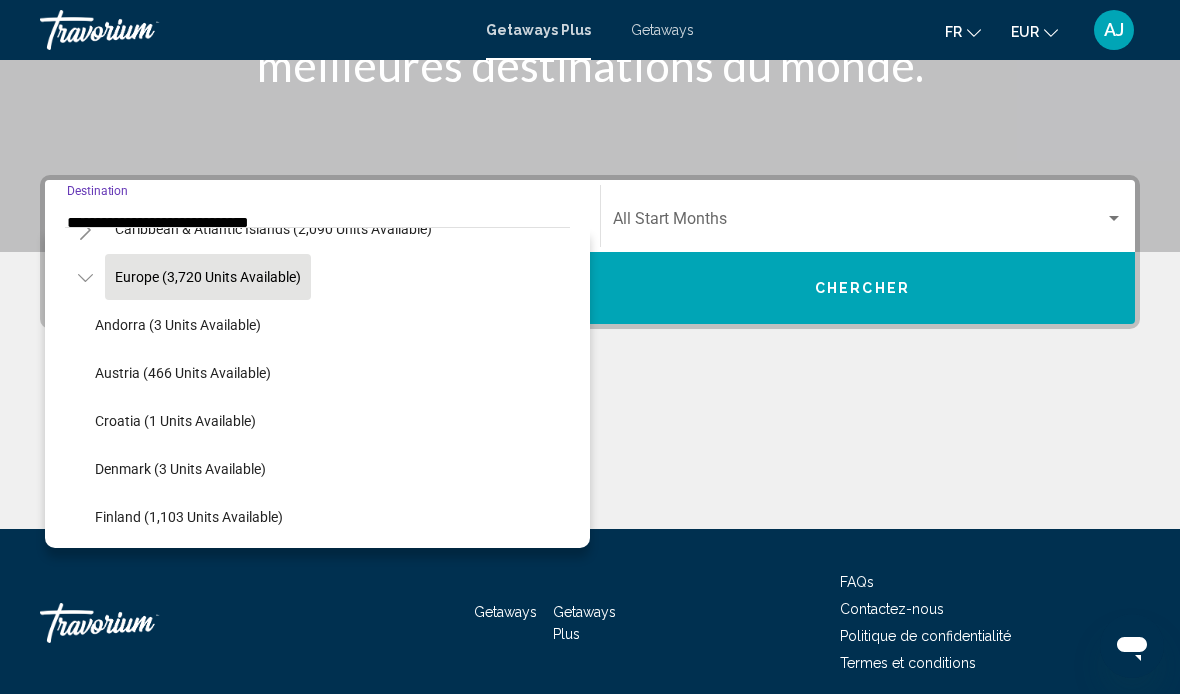 click on "Andorra (3 units available)" 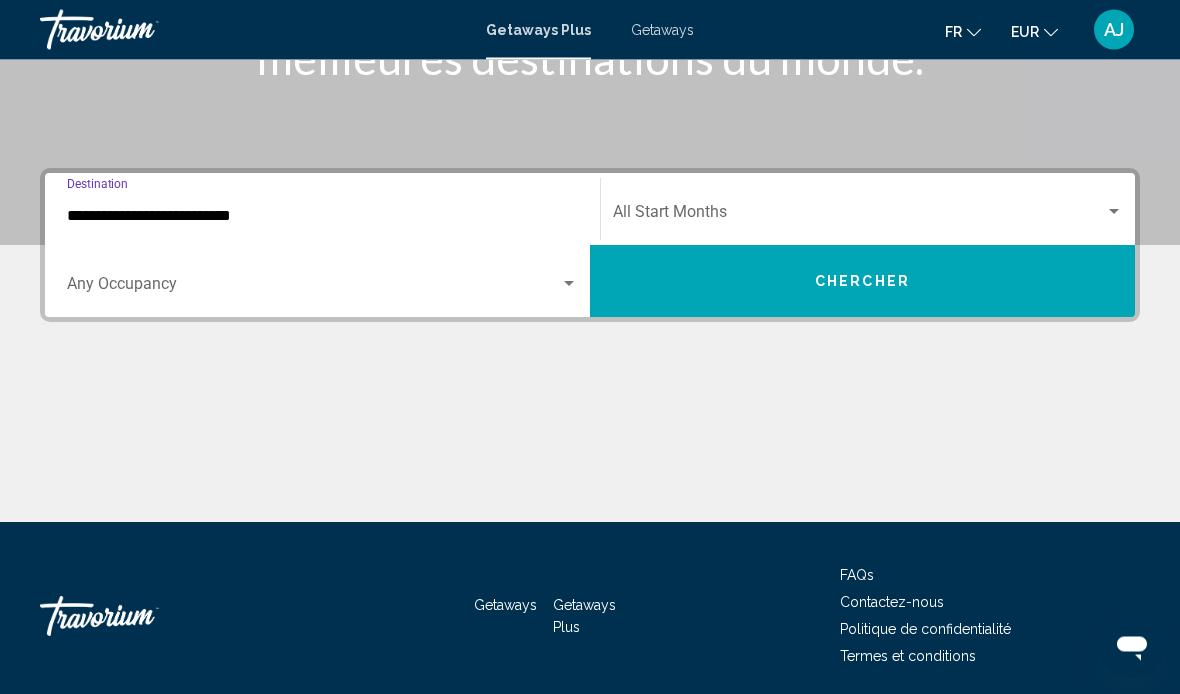scroll, scrollTop: 355, scrollLeft: 0, axis: vertical 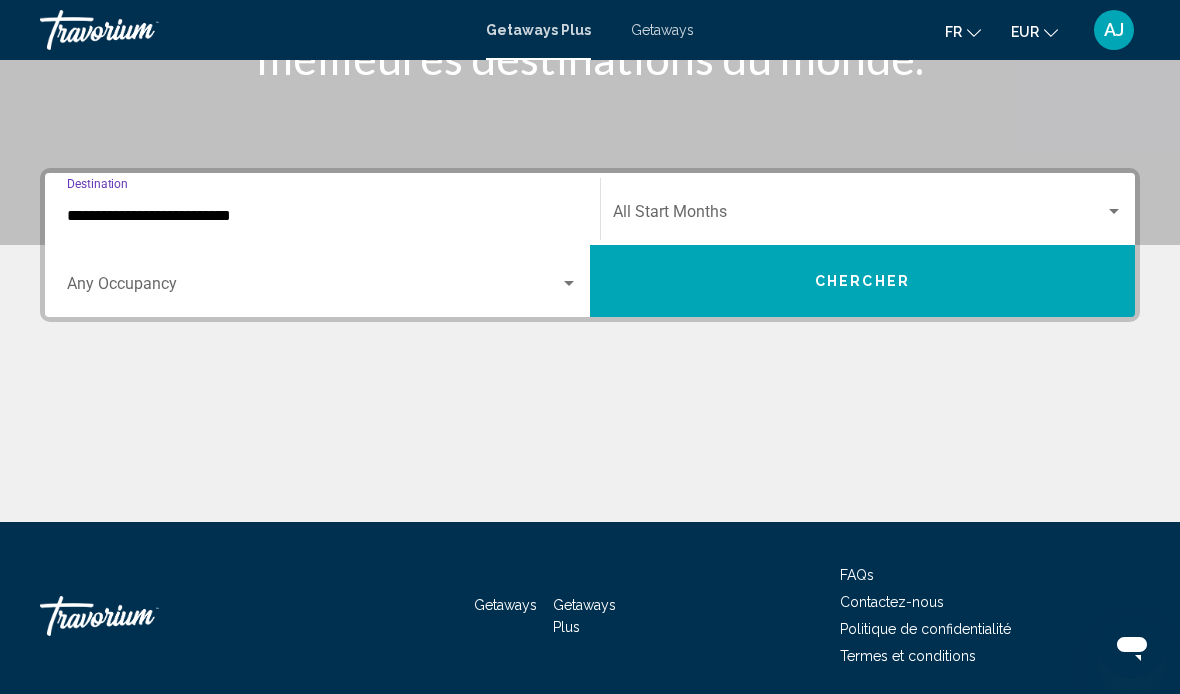 click at bounding box center (313, 288) 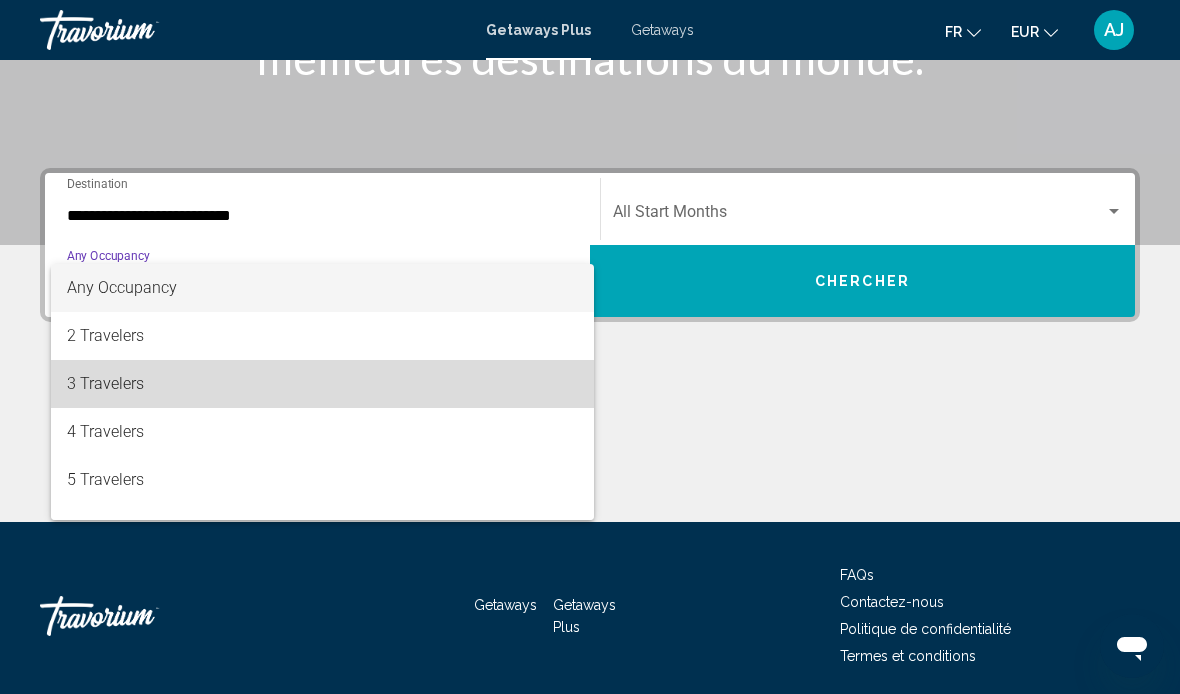 click on "3 Travelers" at bounding box center (322, 384) 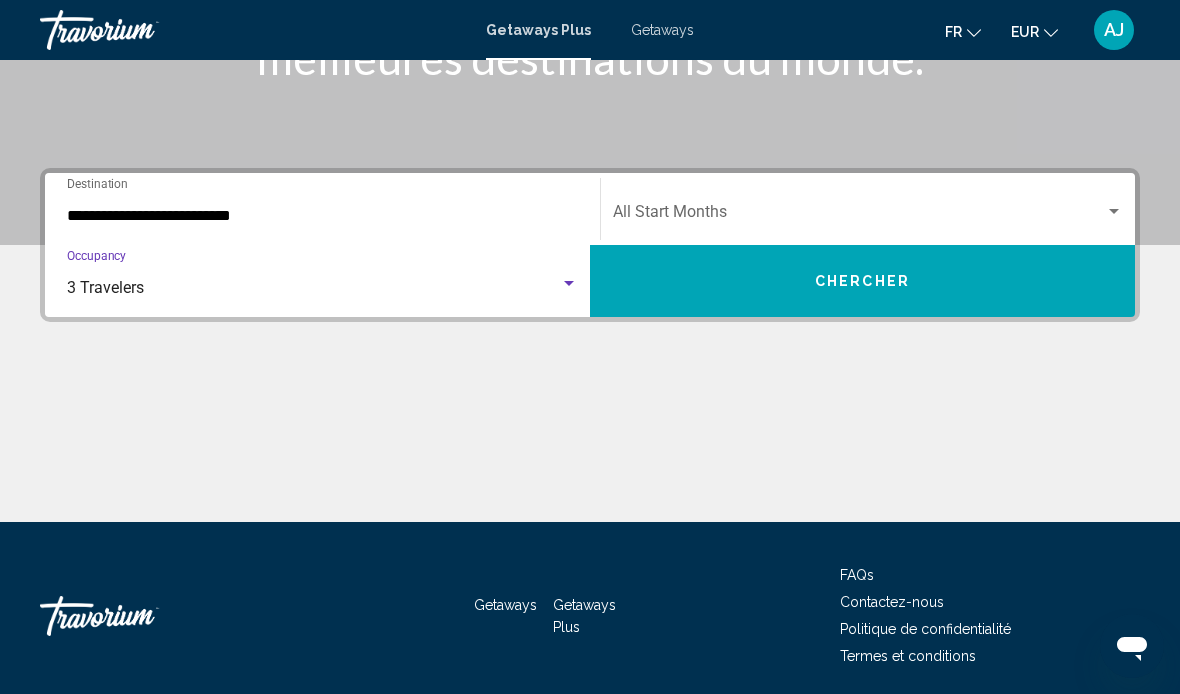 click at bounding box center [1114, 211] 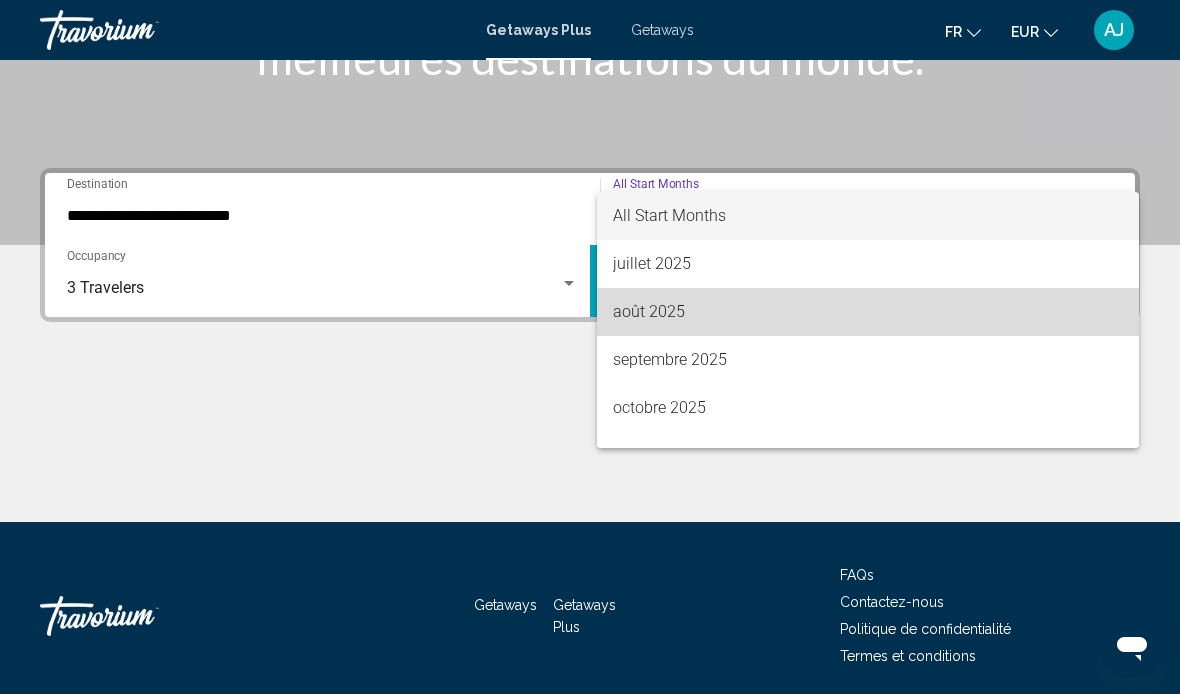 click on "août 2025" at bounding box center (868, 312) 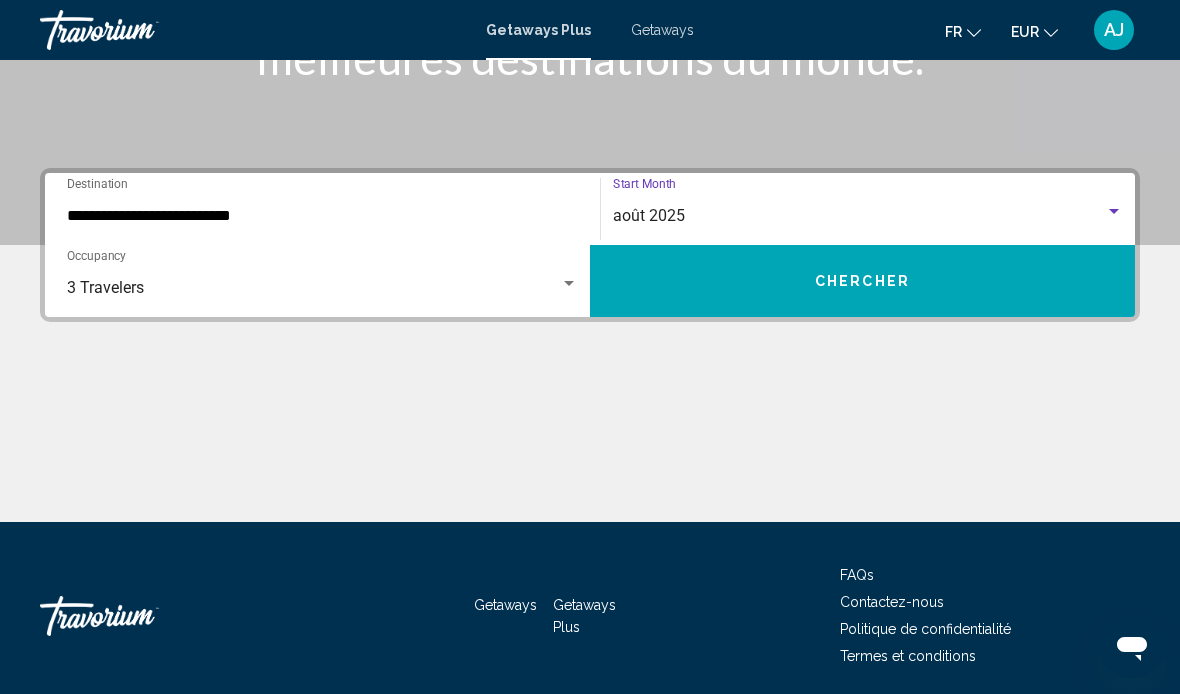 click on "Chercher" at bounding box center [862, 281] 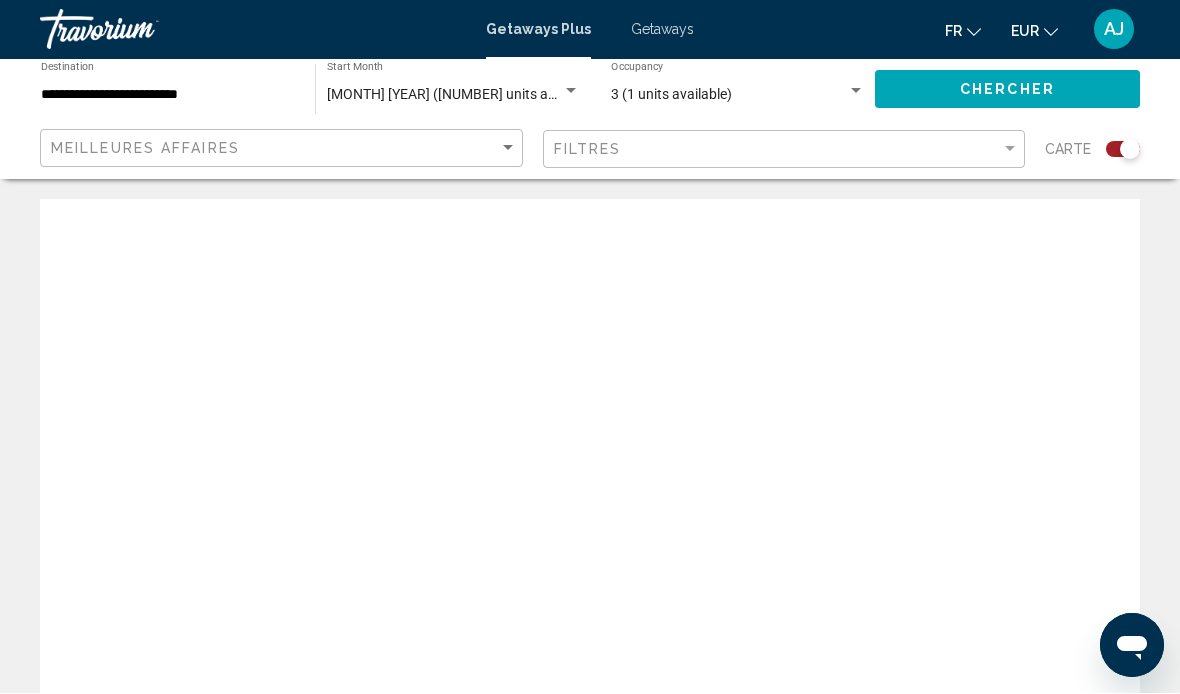 scroll, scrollTop: 1, scrollLeft: 0, axis: vertical 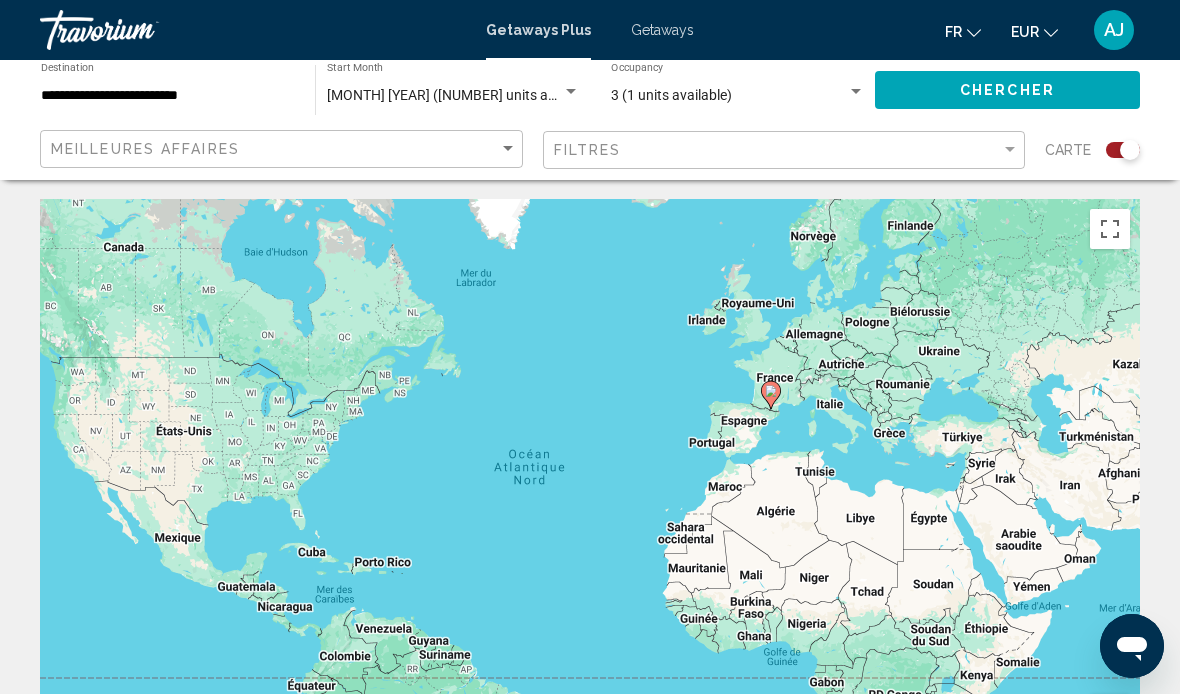 click 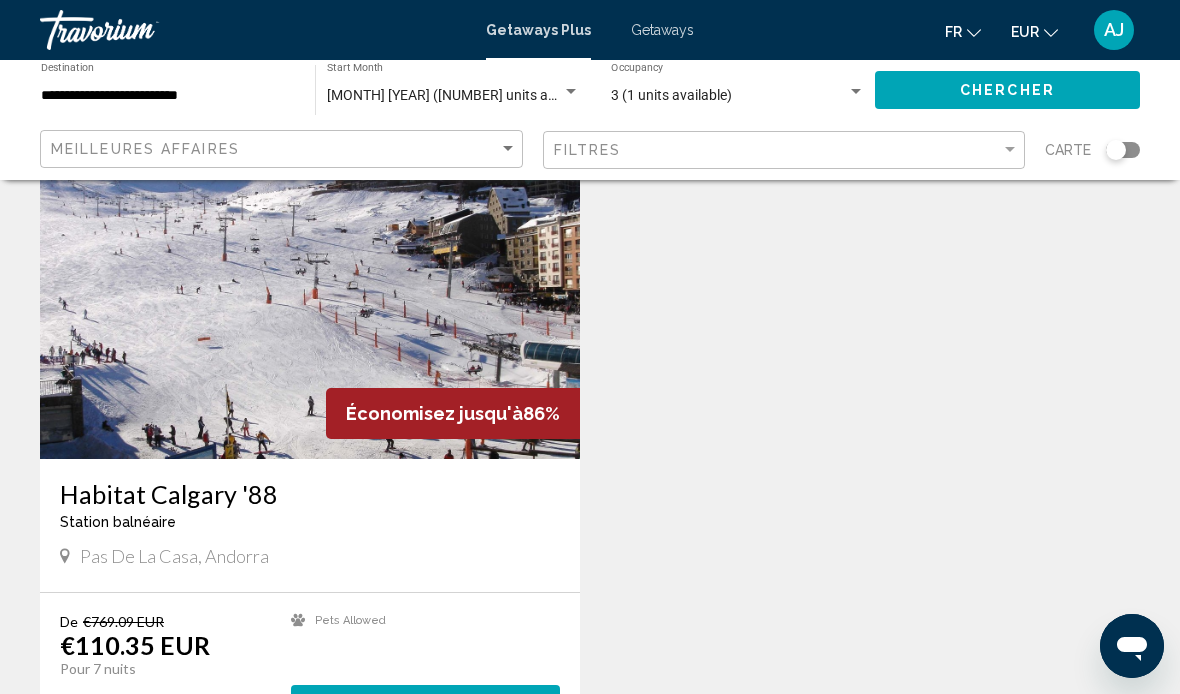 scroll, scrollTop: 0, scrollLeft: 0, axis: both 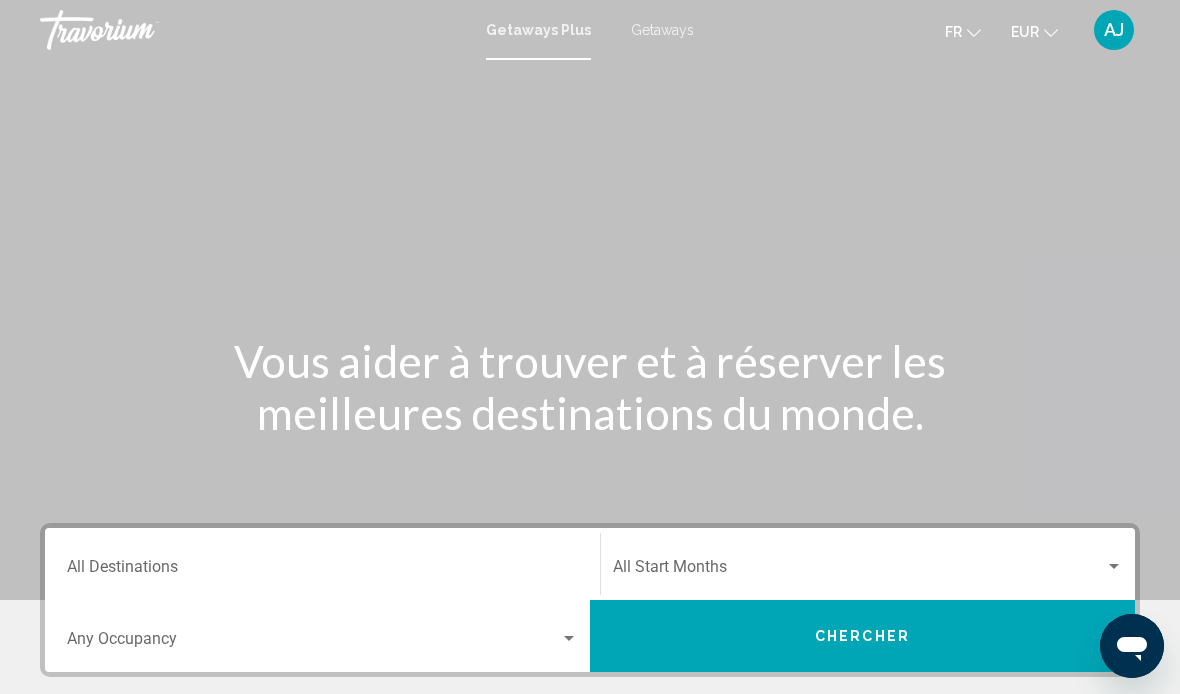 click on "Destination All Destinations" at bounding box center (322, 571) 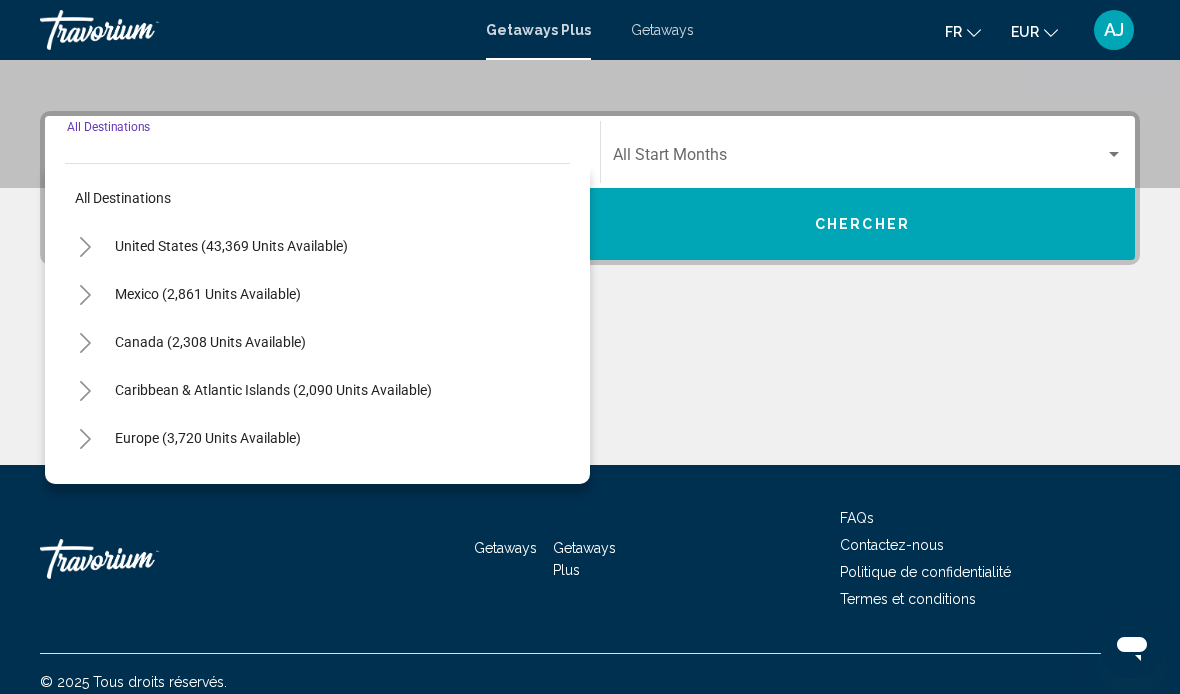 scroll, scrollTop: 428, scrollLeft: 0, axis: vertical 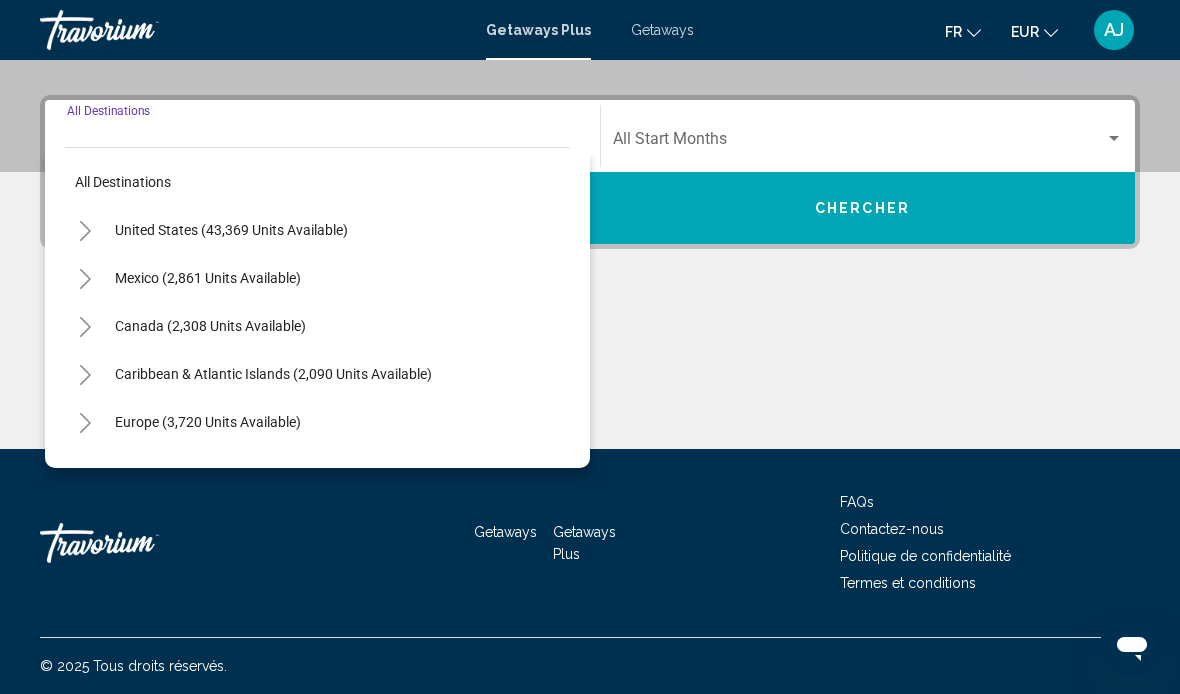 click on "Europe (3,720 units available)" at bounding box center (208, 470) 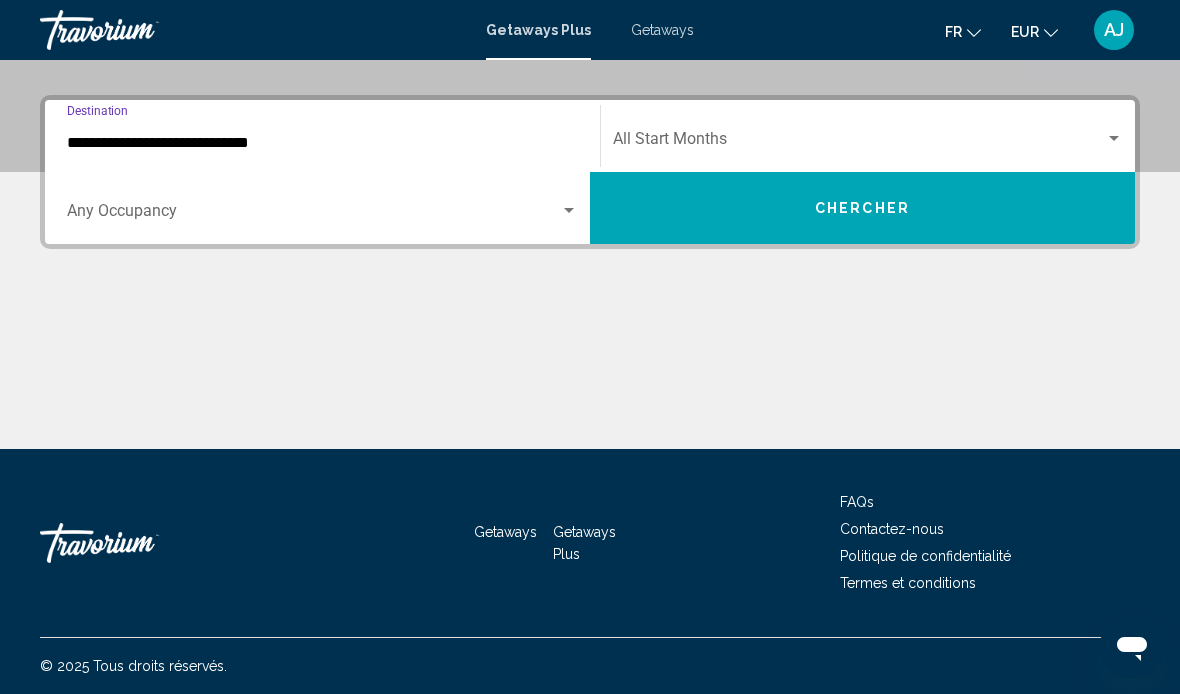 click on "**********" at bounding box center (322, 143) 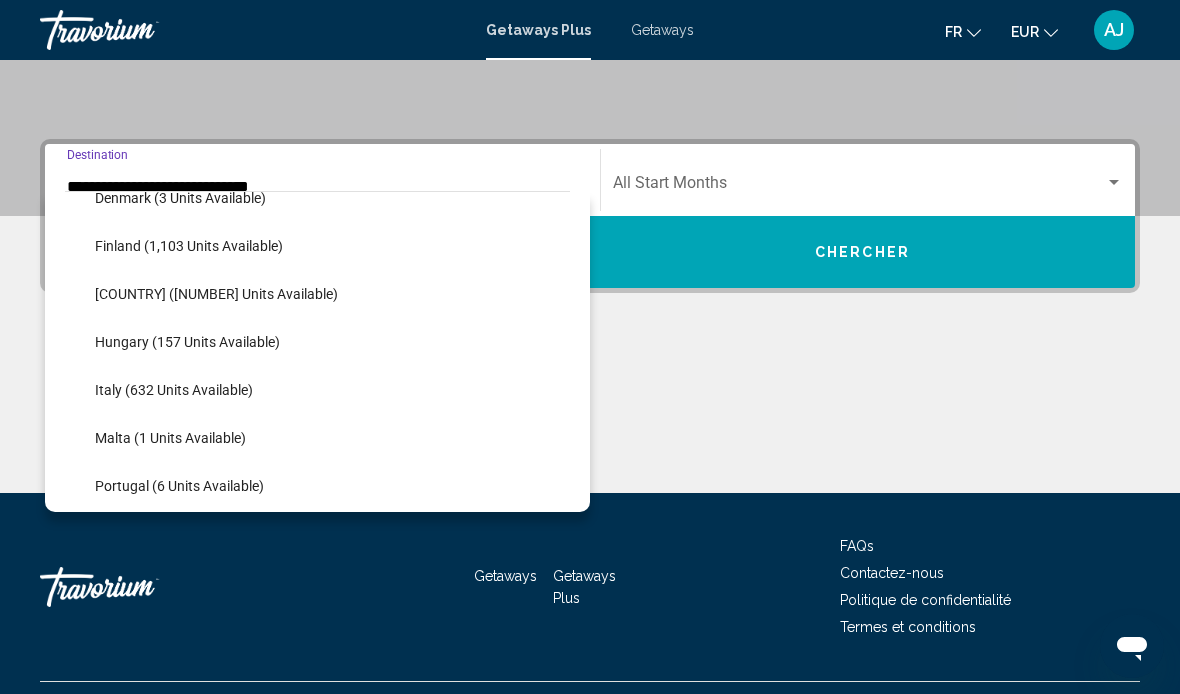scroll, scrollTop: 459, scrollLeft: 0, axis: vertical 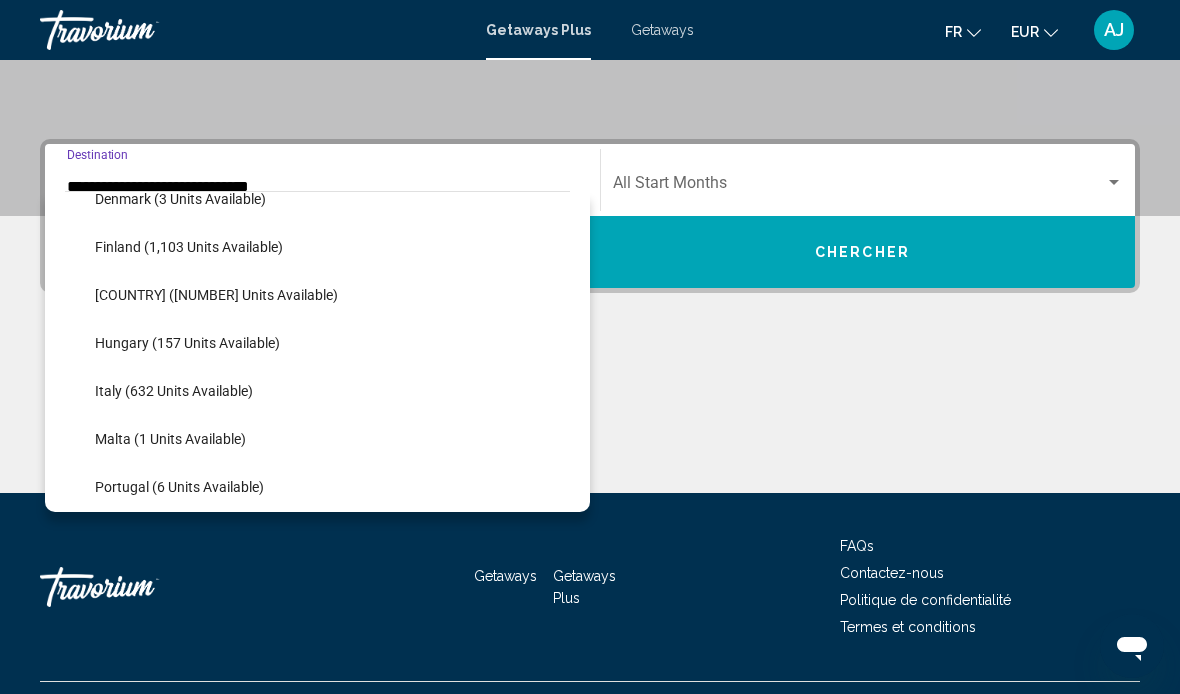 click on "Italy (632 units available)" 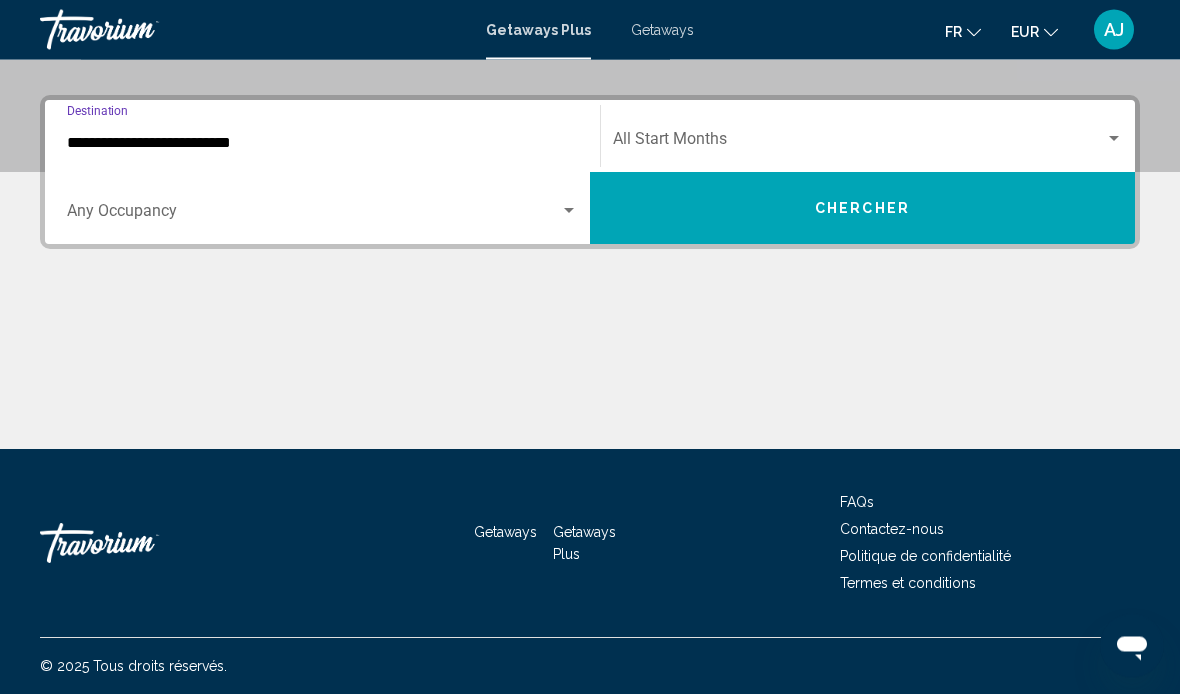 scroll, scrollTop: 428, scrollLeft: 0, axis: vertical 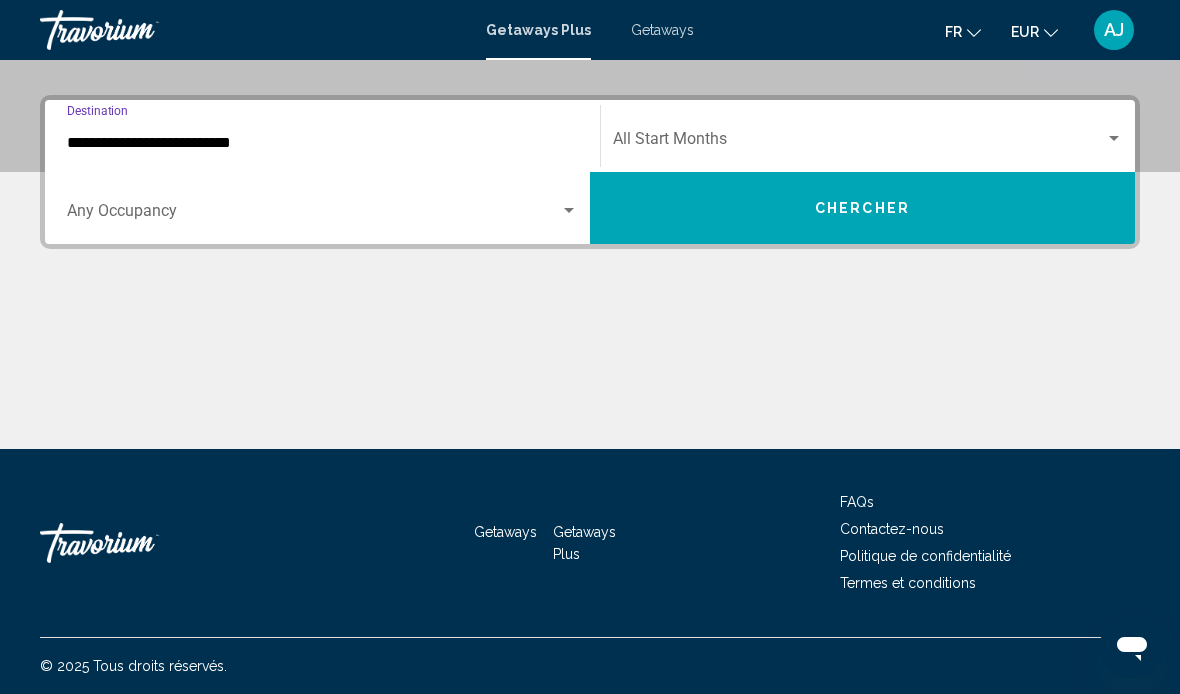 click at bounding box center [313, 215] 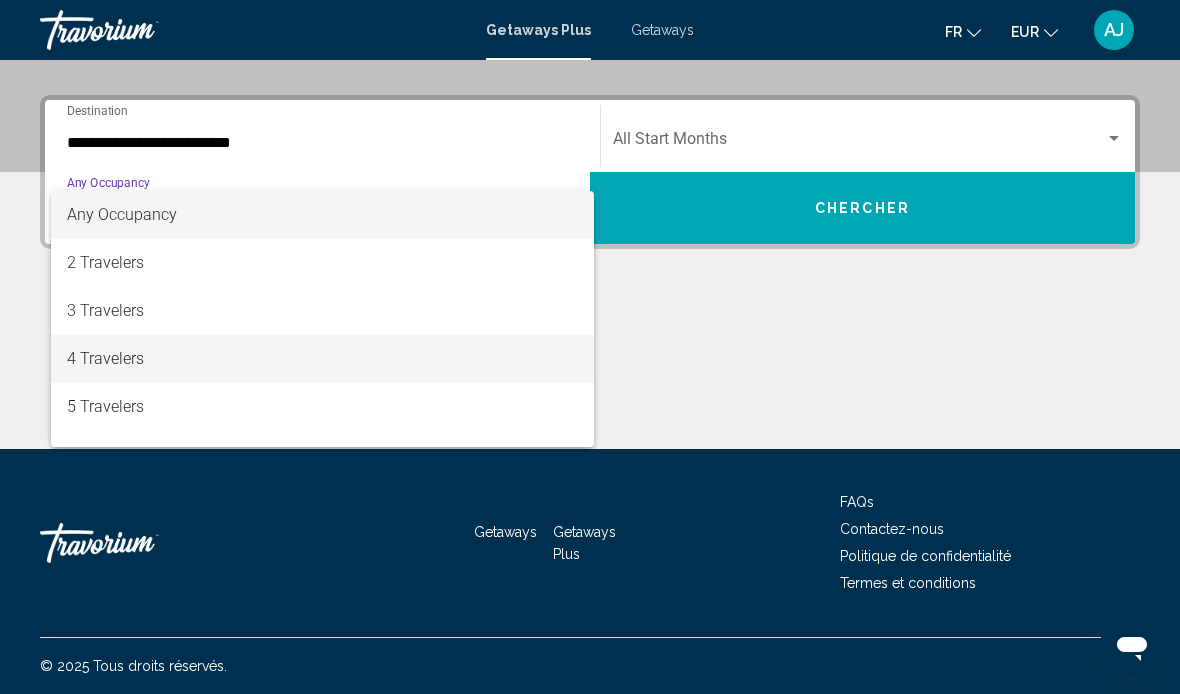 click on "4 Travelers" at bounding box center [322, 359] 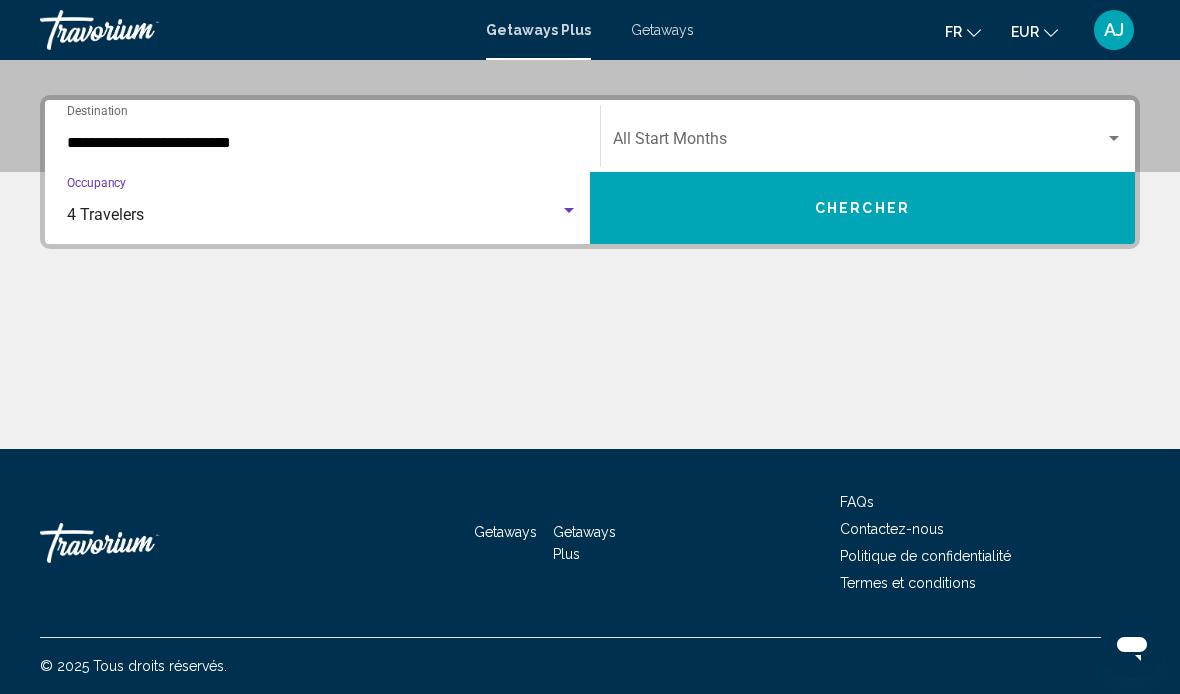 click on "4 Travelers" at bounding box center [105, 214] 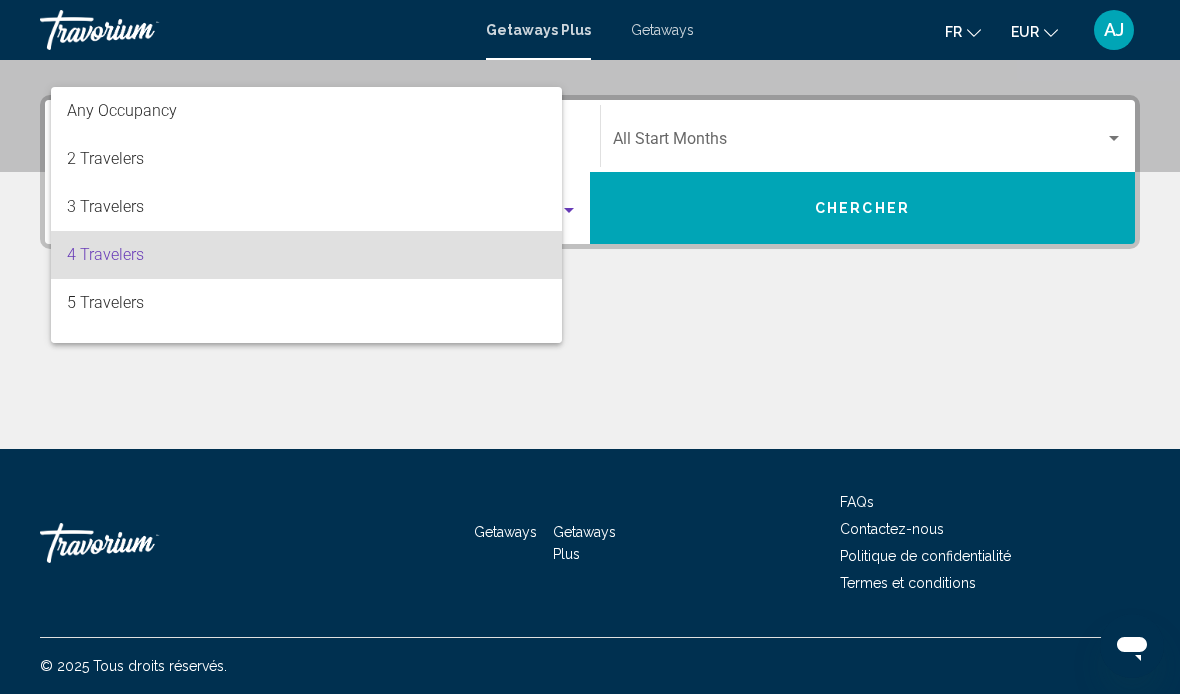 scroll, scrollTop: 40, scrollLeft: 0, axis: vertical 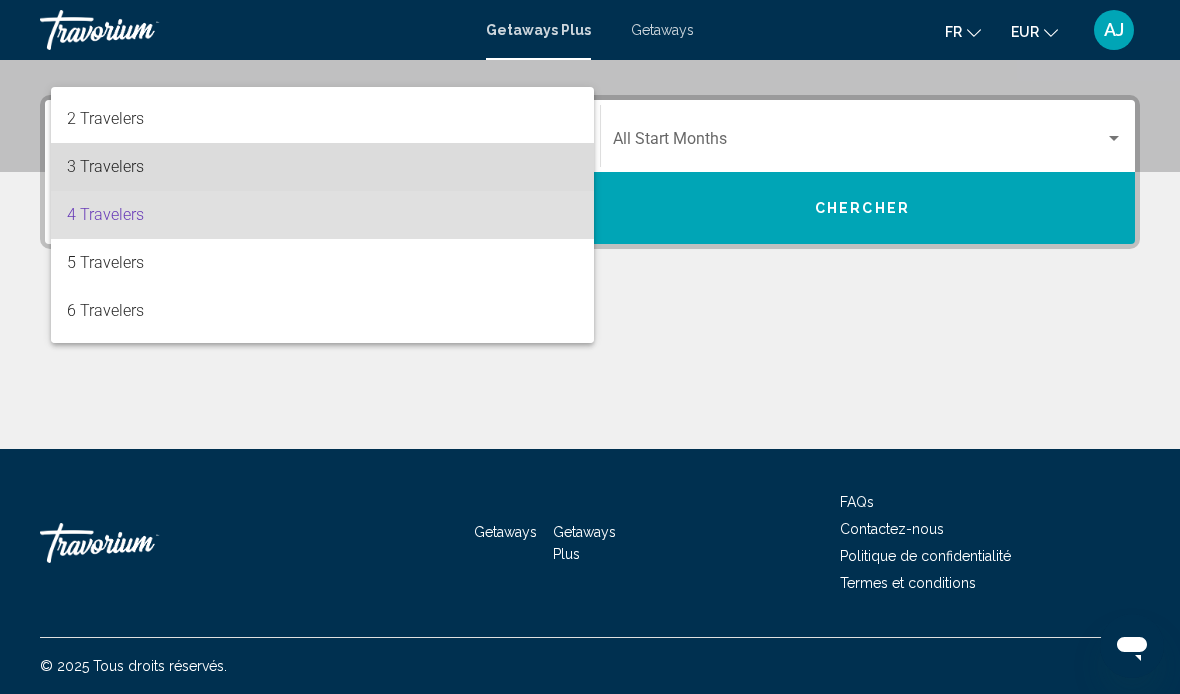 click on "3 Travelers" at bounding box center [322, 167] 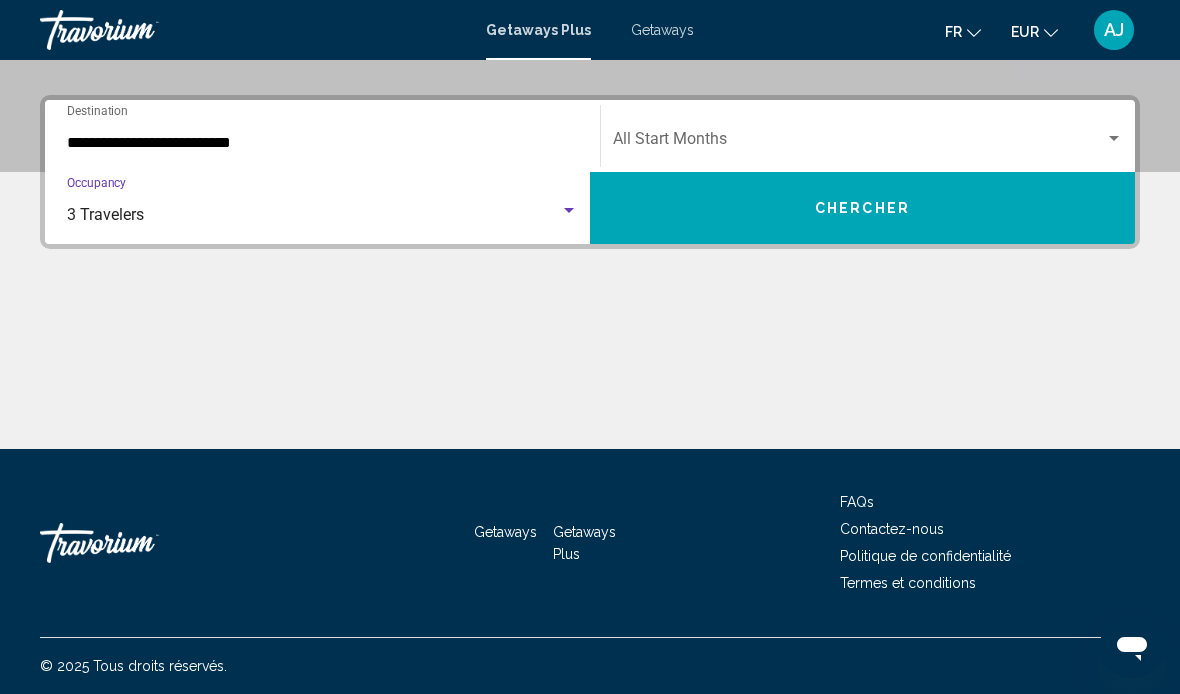 click at bounding box center (859, 143) 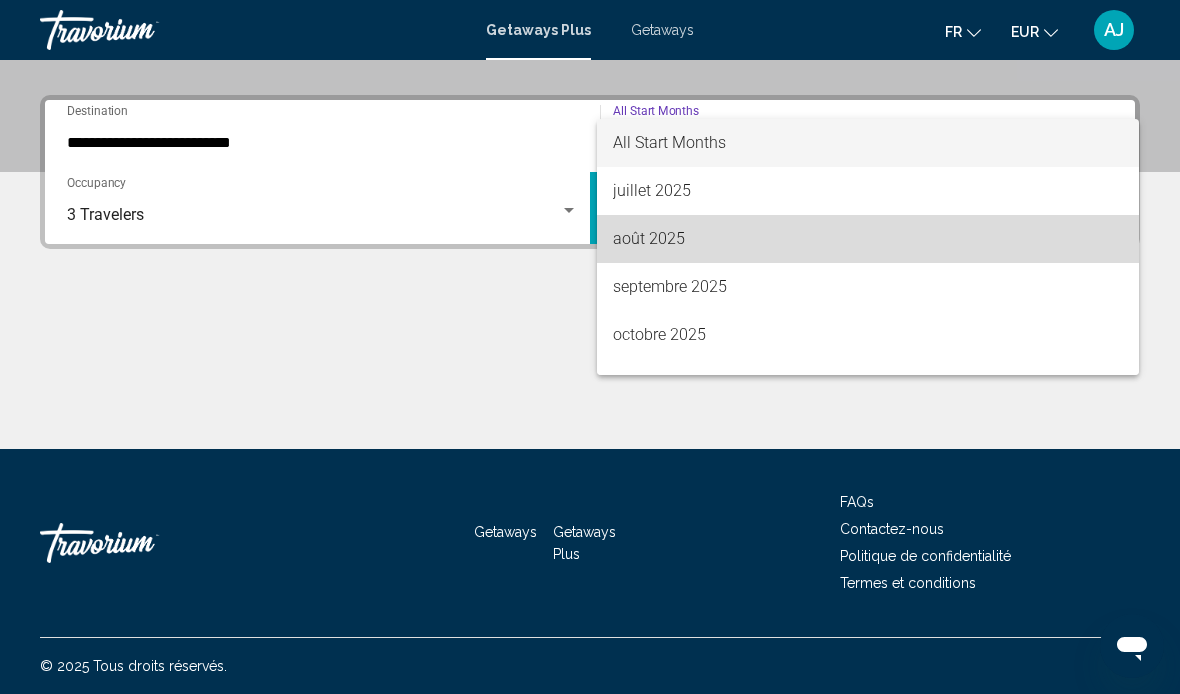 click on "août 2025" at bounding box center (868, 239) 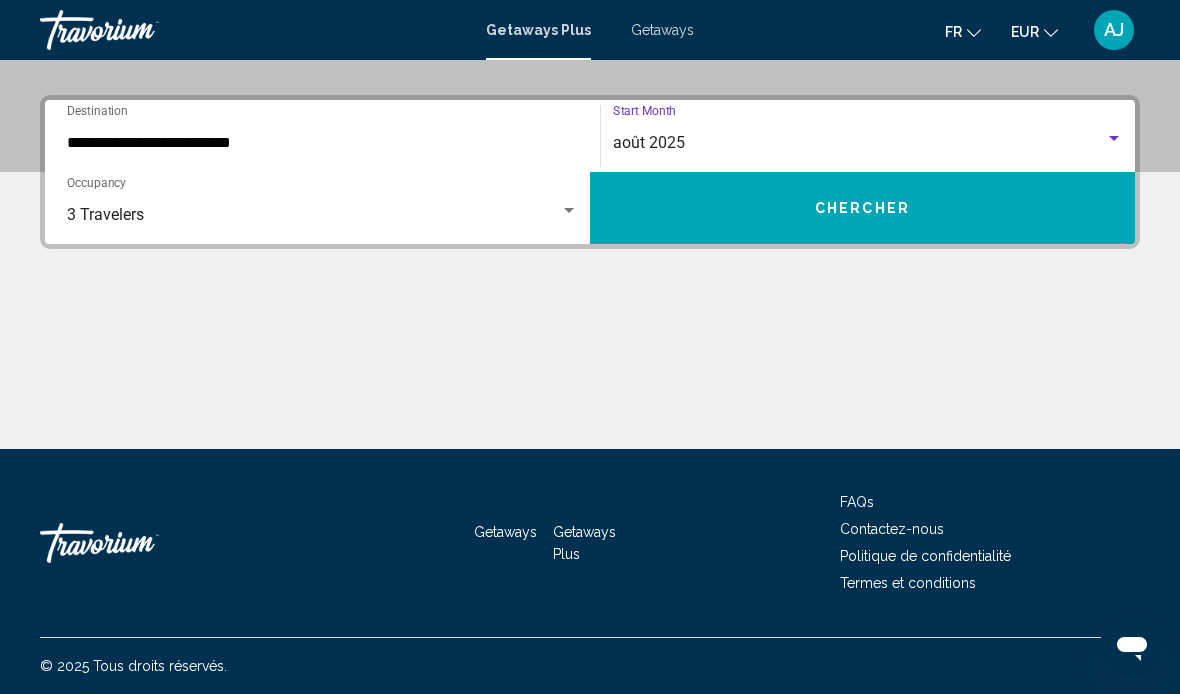 click on "Chercher" at bounding box center (862, 209) 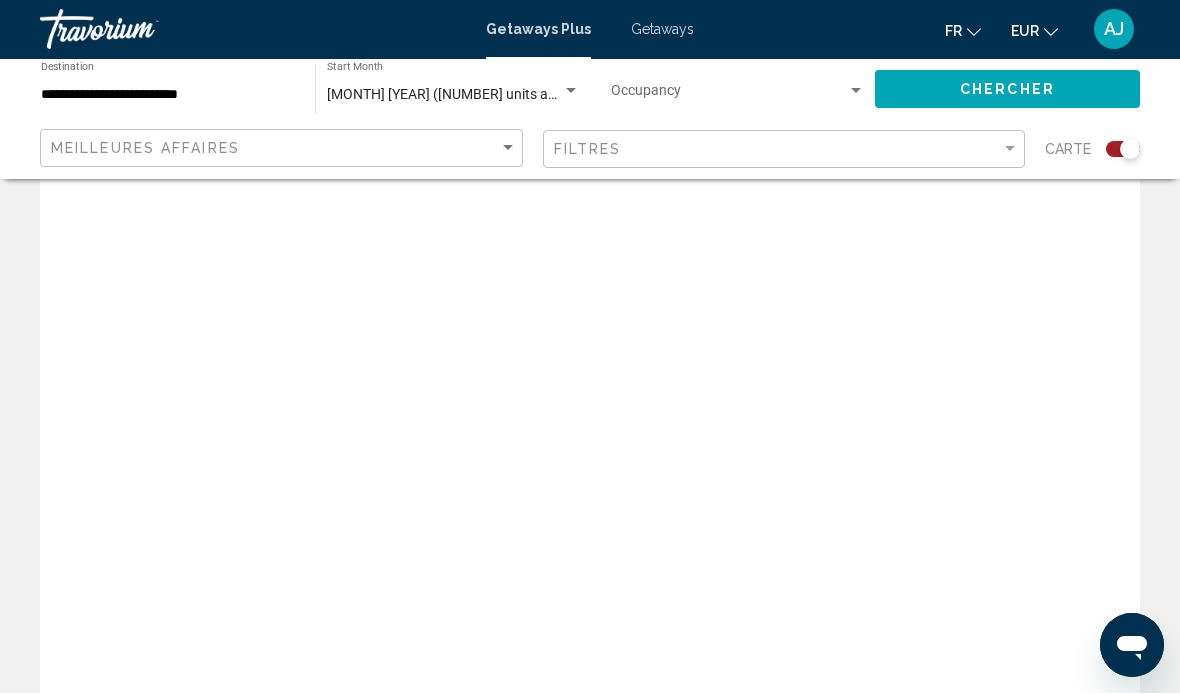 scroll, scrollTop: 74, scrollLeft: 0, axis: vertical 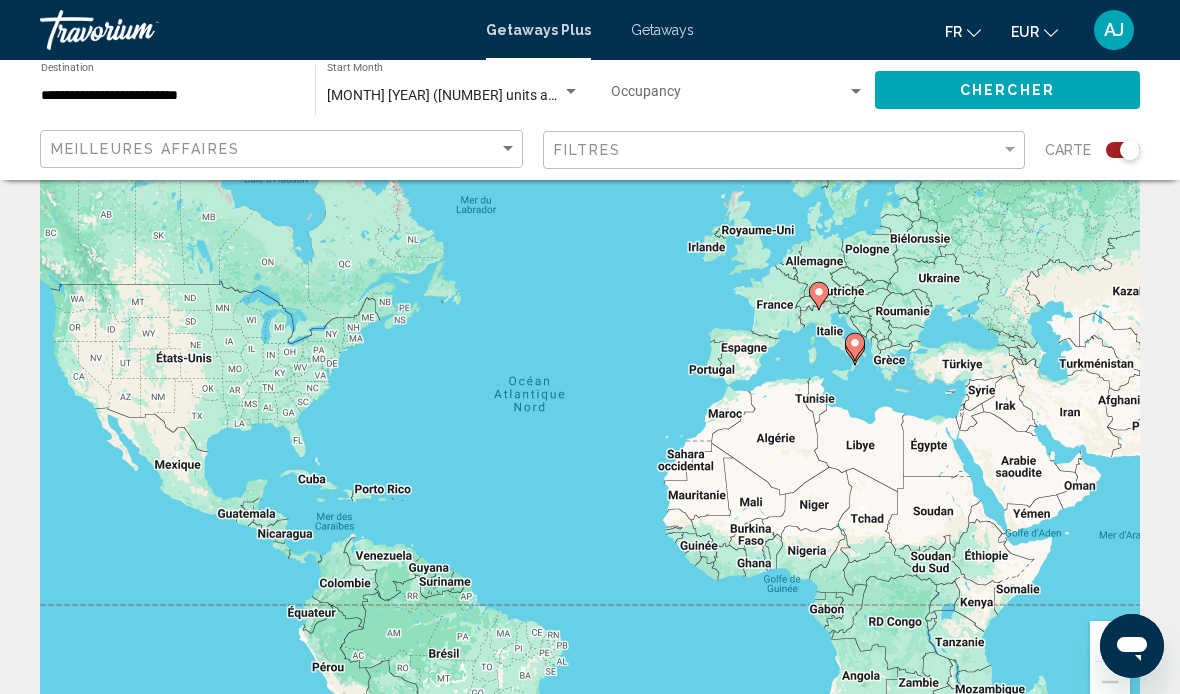 click 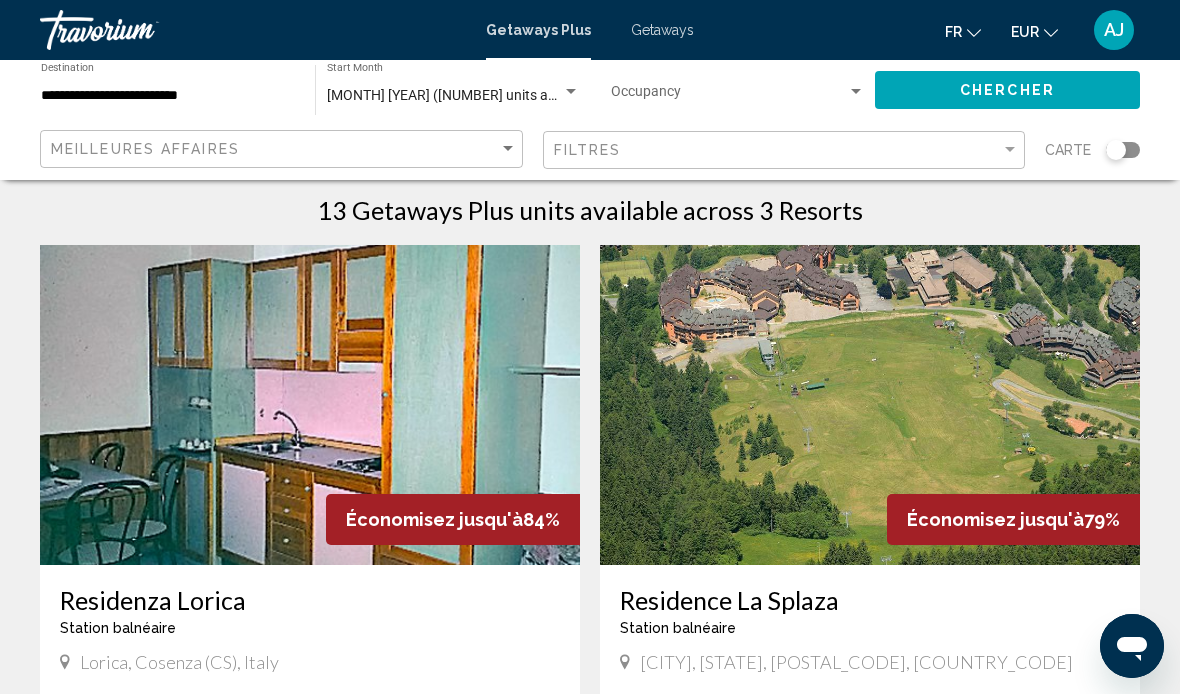 scroll, scrollTop: 0, scrollLeft: 0, axis: both 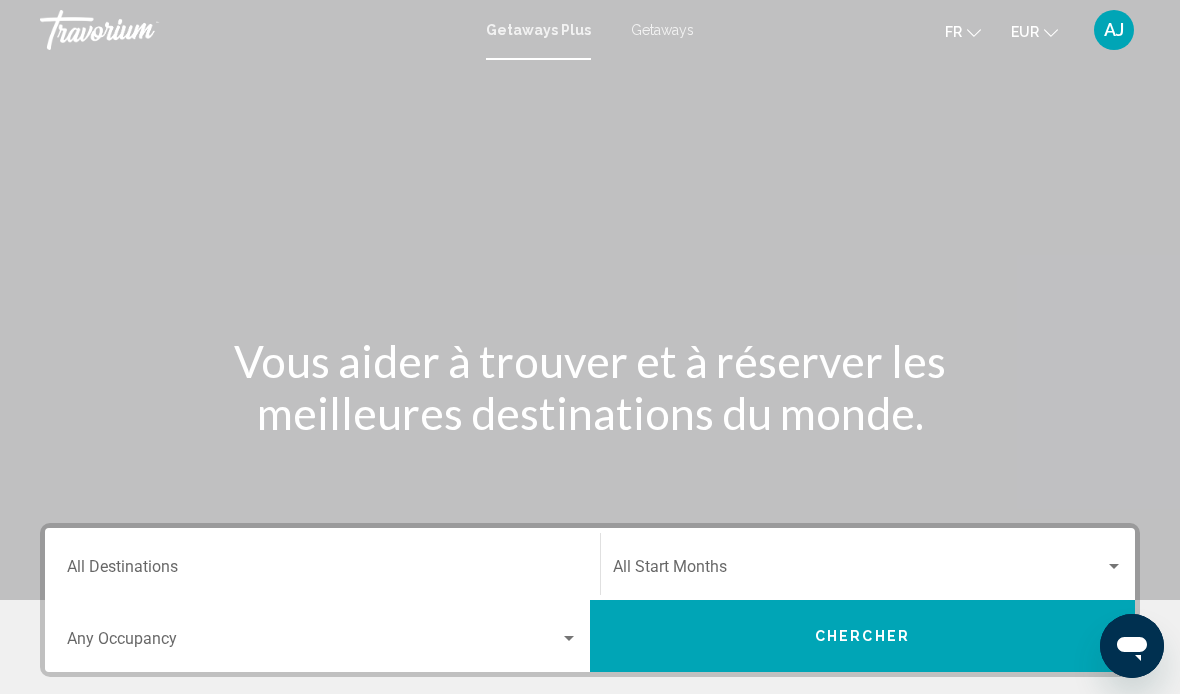 click on "Destination All Destinations" at bounding box center (322, 571) 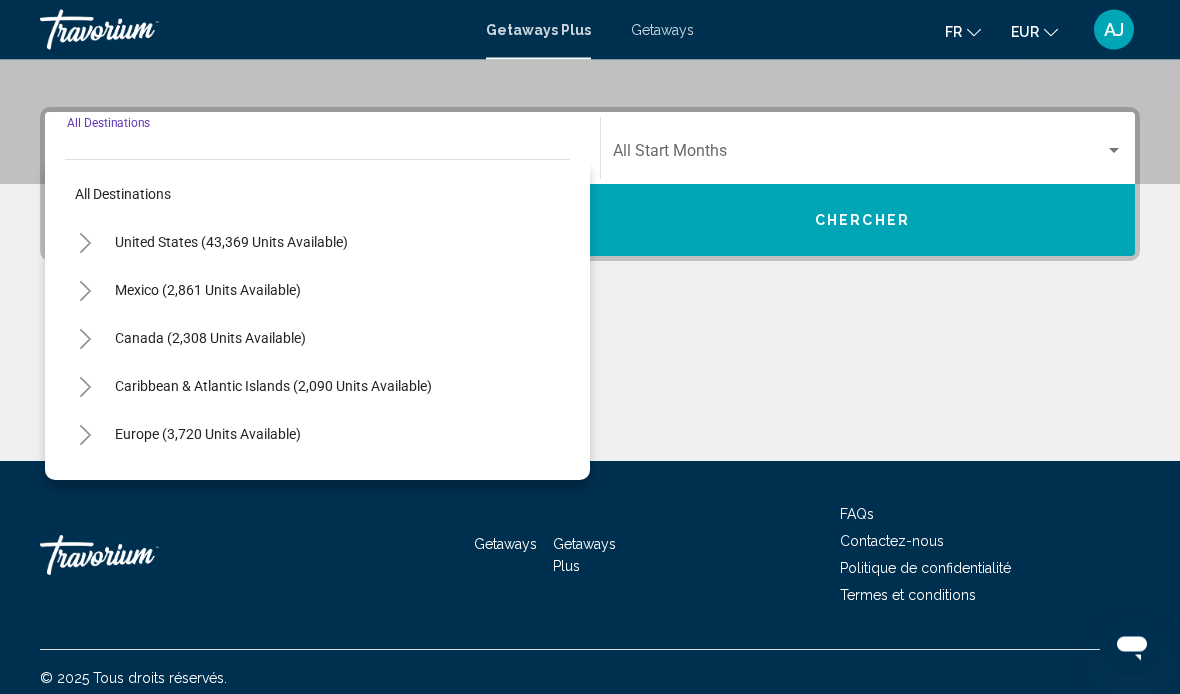 scroll, scrollTop: 428, scrollLeft: 0, axis: vertical 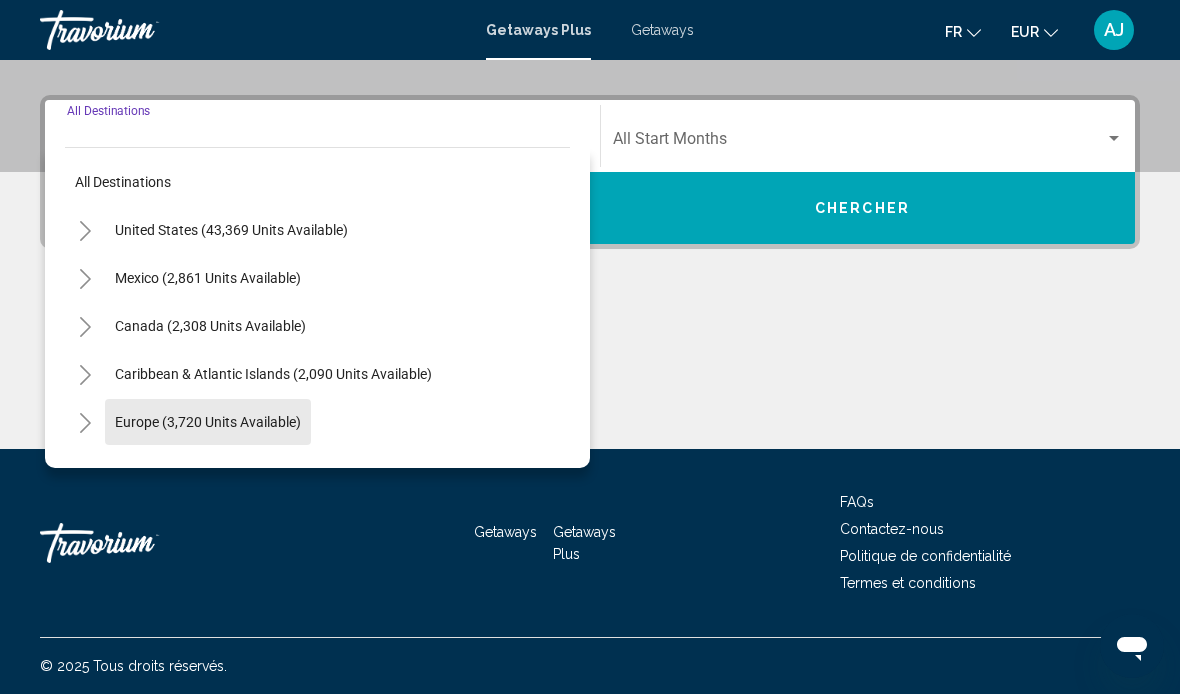 click on "Europe (3,720 units available)" at bounding box center (208, 470) 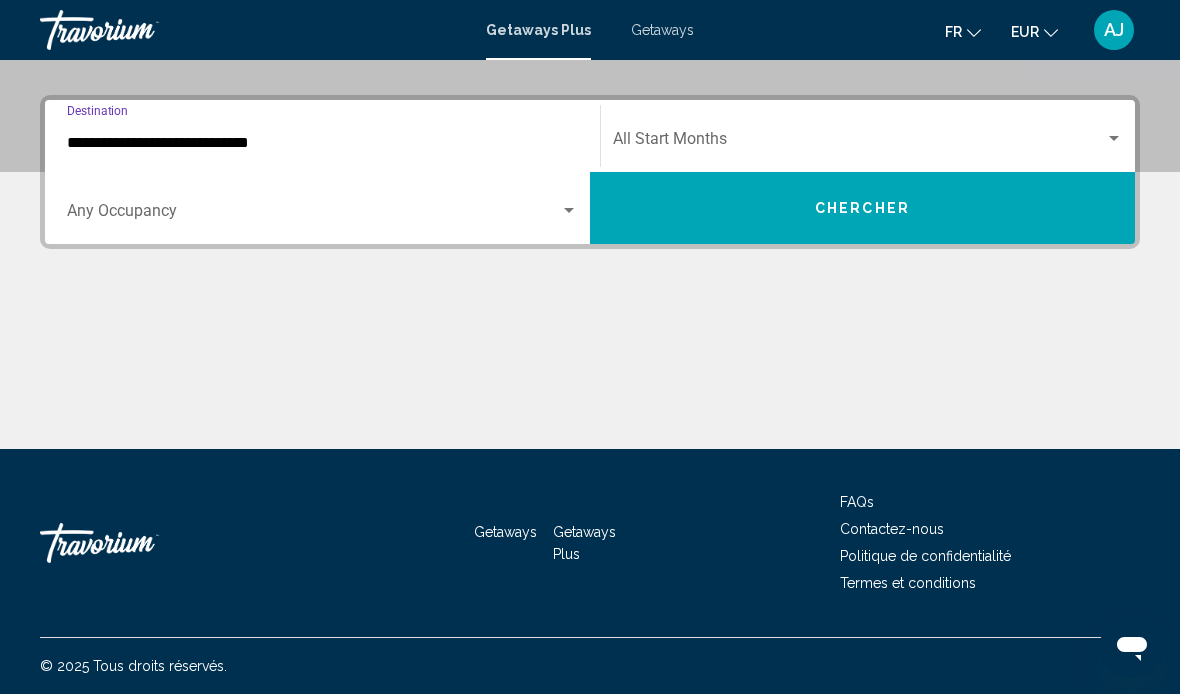click on "**********" at bounding box center (322, 143) 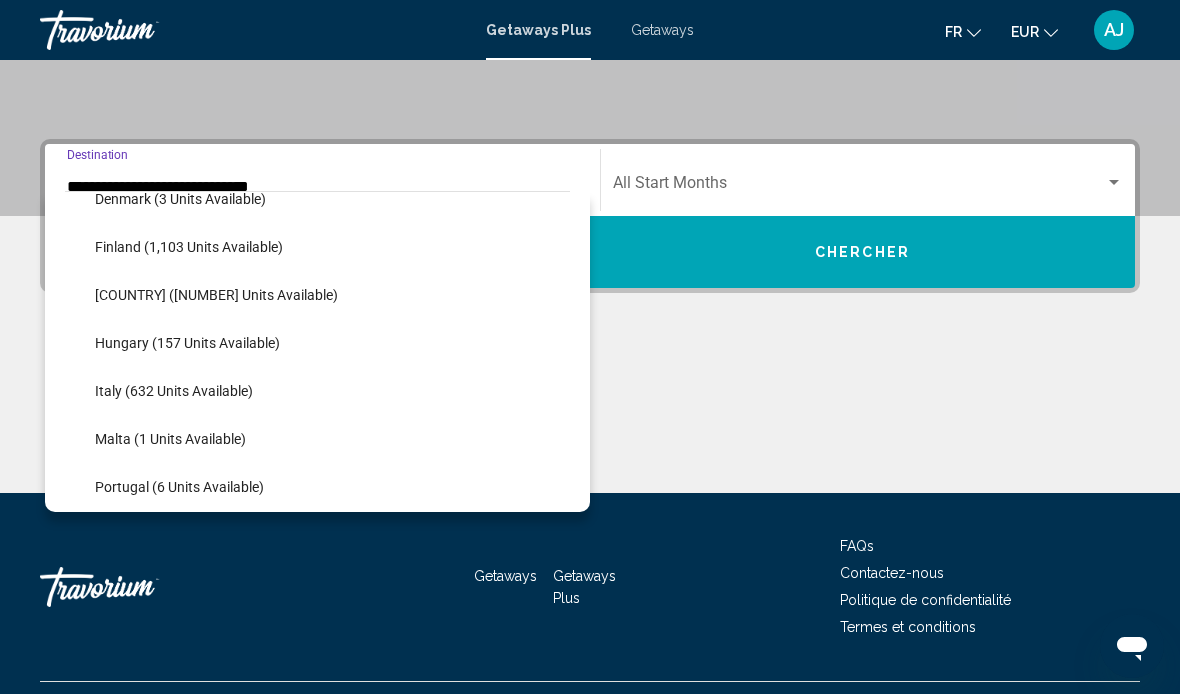 scroll, scrollTop: 460, scrollLeft: 0, axis: vertical 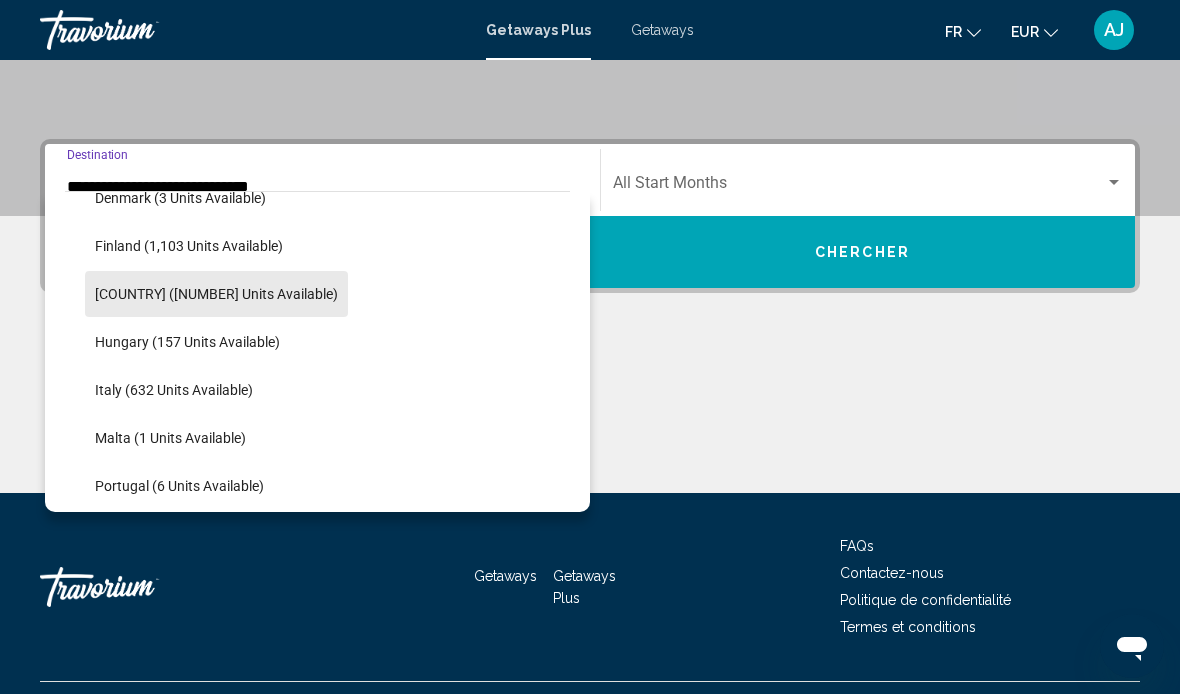 click on "[COUNTRY] ([NUMBER] units available)" 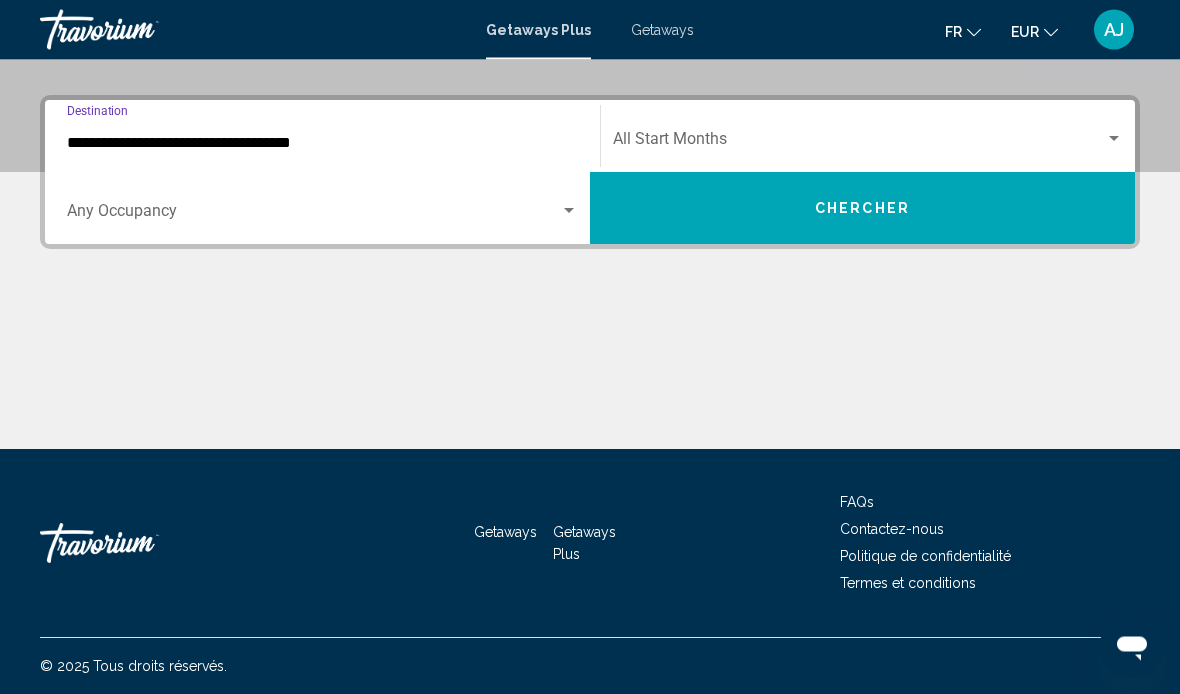 scroll, scrollTop: 428, scrollLeft: 0, axis: vertical 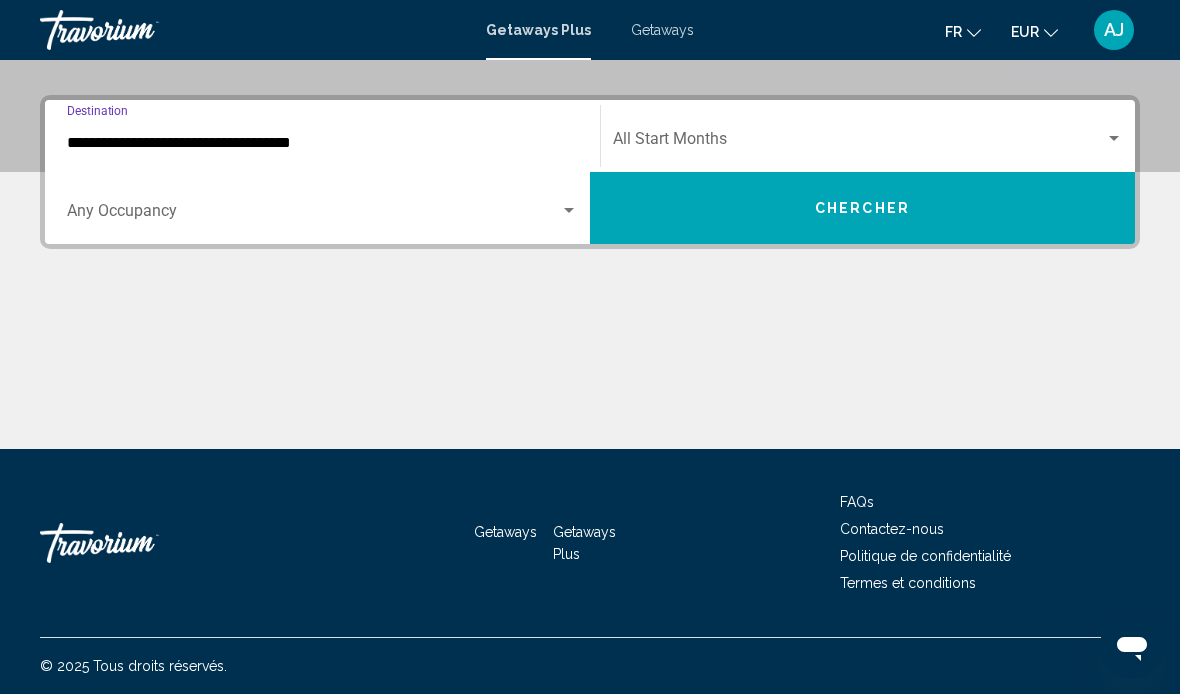 click at bounding box center [313, 215] 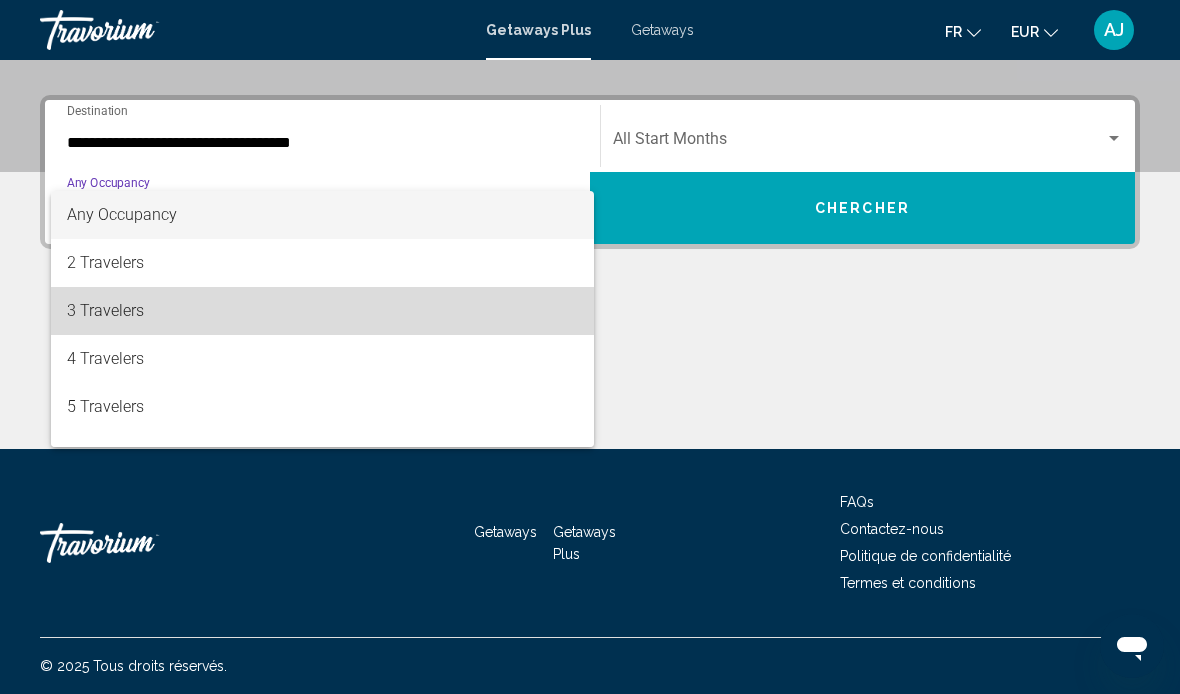 click on "3 Travelers" at bounding box center (322, 311) 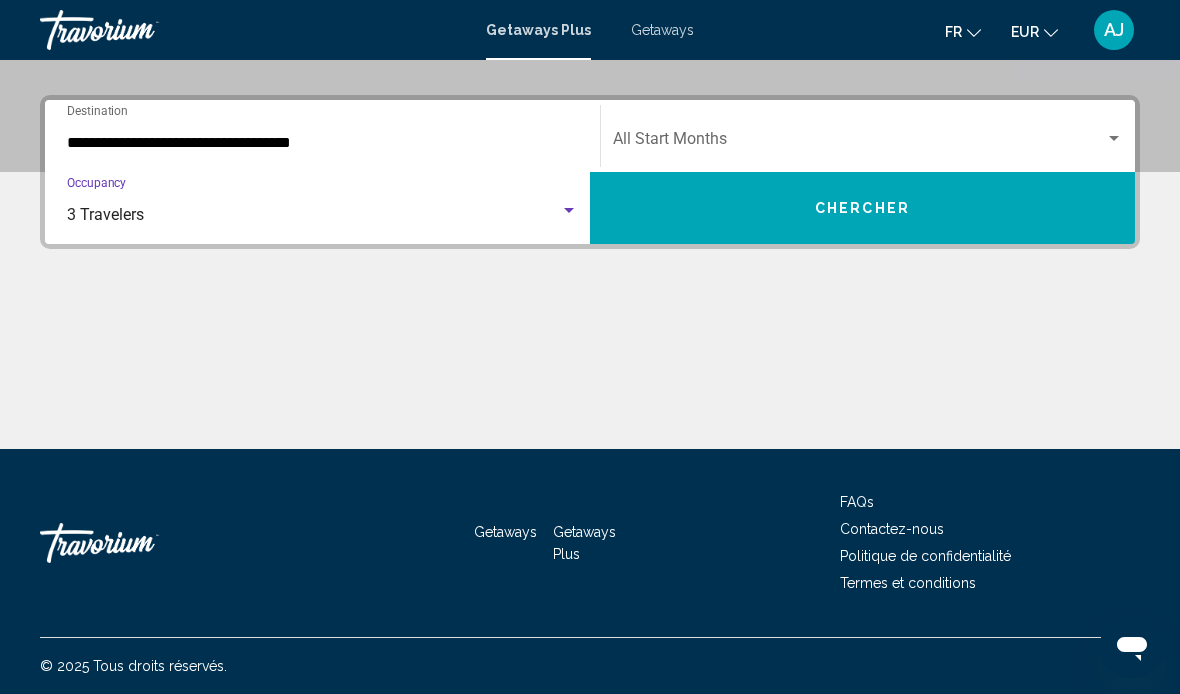 click at bounding box center [859, 143] 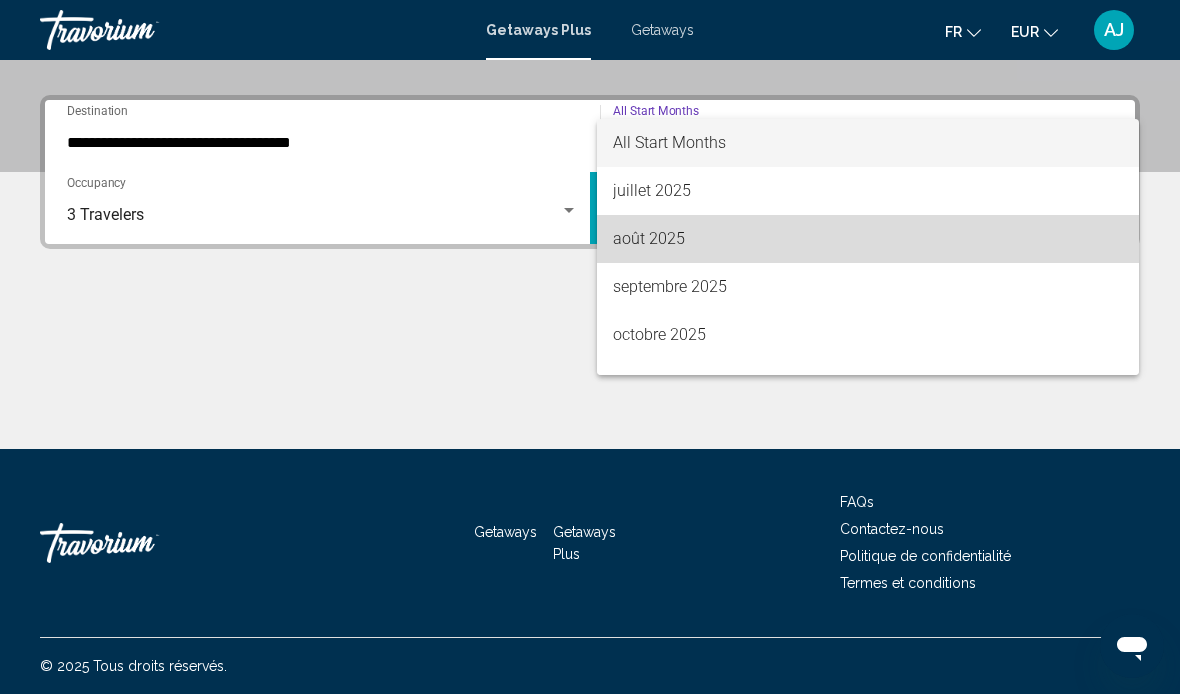 click on "août 2025" at bounding box center (868, 239) 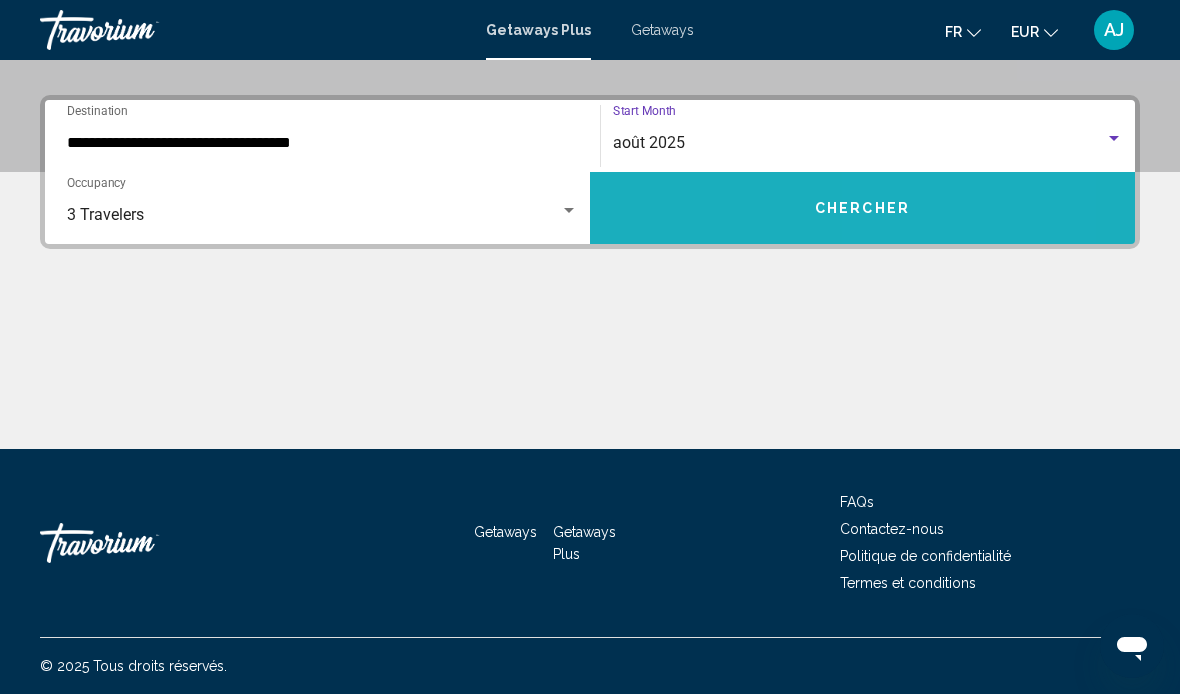 click on "Chercher" at bounding box center (862, 209) 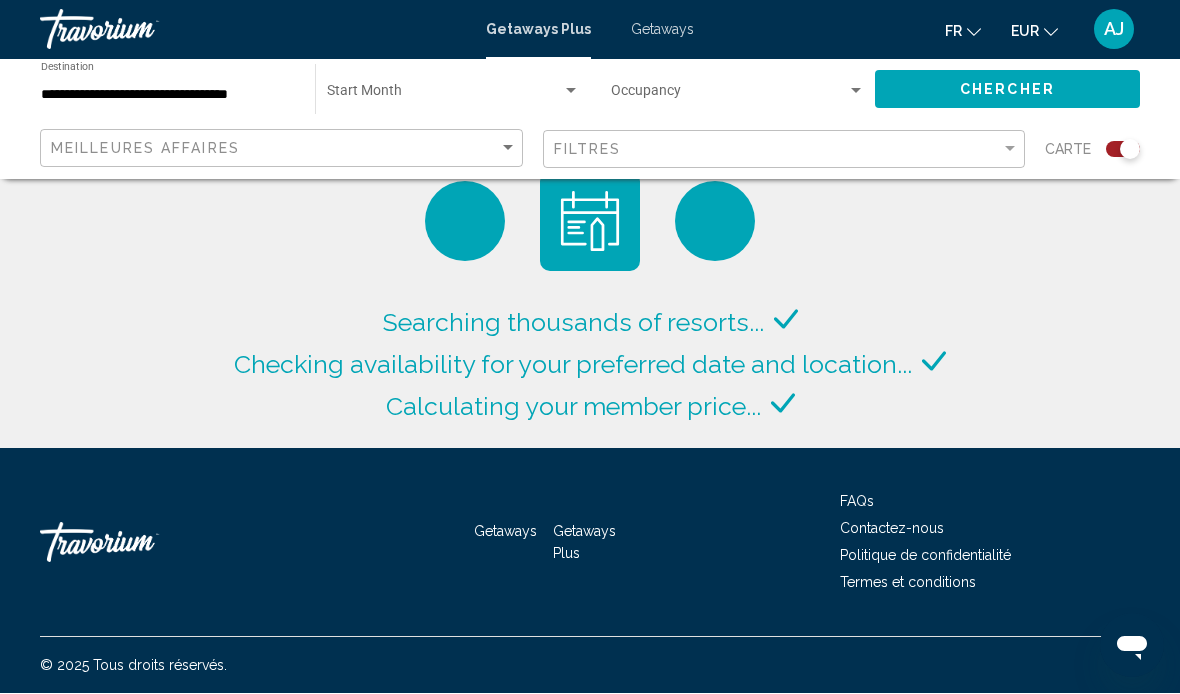 scroll, scrollTop: 74, scrollLeft: 0, axis: vertical 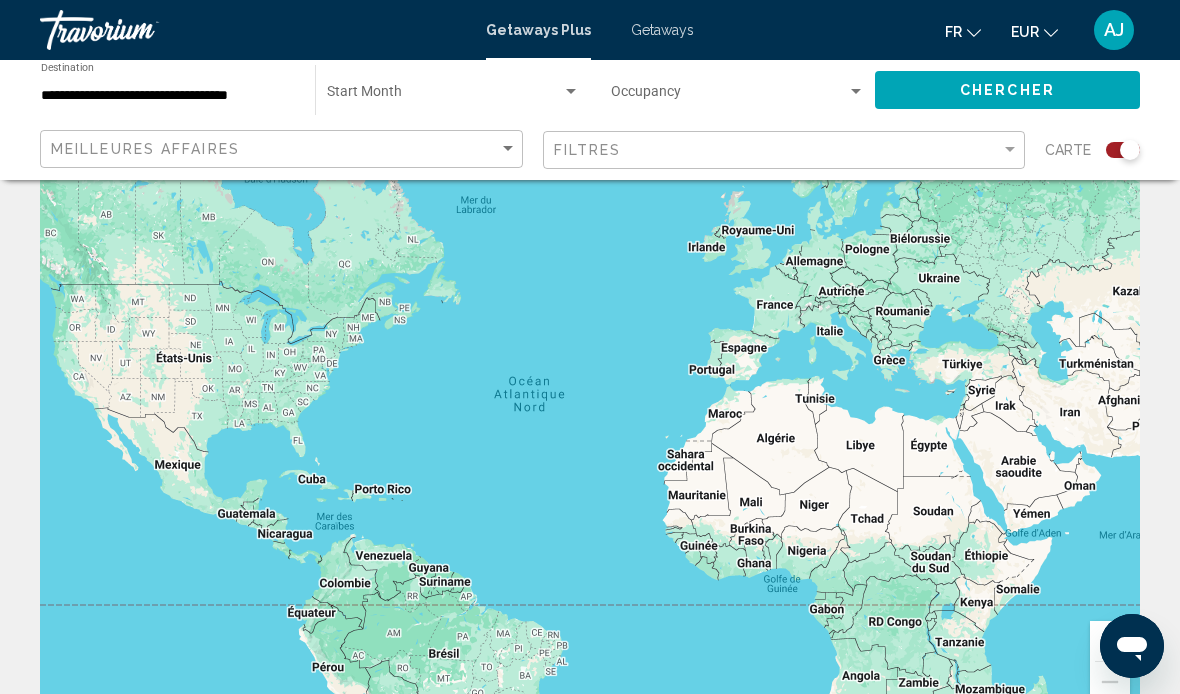click 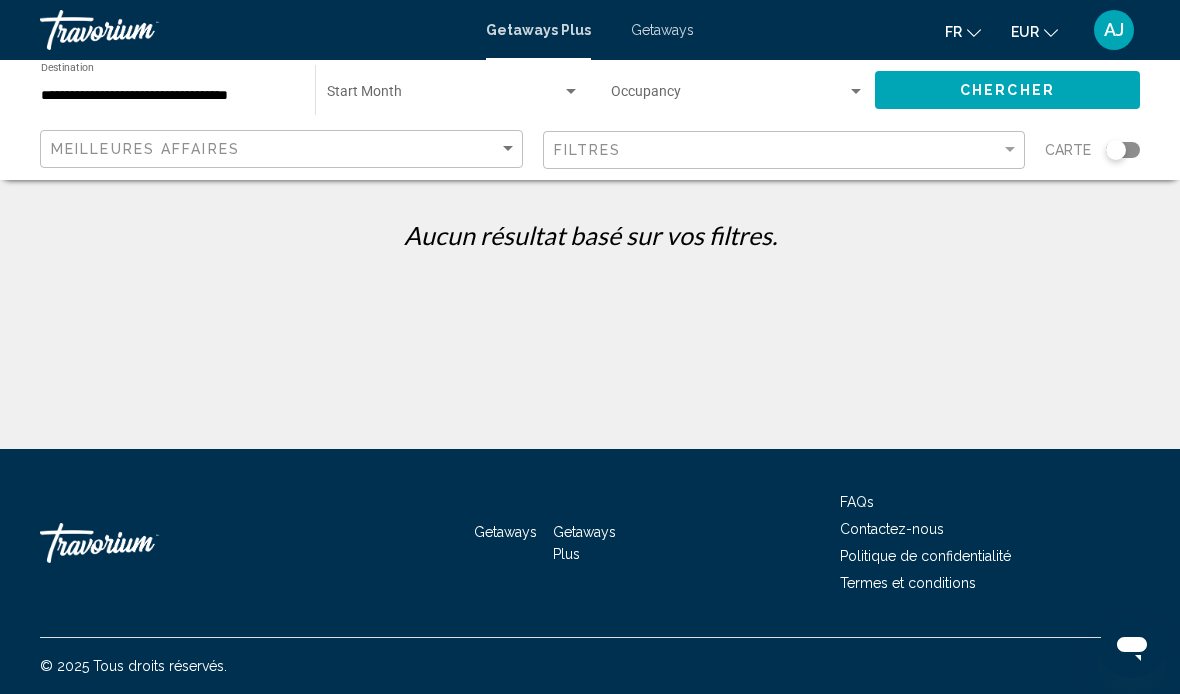 scroll, scrollTop: 0, scrollLeft: 0, axis: both 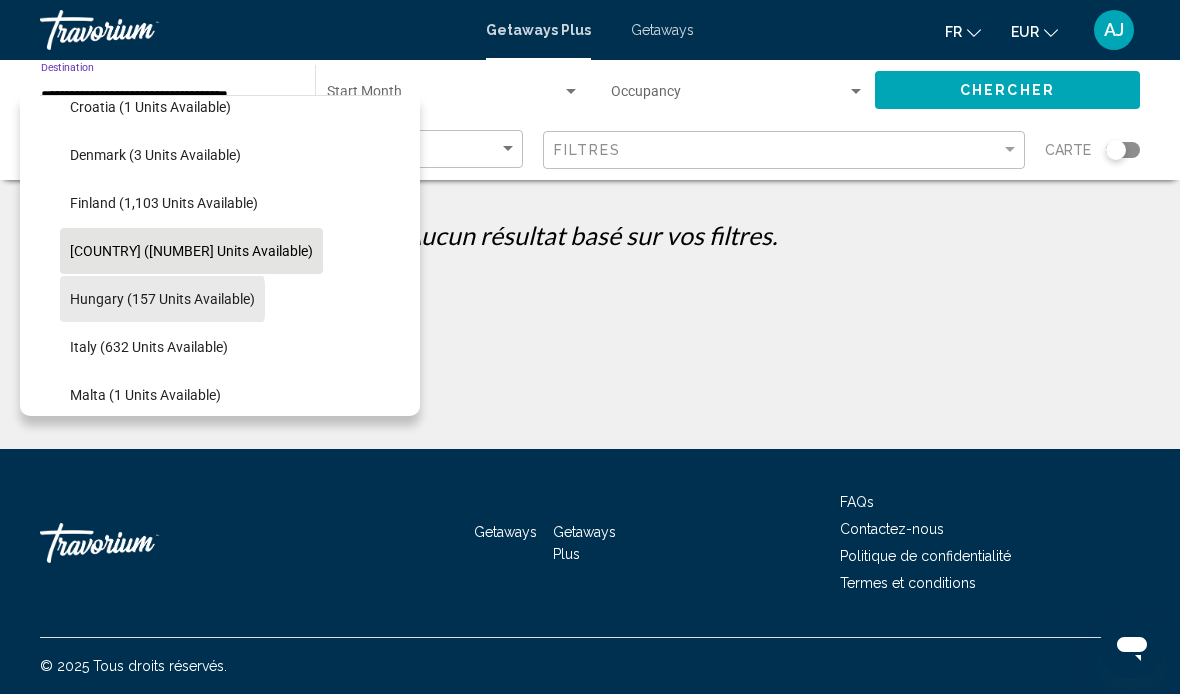 click on "Hungary (157 units available)" 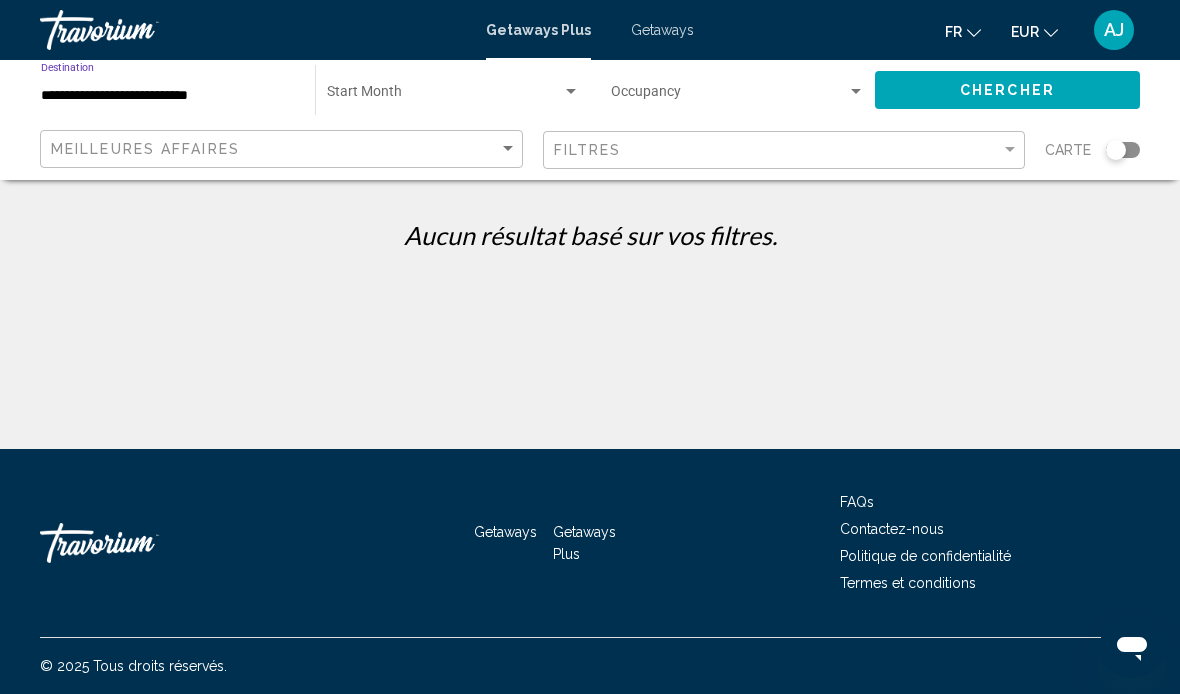 click on "Chercher" 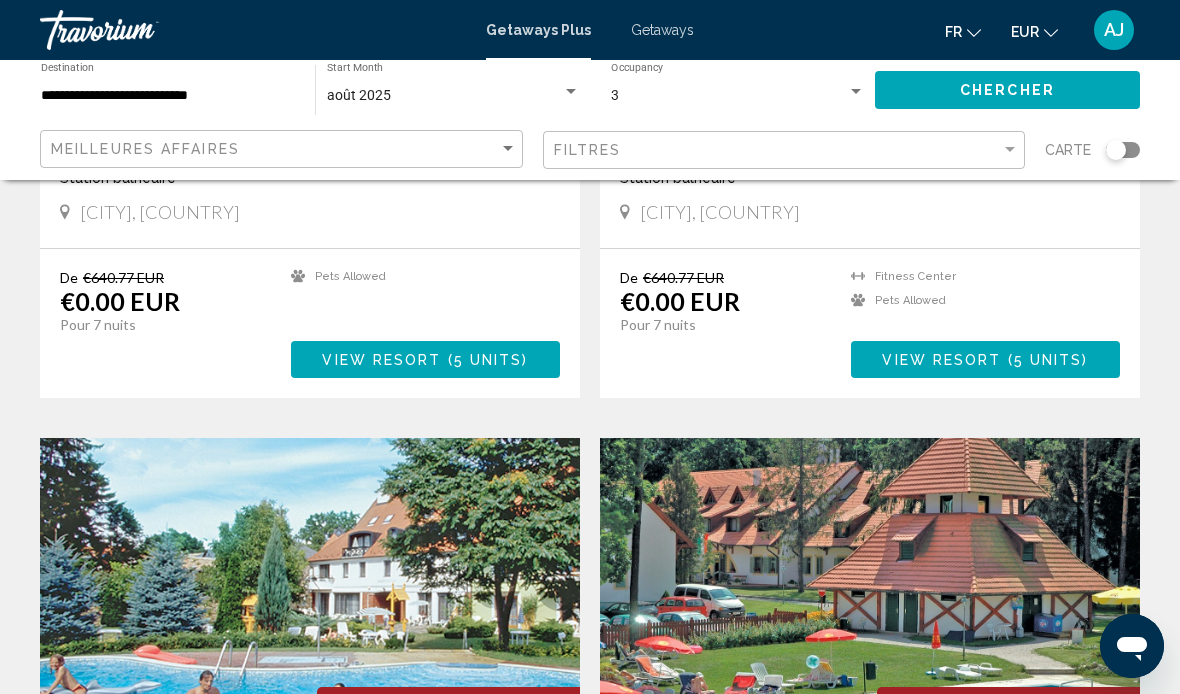 scroll, scrollTop: 430, scrollLeft: 0, axis: vertical 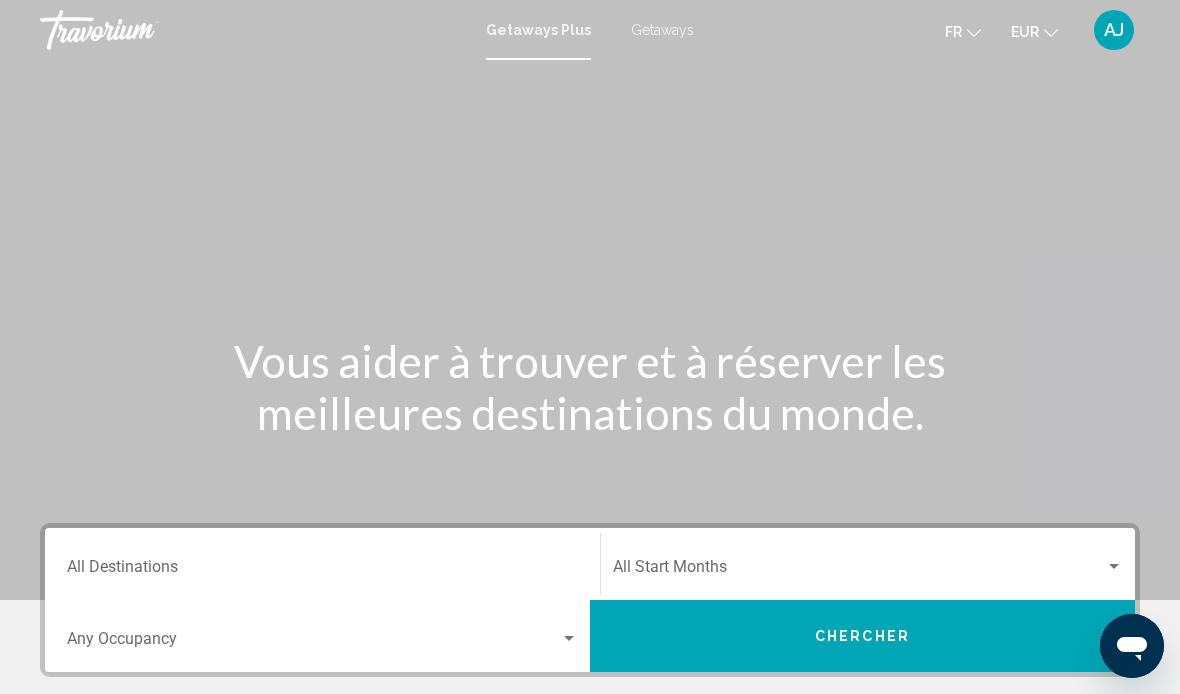 click on "Destination All Destinations" at bounding box center [322, 571] 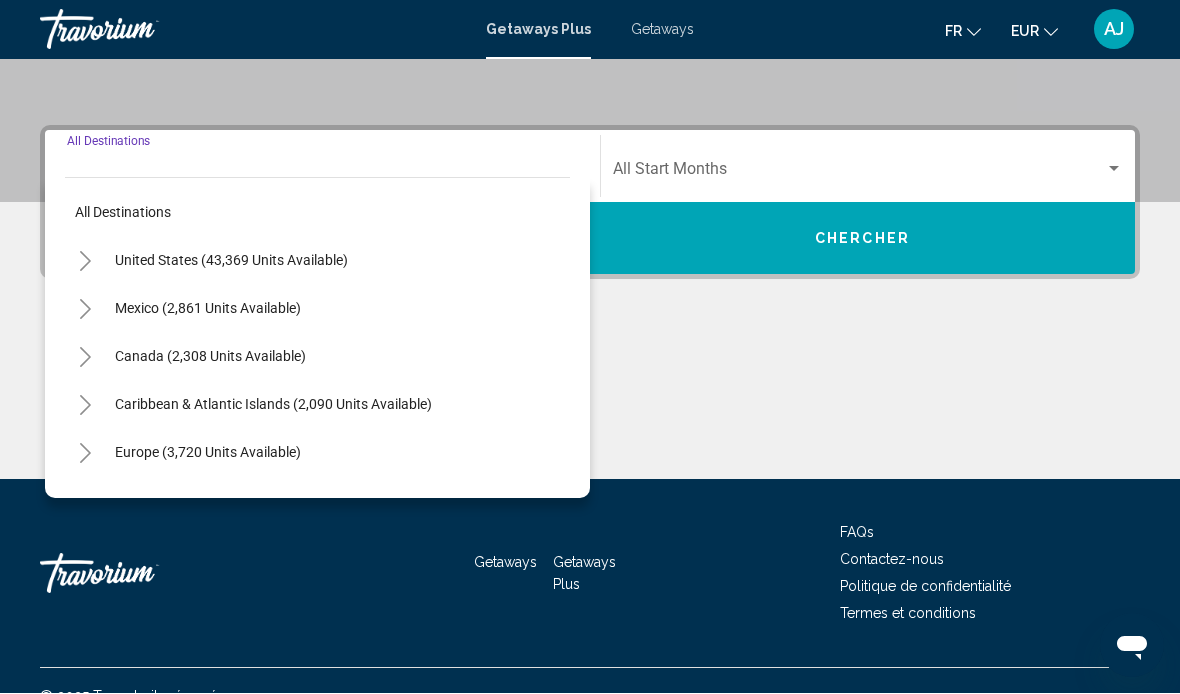 scroll, scrollTop: 428, scrollLeft: 0, axis: vertical 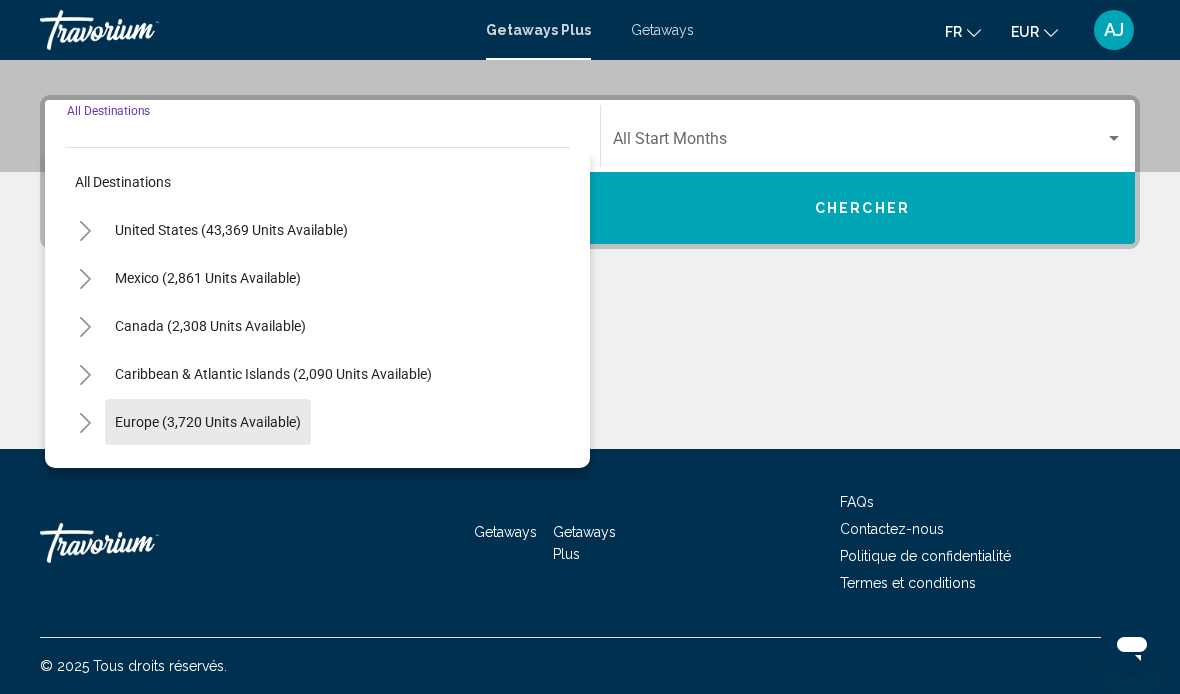 click on "Europe (3,720 units available)" at bounding box center (208, 470) 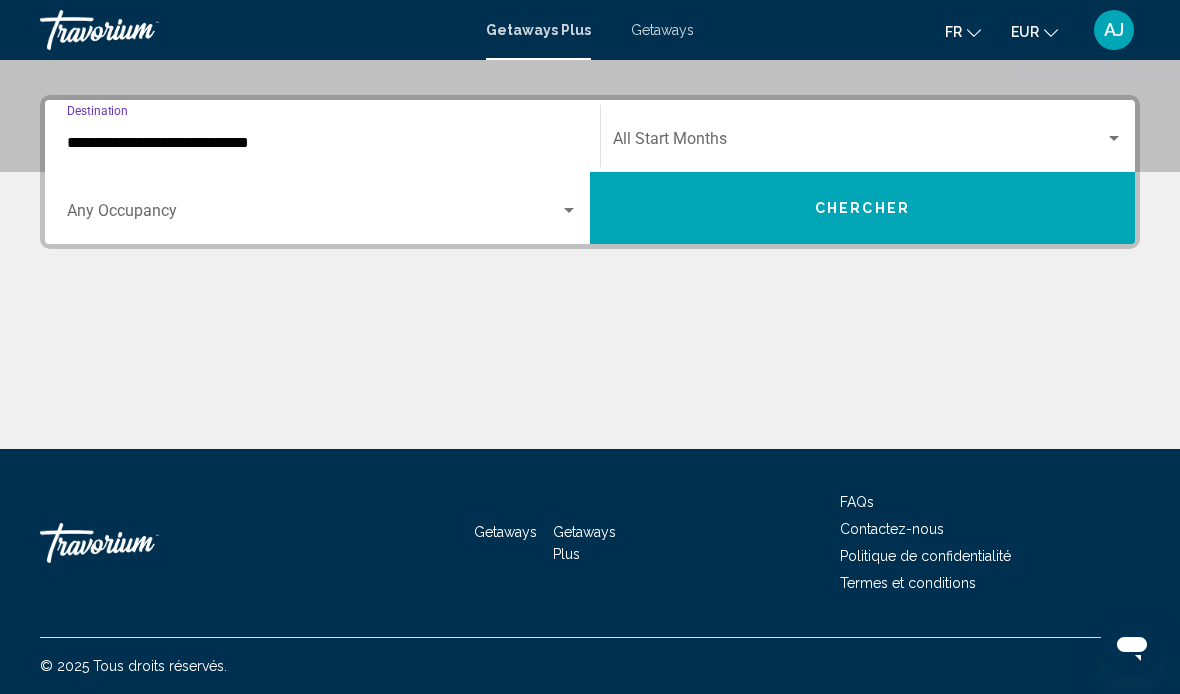 click on "**********" at bounding box center (322, 143) 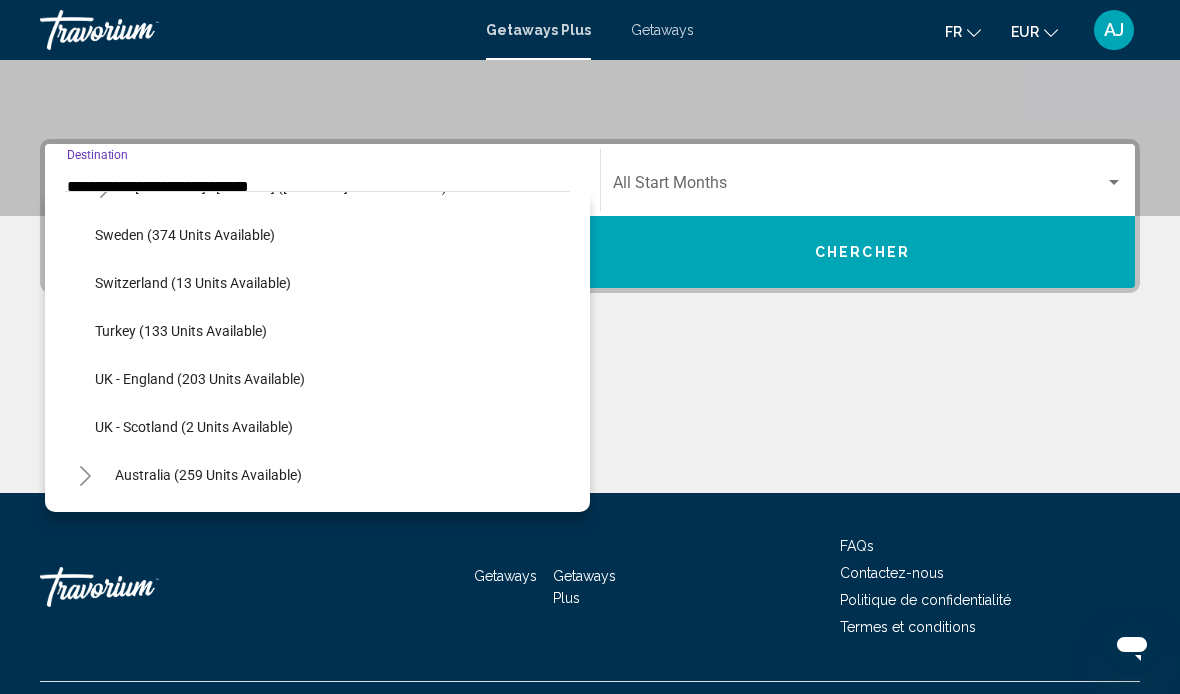 scroll, scrollTop: 908, scrollLeft: 0, axis: vertical 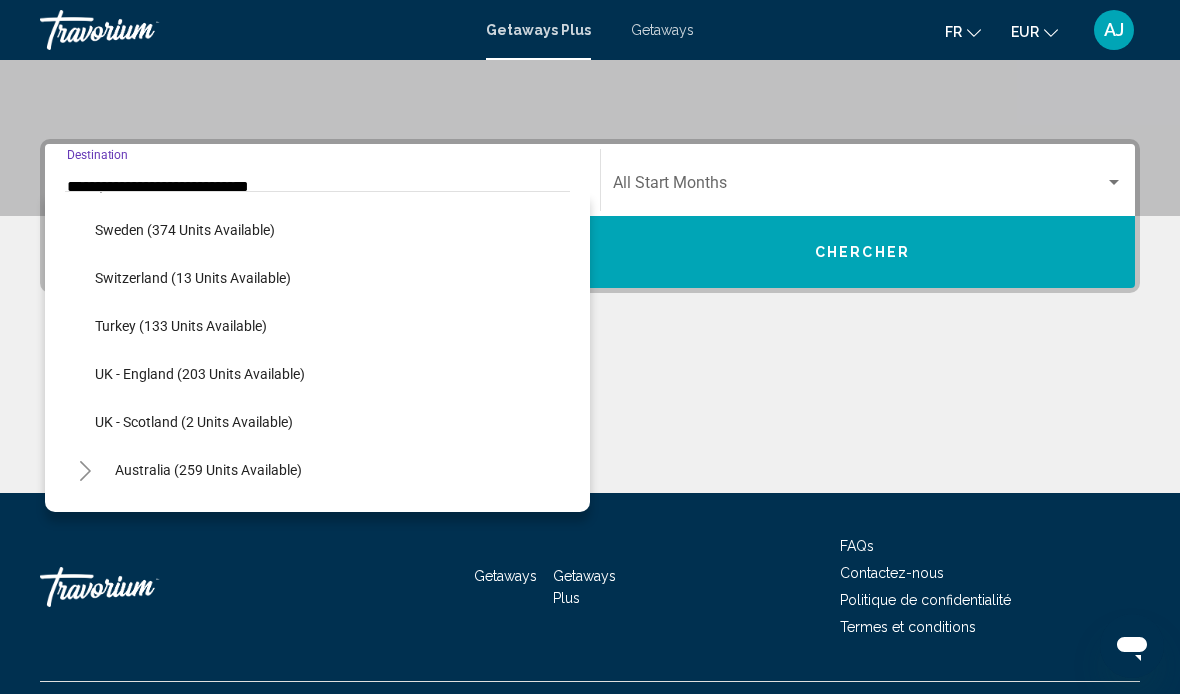 click on "Turkey (133 units available)" 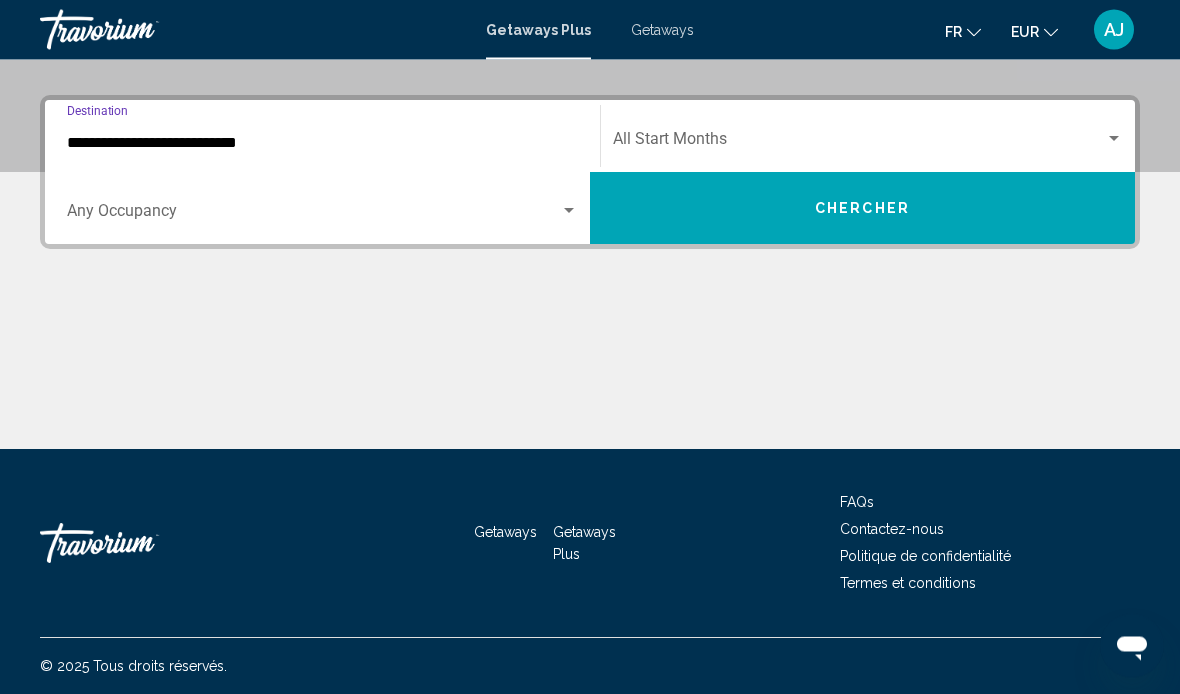 scroll, scrollTop: 428, scrollLeft: 0, axis: vertical 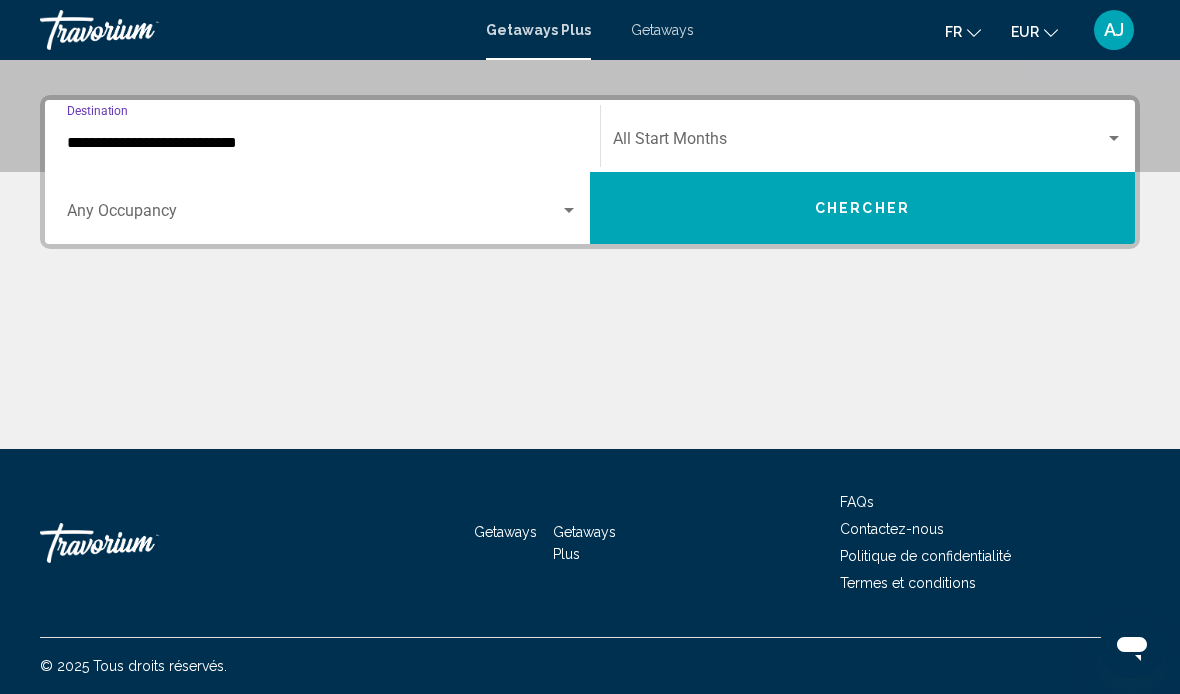 click at bounding box center [313, 215] 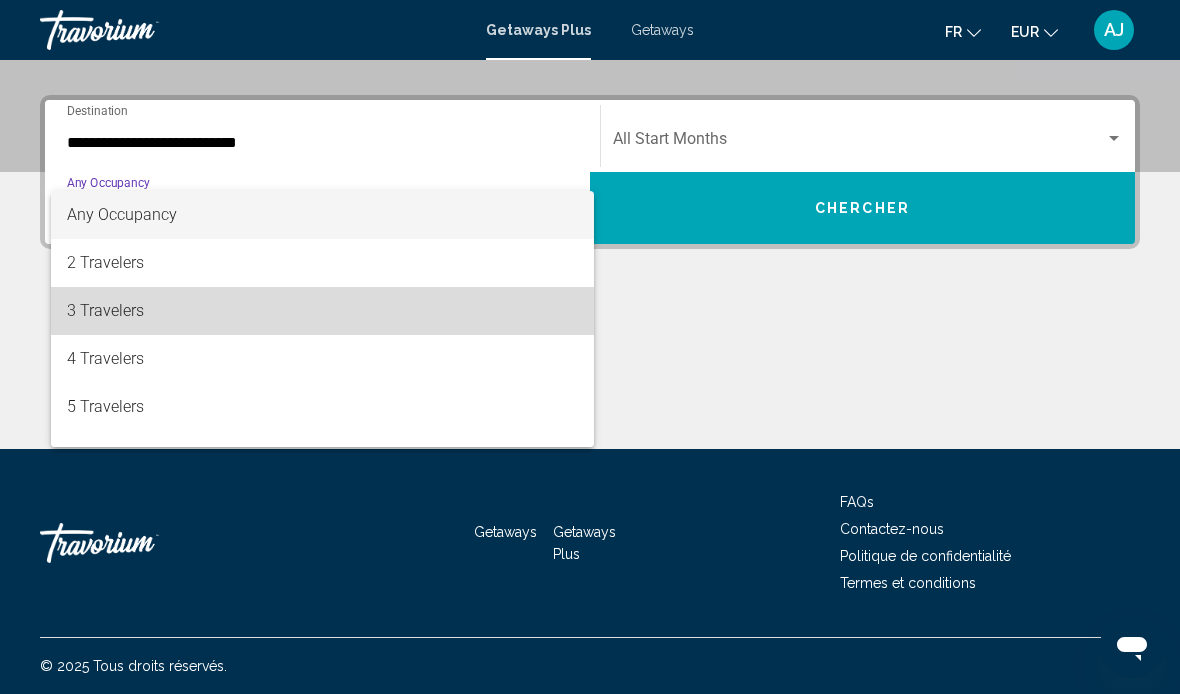 click on "3 Travelers" at bounding box center [322, 311] 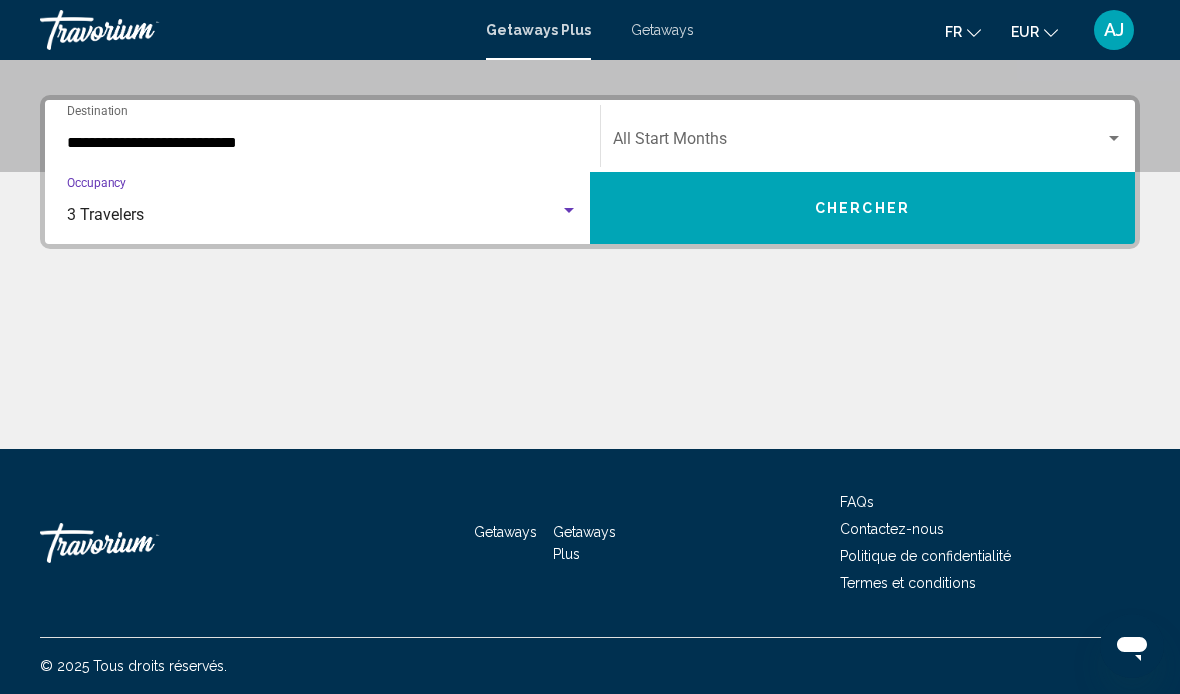 click at bounding box center [859, 143] 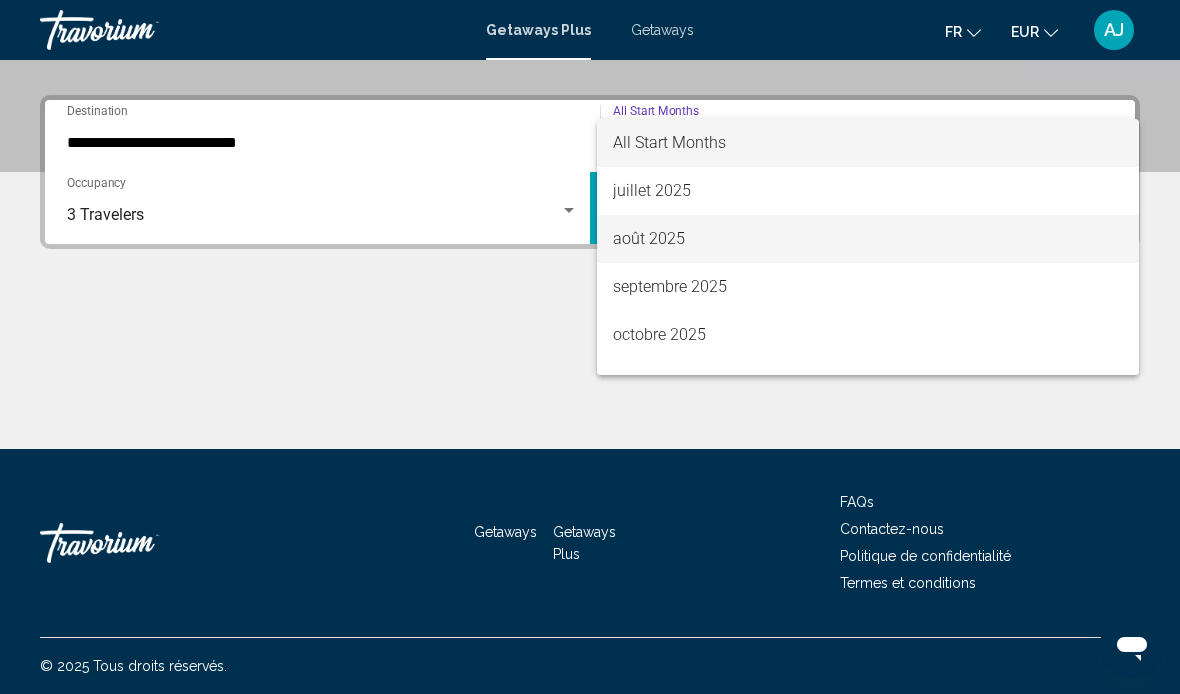 click on "août 2025" at bounding box center (868, 239) 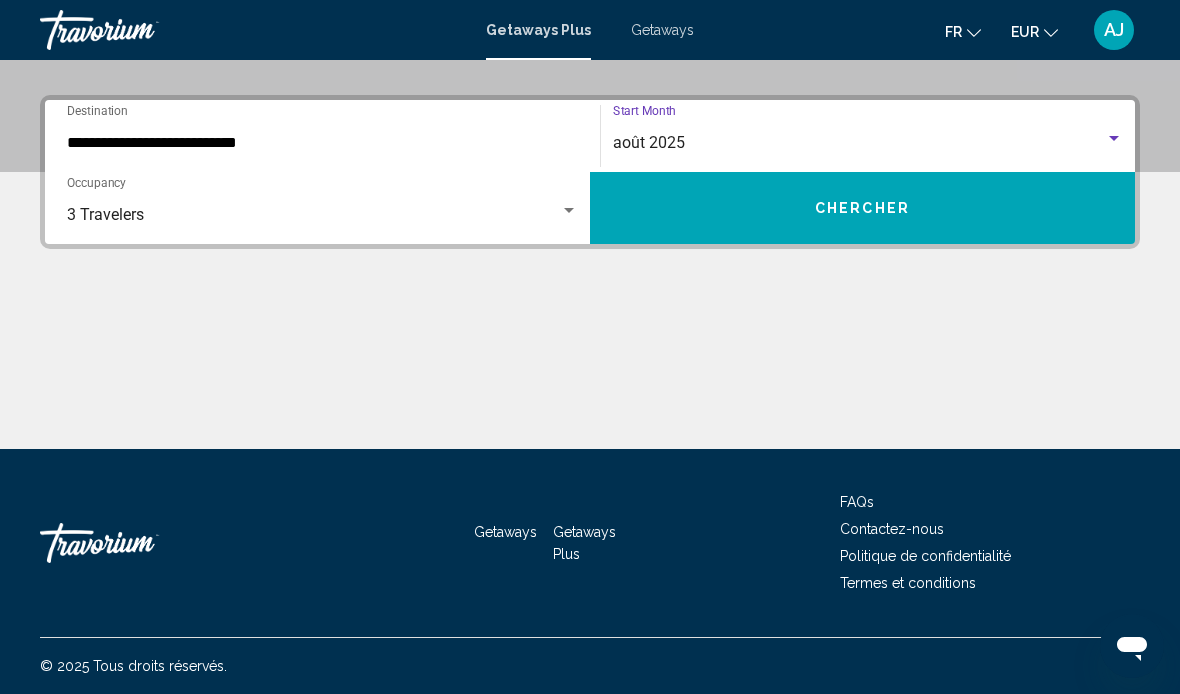 click on "Chercher" at bounding box center [862, 209] 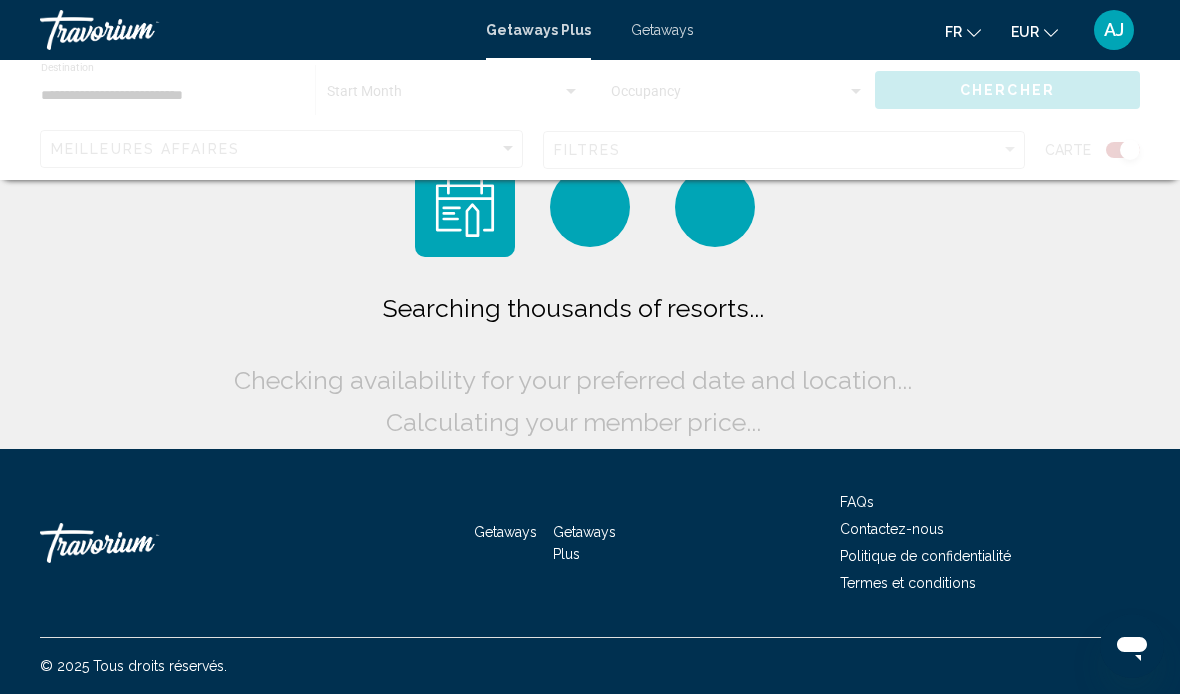 scroll, scrollTop: 73, scrollLeft: 0, axis: vertical 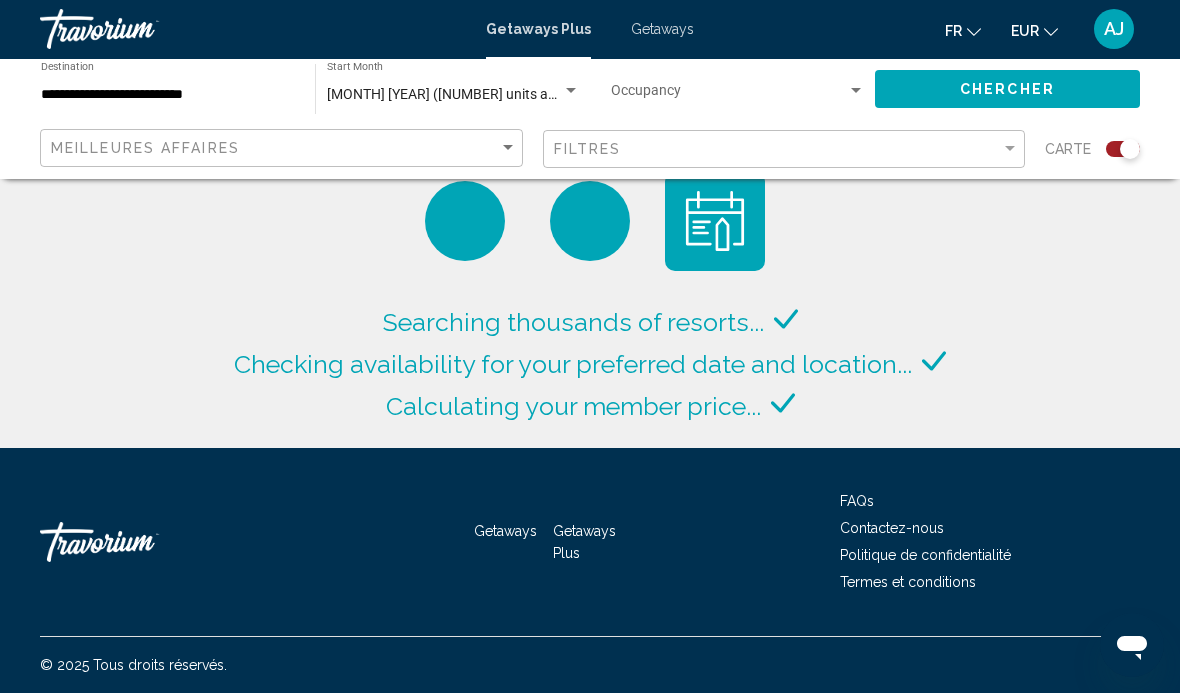 click 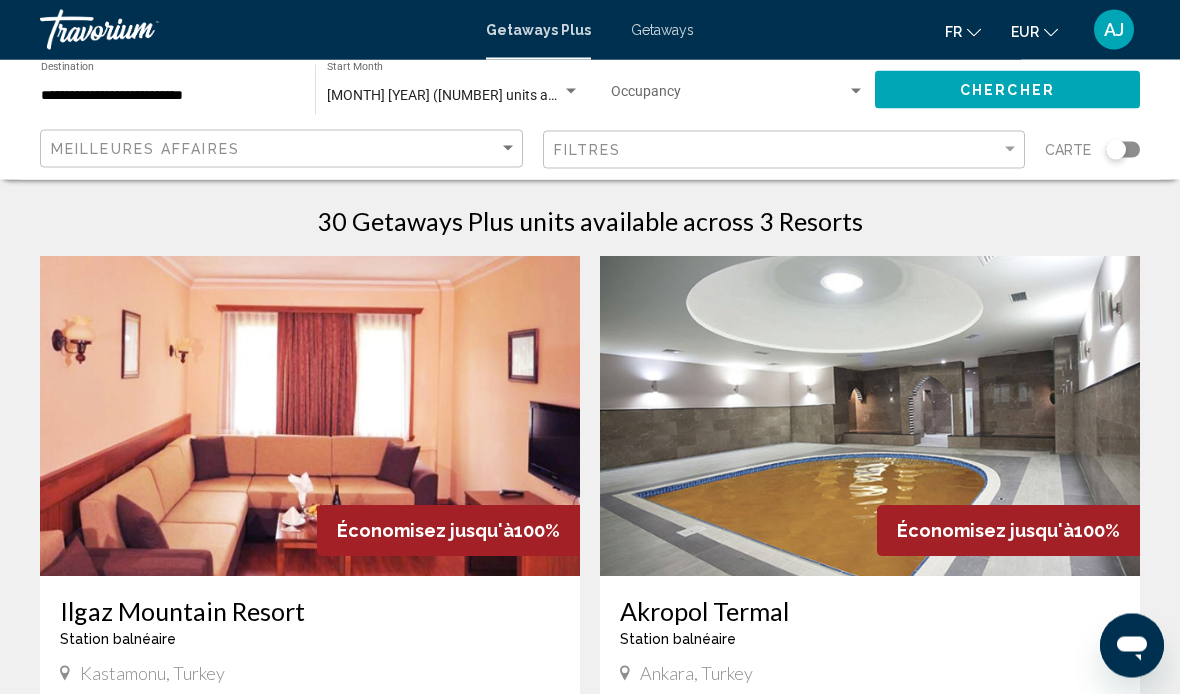 scroll, scrollTop: 12, scrollLeft: 0, axis: vertical 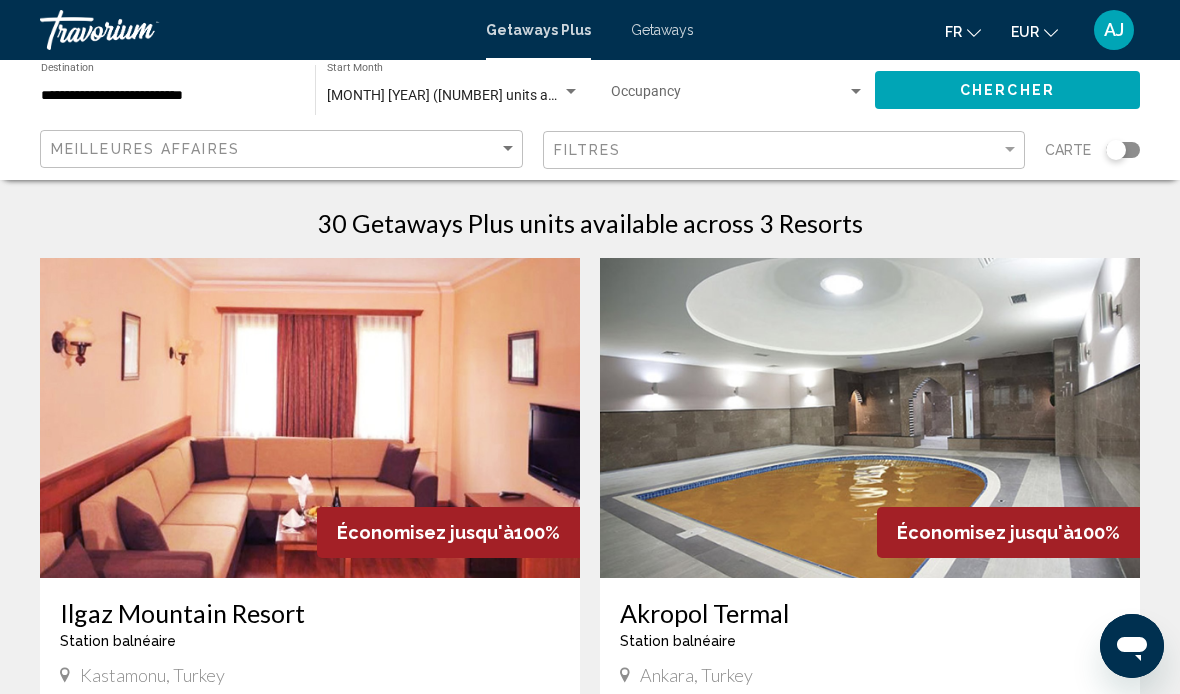 click at bounding box center (870, 418) 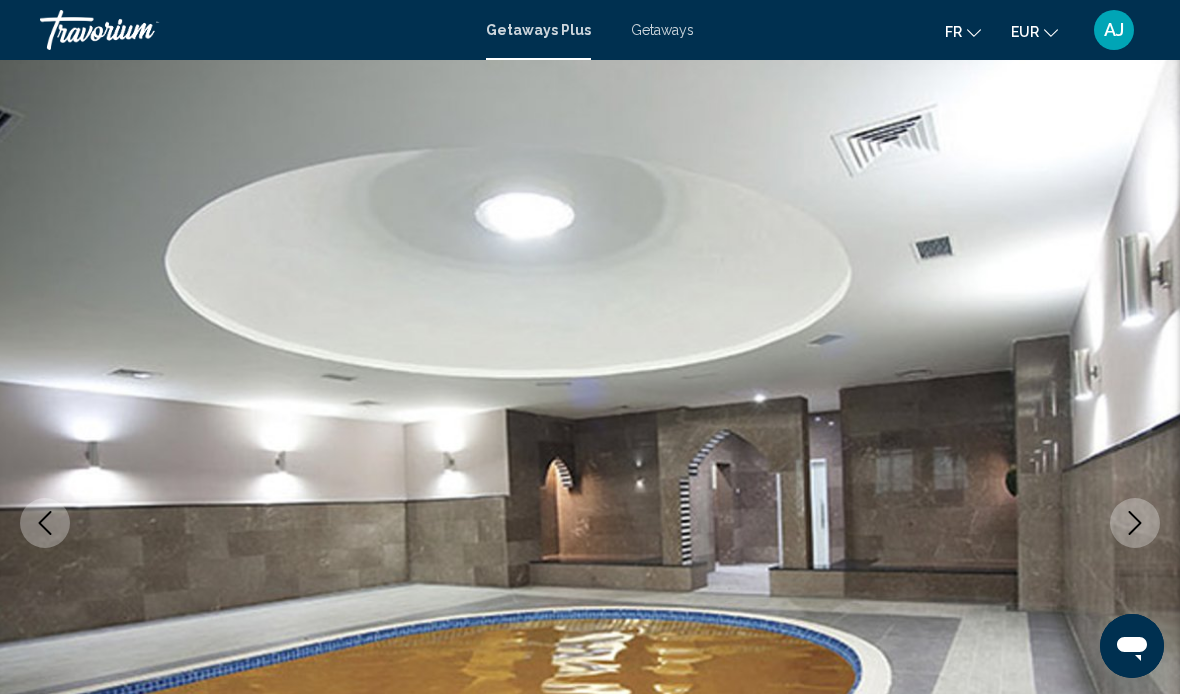 scroll, scrollTop: 0, scrollLeft: 0, axis: both 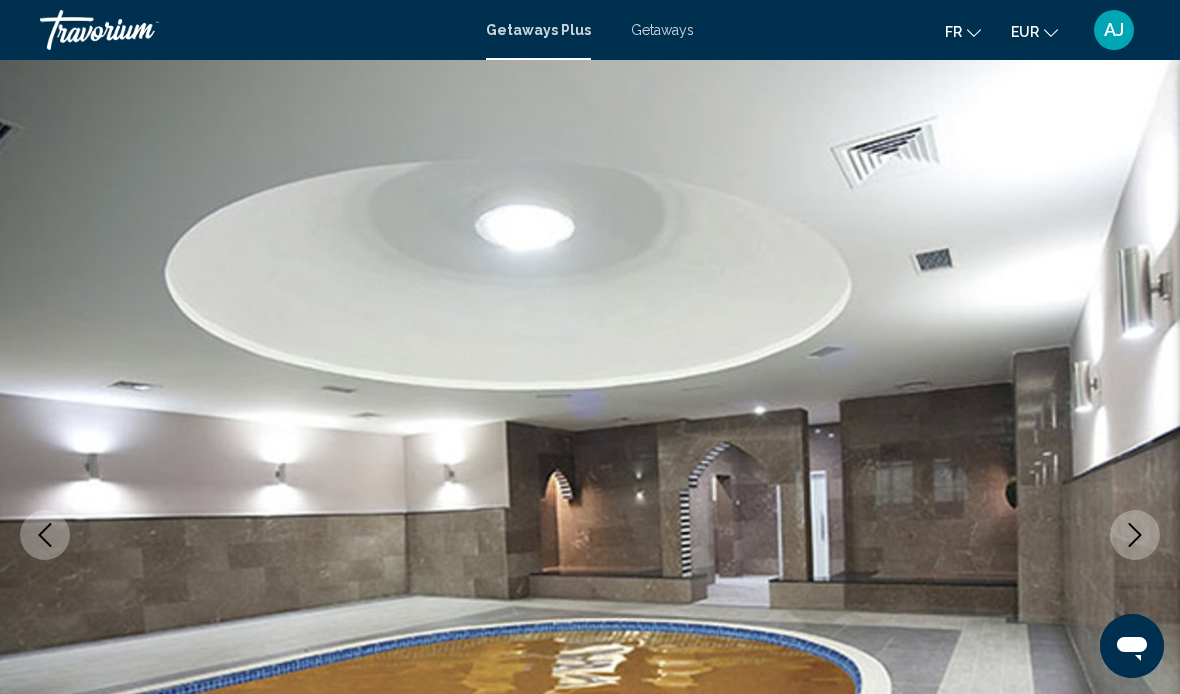 click 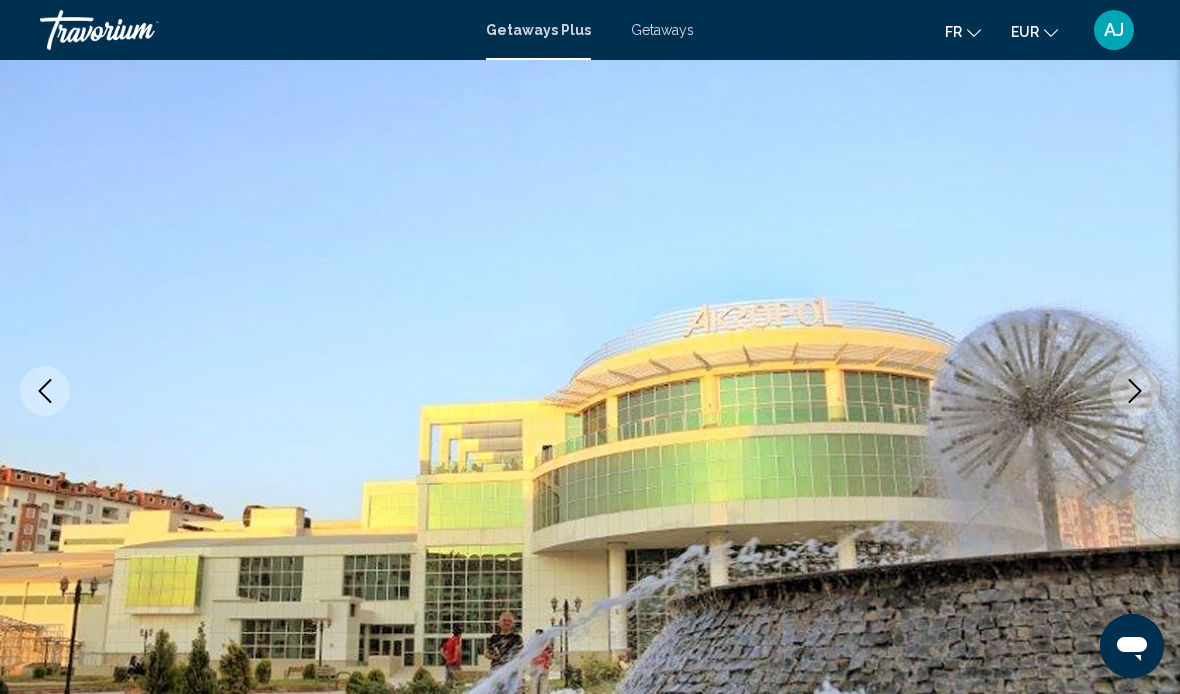 scroll, scrollTop: 156, scrollLeft: 0, axis: vertical 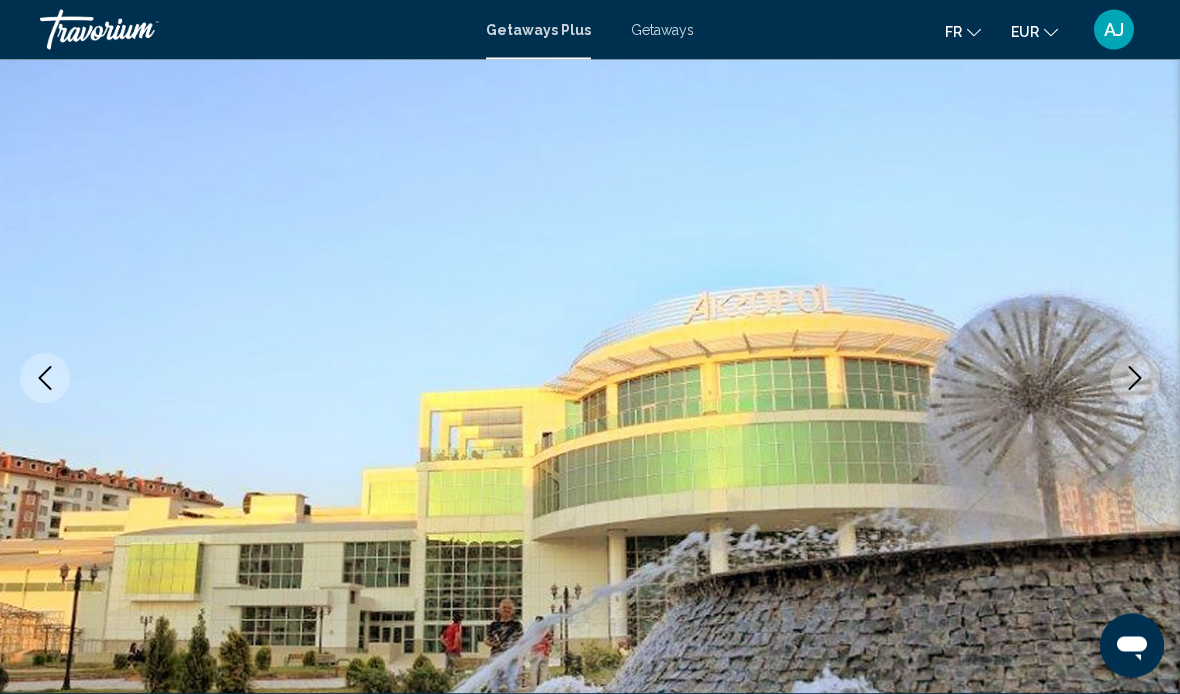 click at bounding box center [590, 379] 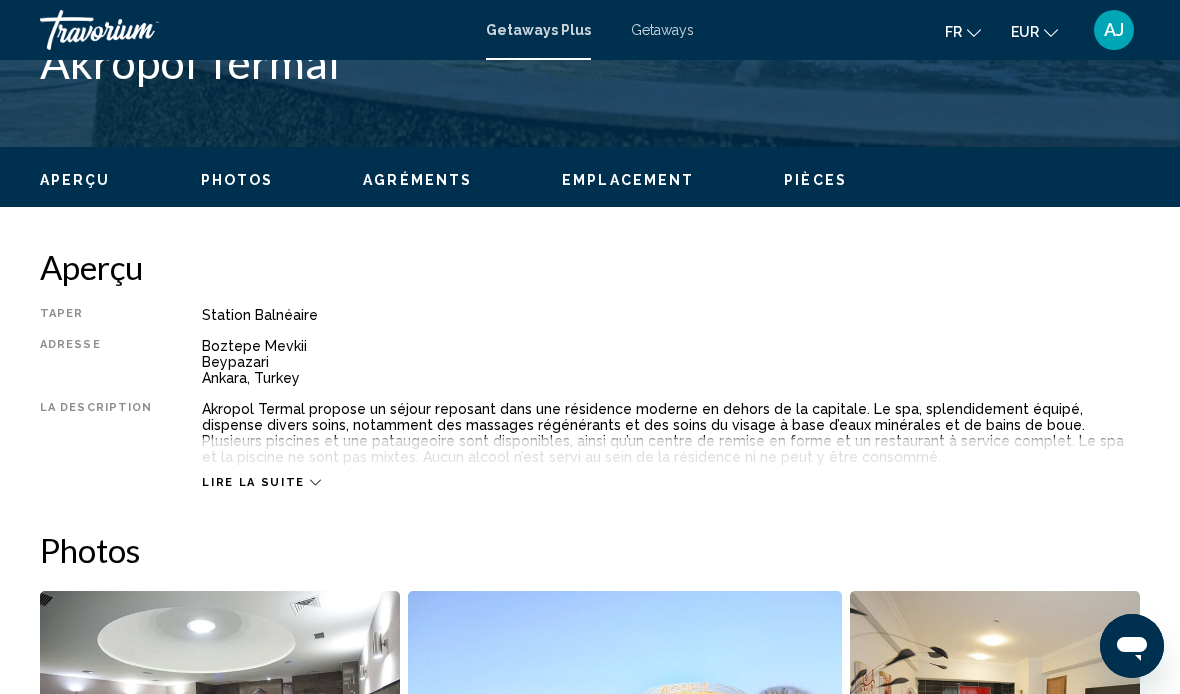 scroll, scrollTop: 887, scrollLeft: 0, axis: vertical 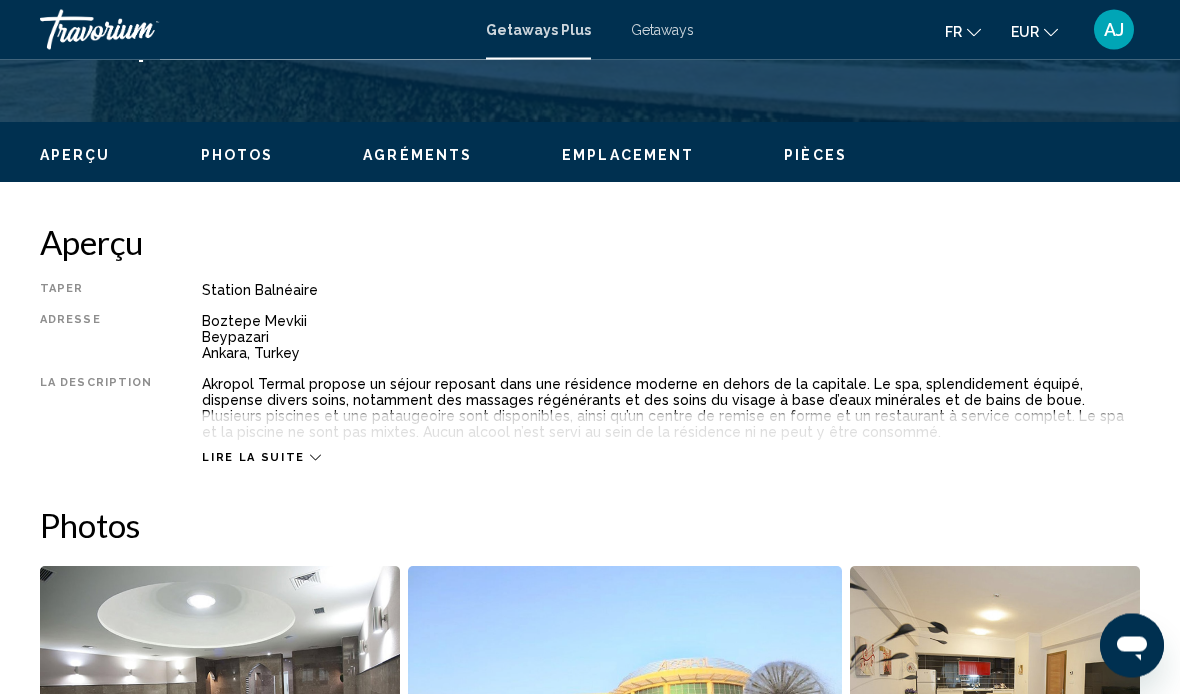 click on "Aperçu Taper Station balnéaire Tout inclus Pas tout compris Adresse [STREET_NAME] [CITY] [COUNTRY]  La description Akropol Termal propose un séjour reposant dans une résidence moderne en dehors de la capitale. Le spa, splendidement équipé, dispense divers soins, notamment des massages régénérants et des soins du visage à base d’eaux minérales et de bains de boue. Plusieurs piscines et une pataugeoire sont disponibles, ainsi qu’un centre de remise en forme et un restaurant à service complet. Le spa et la piscine ne sont pas mixtes. Aucun alcool n’est servi au sein de la résidence ni ne peut y être consommé. Lire la suite
Photos Agréments gym pool Pas de commodités disponibles. Restrictions politiques Restrictions de tabagisme Interdit de fumer dans les unités^, sous peine de perte de l'unité et/ou d'autres sanctions. Informations urgentes générales La fréquence de changement des draps sera indiquée à l'arrivée à la résidence. Emplacement ← → +" at bounding box center [590, 2244] 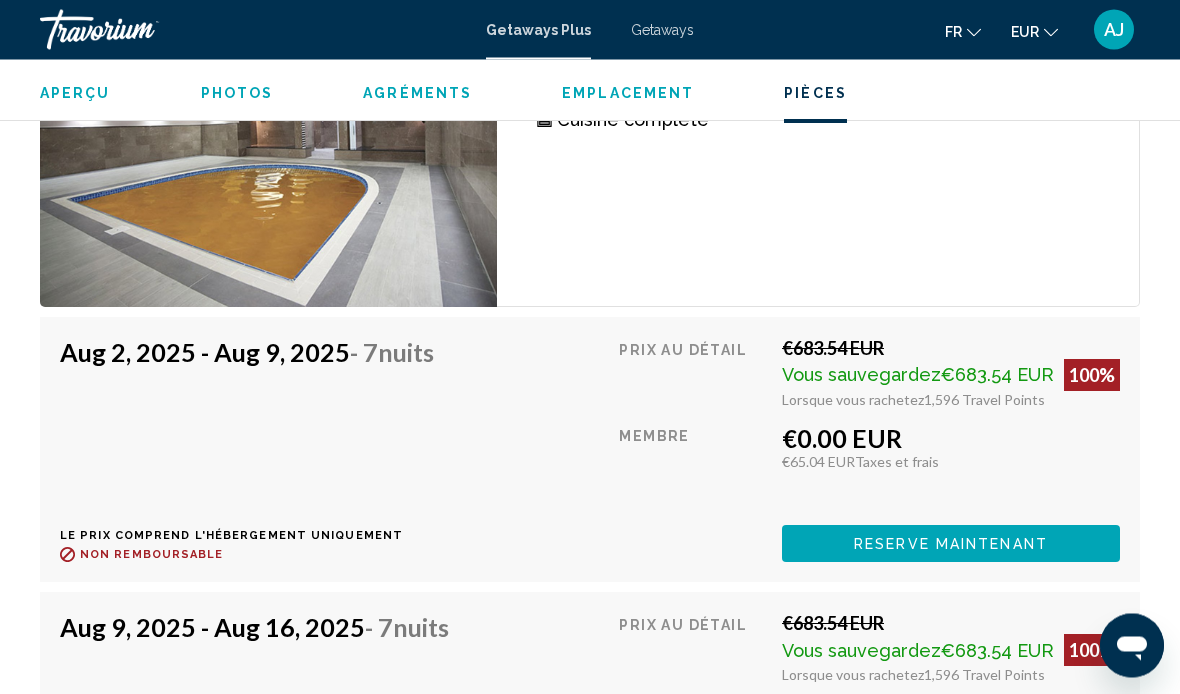 scroll, scrollTop: 3421, scrollLeft: 0, axis: vertical 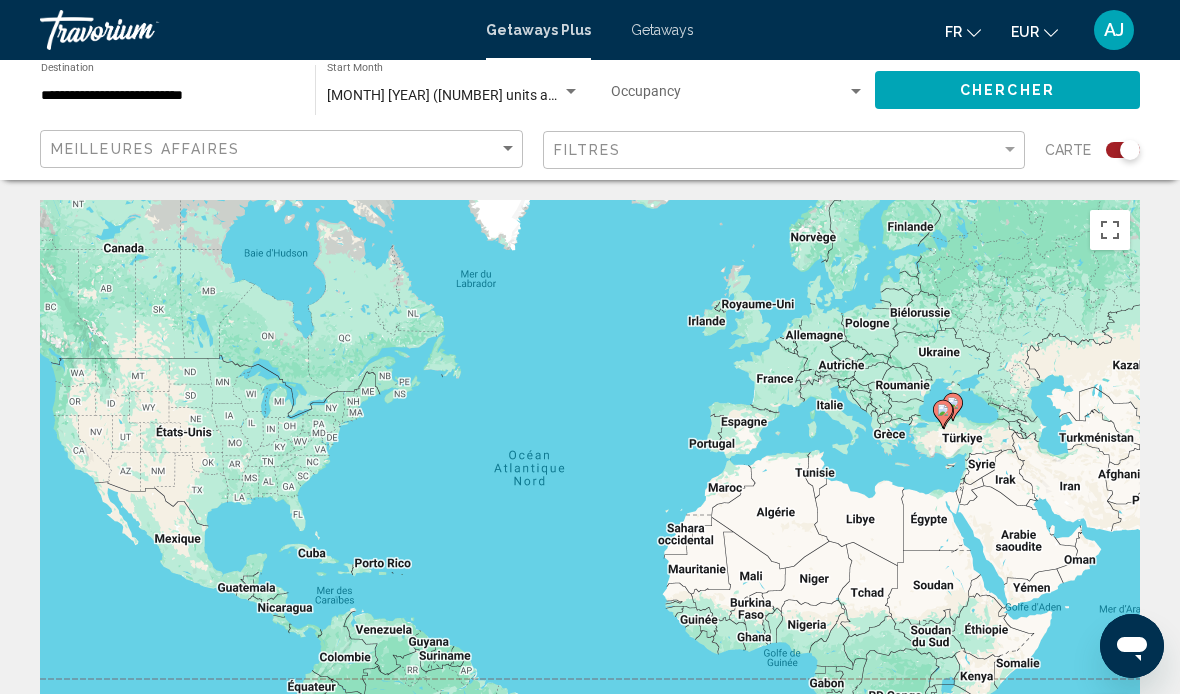 click 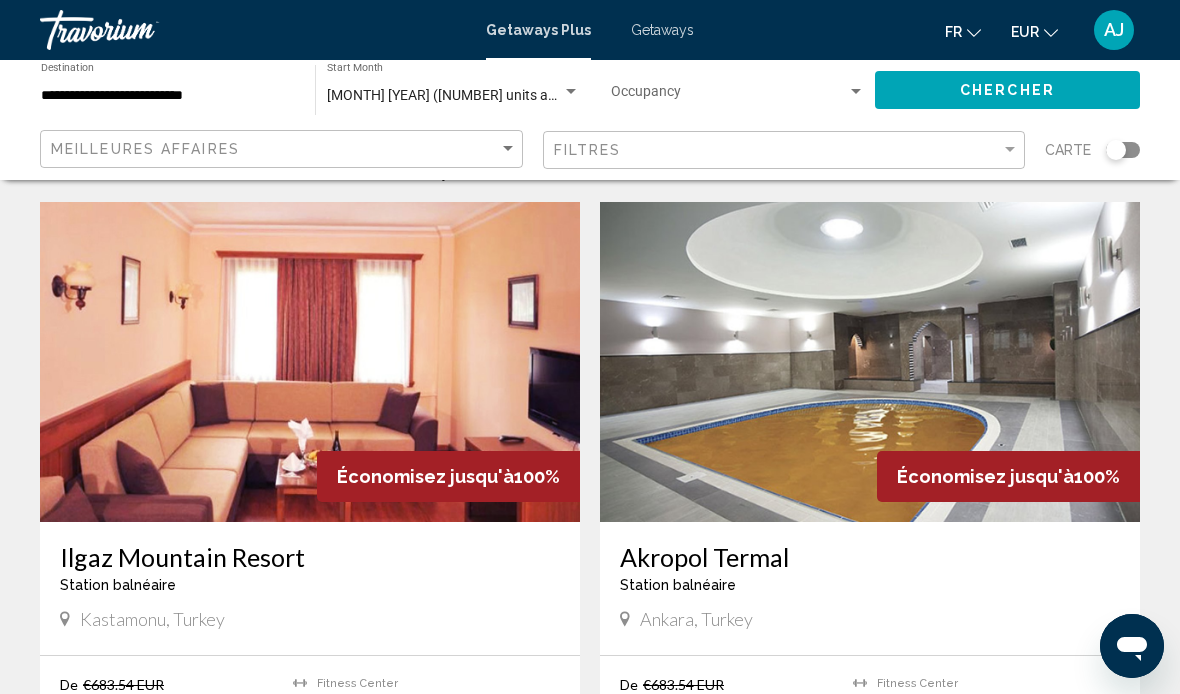 scroll, scrollTop: 0, scrollLeft: 0, axis: both 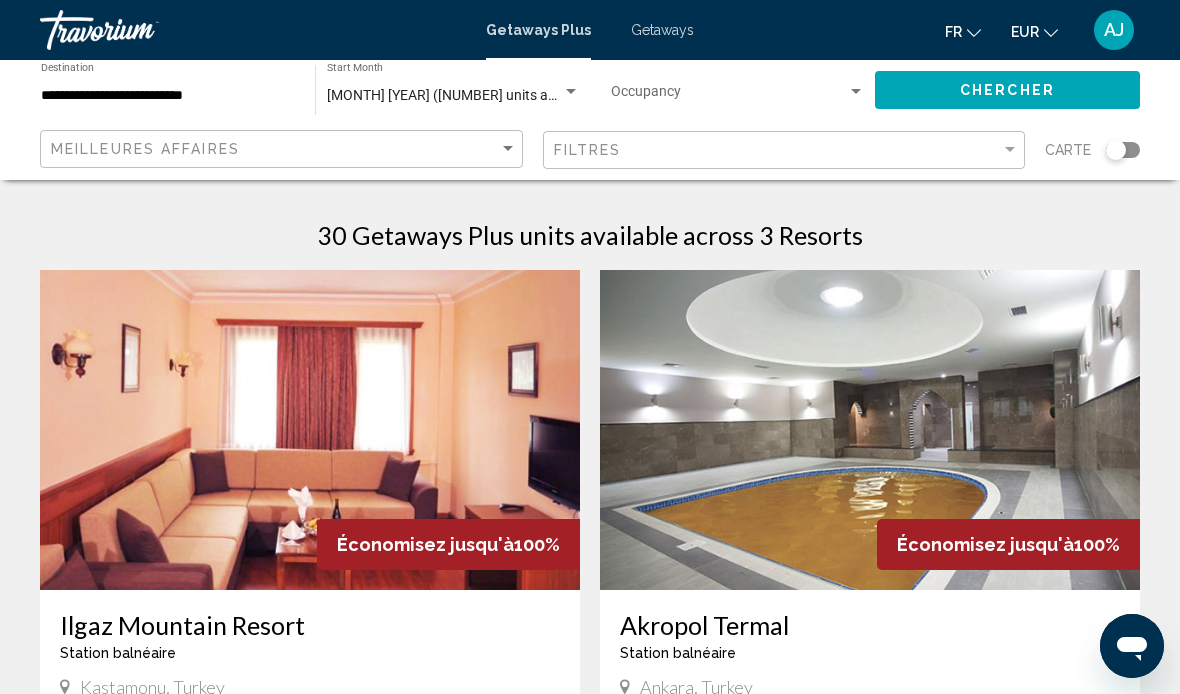 click on "**********" at bounding box center (168, 96) 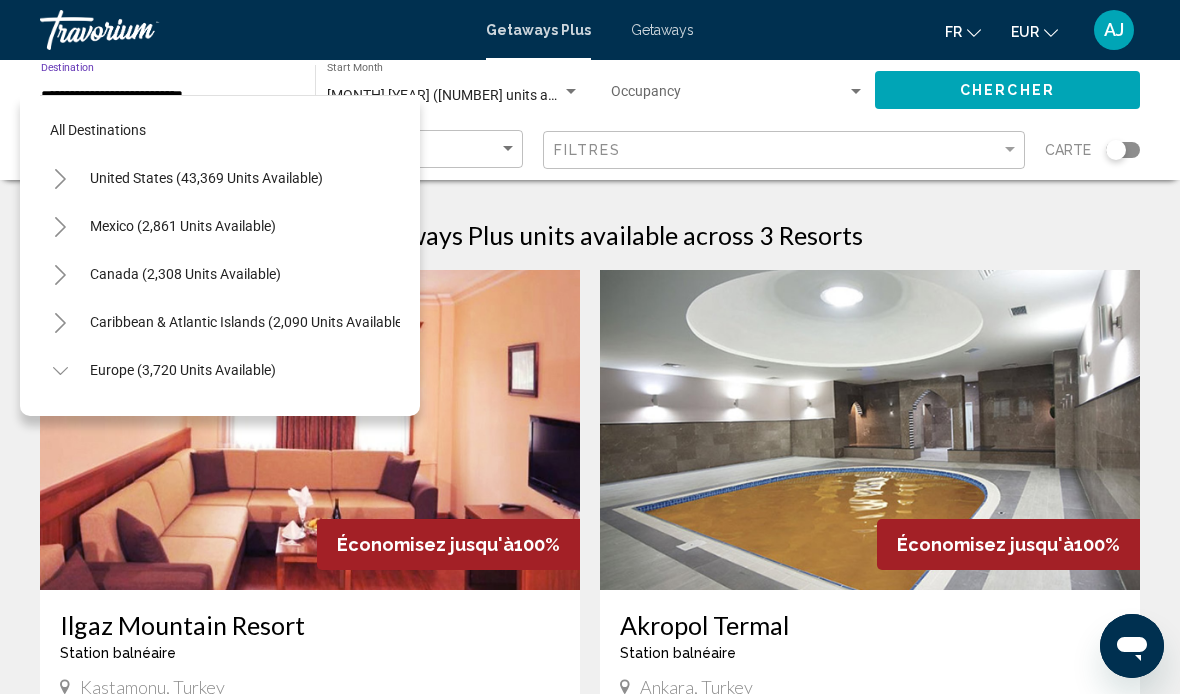 scroll, scrollTop: 887, scrollLeft: 0, axis: vertical 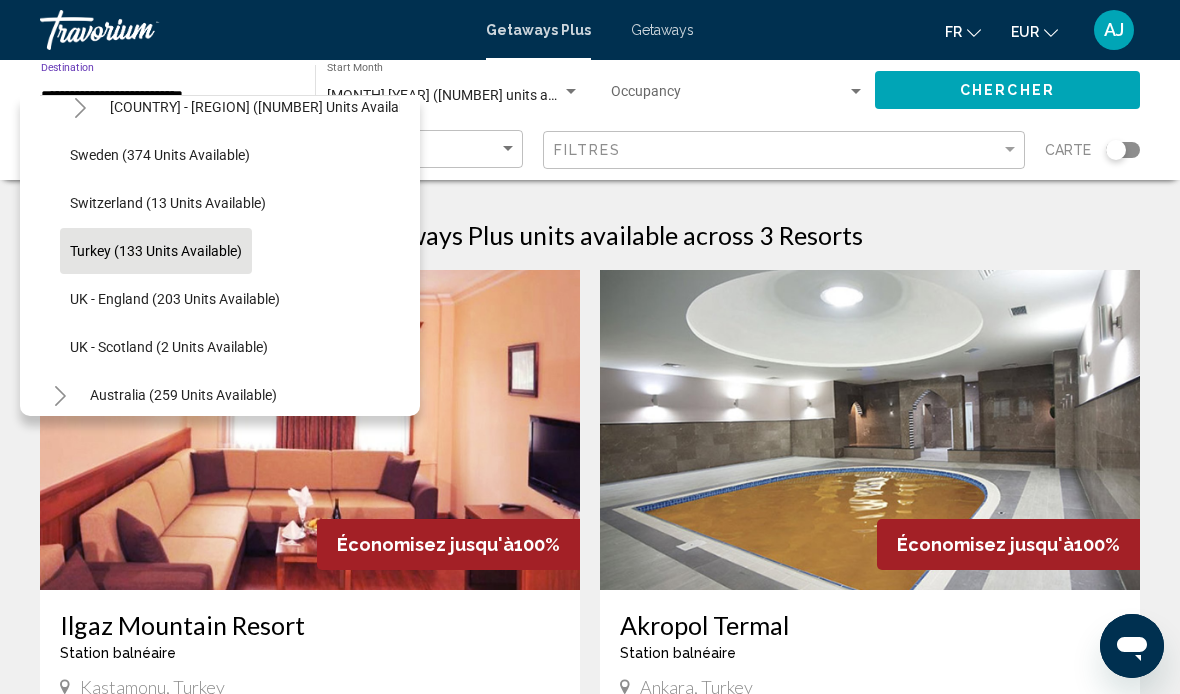 click on "UK - England (203 units available)" 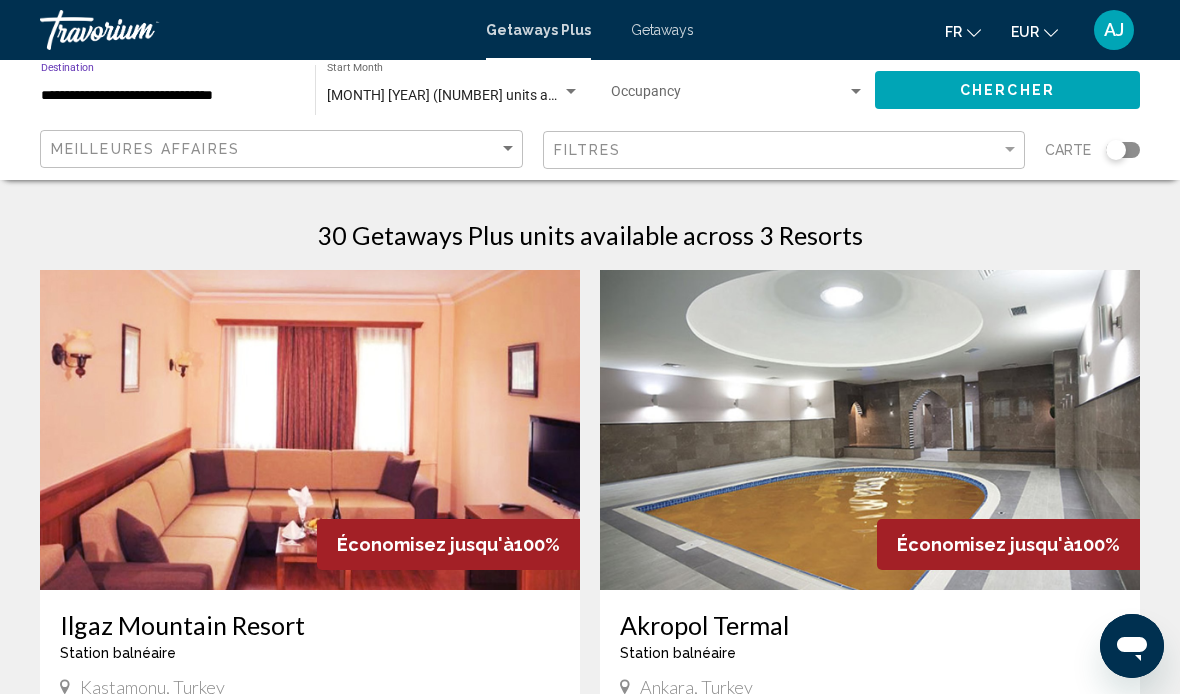 click on "Chercher" 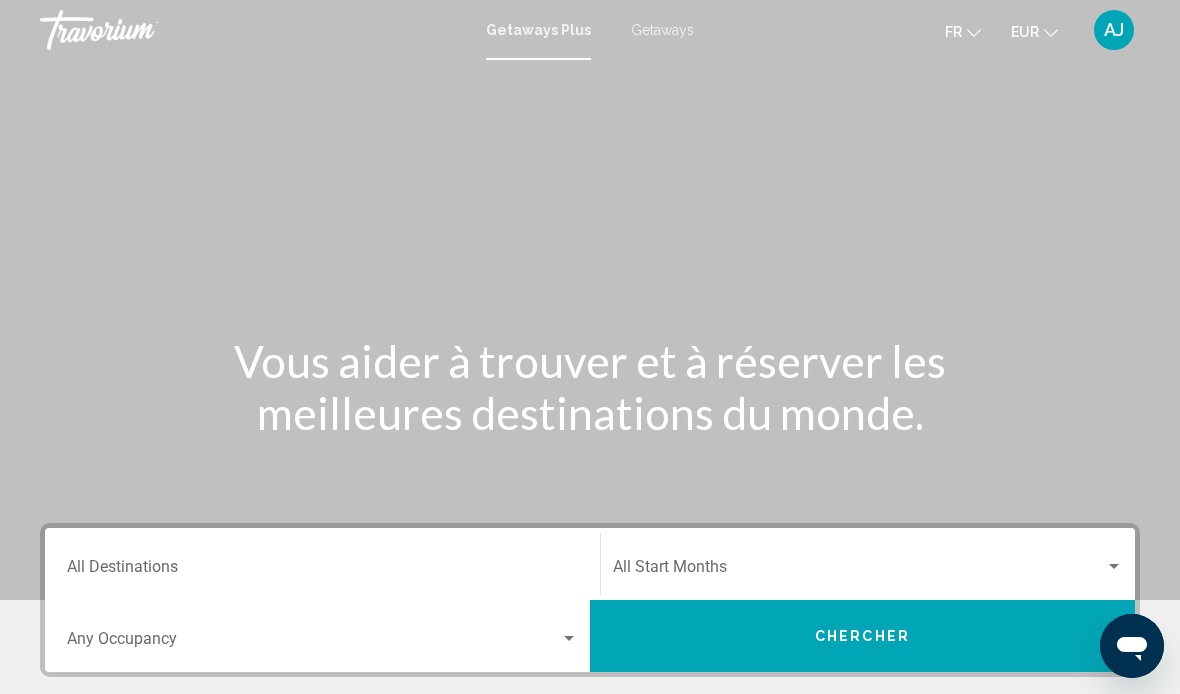 click on "Destination All Destinations" at bounding box center [322, 571] 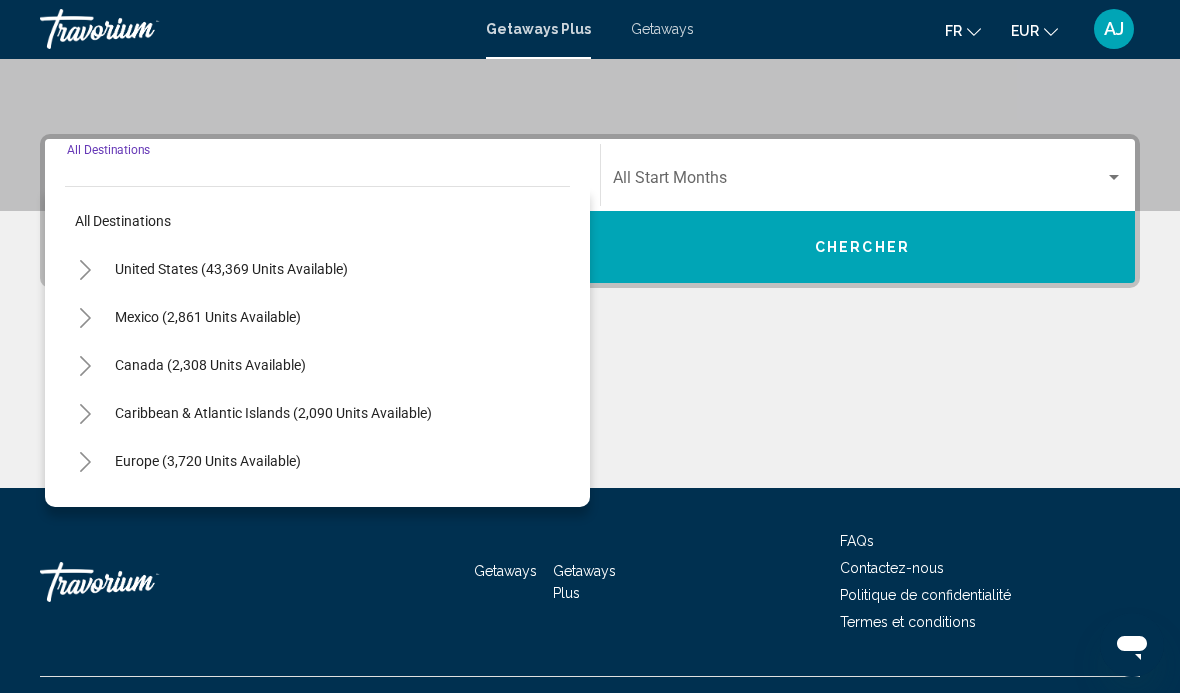 scroll, scrollTop: 428, scrollLeft: 0, axis: vertical 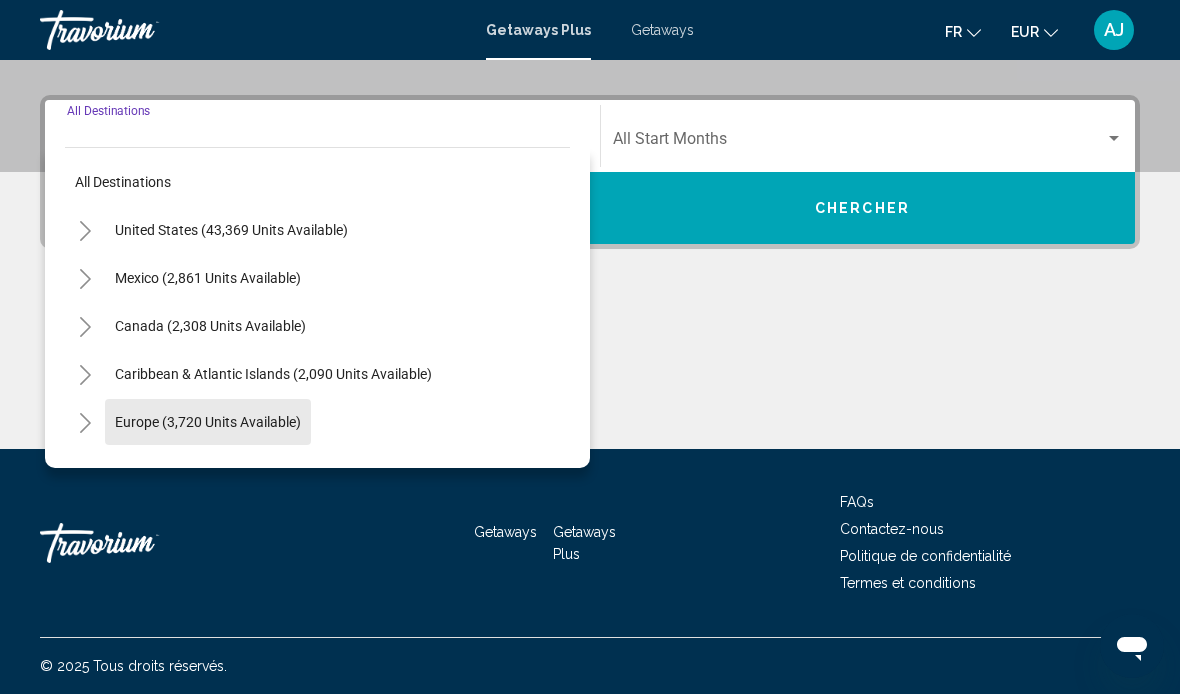 click on "Europe (3,720 units available)" at bounding box center [208, 470] 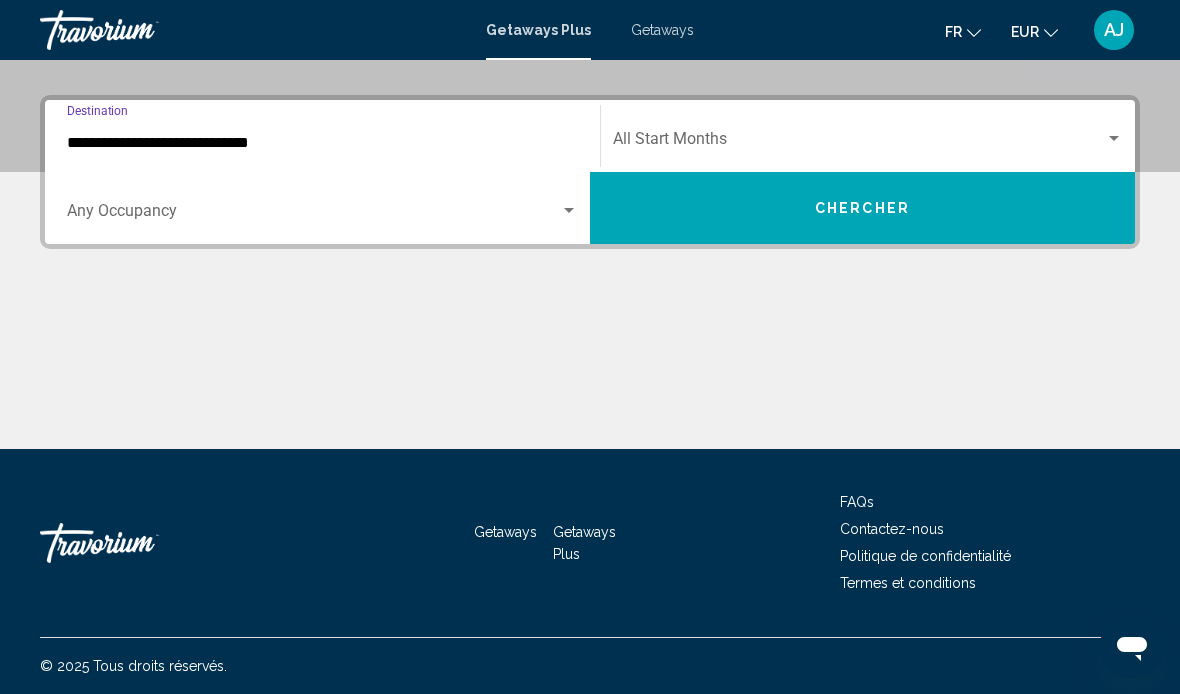 click on "**********" at bounding box center (322, 143) 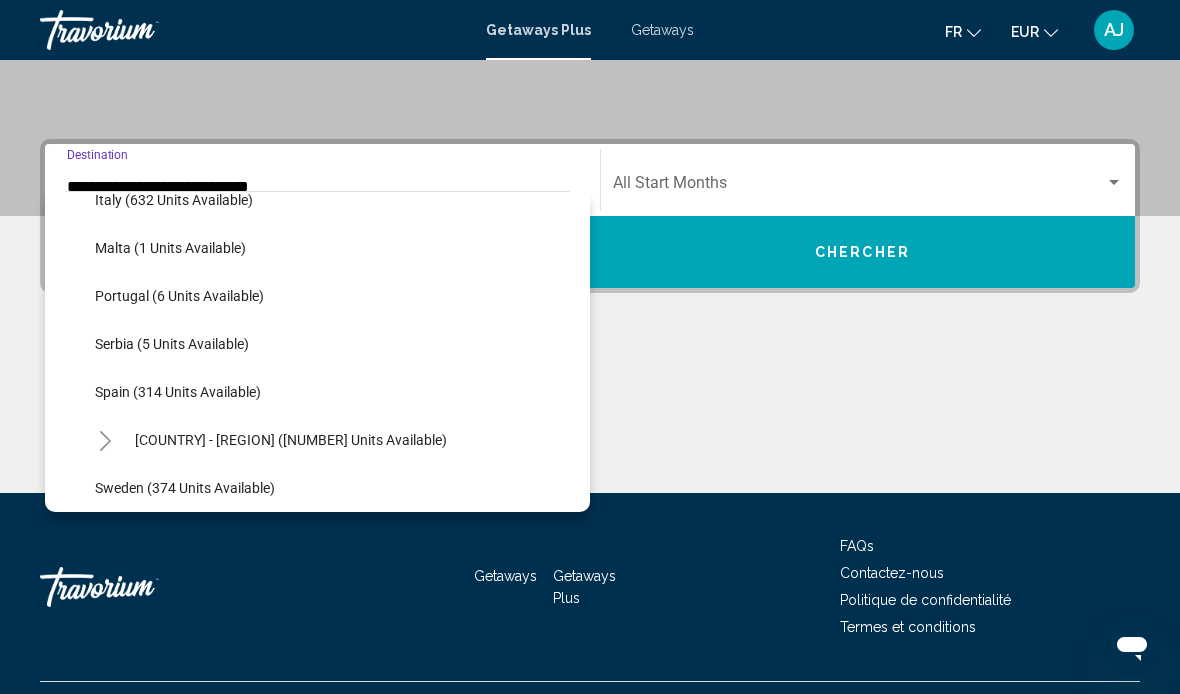 scroll, scrollTop: 651, scrollLeft: 0, axis: vertical 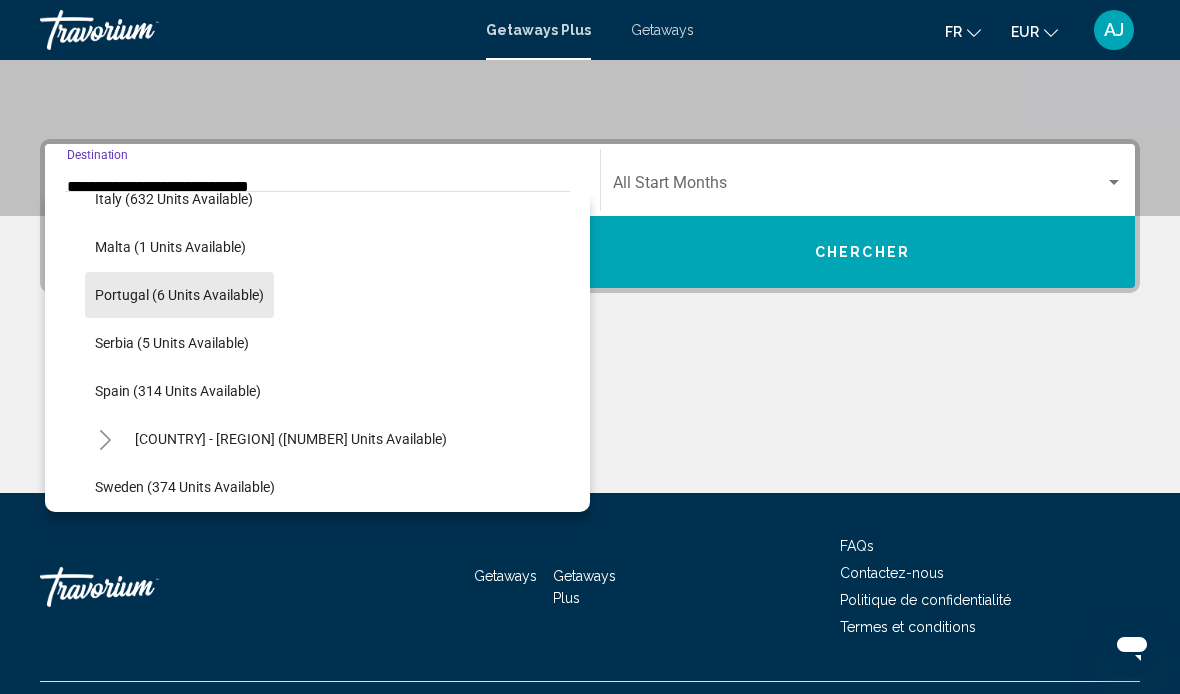 click on "Portugal (6 units available)" 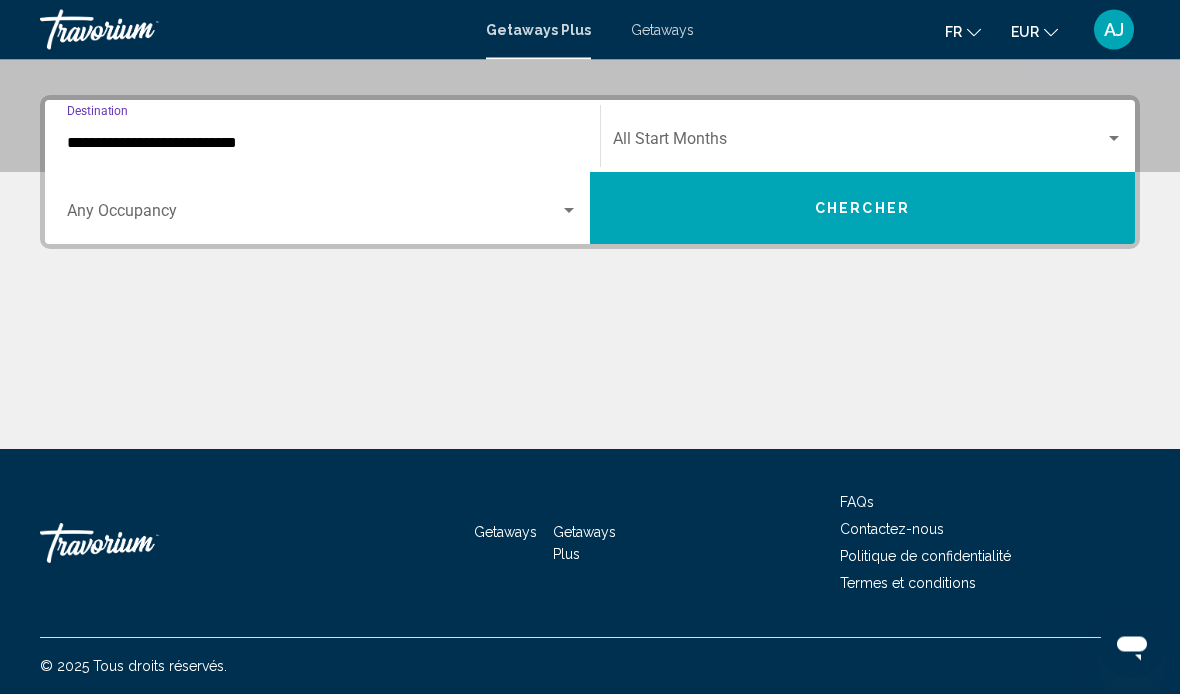 scroll, scrollTop: 428, scrollLeft: 0, axis: vertical 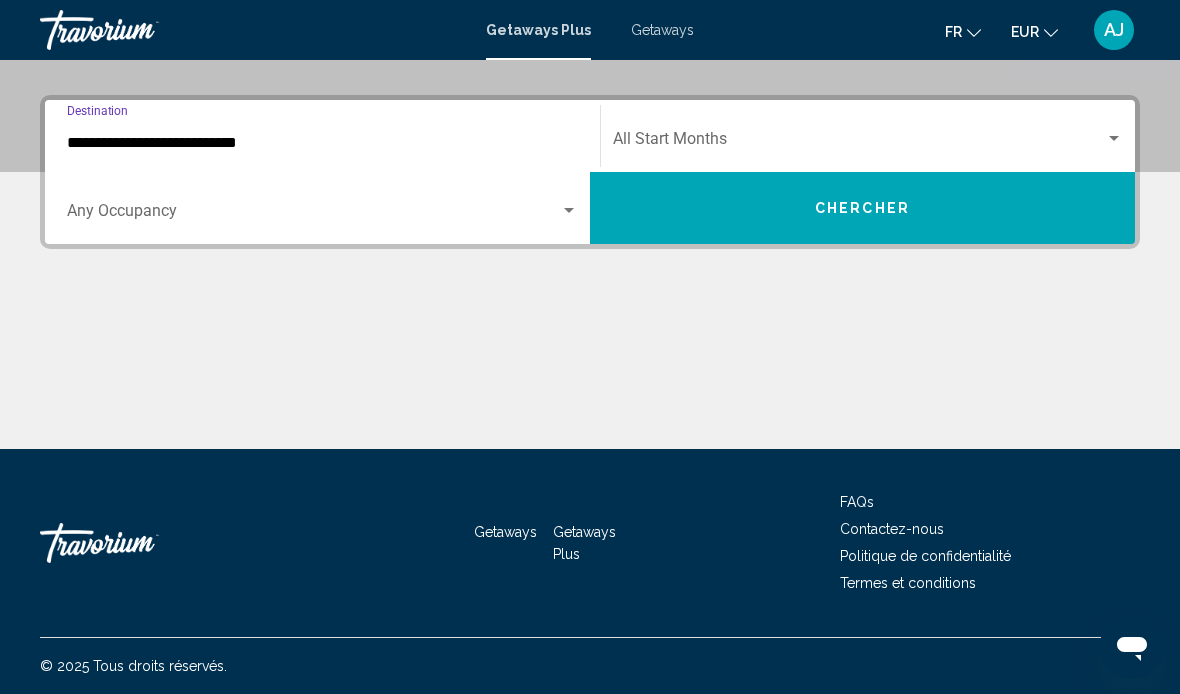 click at bounding box center [313, 215] 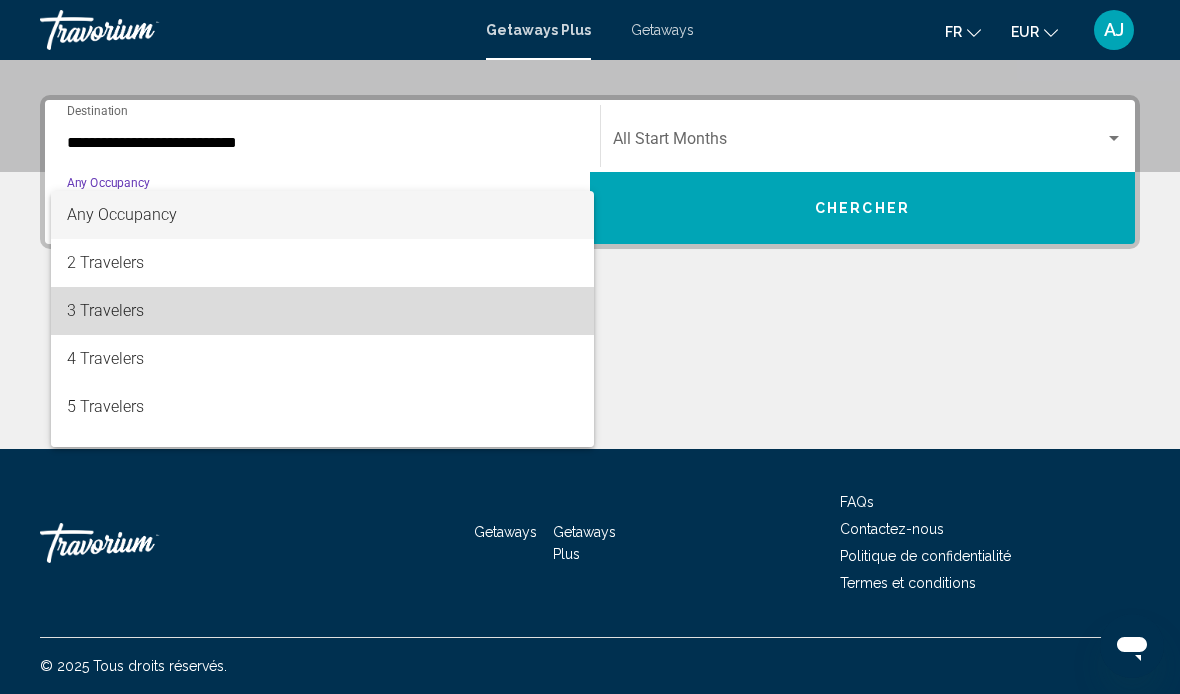 click on "3 Travelers" at bounding box center (322, 311) 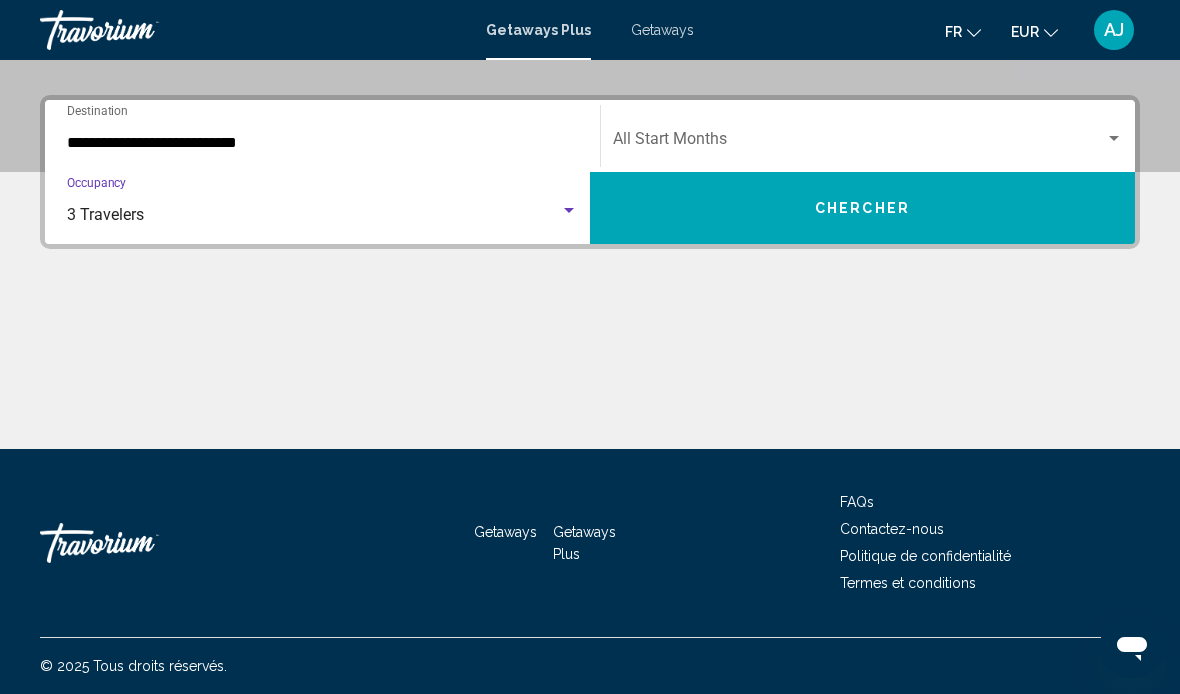 click at bounding box center (859, 143) 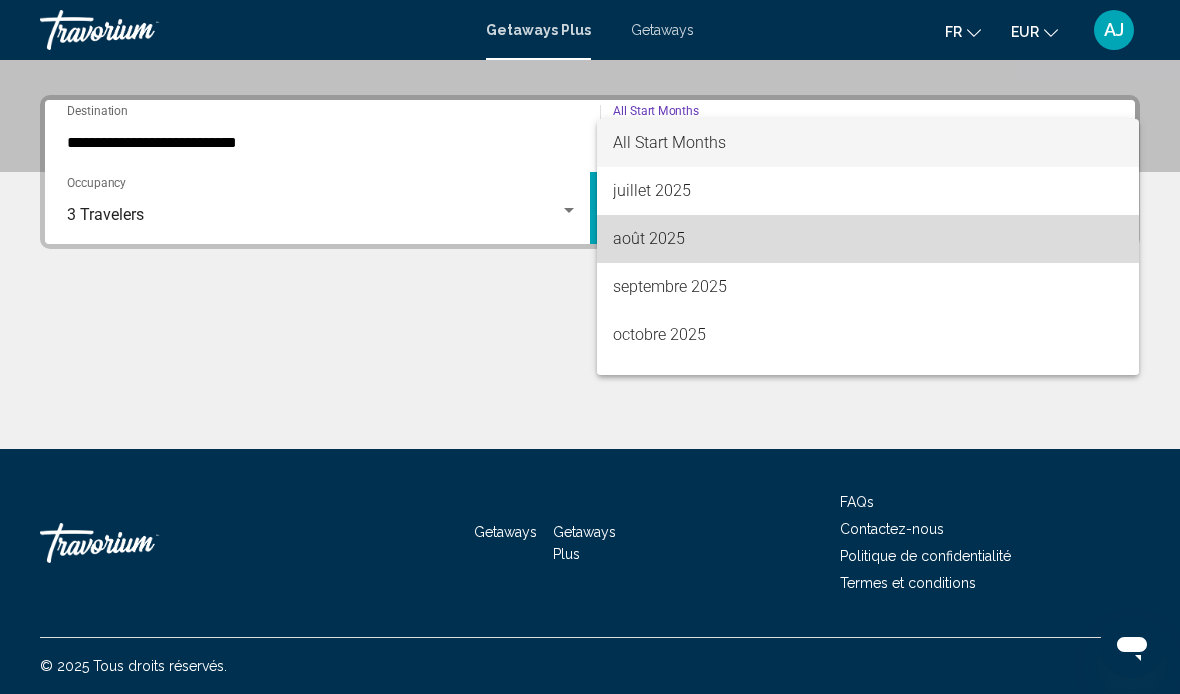 click on "août 2025" at bounding box center (868, 239) 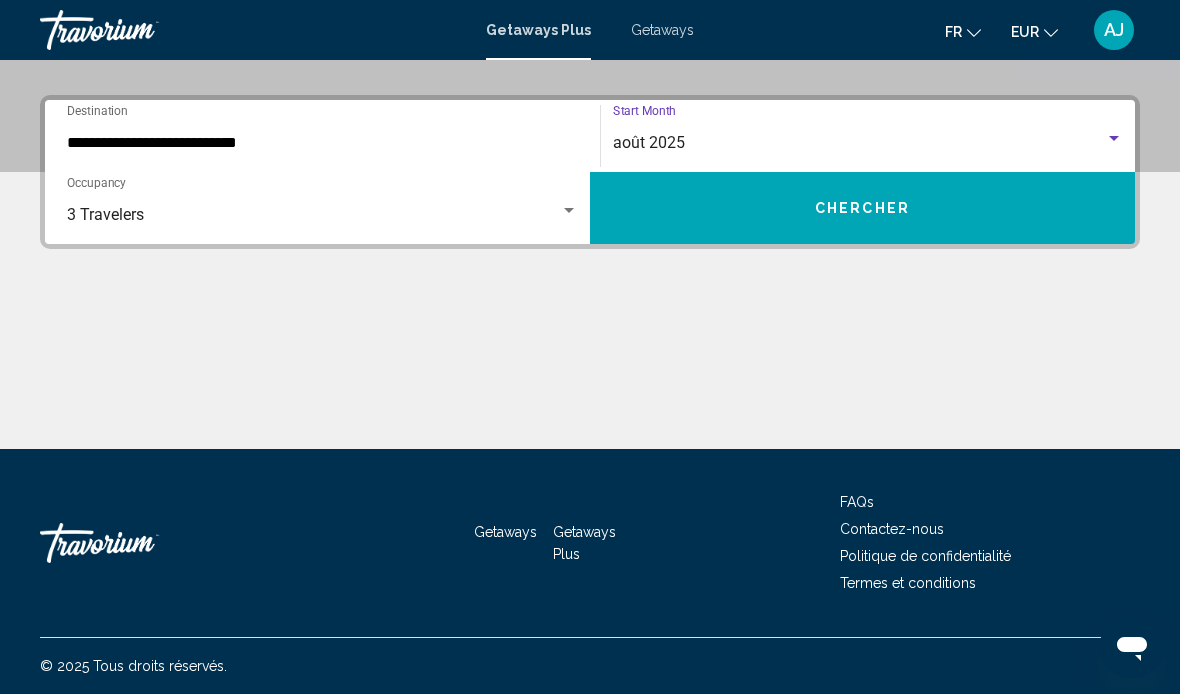 click on "Chercher" at bounding box center (862, 209) 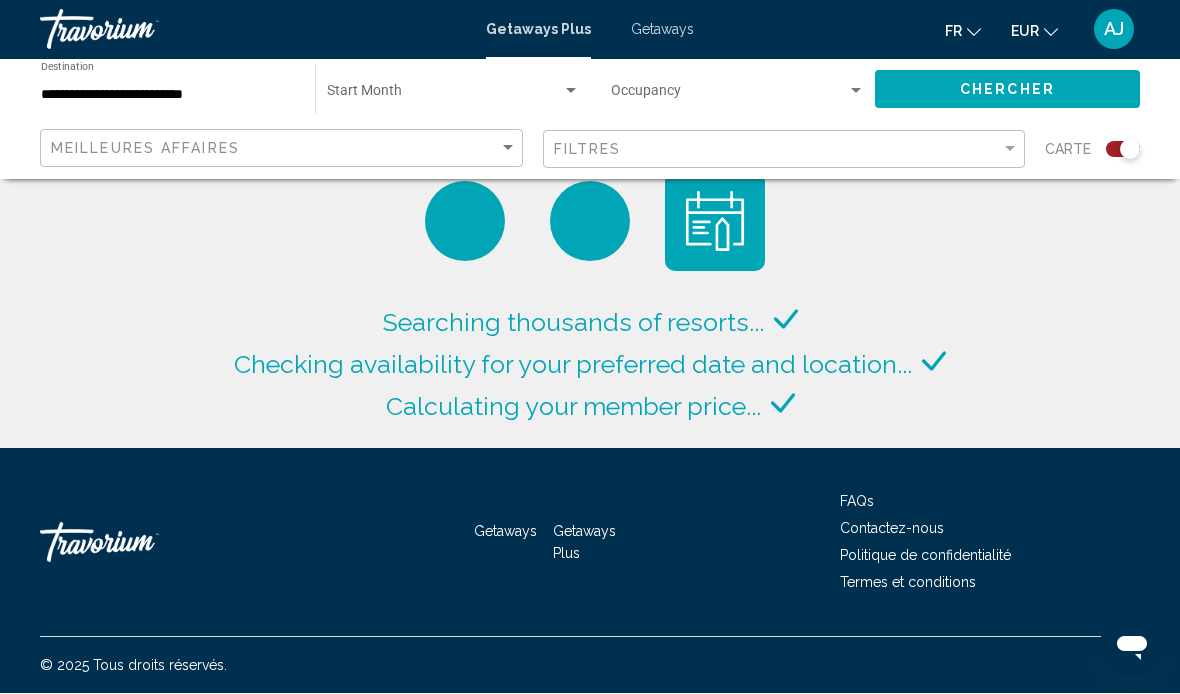 scroll, scrollTop: 74, scrollLeft: 0, axis: vertical 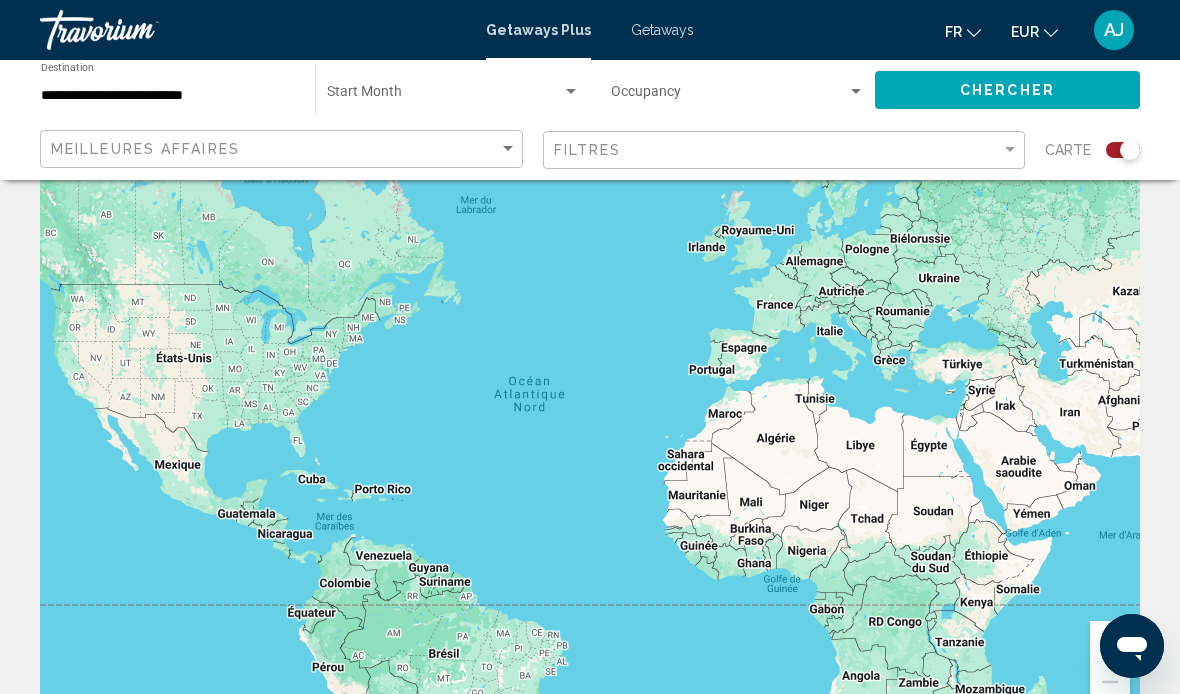 click 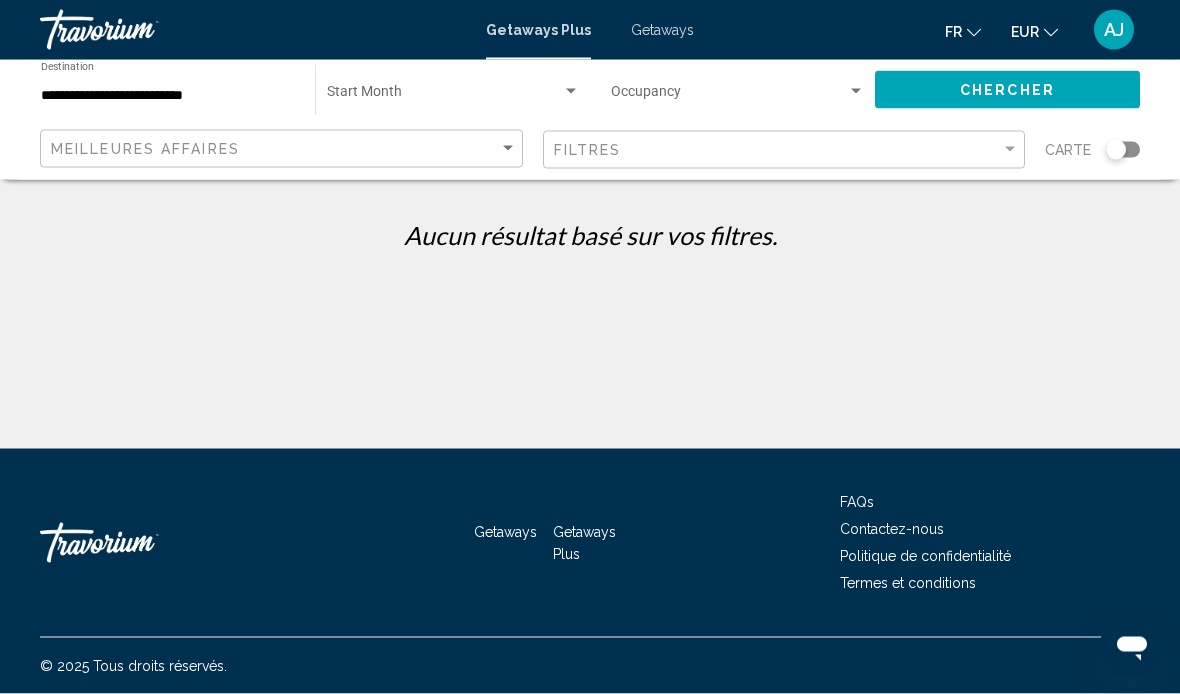 scroll, scrollTop: 0, scrollLeft: 0, axis: both 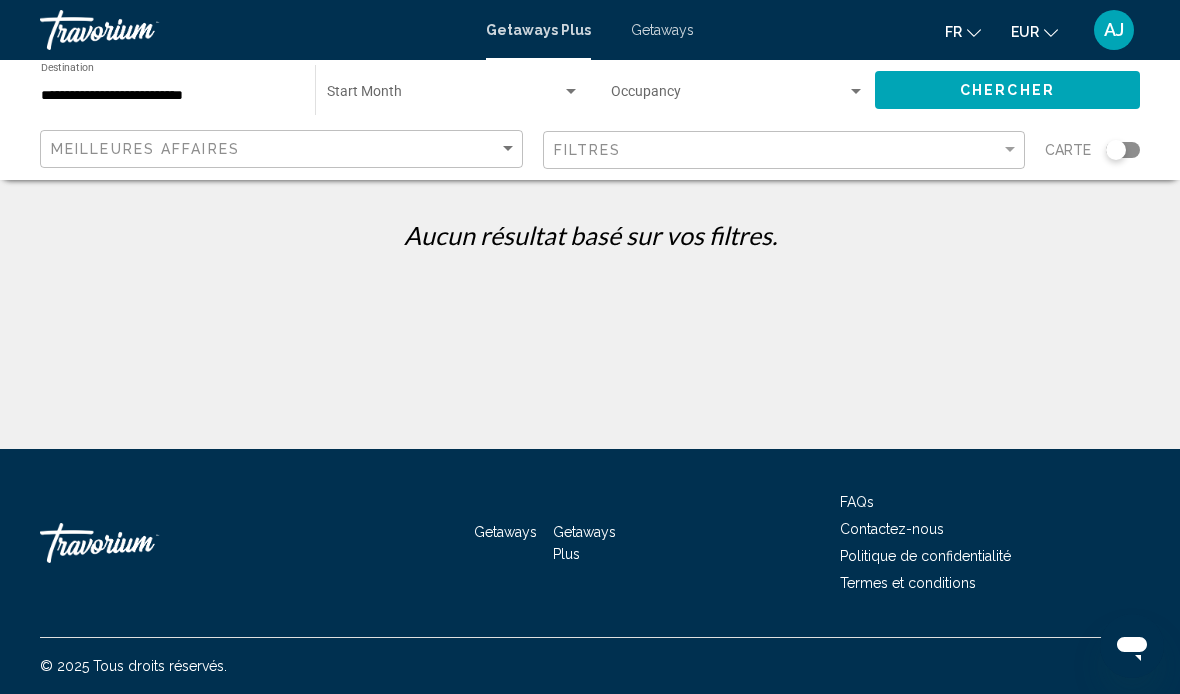 click on "**********" at bounding box center (168, 96) 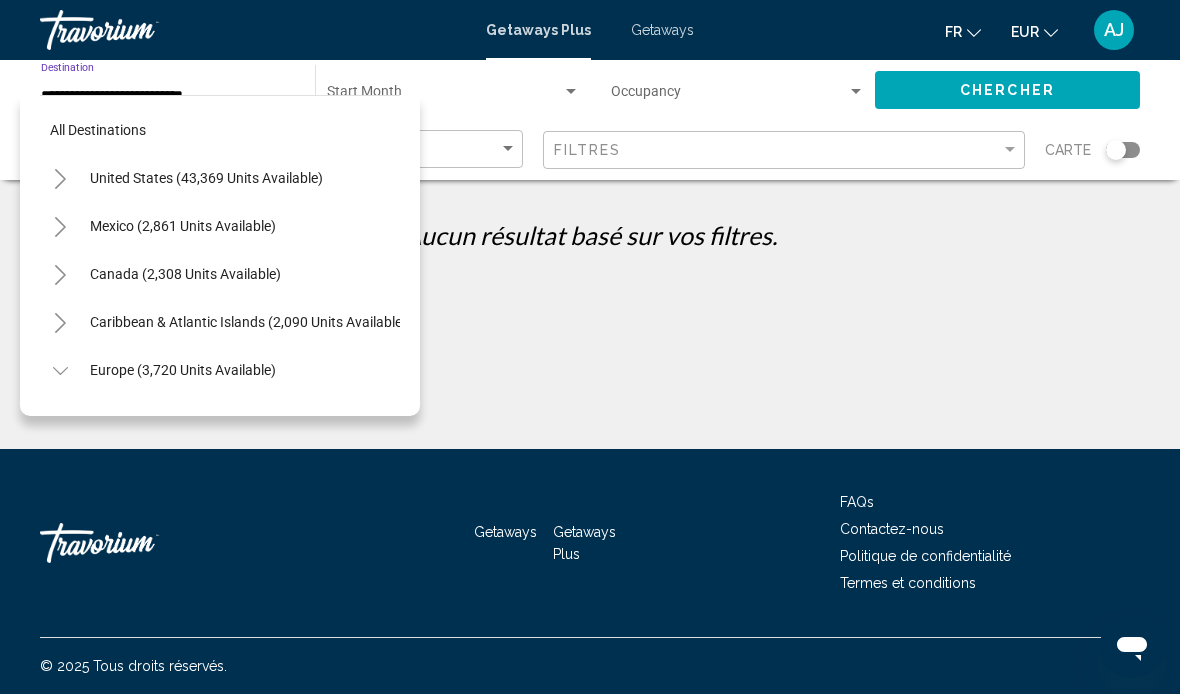 scroll, scrollTop: 599, scrollLeft: 0, axis: vertical 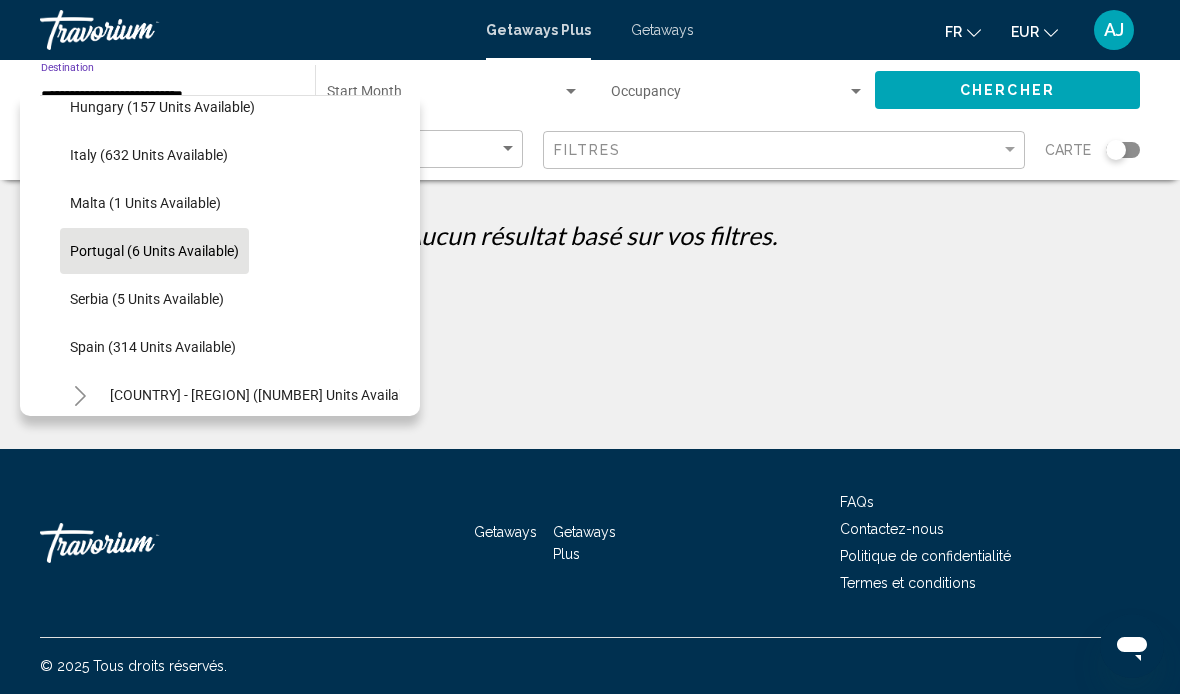 click on "Spain (314 units available)" 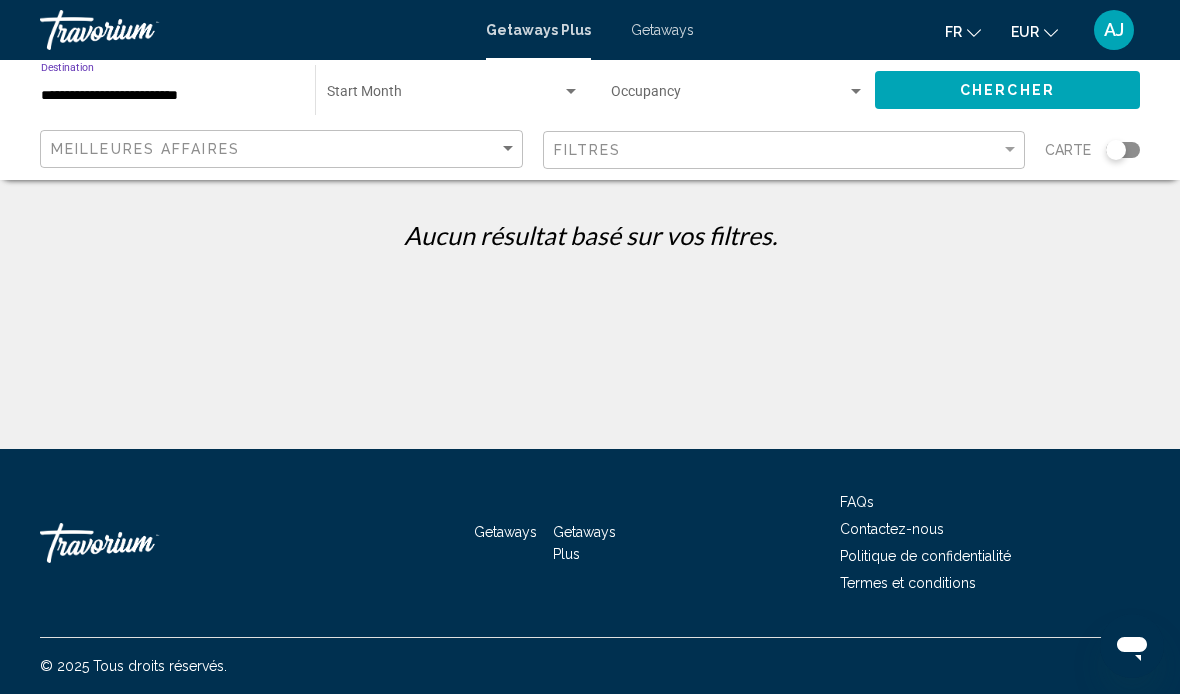 click on "Chercher" 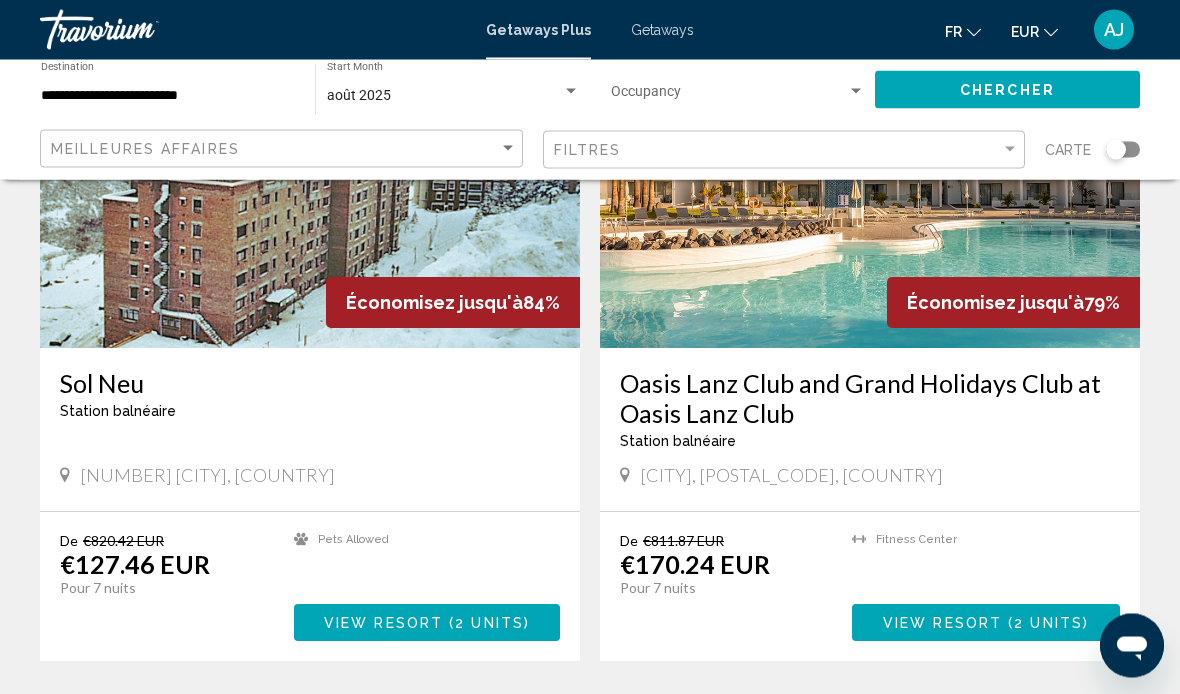 scroll, scrollTop: 242, scrollLeft: 0, axis: vertical 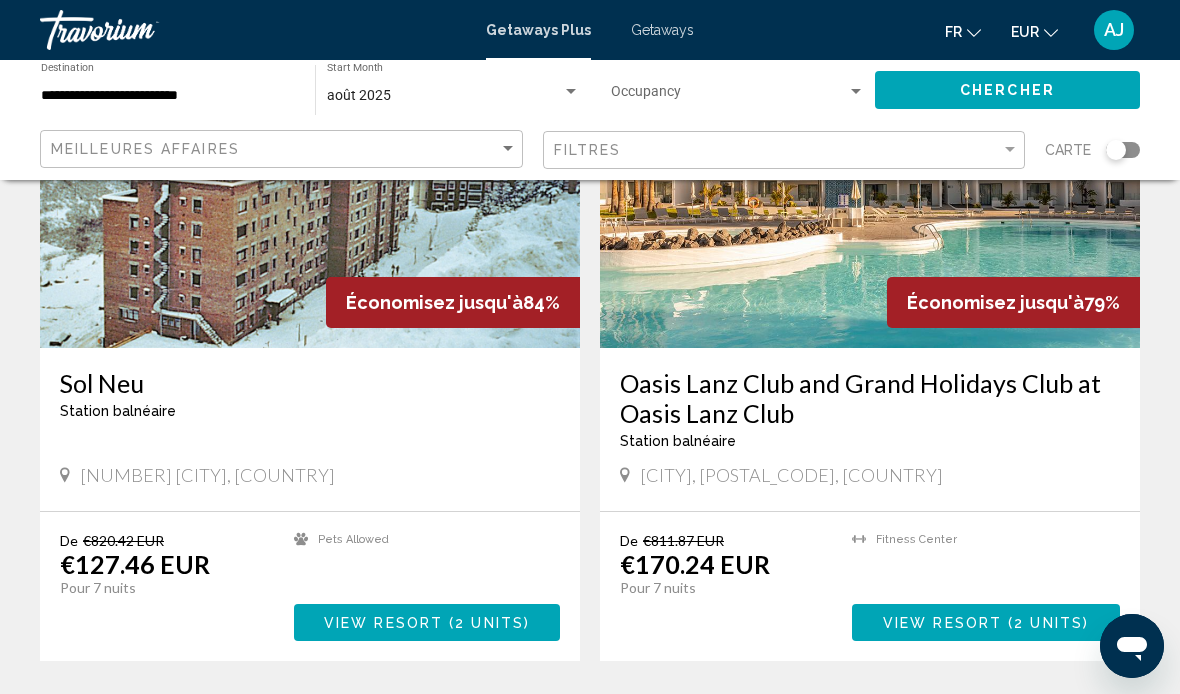 click on "2 units" at bounding box center (1048, 623) 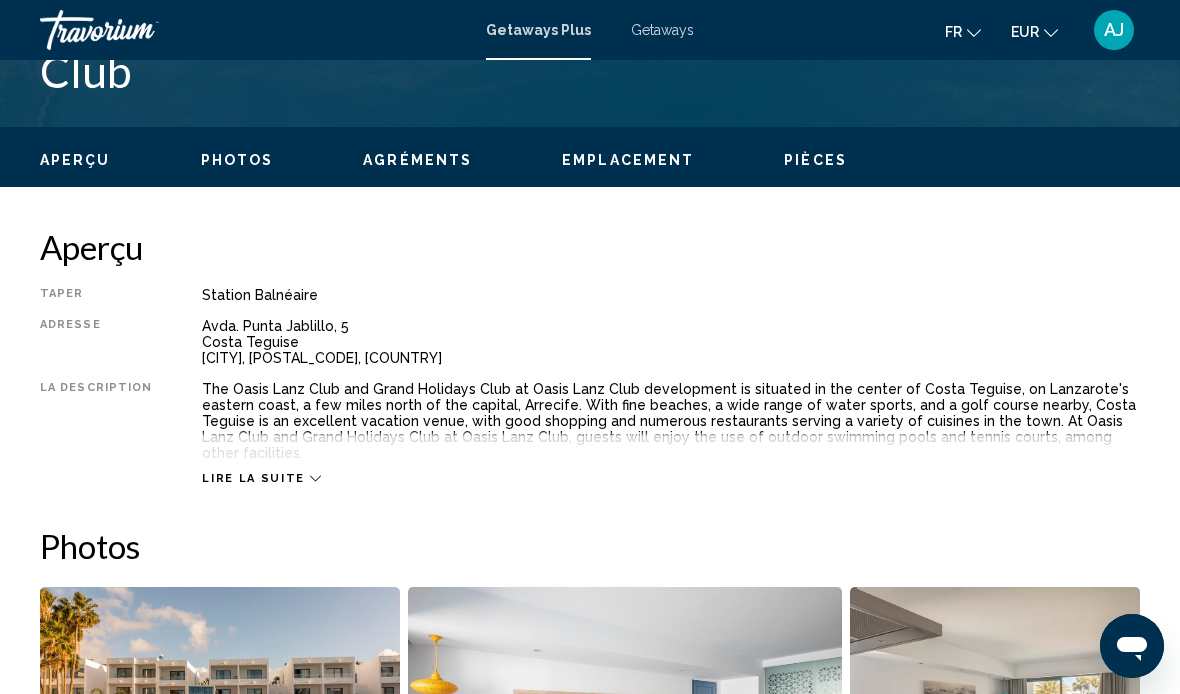 scroll, scrollTop: 893, scrollLeft: 0, axis: vertical 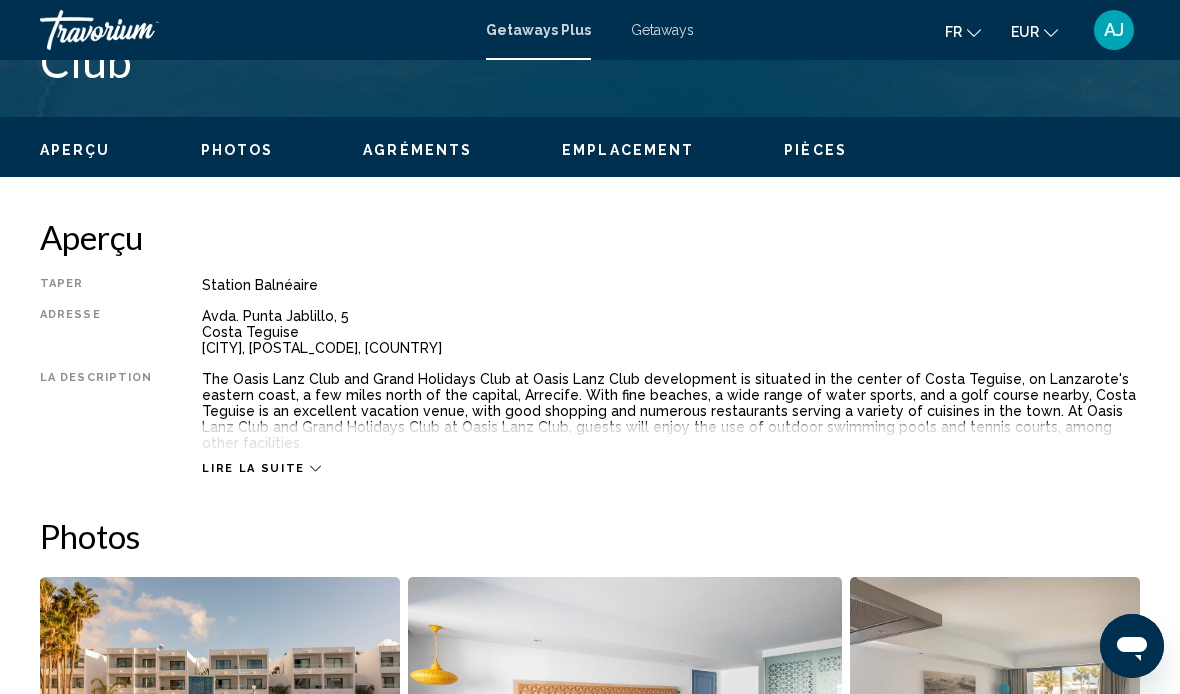 click on "Lire la suite" at bounding box center [253, 468] 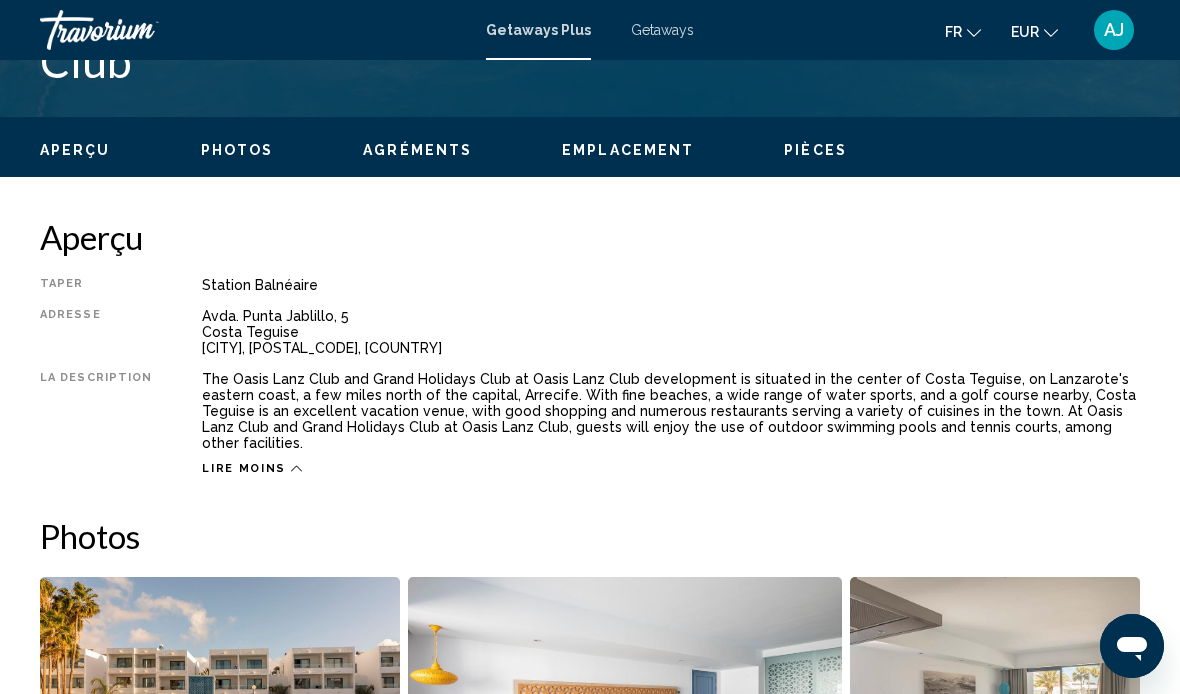click on "Lire moins" at bounding box center [244, 468] 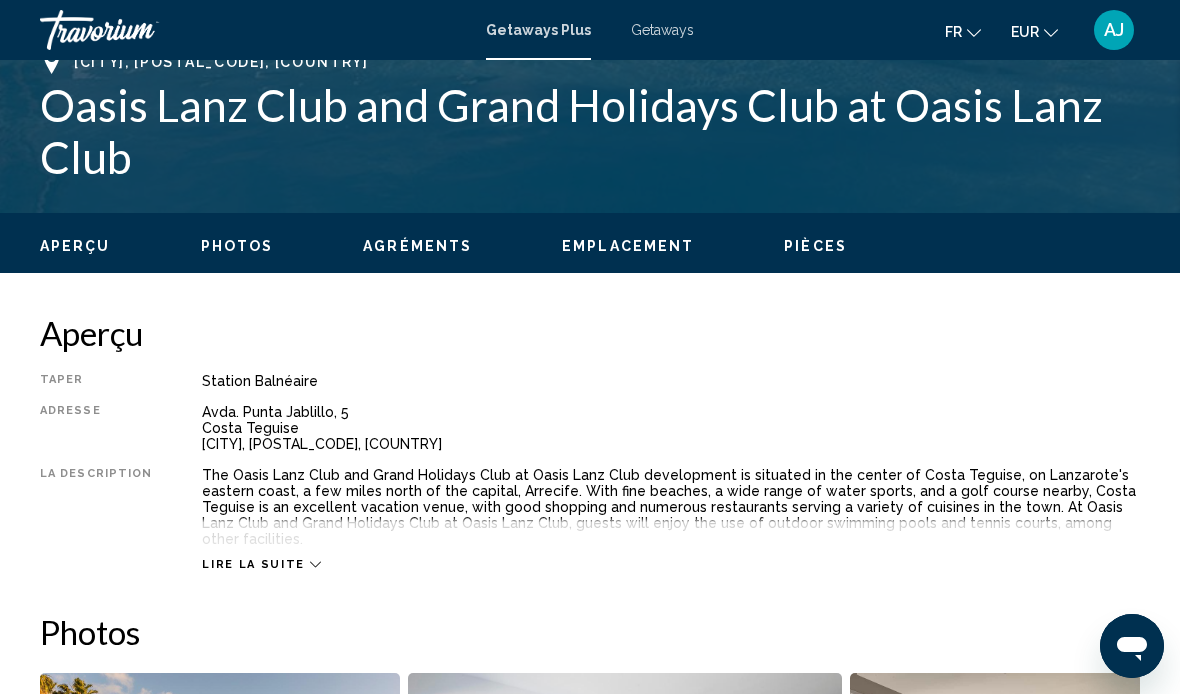 scroll, scrollTop: 799, scrollLeft: 0, axis: vertical 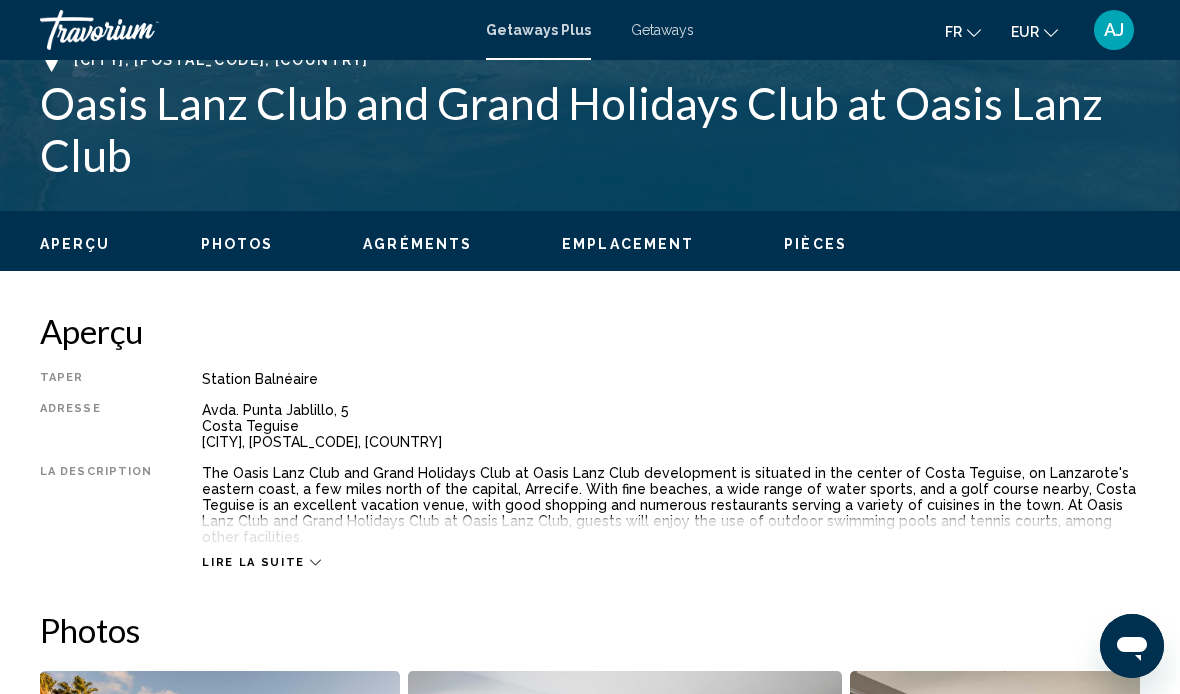 click on "Lire la suite" at bounding box center [253, 562] 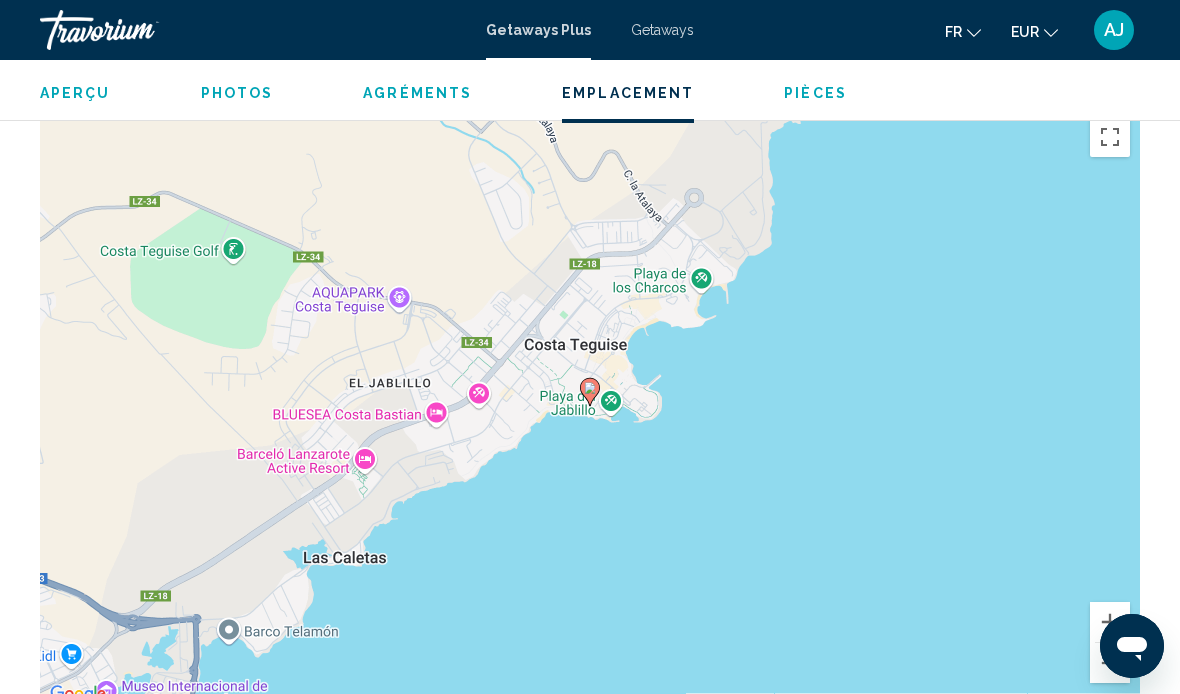 scroll, scrollTop: 2744, scrollLeft: 0, axis: vertical 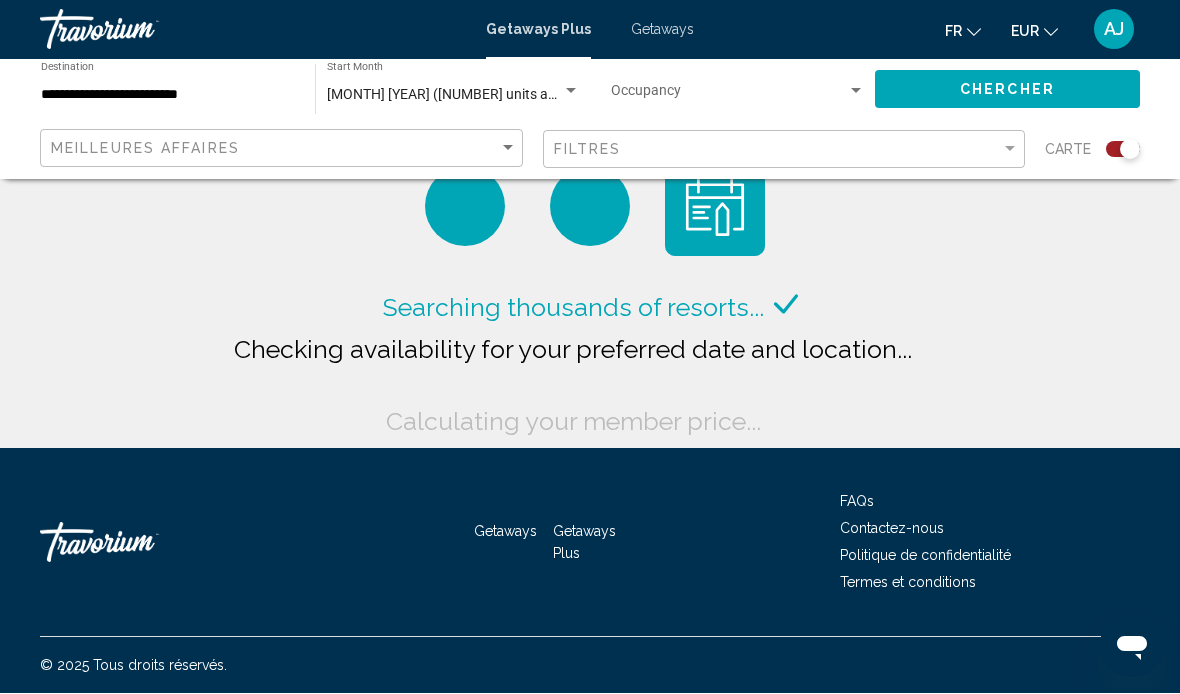click on "**********" at bounding box center (168, 96) 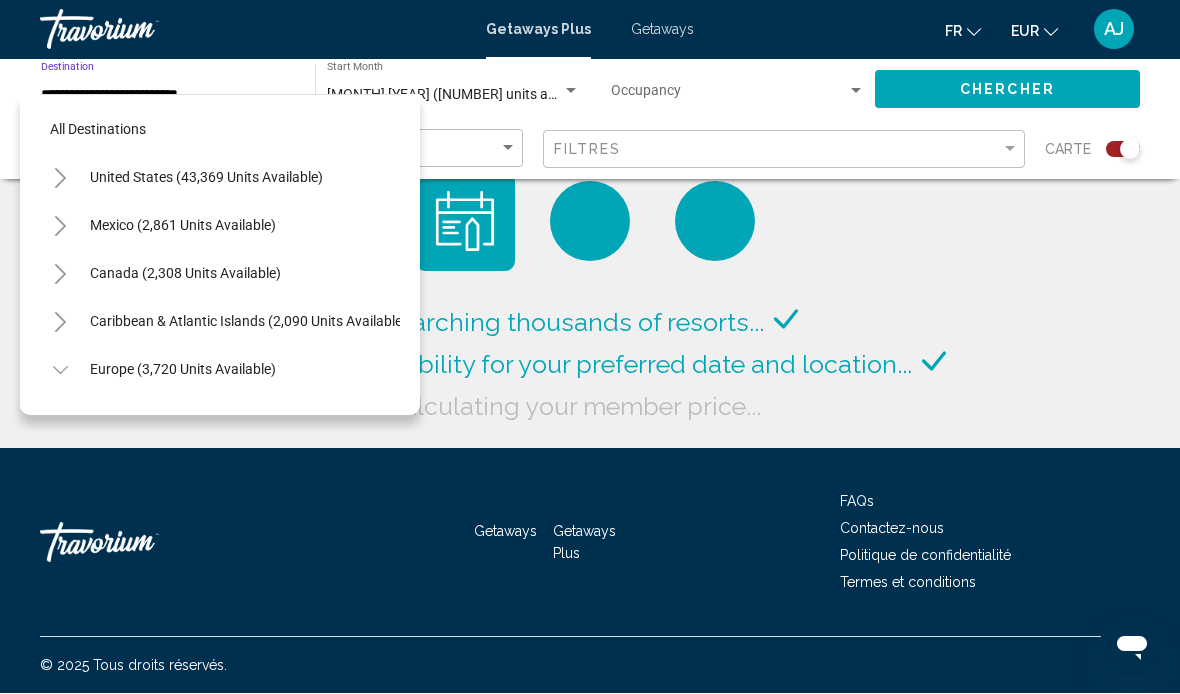 scroll, scrollTop: 695, scrollLeft: 0, axis: vertical 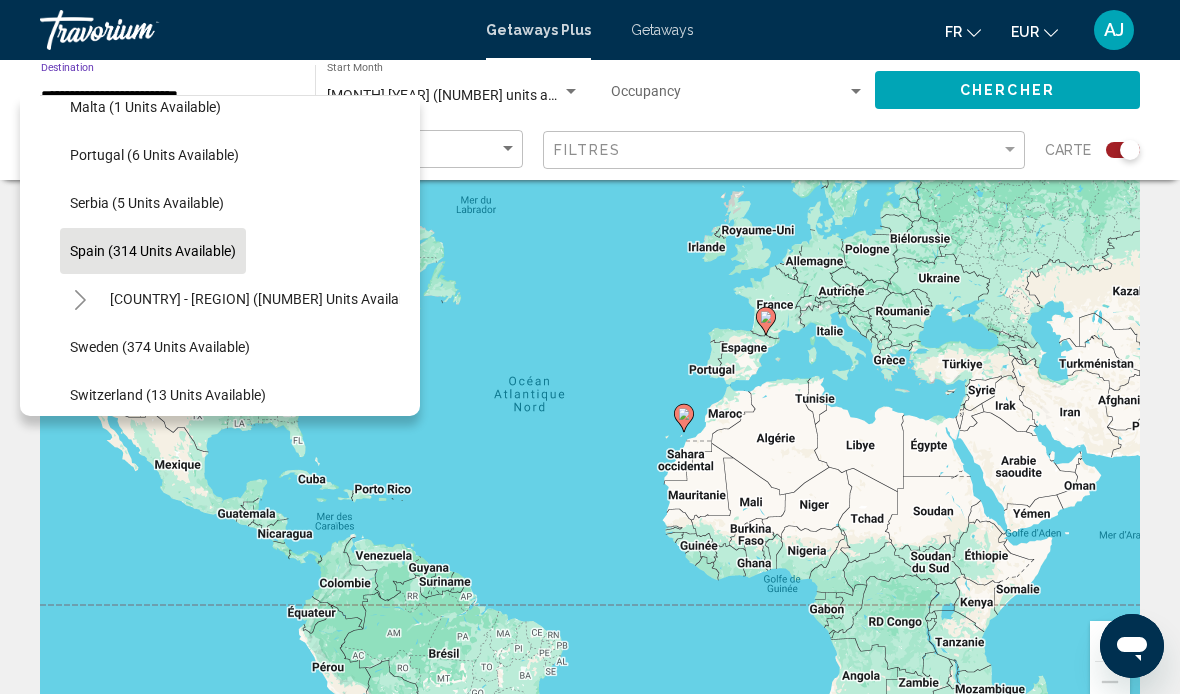 click on "Serbia (5 units available)" 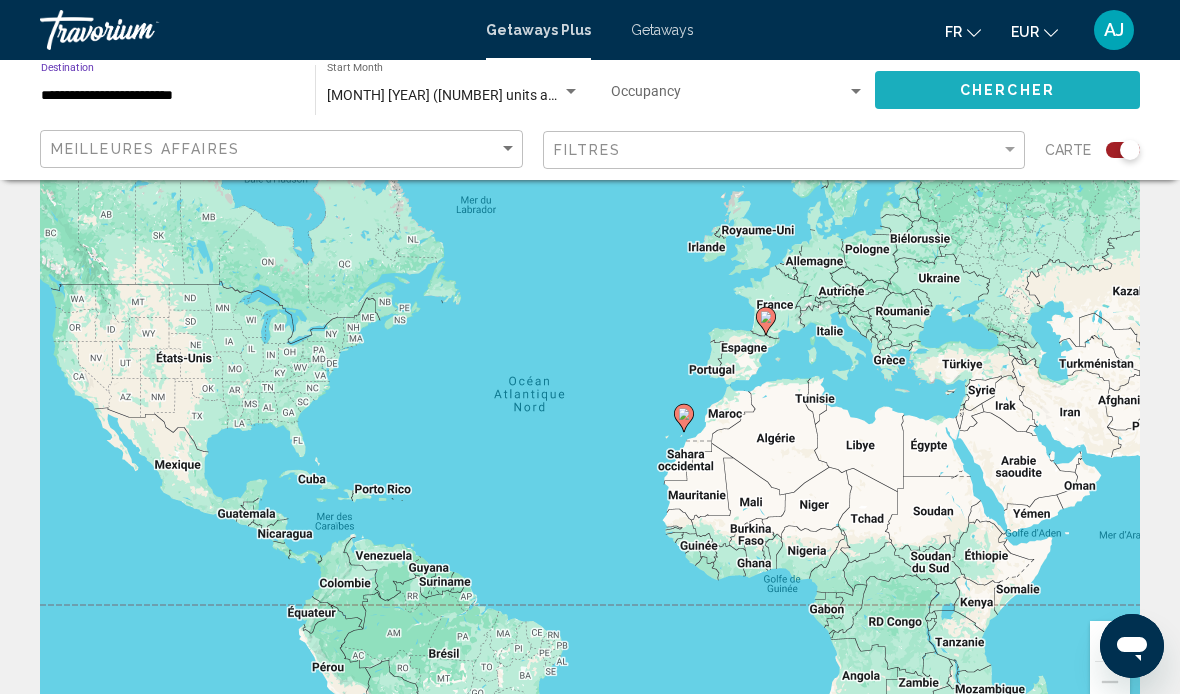 click on "Chercher" 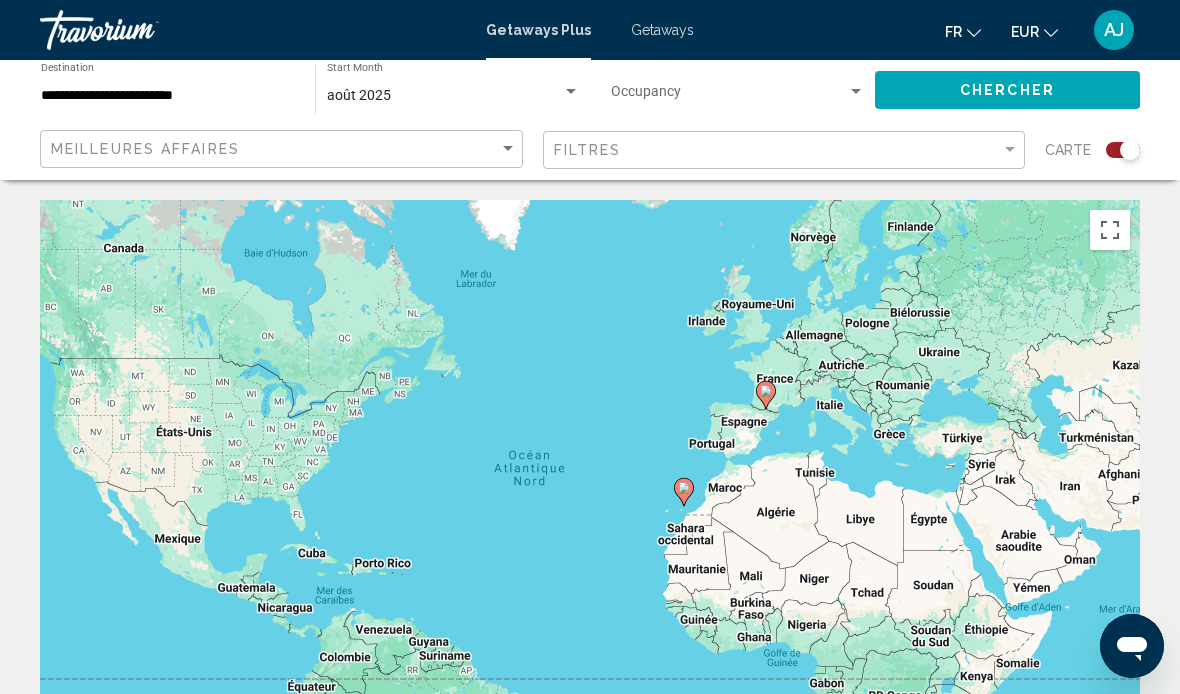 click on "Pour activer le glissement avec le clavier, appuyez sur Alt+Entrée. Une fois ce mode activé, utilisez les touches fléchées pour déplacer le repère. Pour valider le déplacement, appuyez sur Entrée. Pour annuler, appuyez sur Échap." at bounding box center (590, 500) 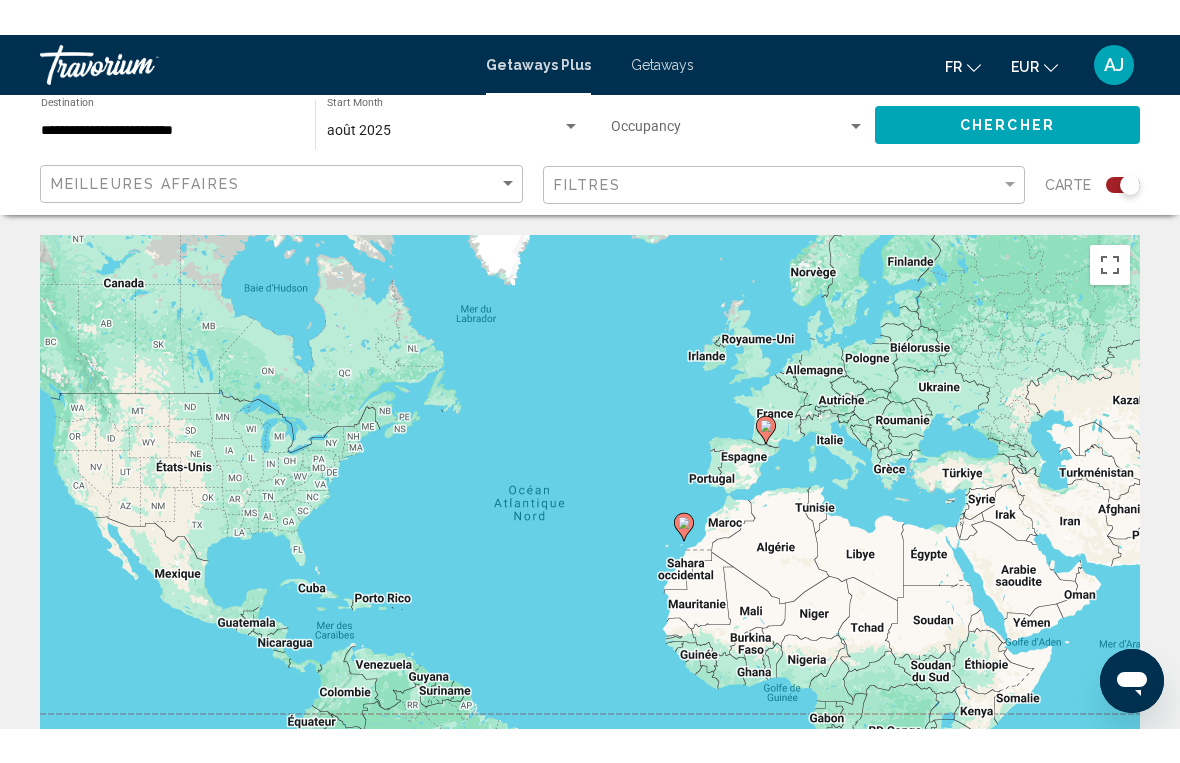 scroll, scrollTop: 24, scrollLeft: 0, axis: vertical 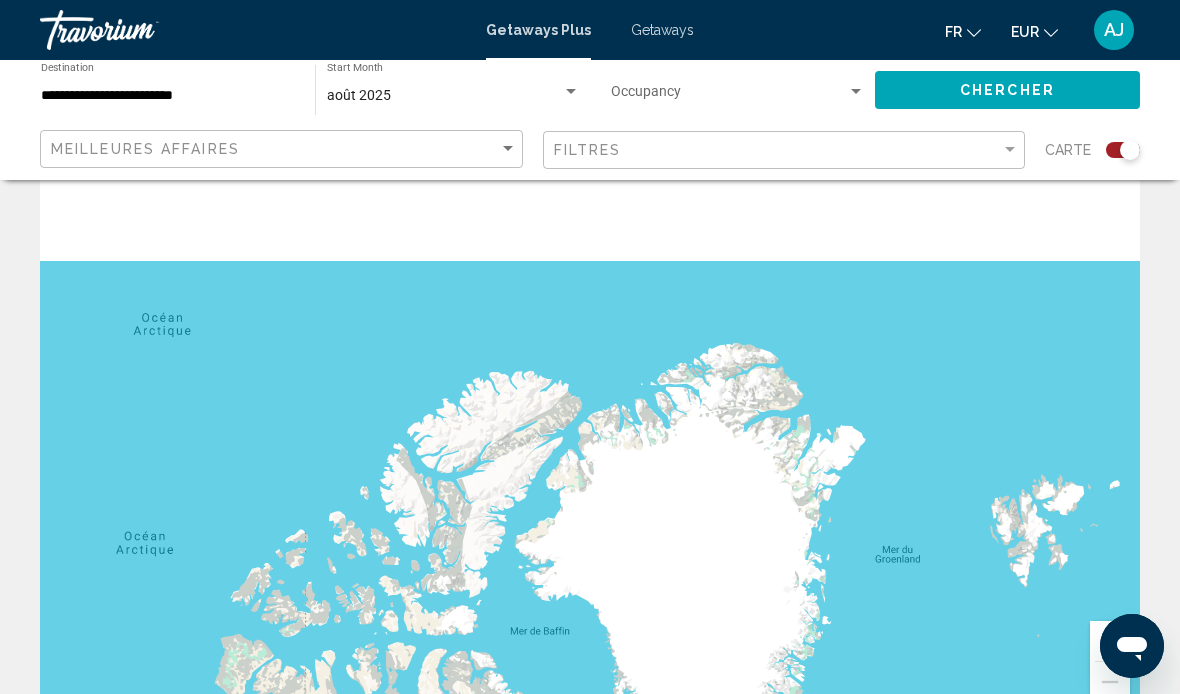 click 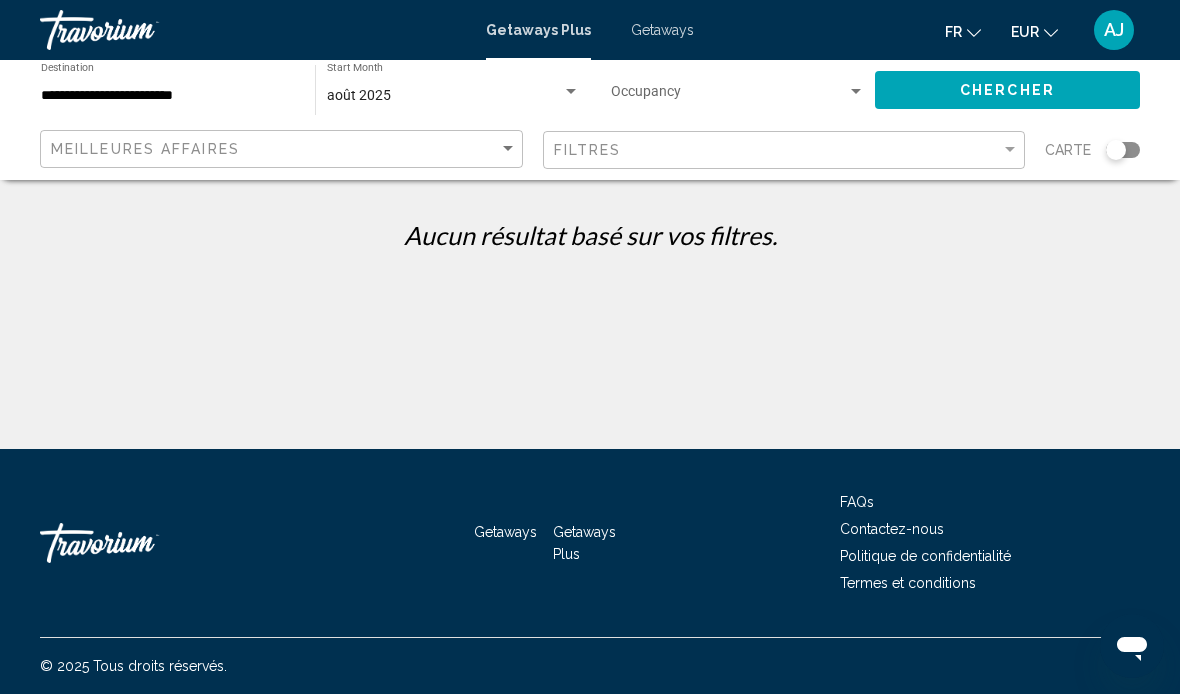 scroll, scrollTop: 0, scrollLeft: 0, axis: both 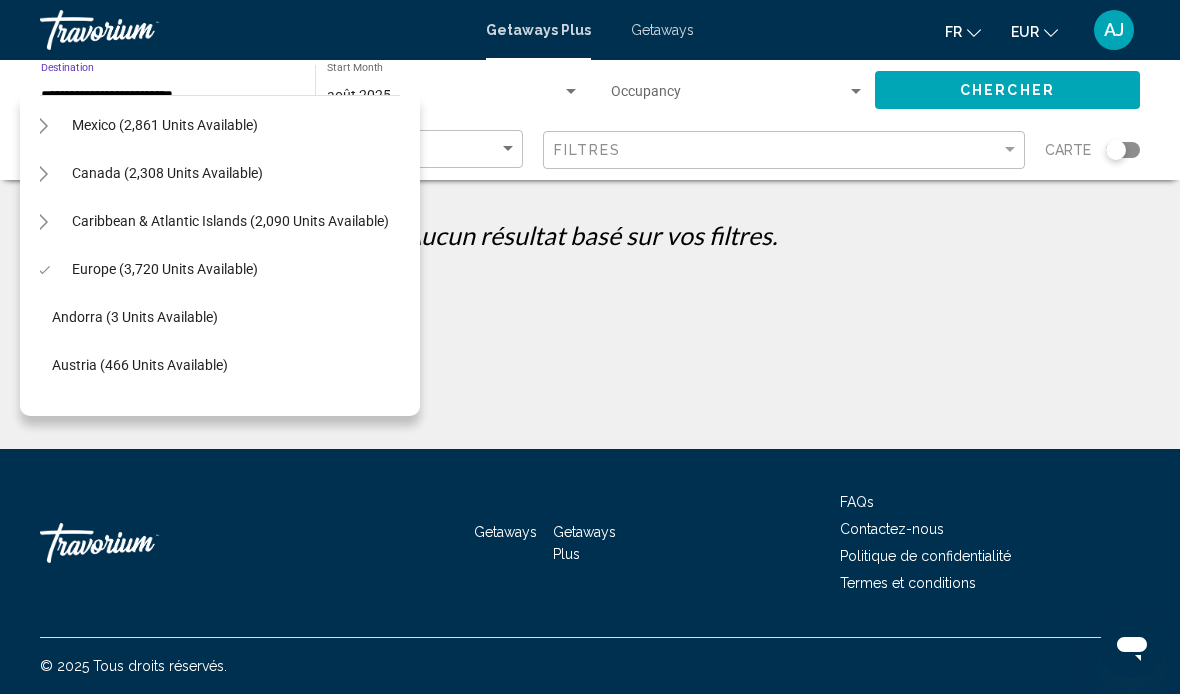 click on "Europe (3,720 units available)" at bounding box center (165, 1181) 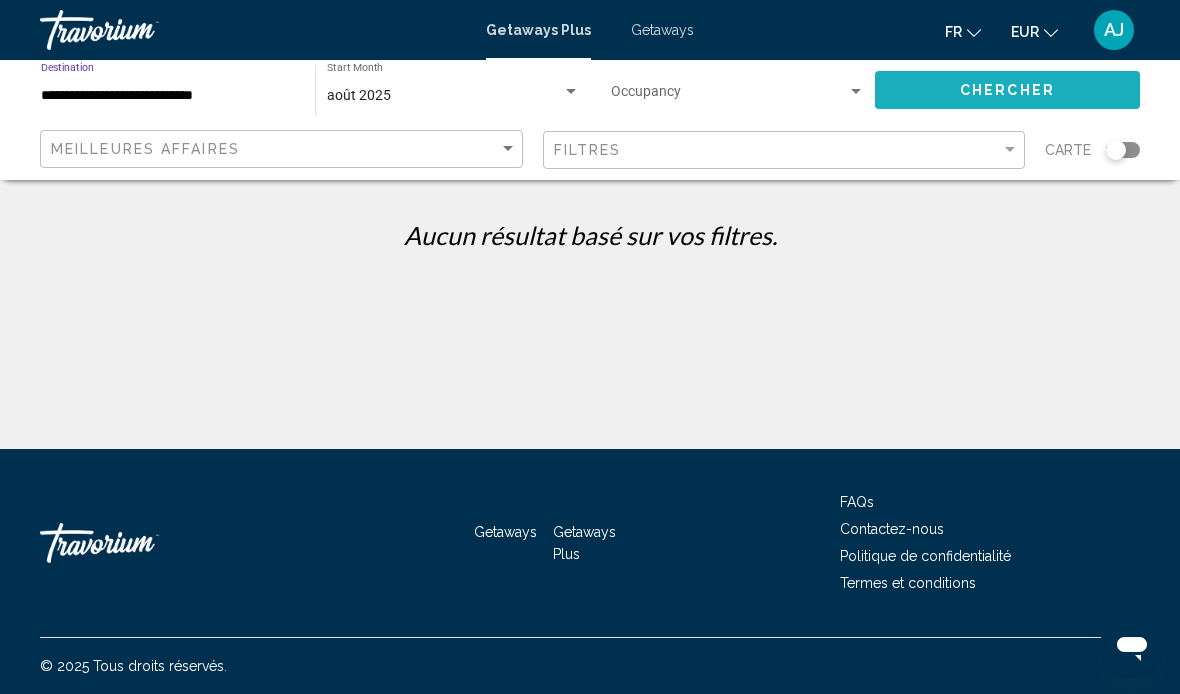 click on "Chercher" 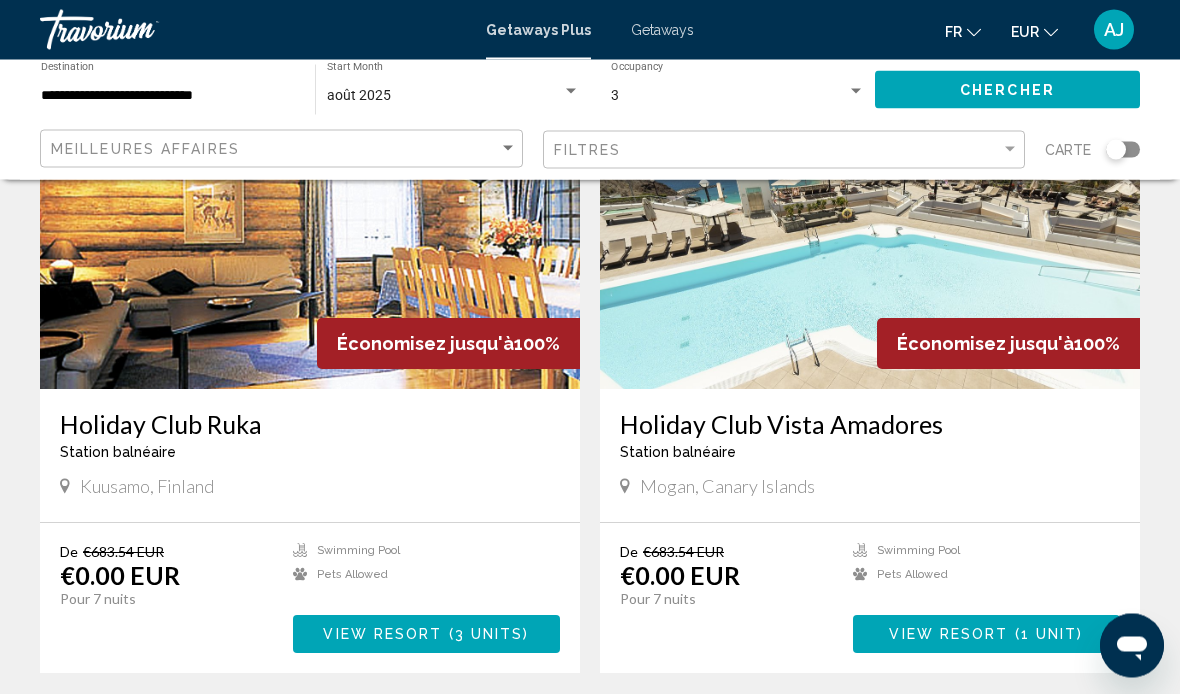 scroll, scrollTop: 844, scrollLeft: 0, axis: vertical 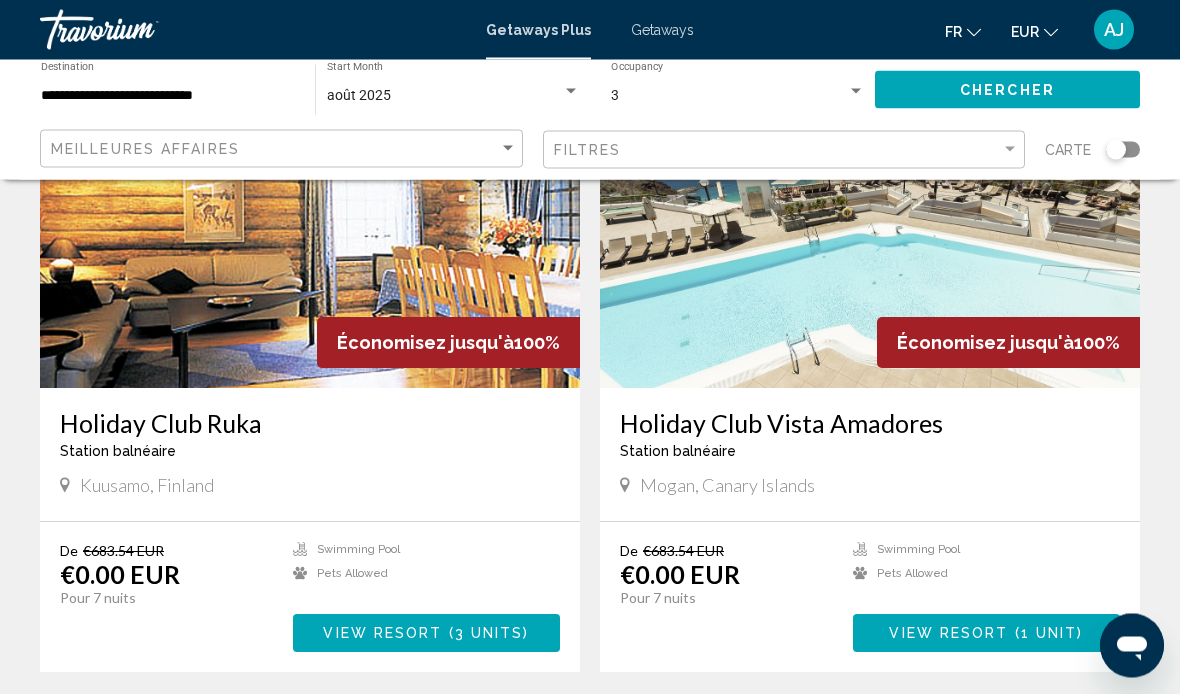 click on "View Resort    ( 1 unit )" at bounding box center [986, 633] 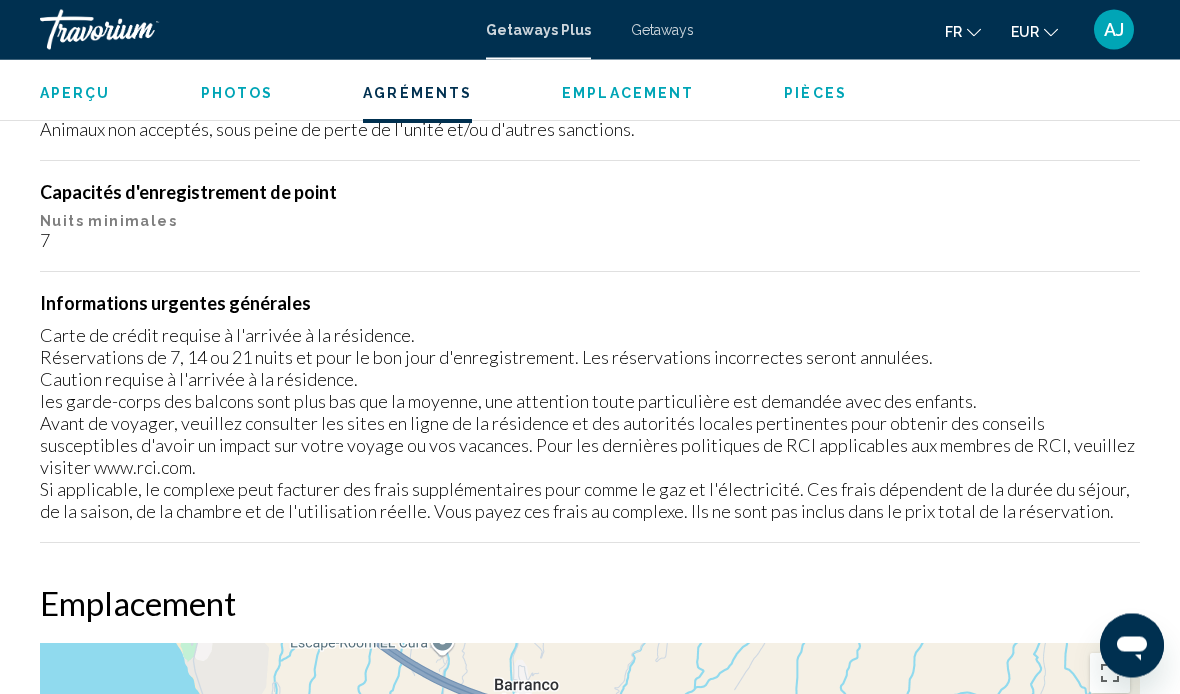 scroll, scrollTop: 2209, scrollLeft: 0, axis: vertical 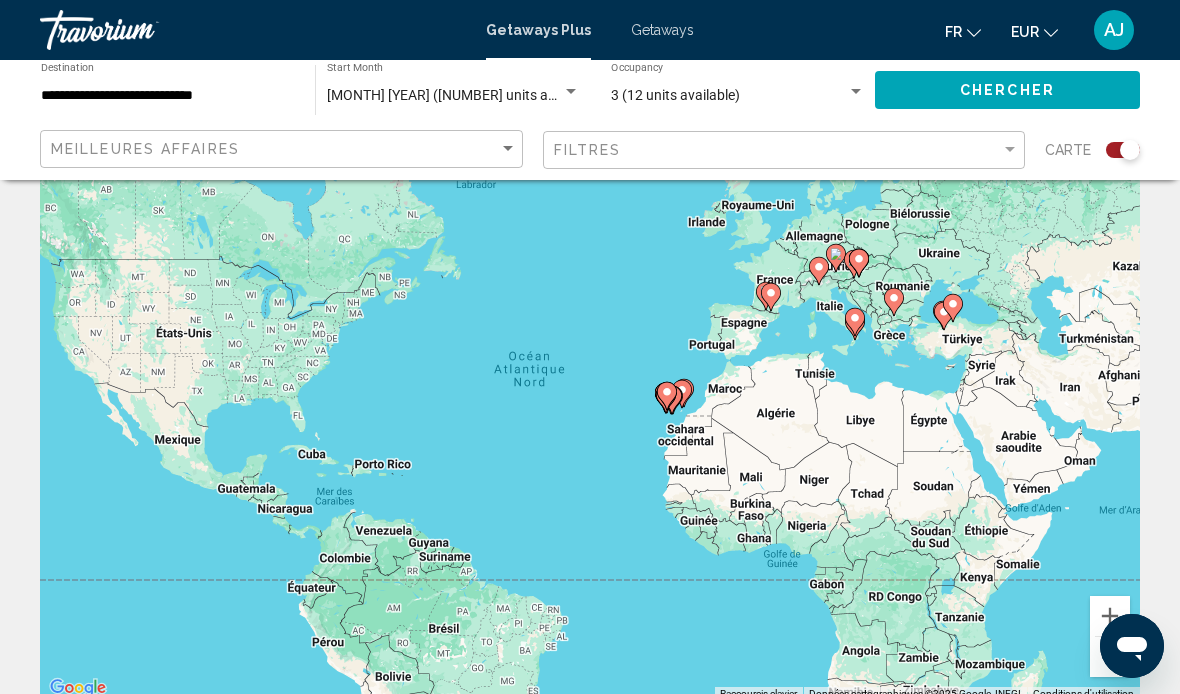 click 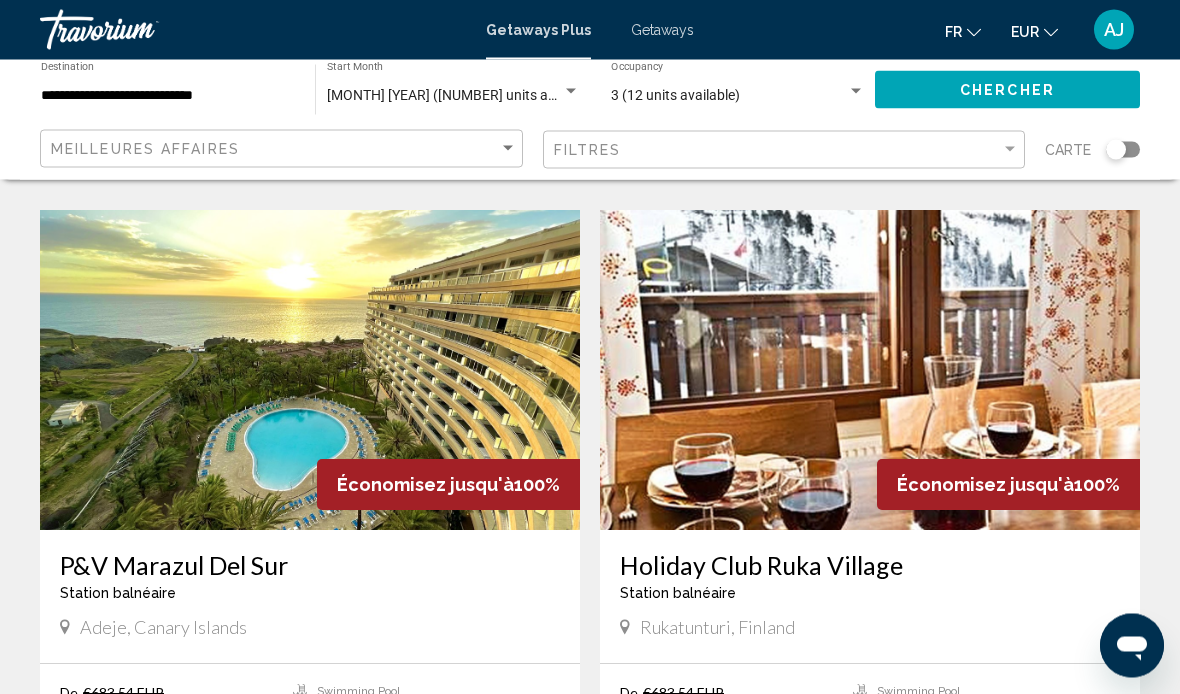 scroll, scrollTop: 2633, scrollLeft: 0, axis: vertical 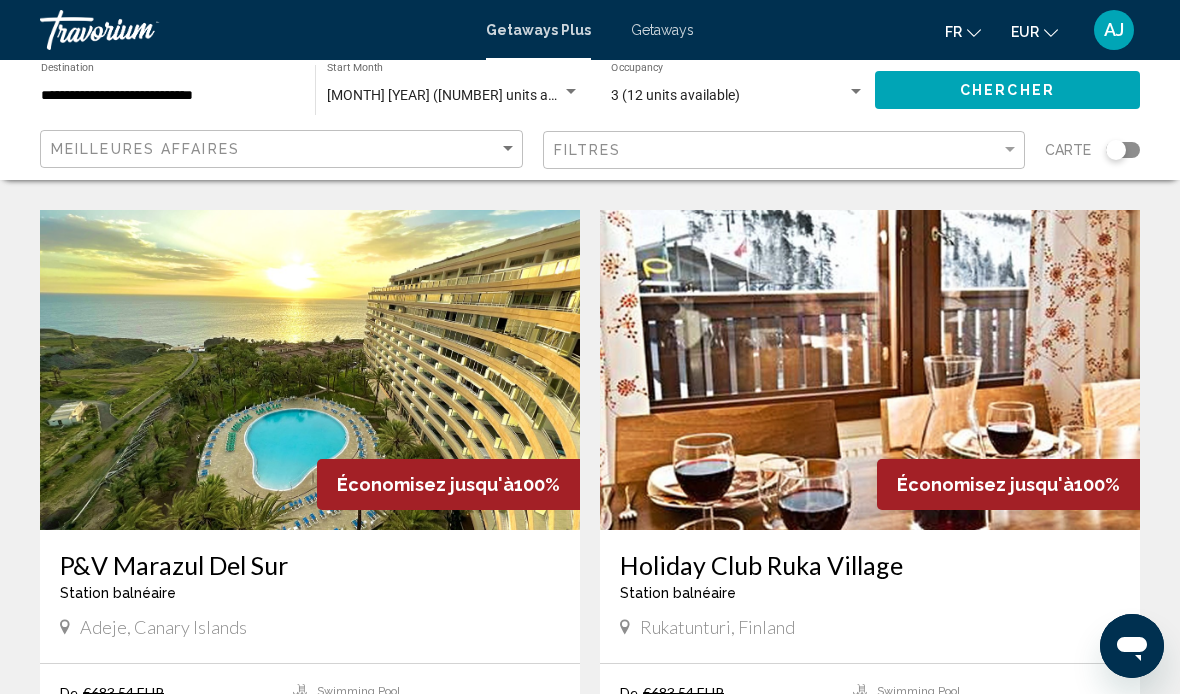 click at bounding box center (310, 370) 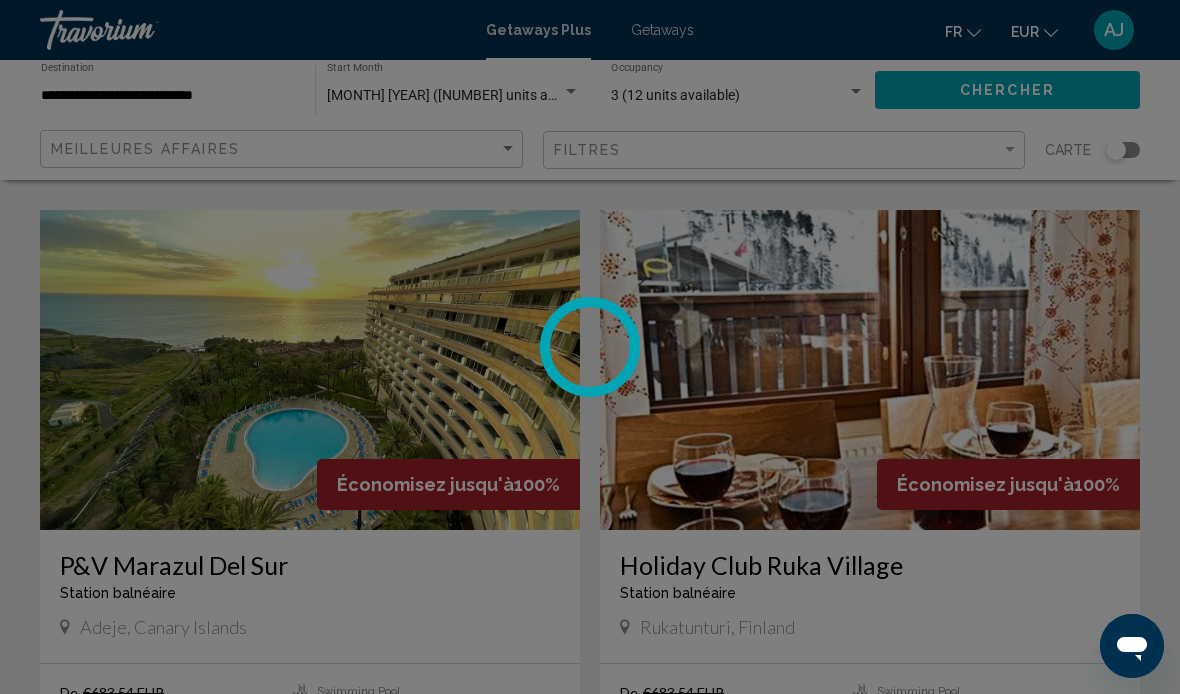 scroll, scrollTop: 0, scrollLeft: 0, axis: both 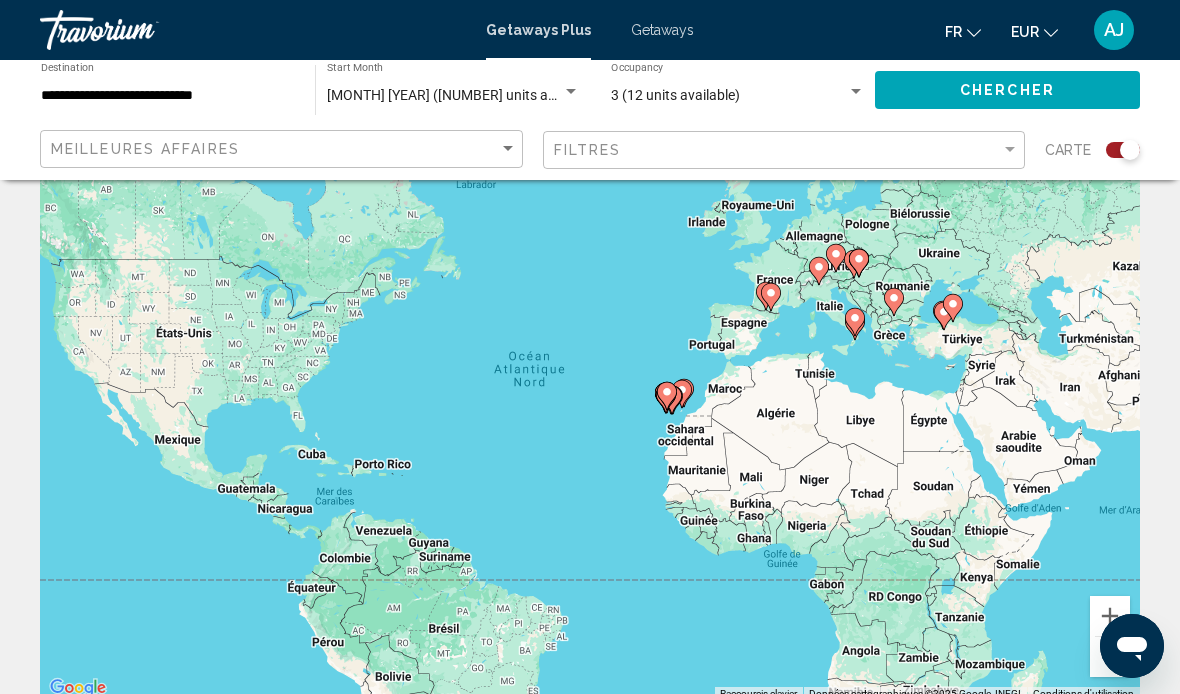 click 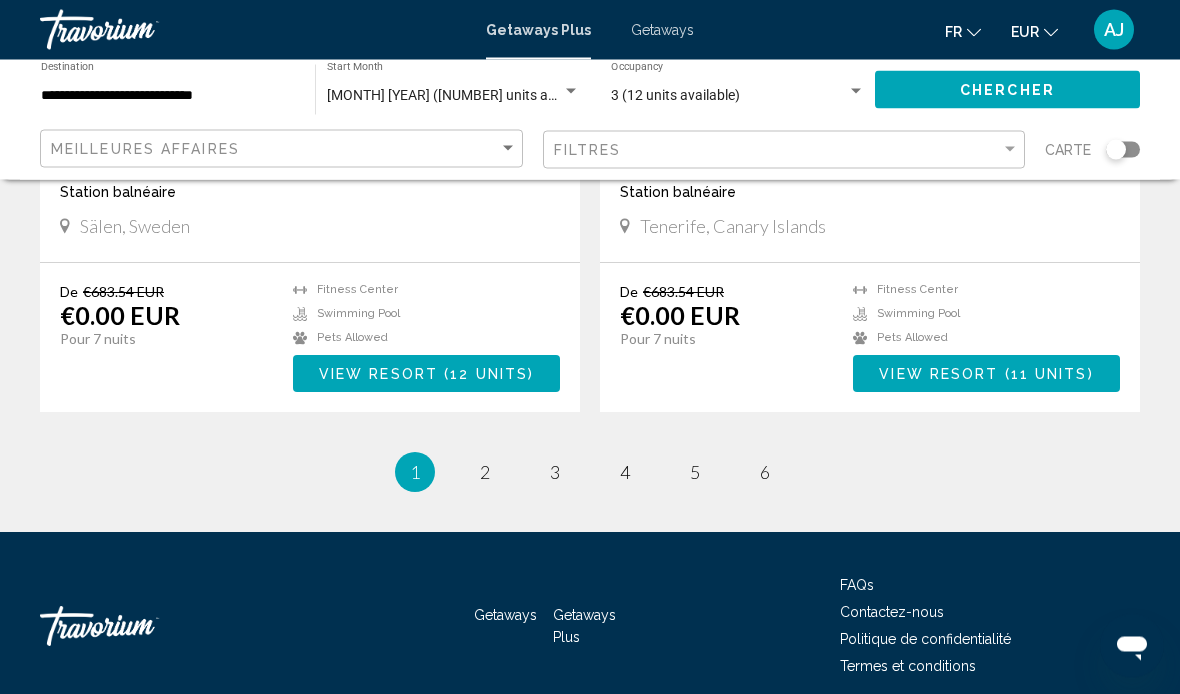 scroll, scrollTop: 3714, scrollLeft: 0, axis: vertical 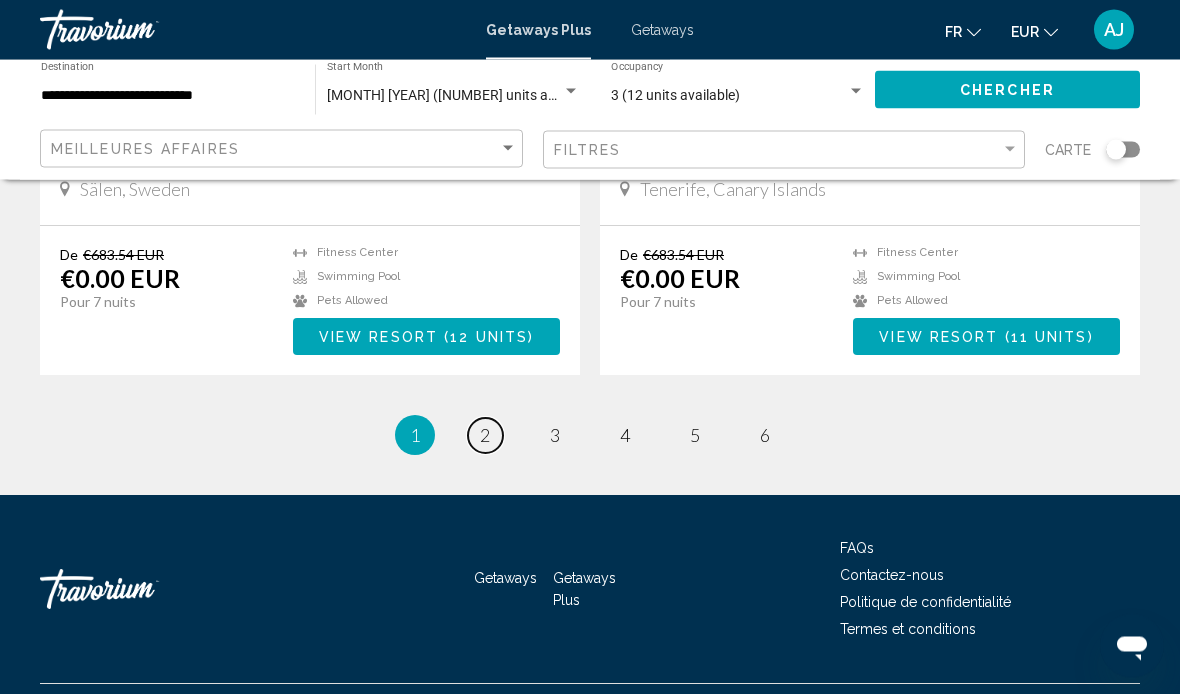 click on "page  2" at bounding box center [485, 436] 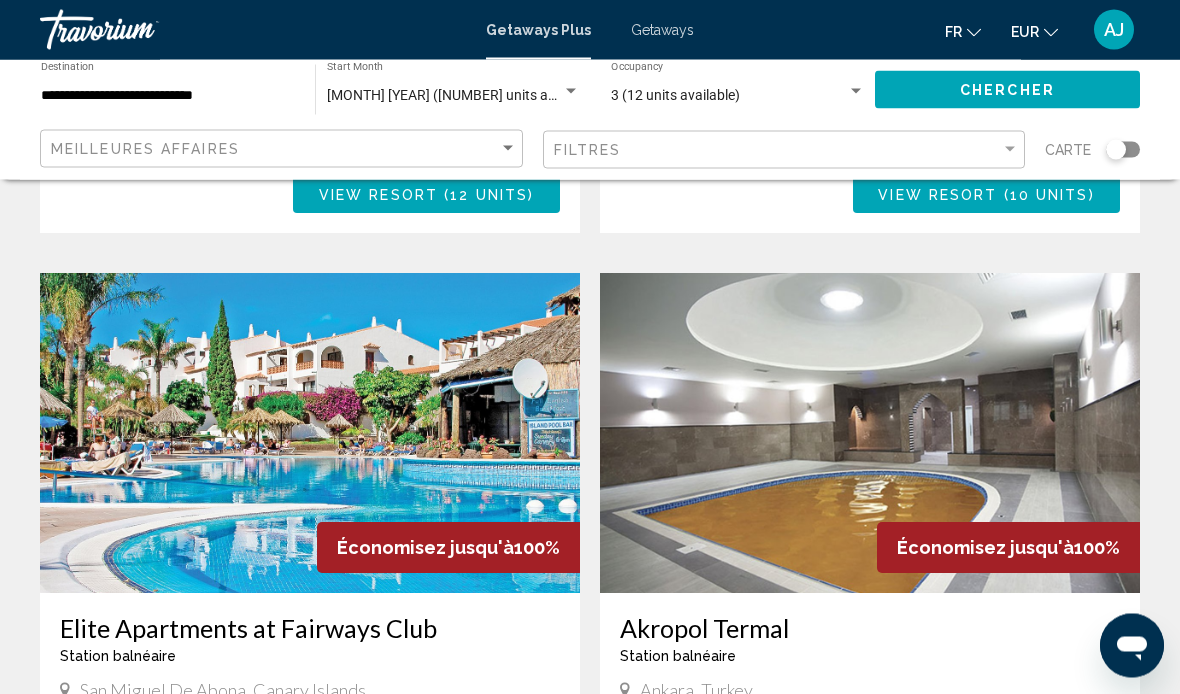 scroll, scrollTop: 805, scrollLeft: 0, axis: vertical 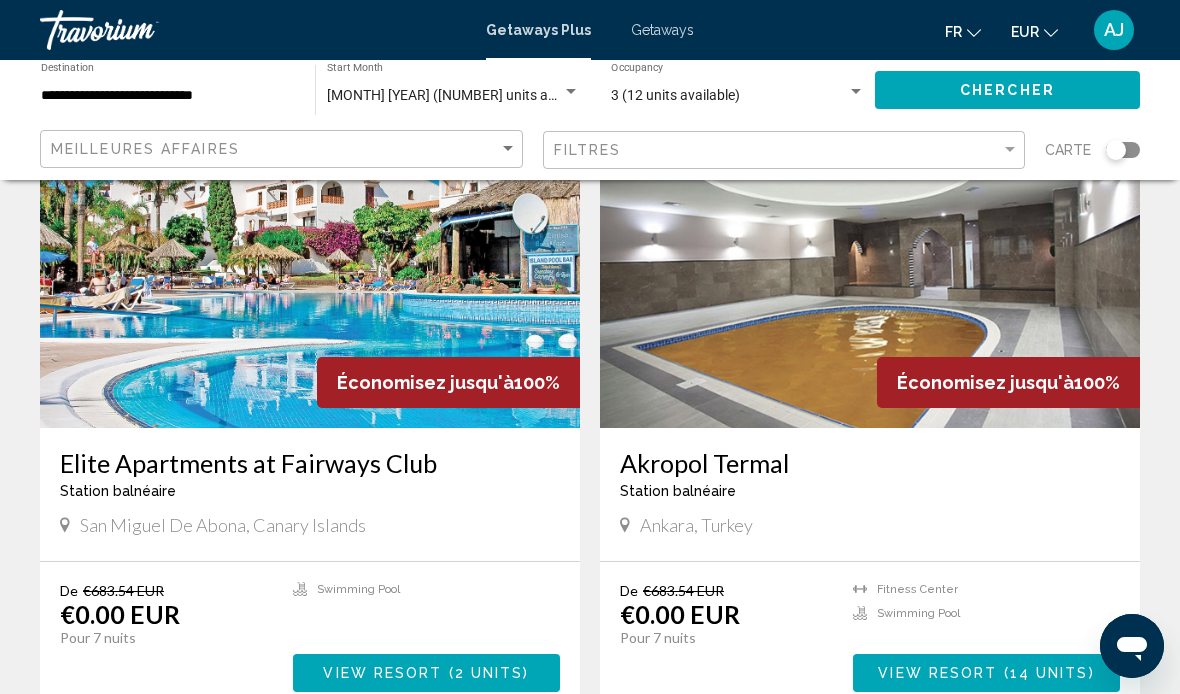 click on "View Resort" at bounding box center (382, 674) 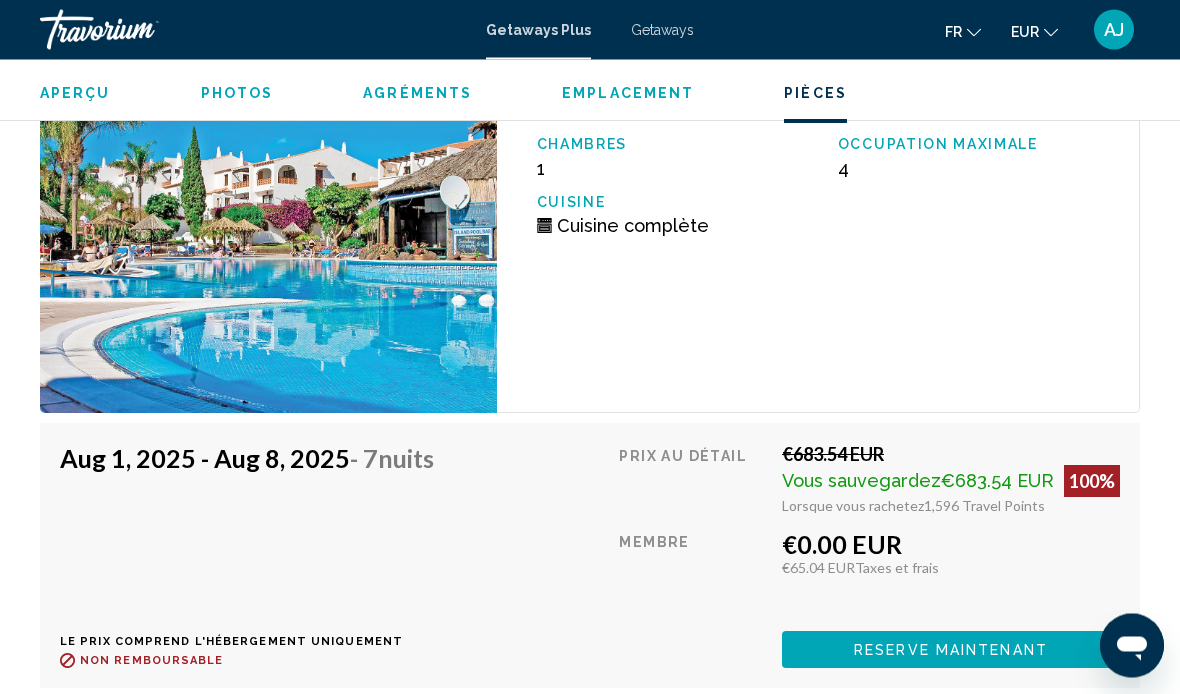 scroll, scrollTop: 3554, scrollLeft: 0, axis: vertical 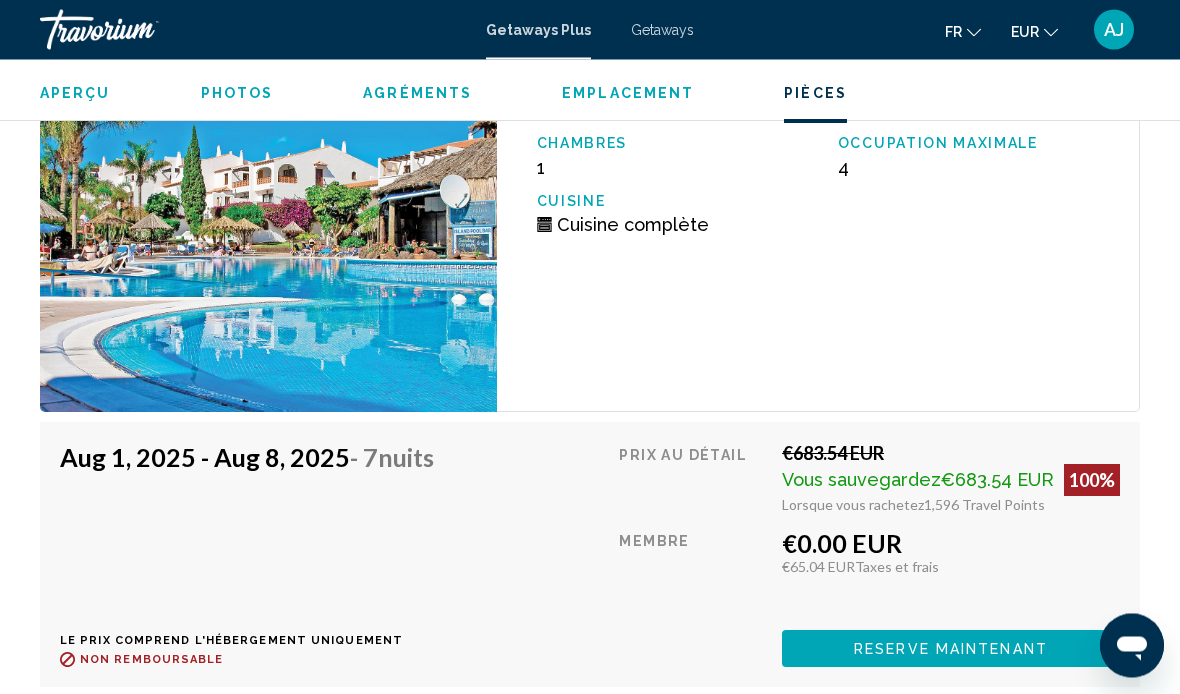 click on "Reserve maintenant" at bounding box center (951, 650) 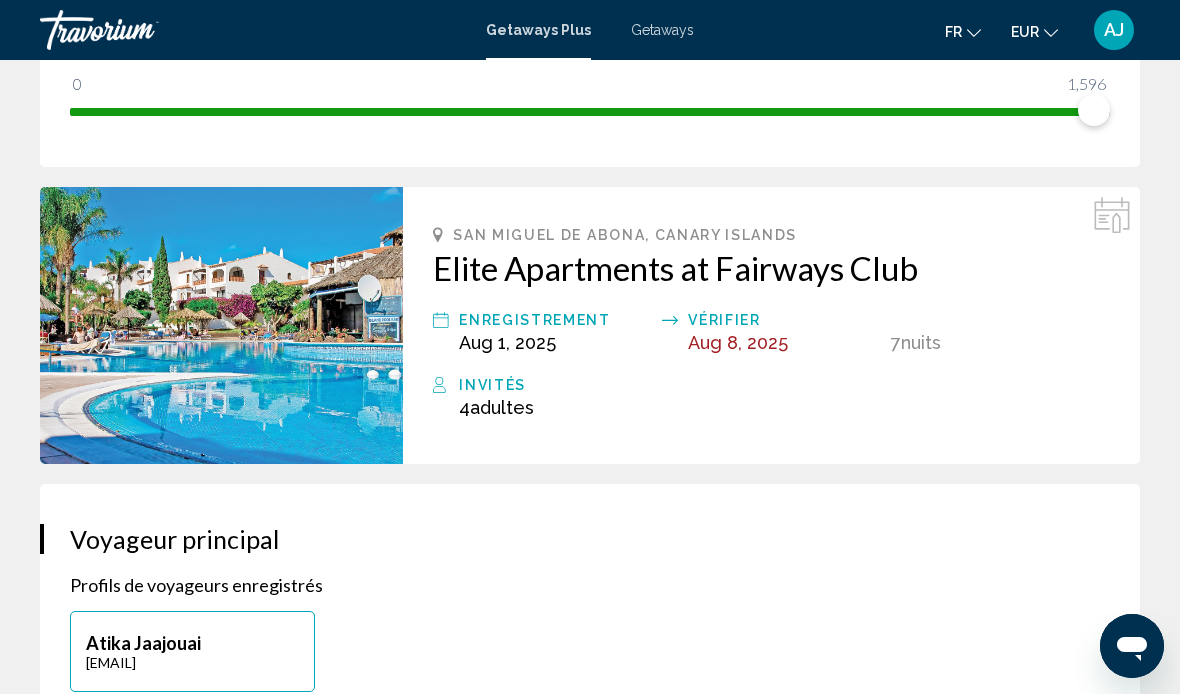 scroll, scrollTop: 472, scrollLeft: 0, axis: vertical 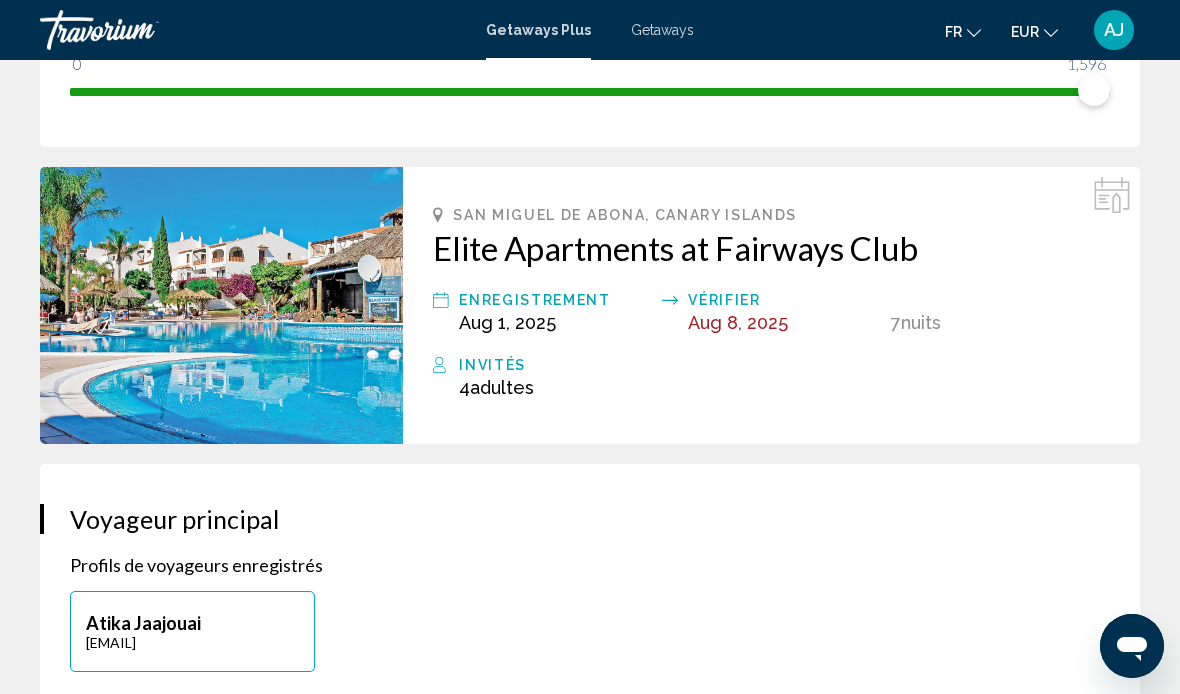 click on "Vérifier" at bounding box center (784, 300) 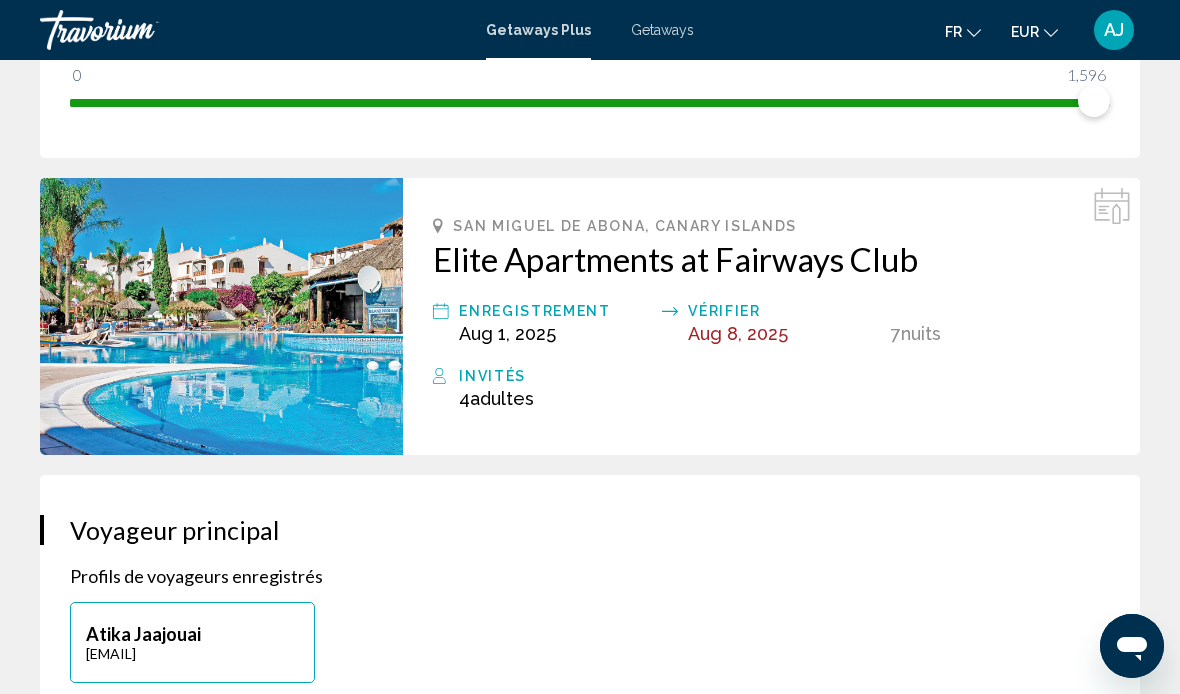 scroll, scrollTop: 460, scrollLeft: 0, axis: vertical 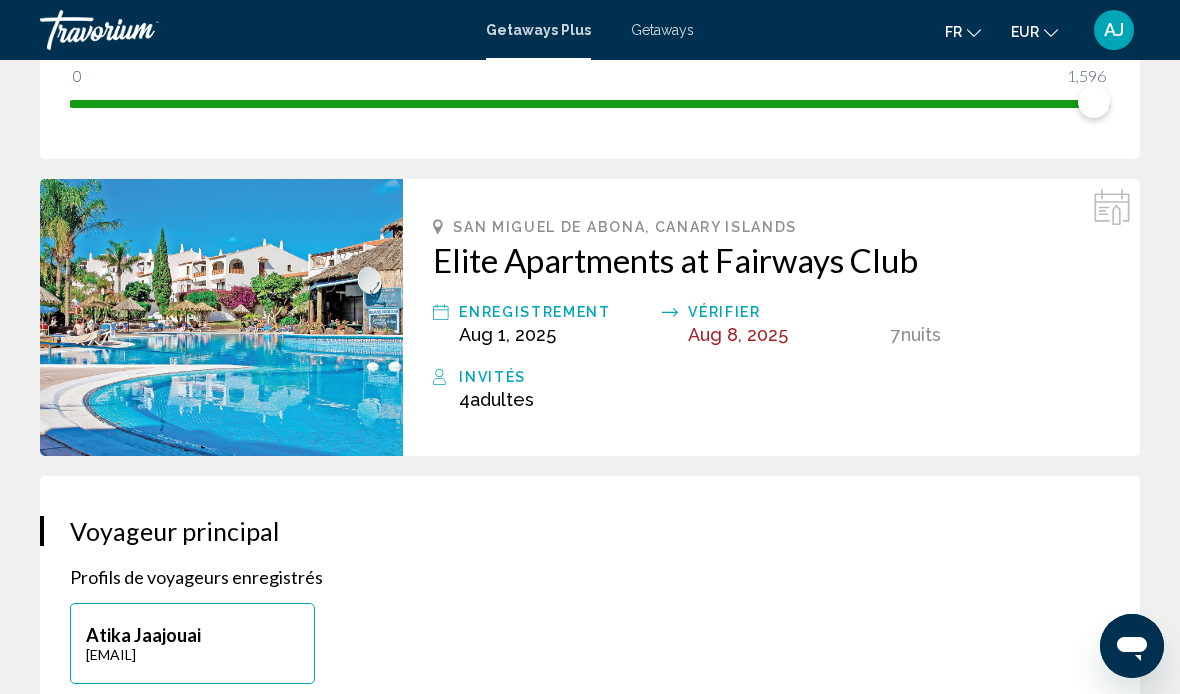 click on "Aug 8, 2025" at bounding box center [738, 334] 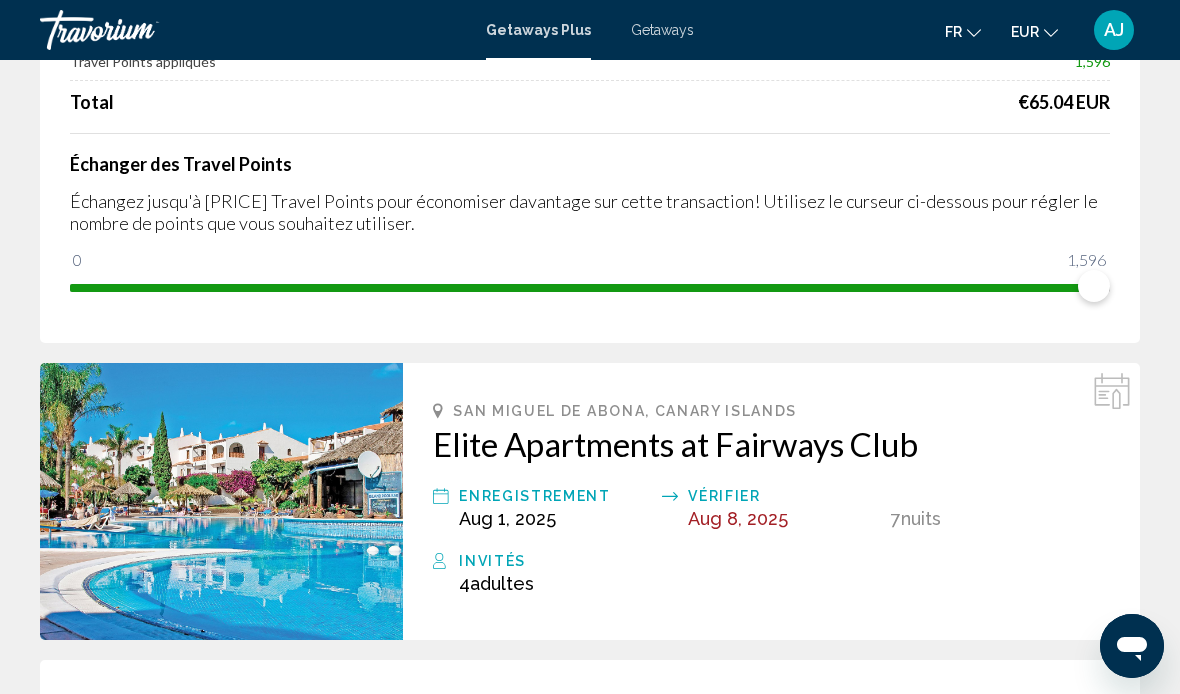 scroll, scrollTop: 273, scrollLeft: 0, axis: vertical 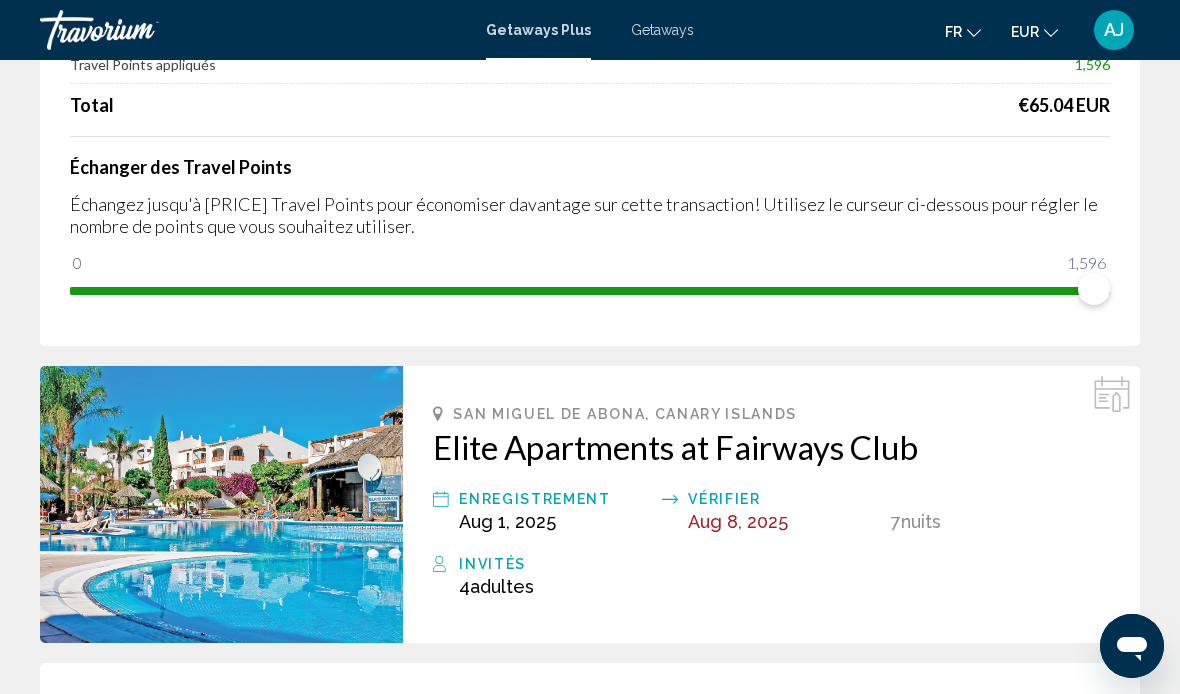 click on "Elite Apartments at Fairways Club" at bounding box center (771, 447) 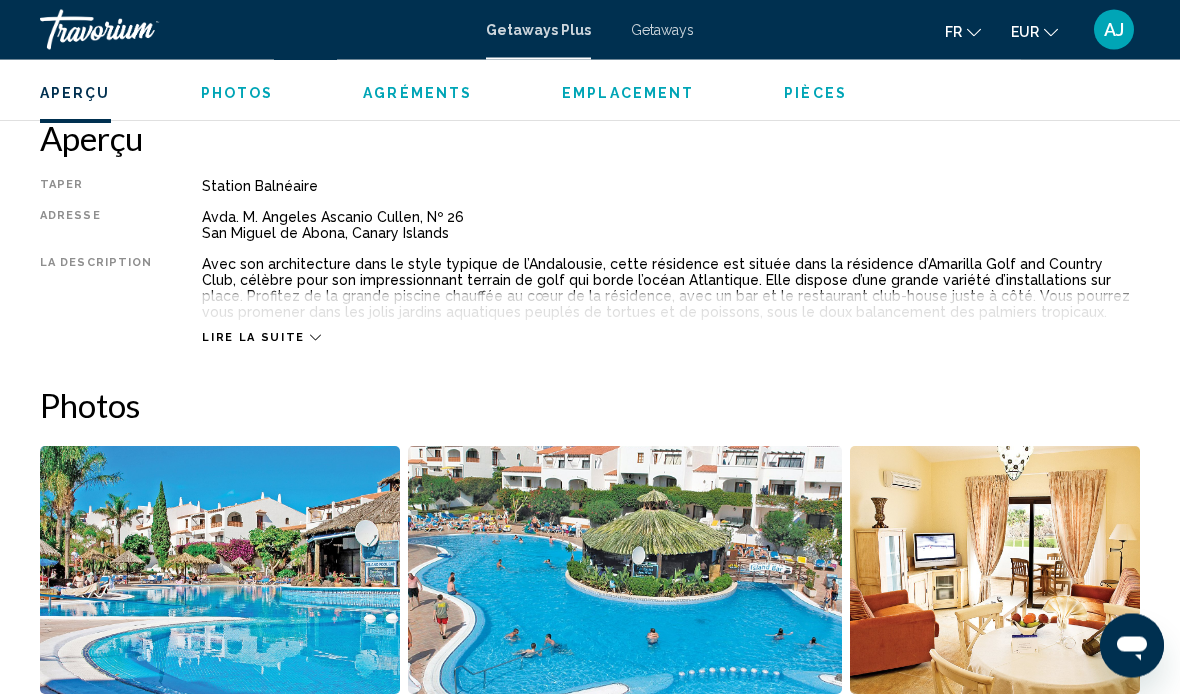 scroll, scrollTop: 991, scrollLeft: 0, axis: vertical 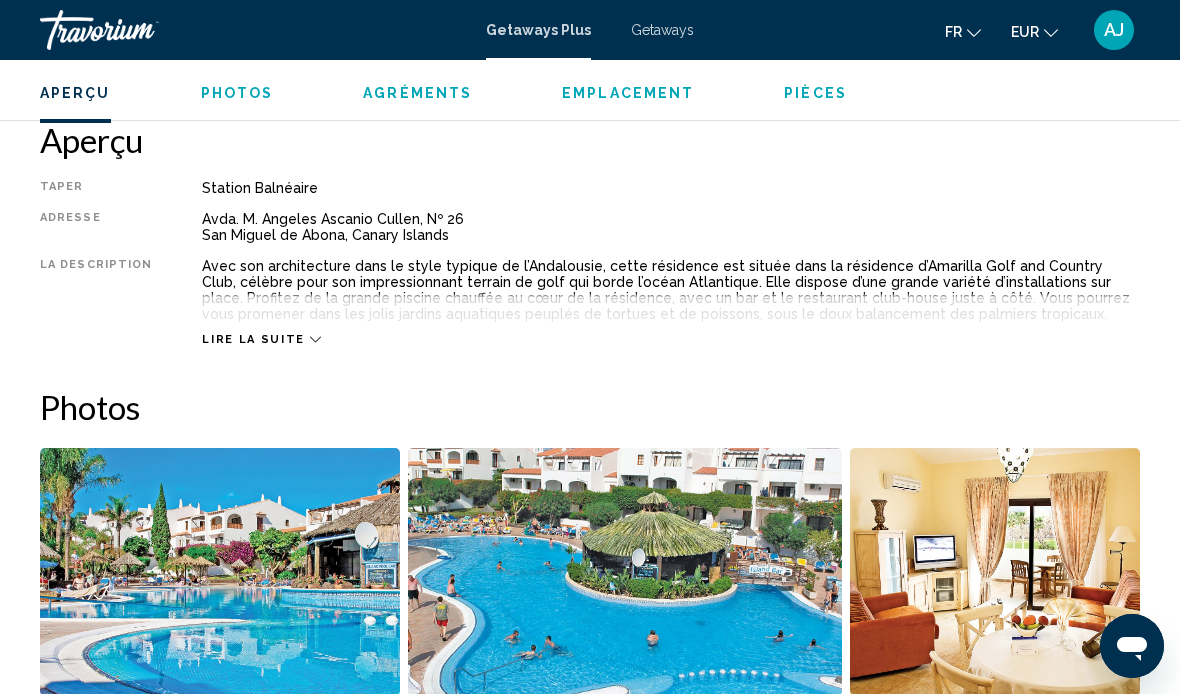 click on "Lire la suite" at bounding box center [253, 339] 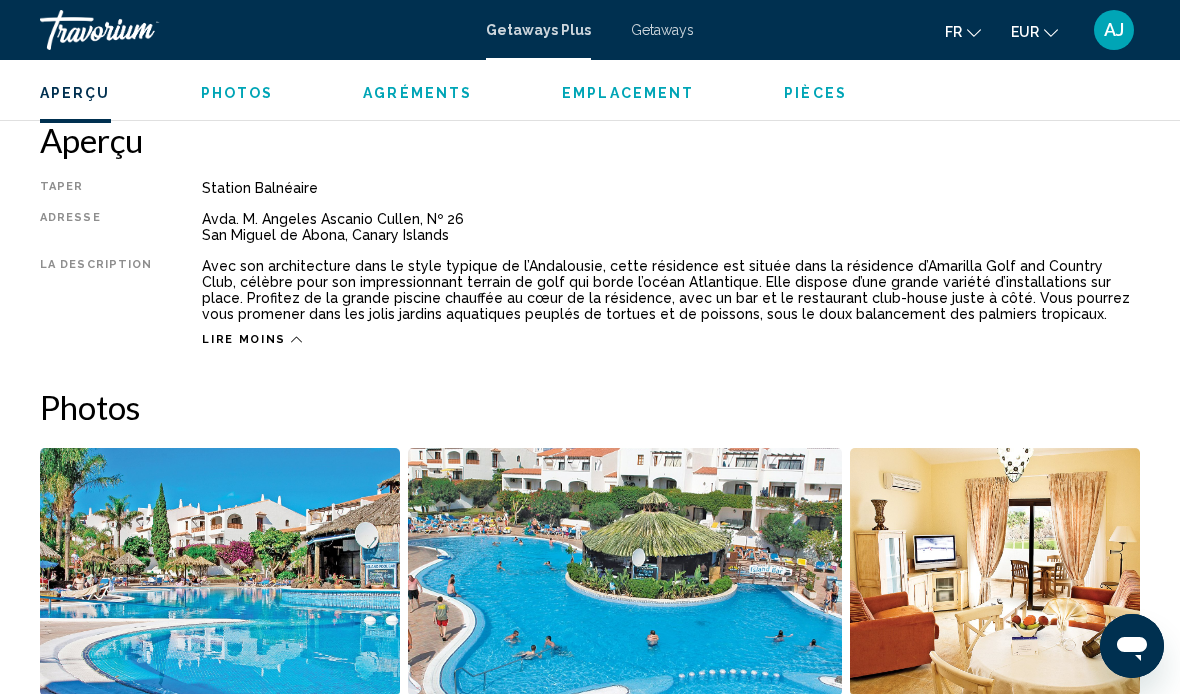click on "Agréments" at bounding box center [417, 93] 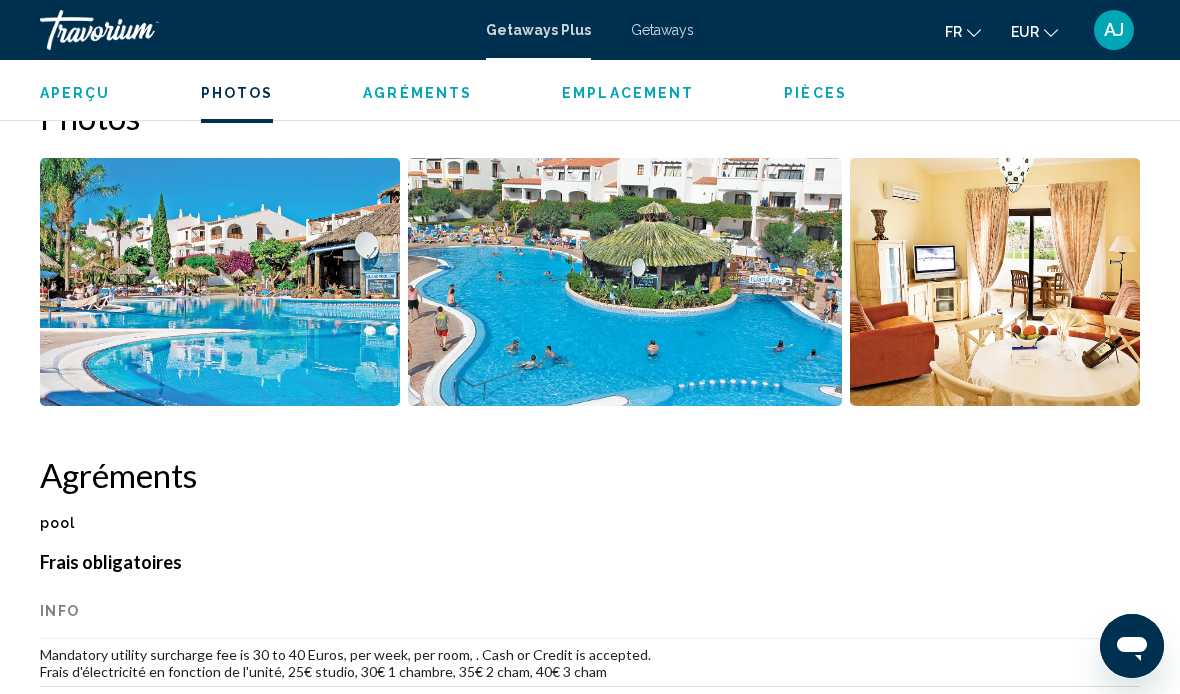 scroll, scrollTop: 1225, scrollLeft: 0, axis: vertical 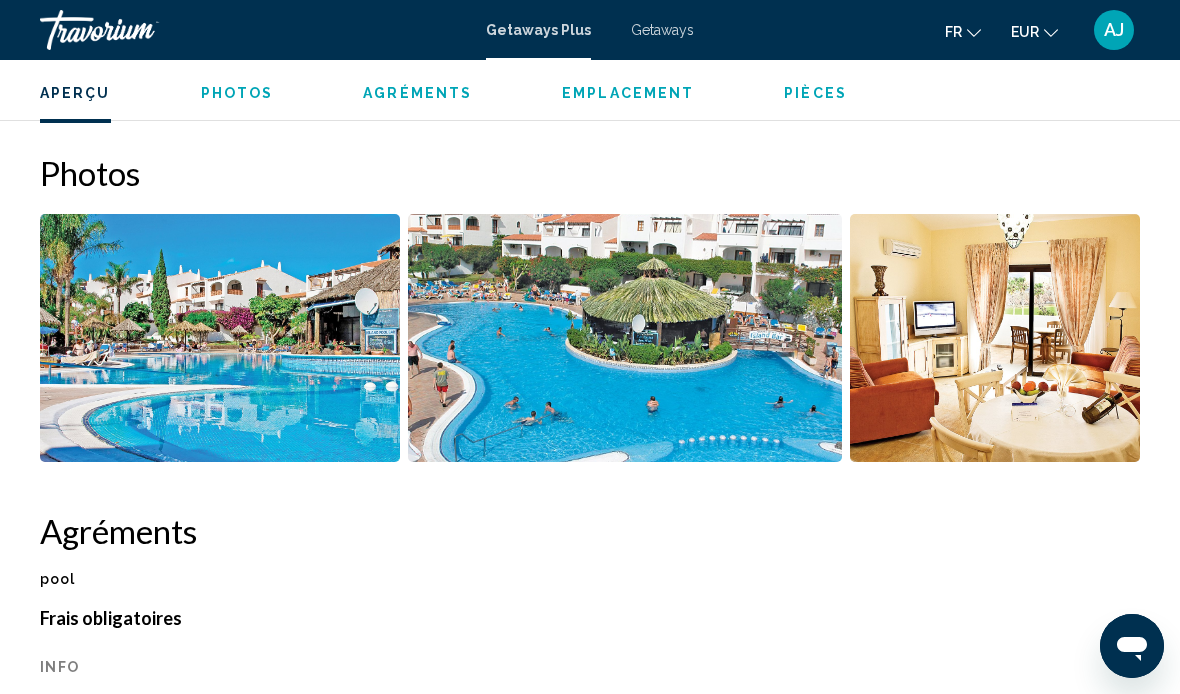 click at bounding box center (995, 338) 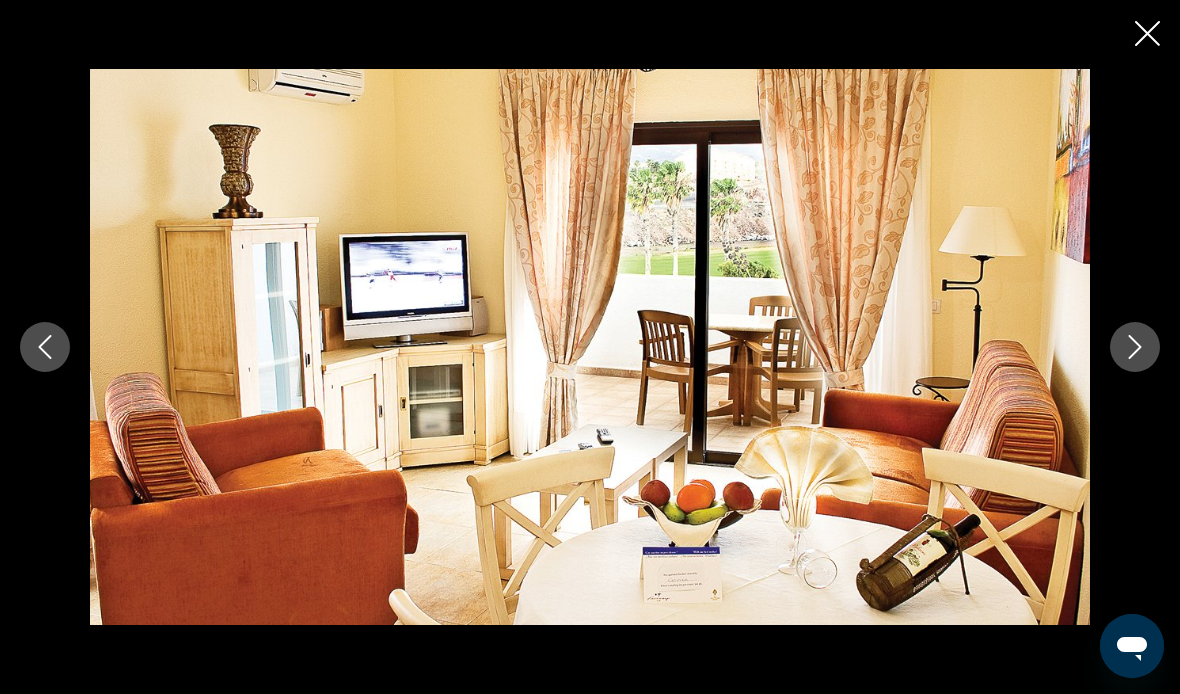 click 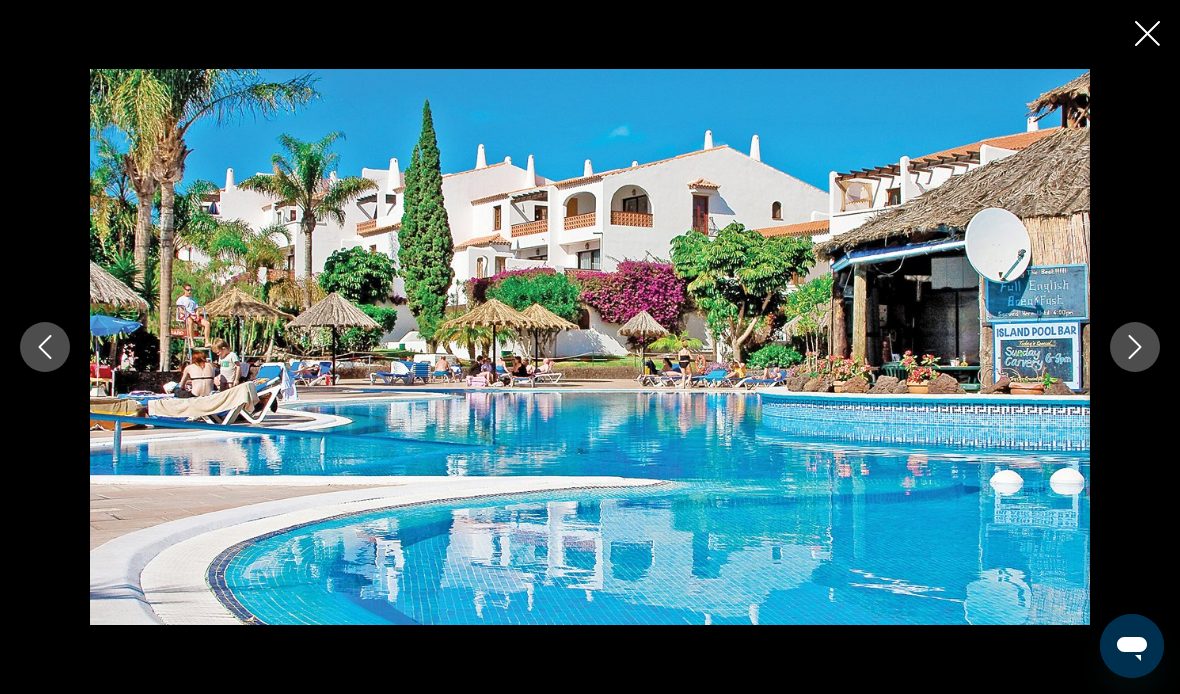 click at bounding box center [1135, 347] 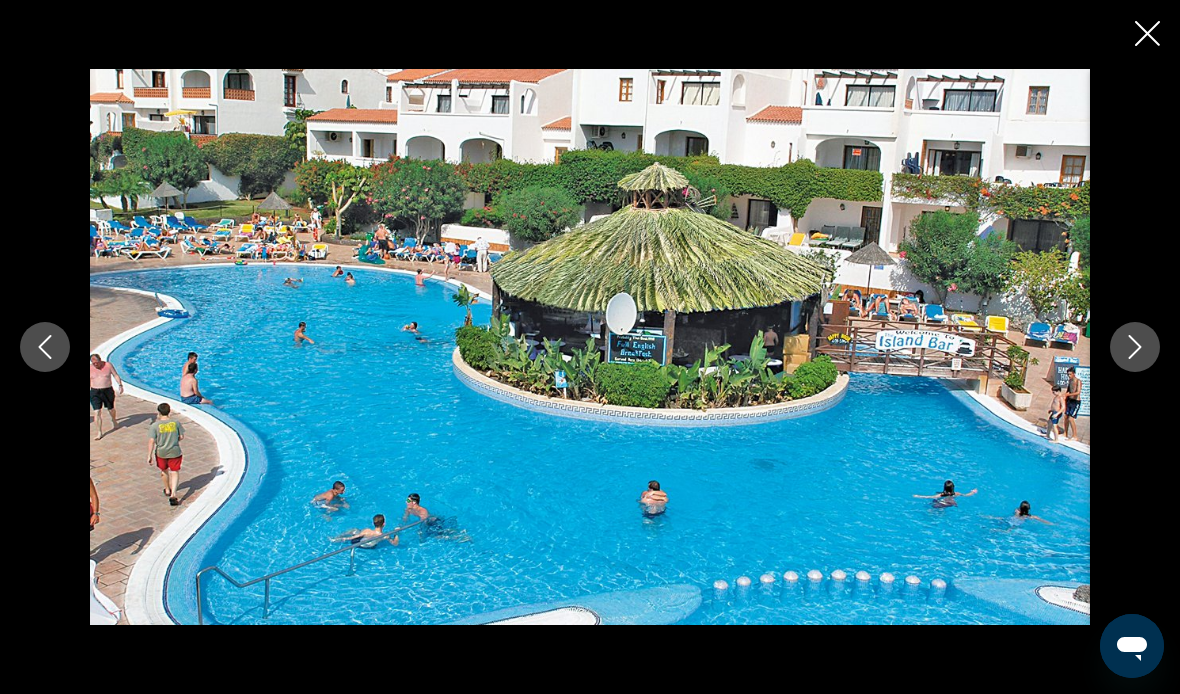 click 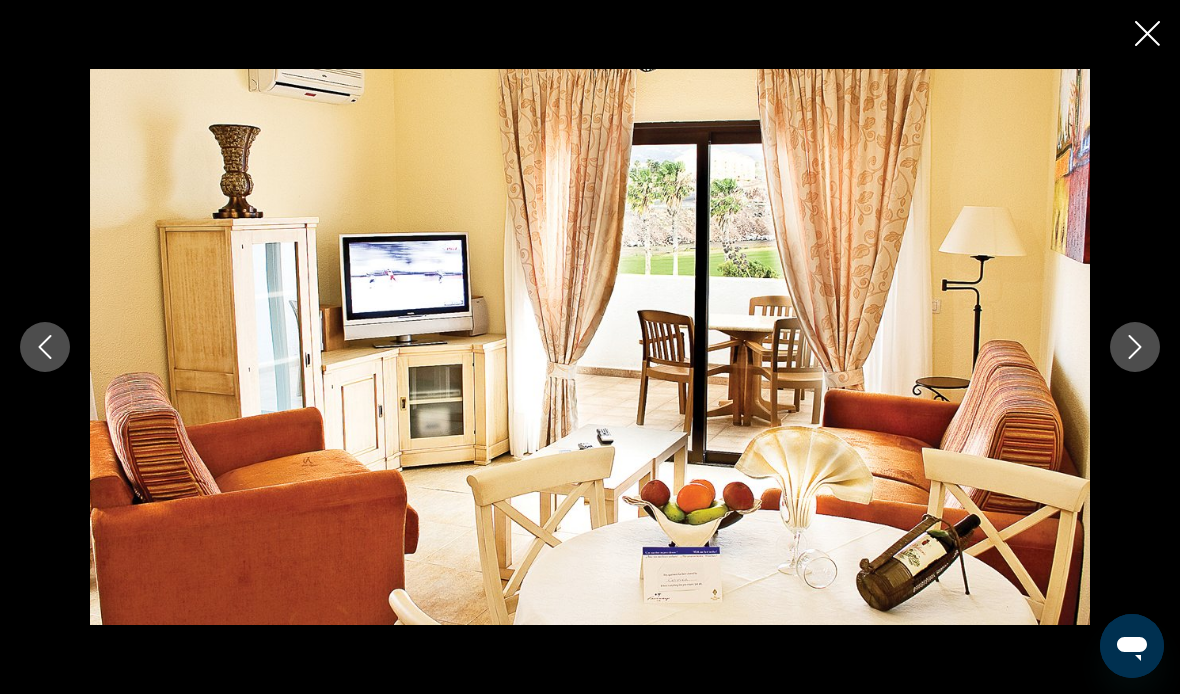 click 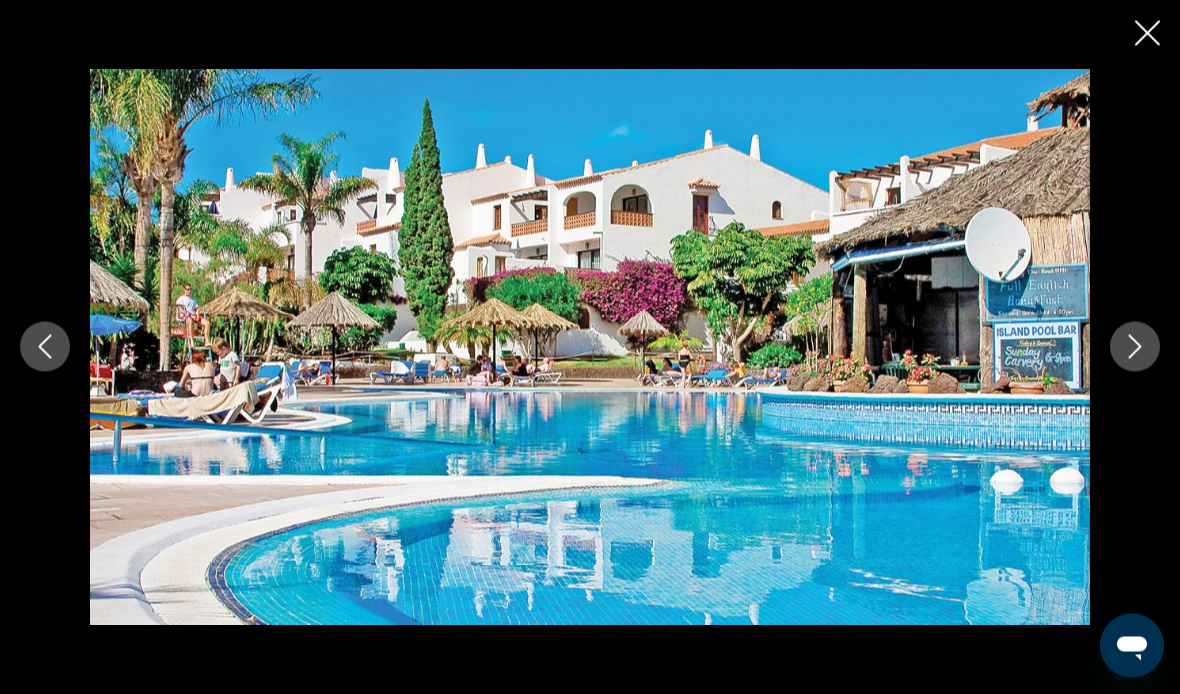 scroll, scrollTop: 425, scrollLeft: 0, axis: vertical 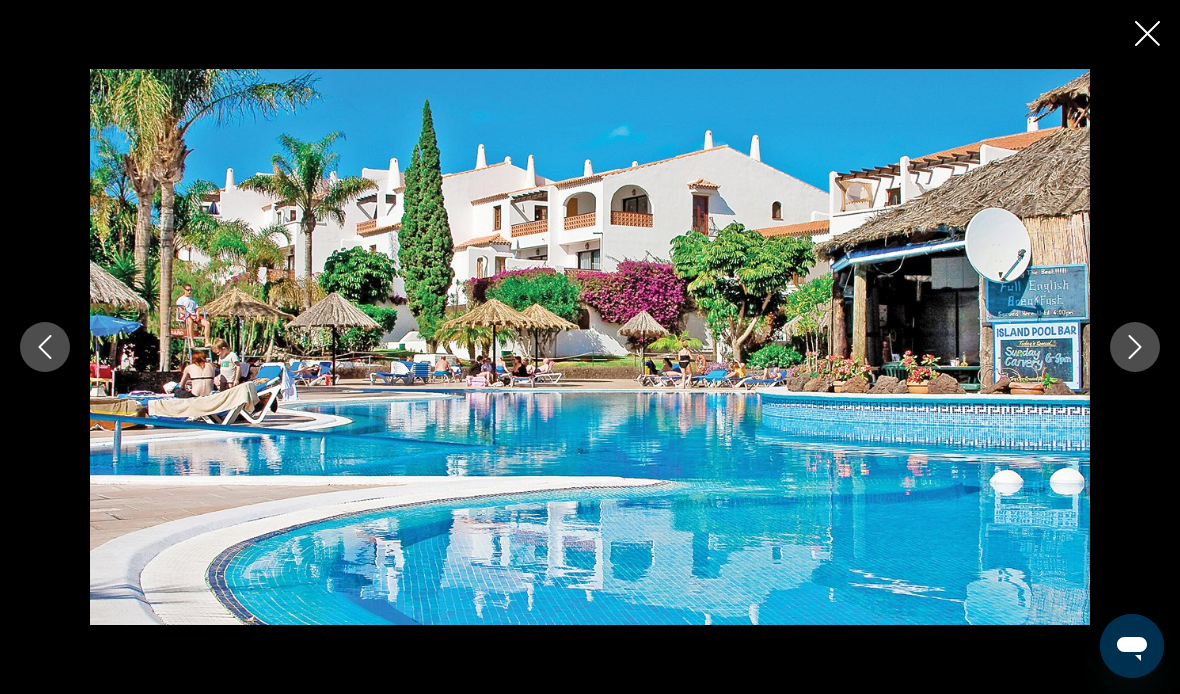 click at bounding box center [590, 346] 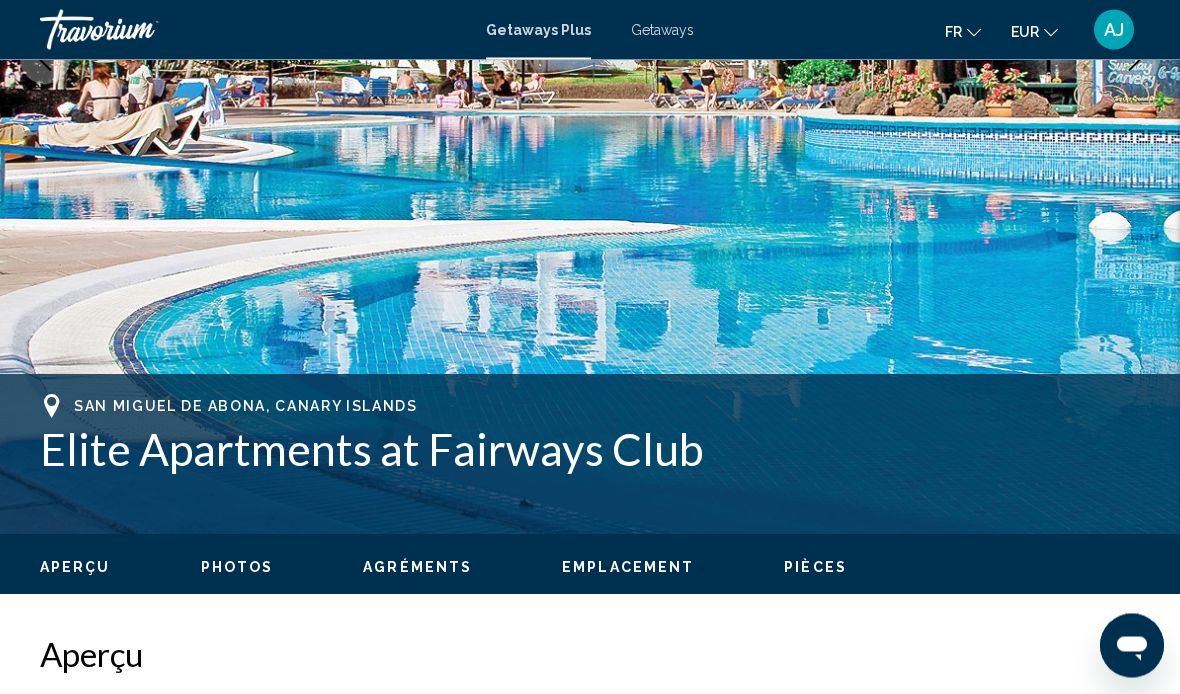 scroll, scrollTop: 477, scrollLeft: 0, axis: vertical 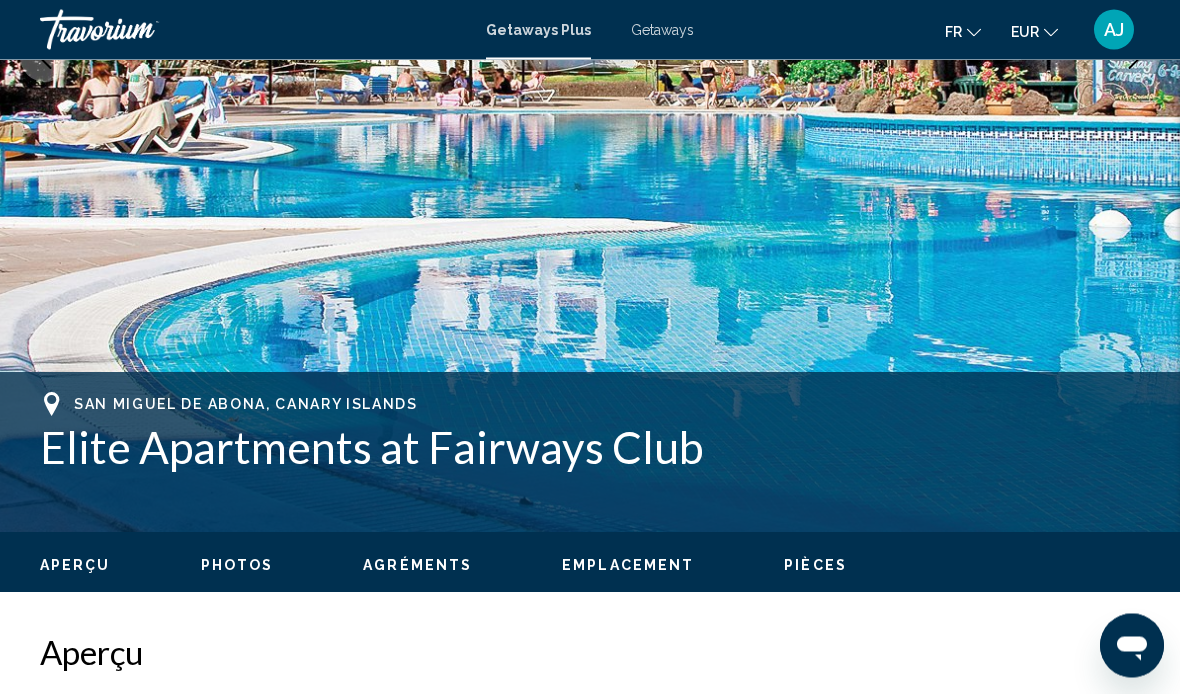 click on "Agréments" at bounding box center (417, 566) 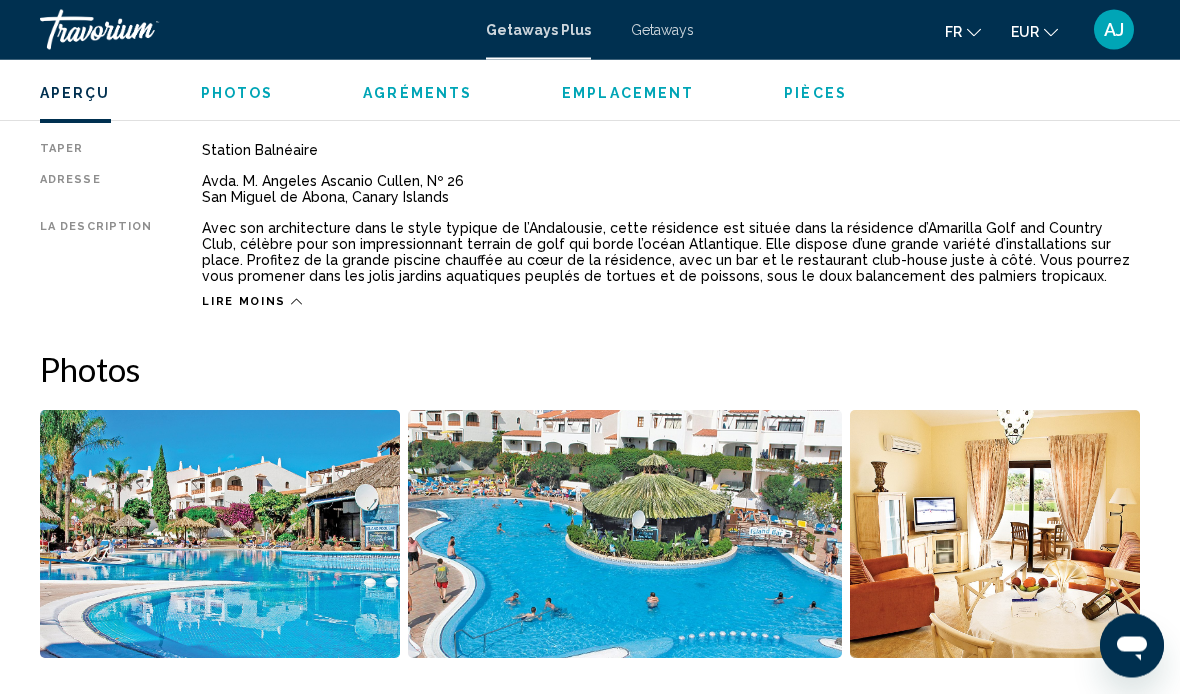 click on "Emplacement" at bounding box center [628, 93] 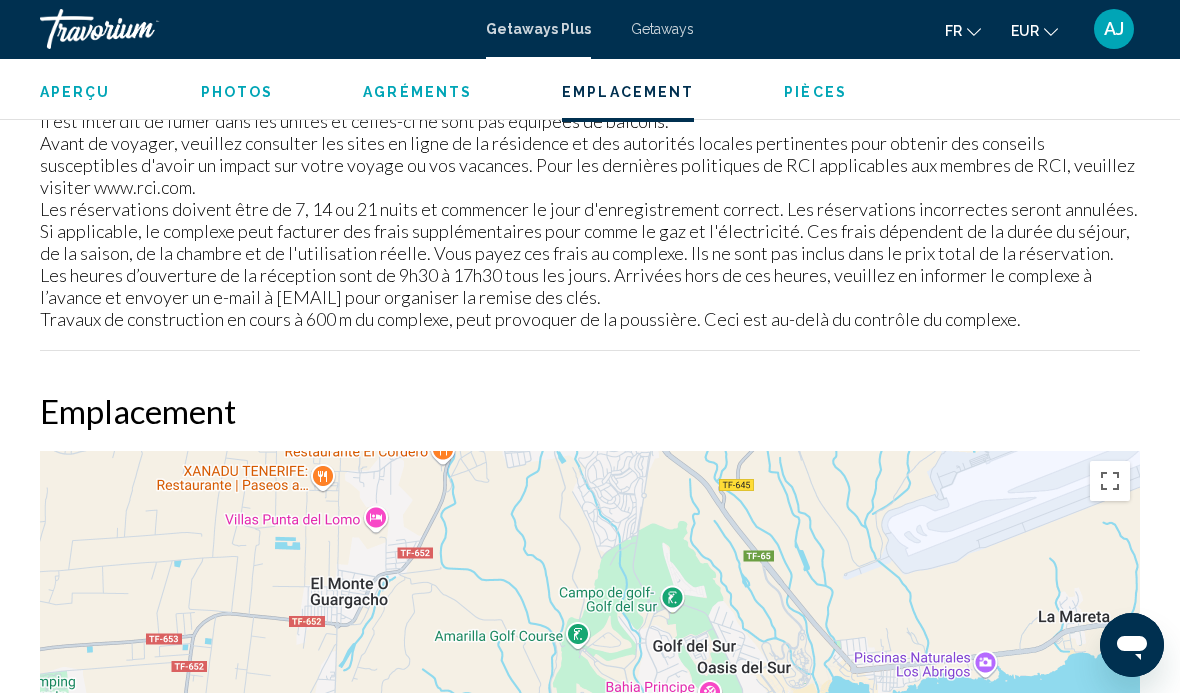 scroll, scrollTop: 2739, scrollLeft: 0, axis: vertical 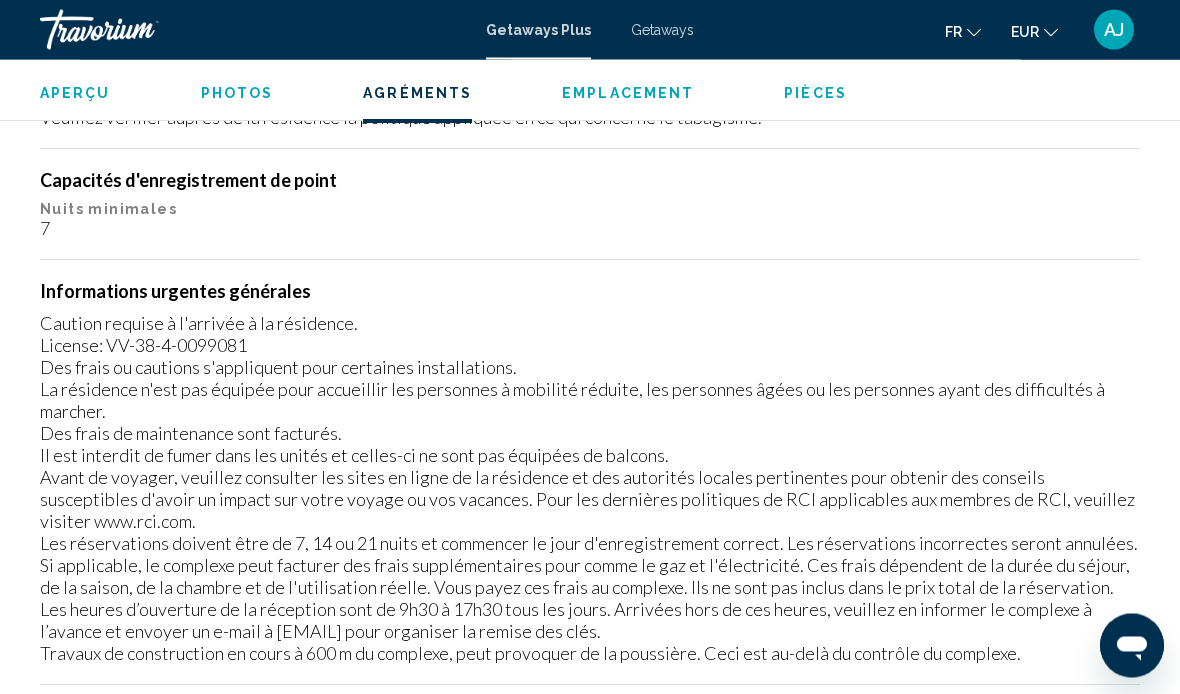 click on "Aperçu
Photos
Agréments
Emplacement
Pièces
Rechercher" 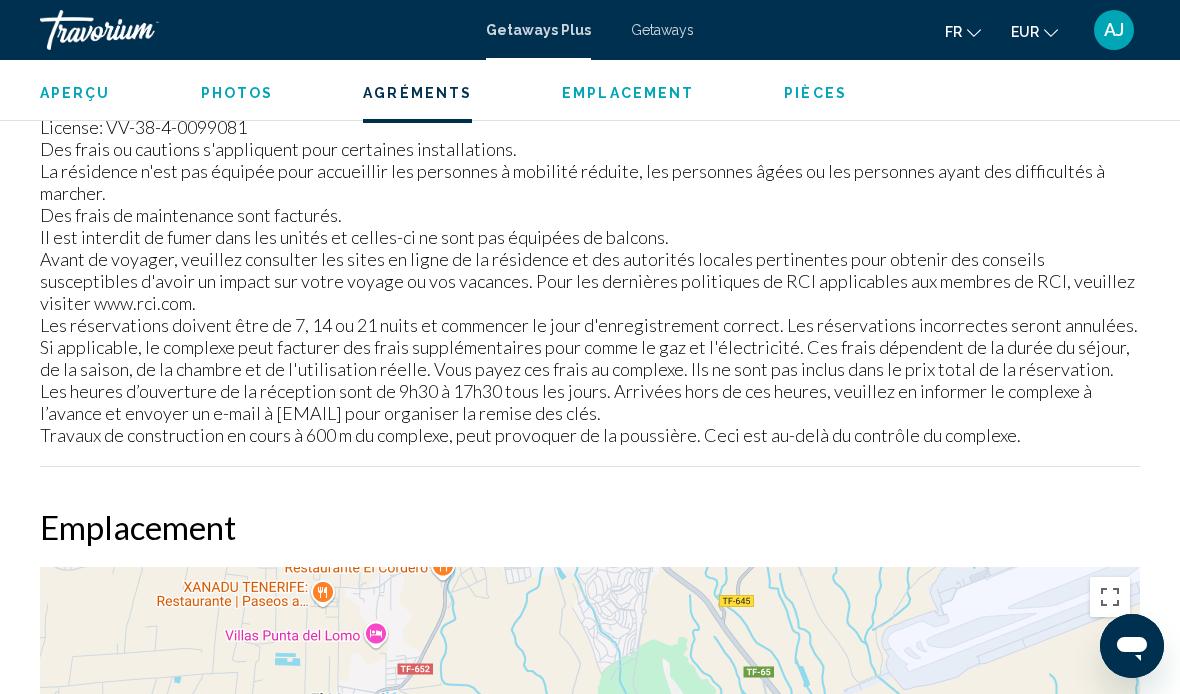 scroll, scrollTop: 2343, scrollLeft: 0, axis: vertical 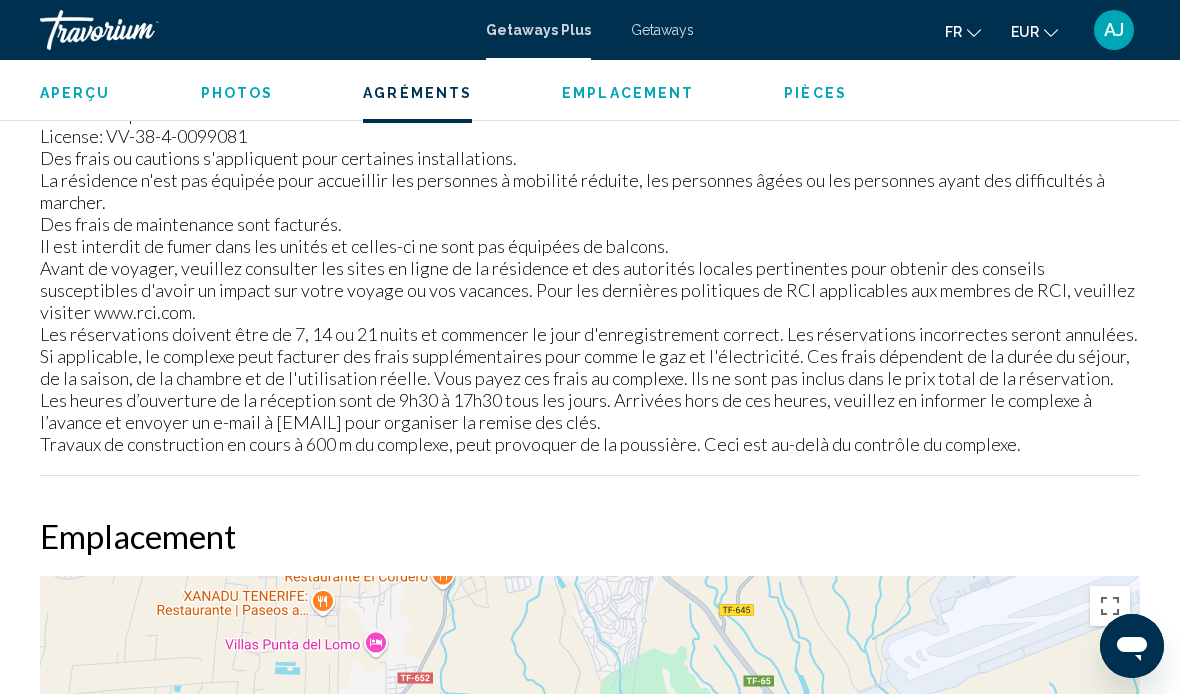 click on "Aperçu" at bounding box center [75, 93] 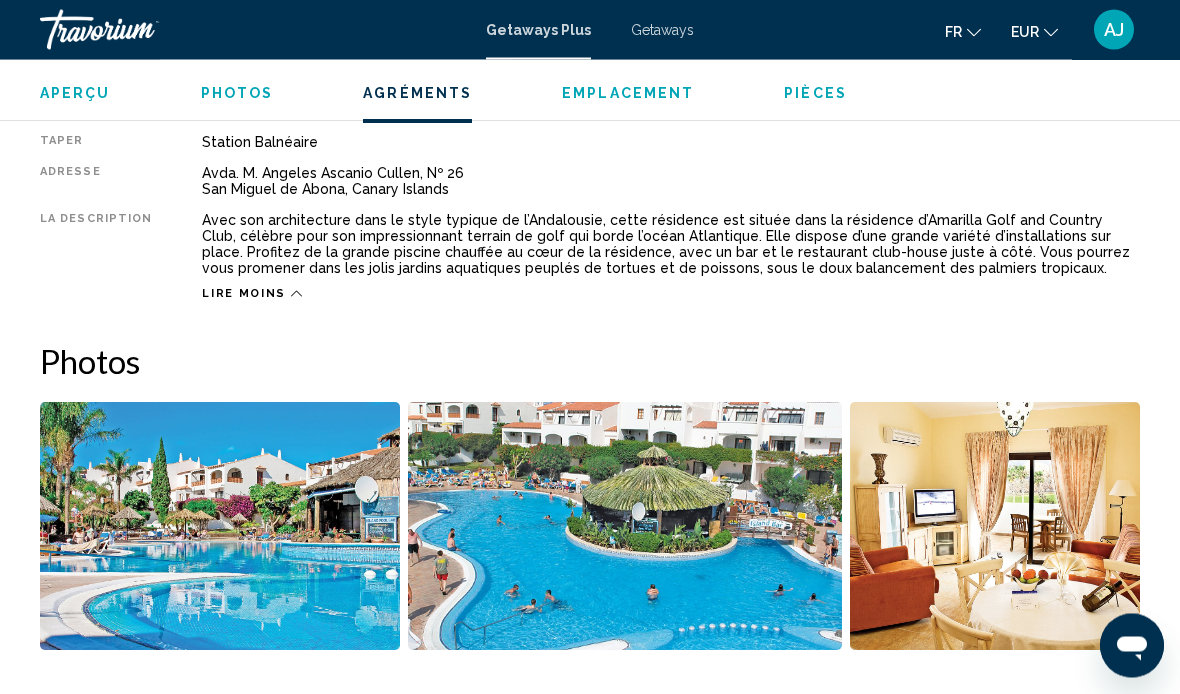 scroll, scrollTop: 991, scrollLeft: 0, axis: vertical 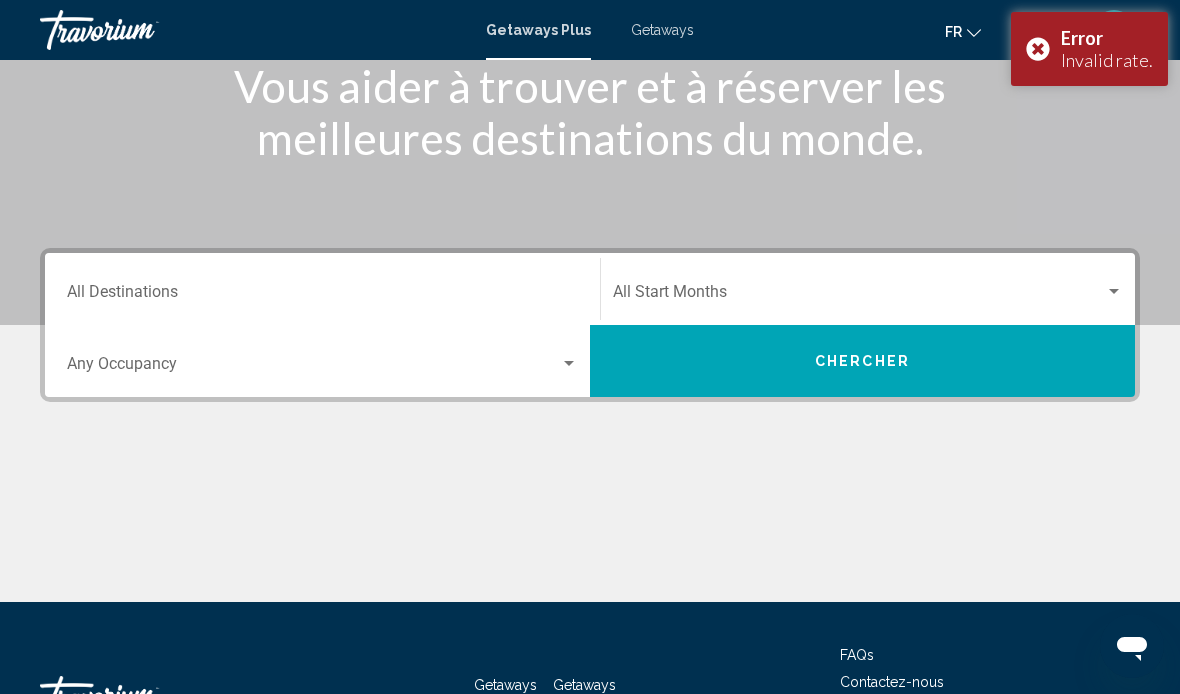 click on "Error   Invalid rate." at bounding box center (1089, 49) 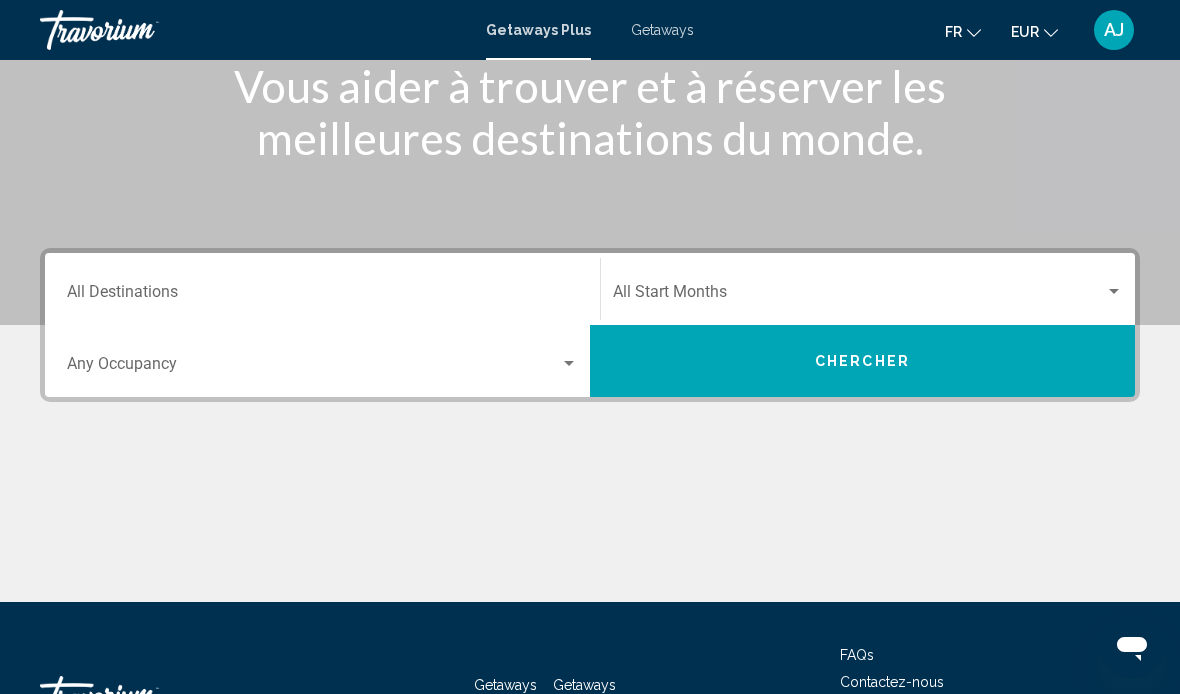 click on "Destination All Destinations" at bounding box center [322, 296] 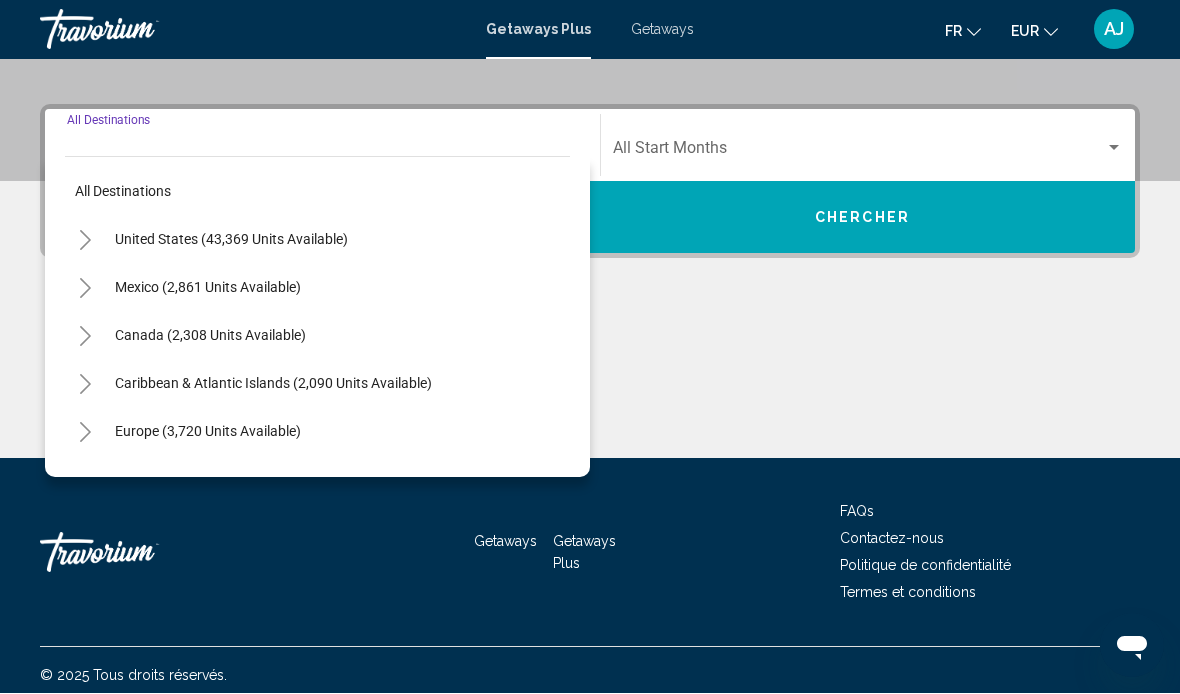 scroll, scrollTop: 428, scrollLeft: 0, axis: vertical 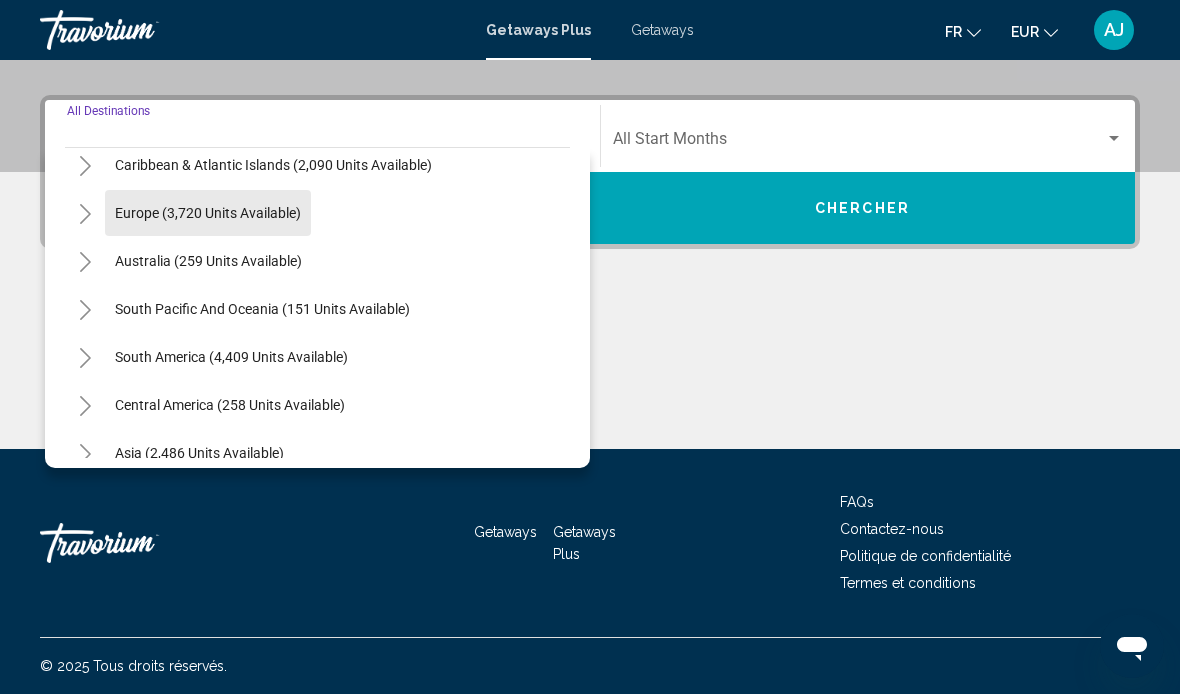 click on "Europe (3,720 units available)" at bounding box center (208, 261) 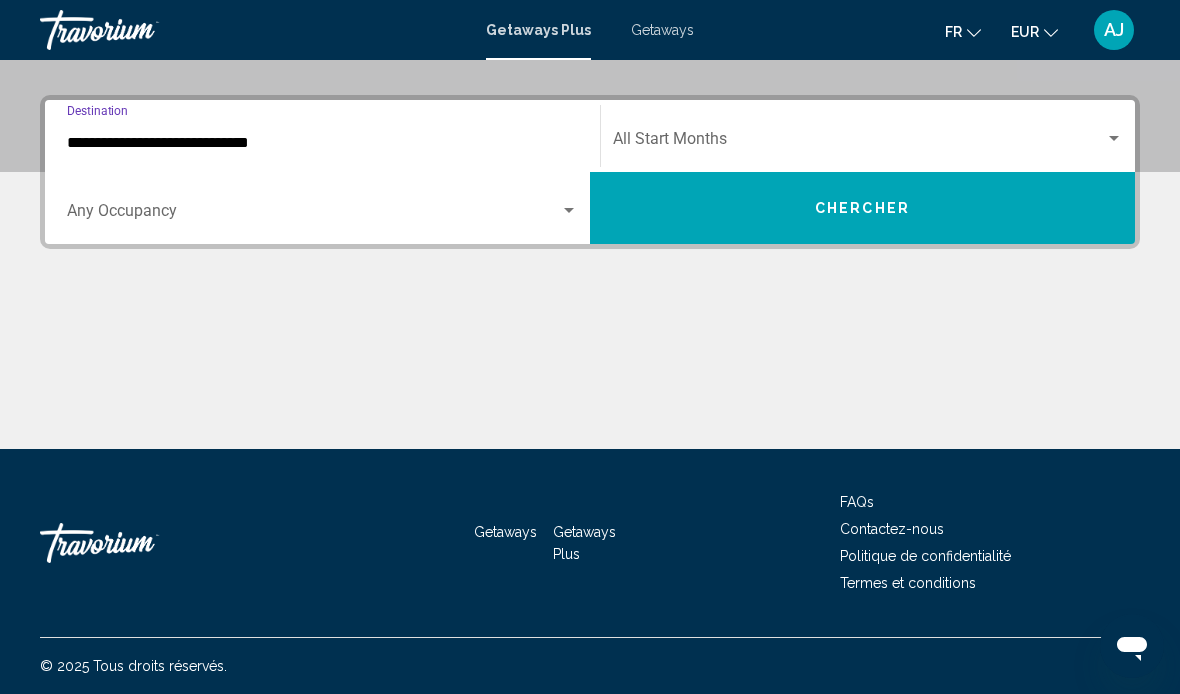 click at bounding box center (313, 215) 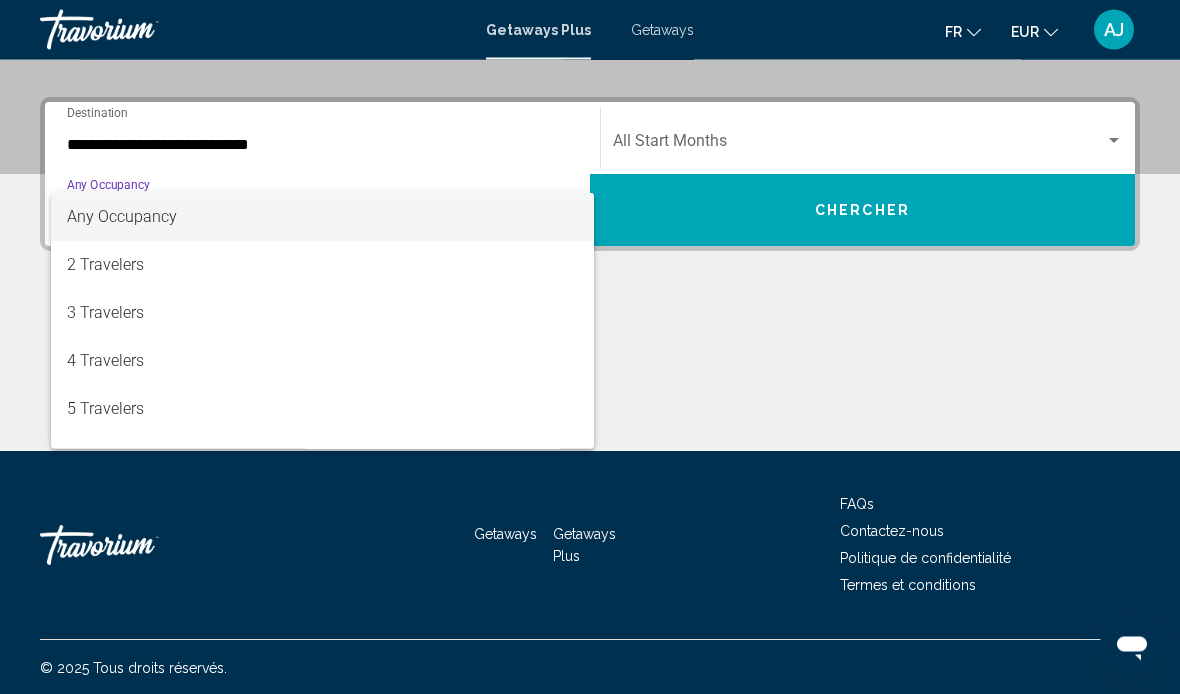 scroll, scrollTop: 426, scrollLeft: 0, axis: vertical 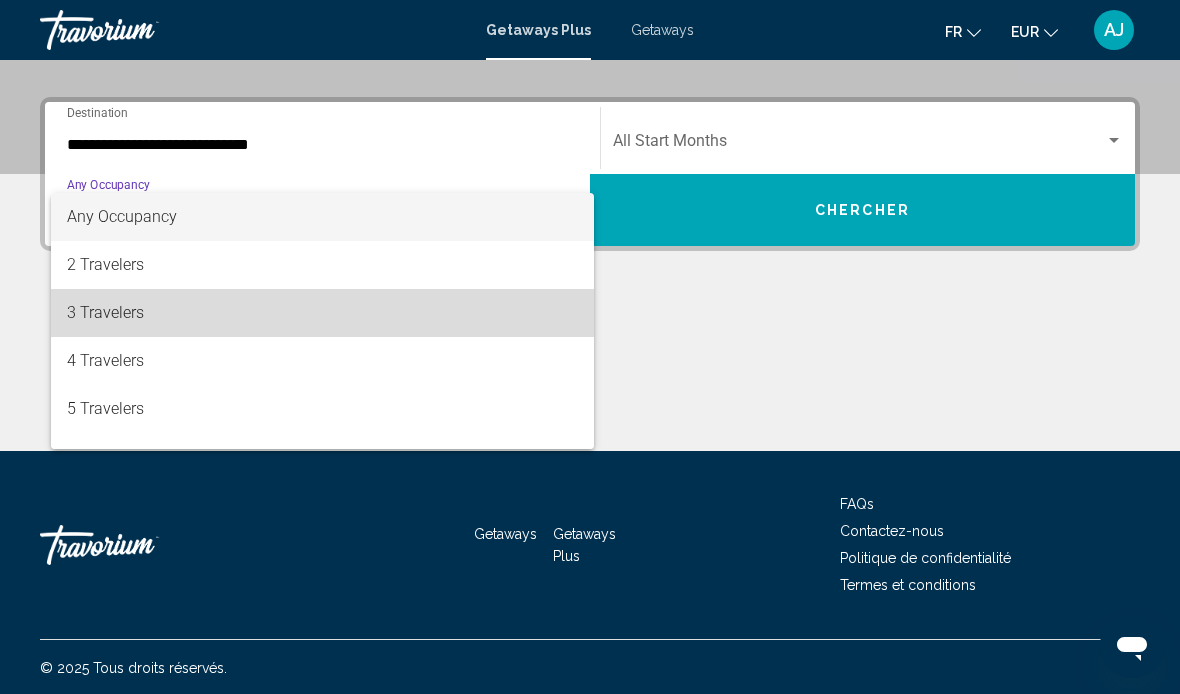 click on "3 Travelers" at bounding box center (322, 313) 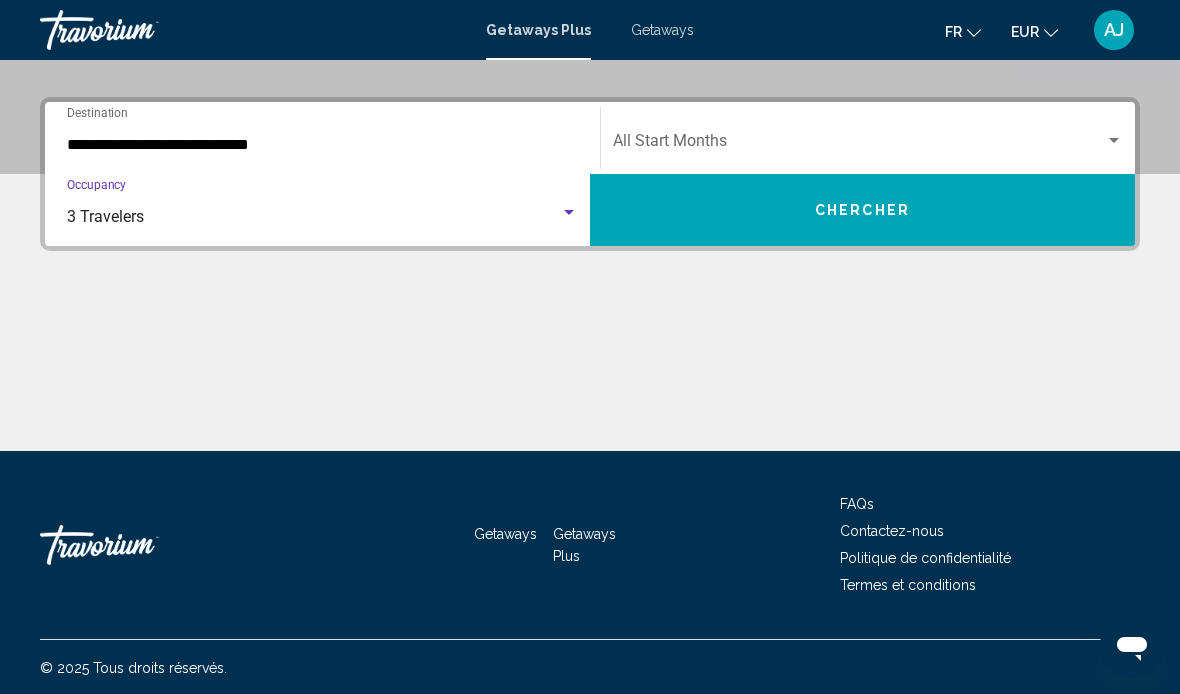 click on "**********" at bounding box center [322, 145] 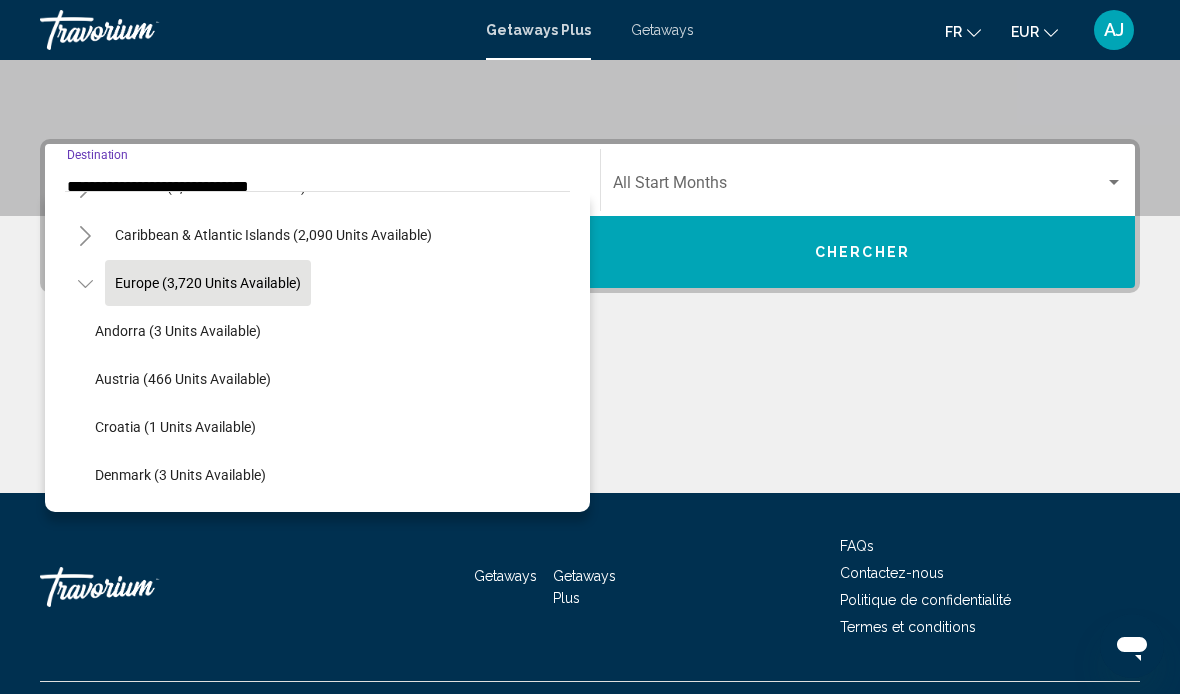 scroll, scrollTop: 179, scrollLeft: 0, axis: vertical 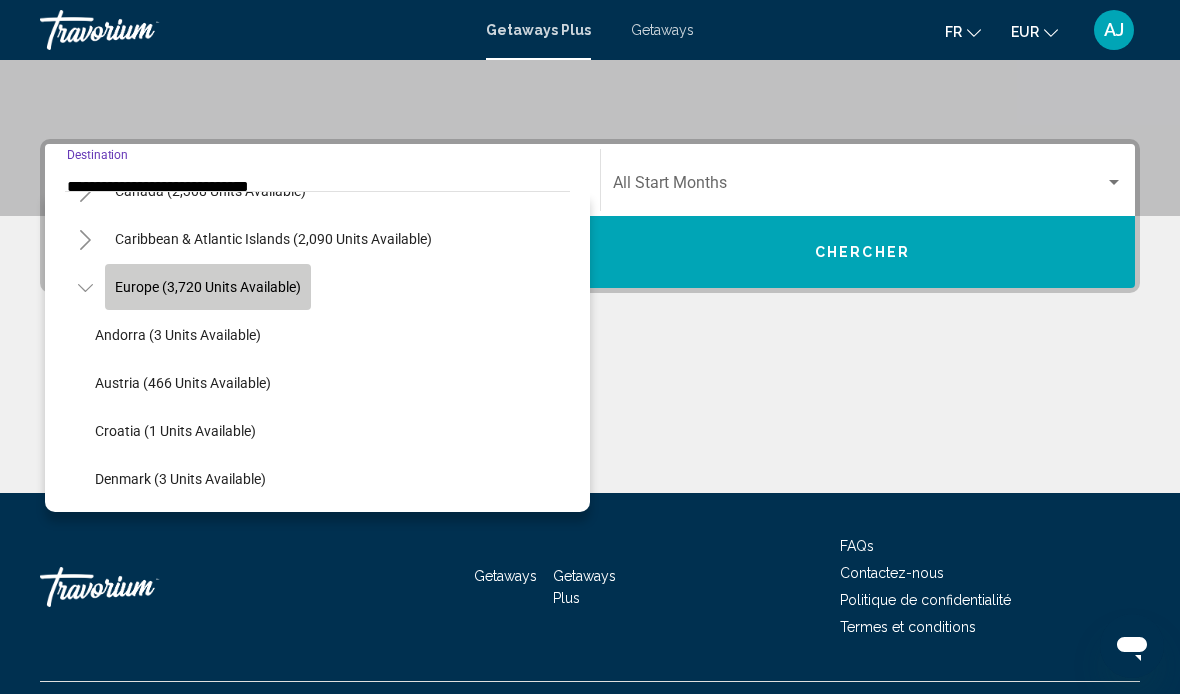 click on "Europe (3,720 units available)" 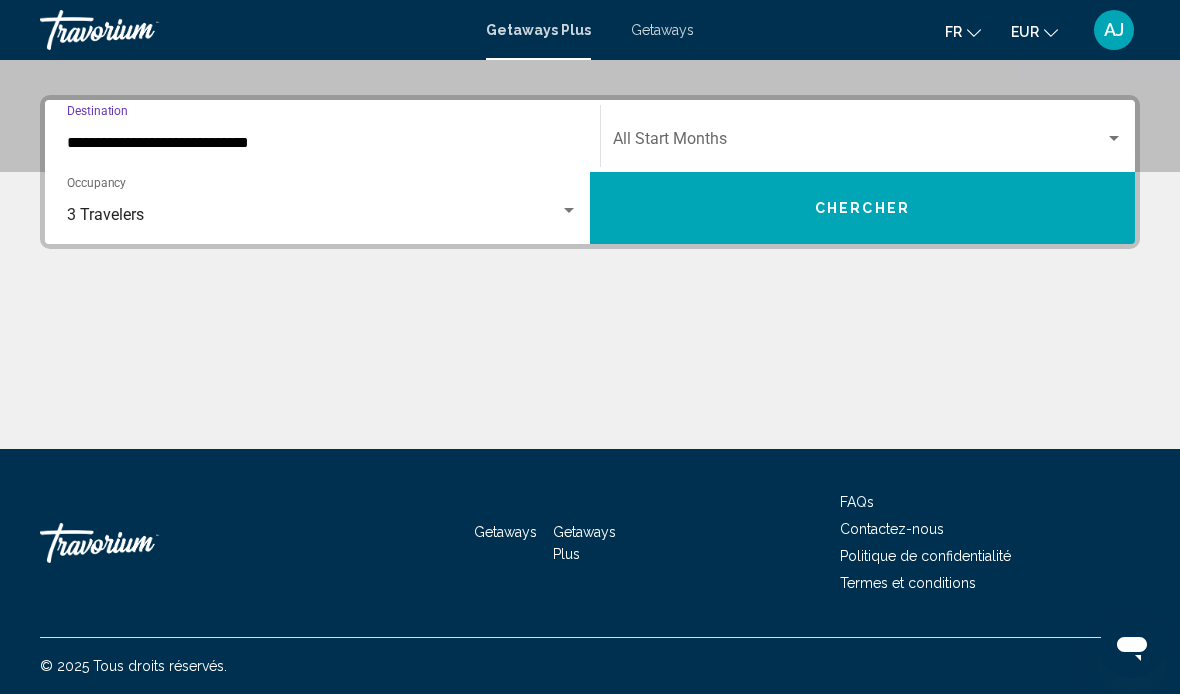 click on "**********" at bounding box center (322, 143) 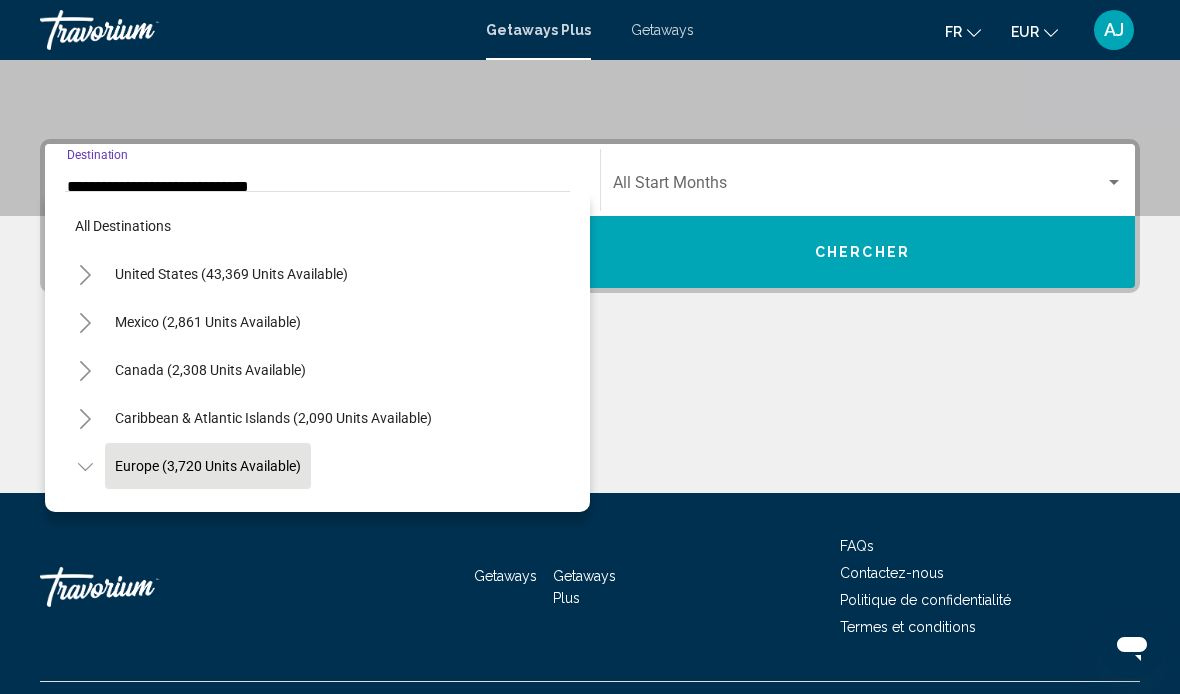 scroll, scrollTop: 0, scrollLeft: 0, axis: both 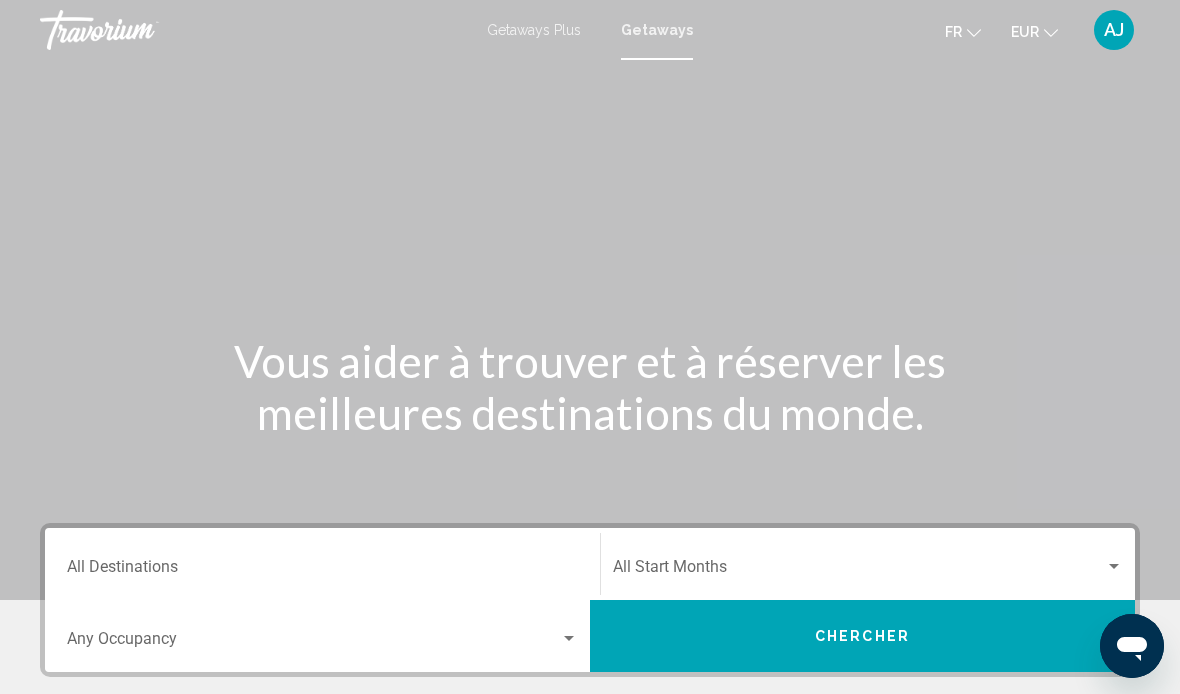 click on "Destination All Destinations" at bounding box center [322, 571] 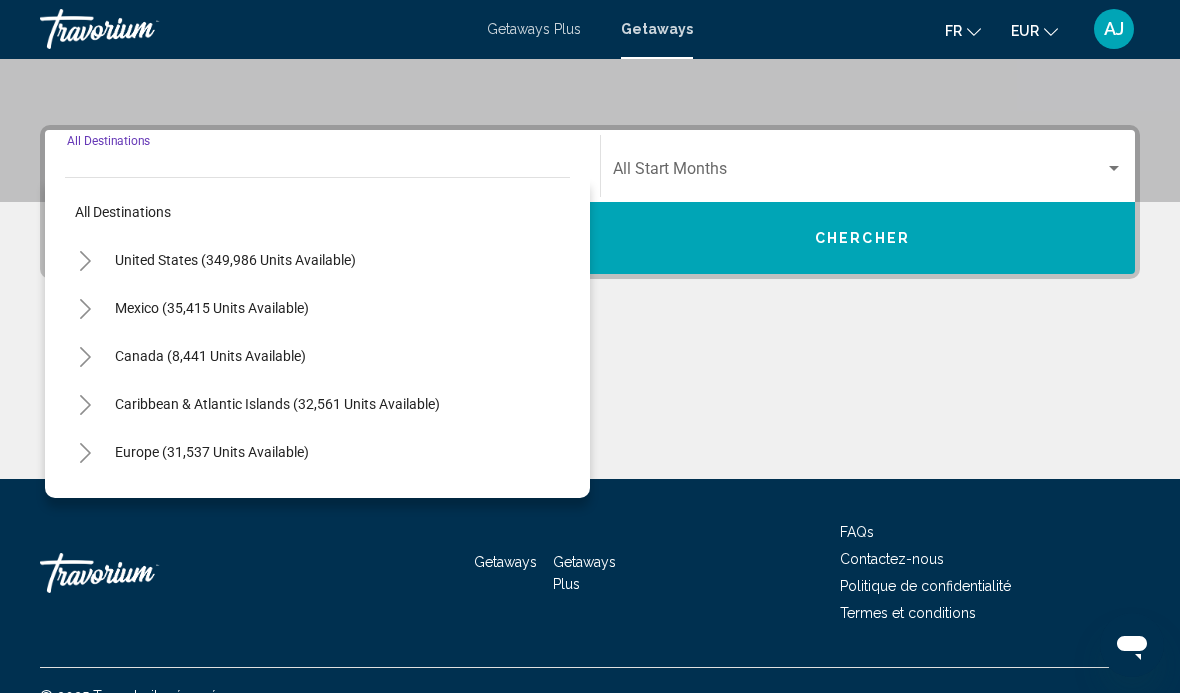 scroll, scrollTop: 428, scrollLeft: 0, axis: vertical 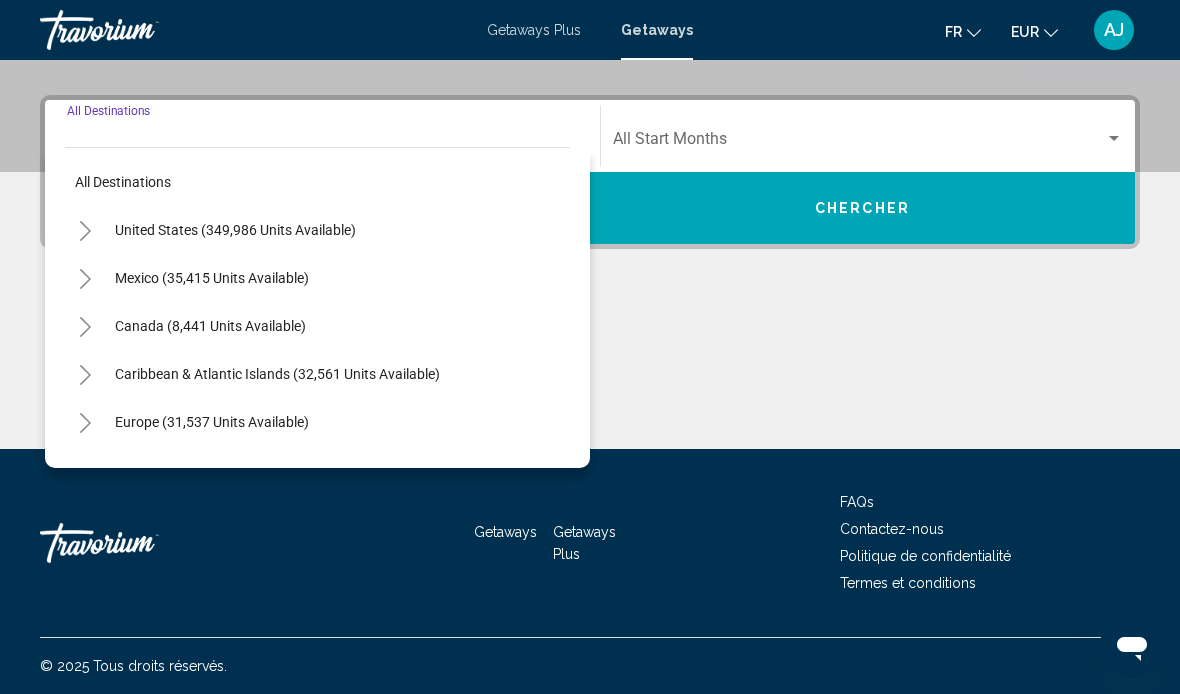 click on "Europe (31,537 units available)" at bounding box center (214, 470) 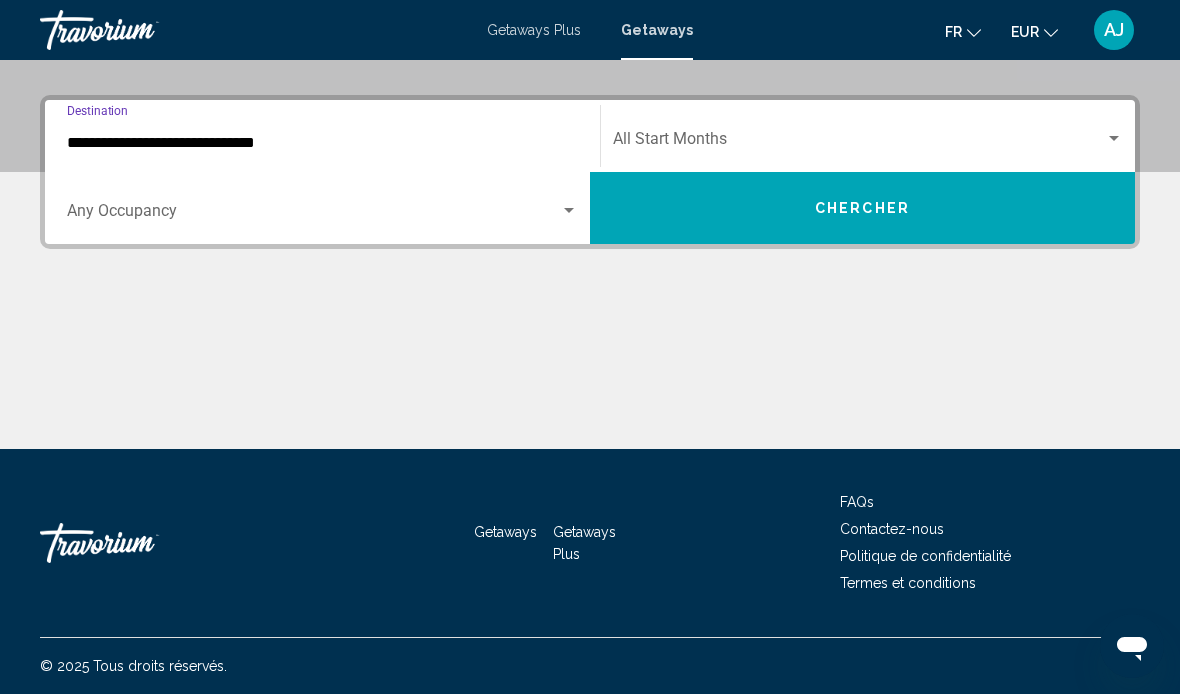 click on "**********" at bounding box center [322, 143] 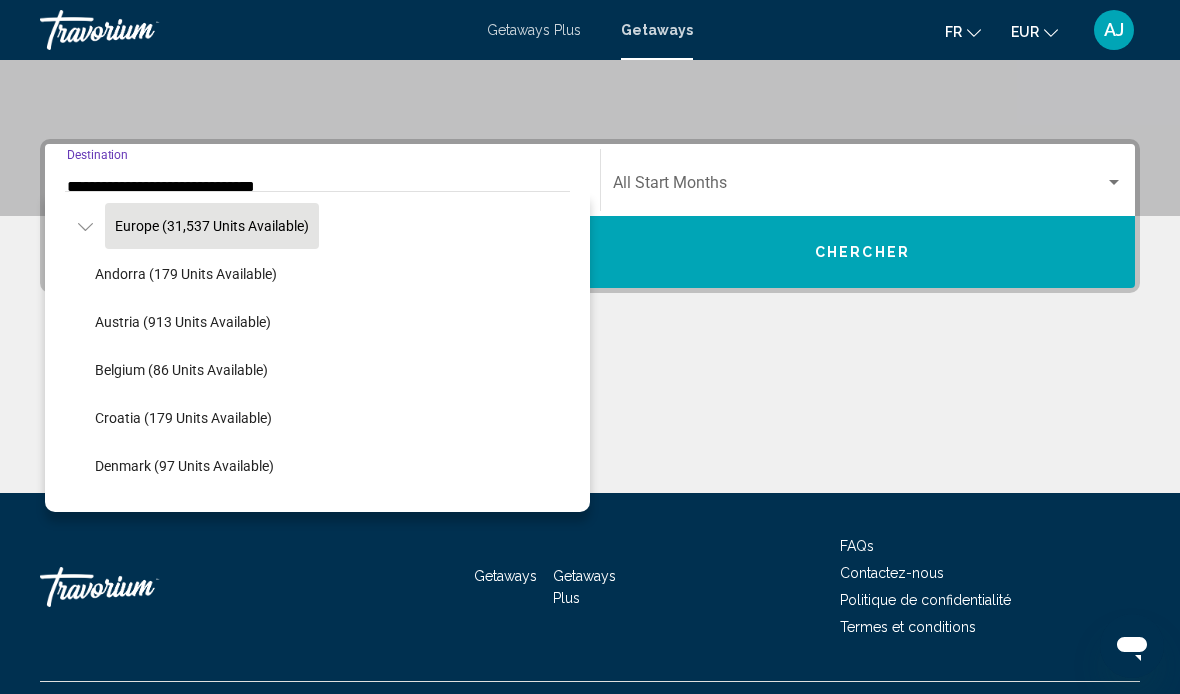 scroll, scrollTop: 255, scrollLeft: 0, axis: vertical 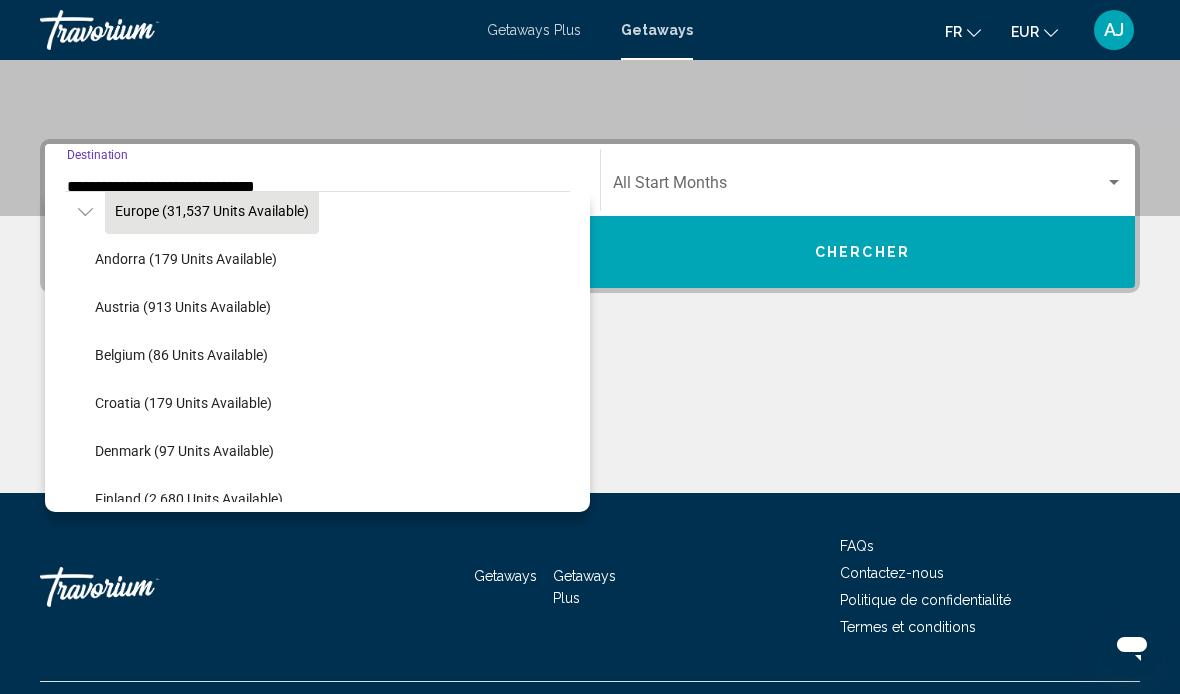 click on "Belgium (86 units available)" 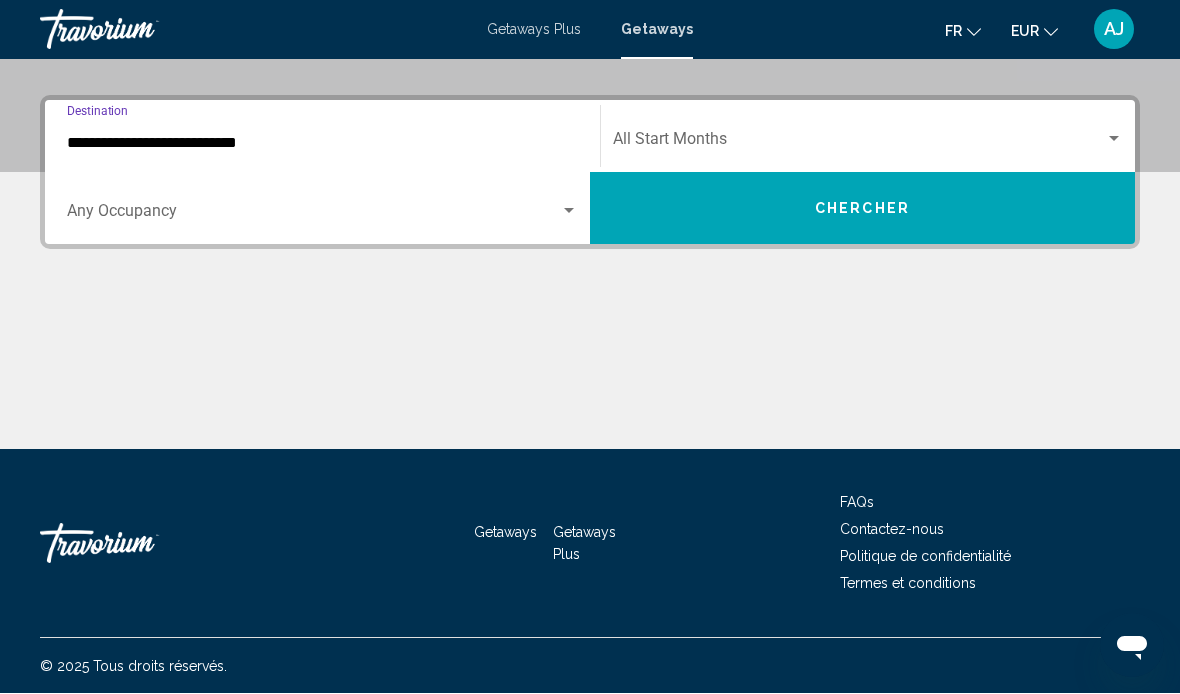 scroll, scrollTop: 428, scrollLeft: 0, axis: vertical 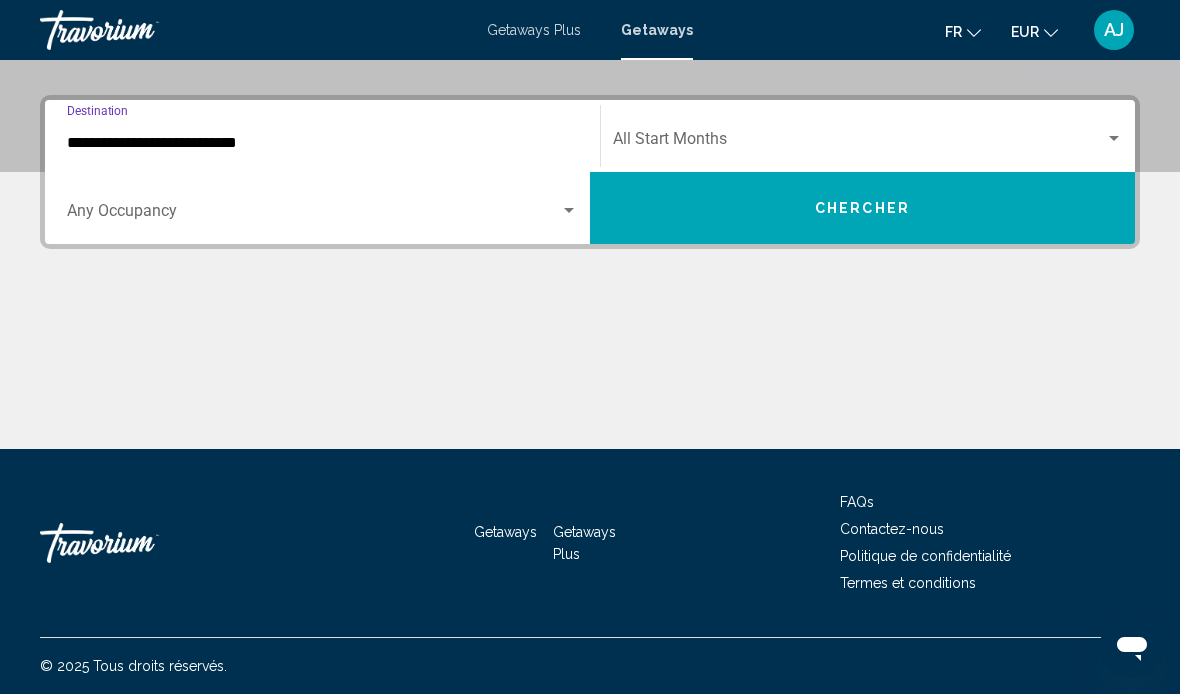 click at bounding box center [313, 215] 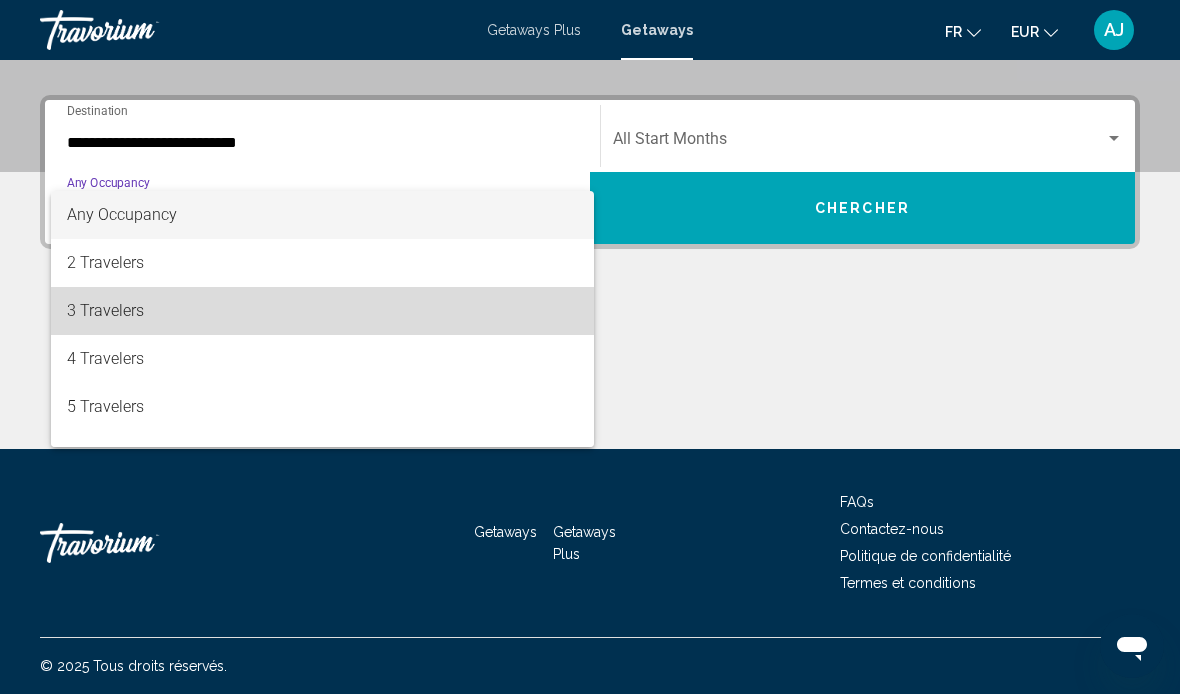 click on "3 Travelers" at bounding box center [322, 311] 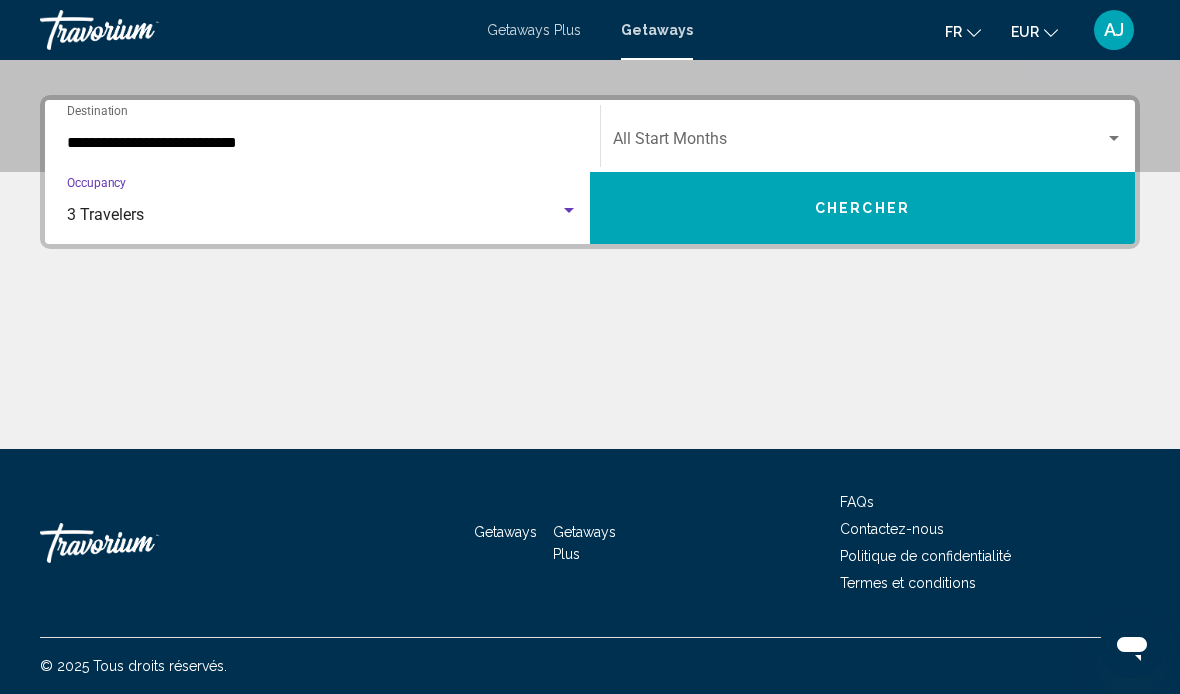 click at bounding box center [859, 143] 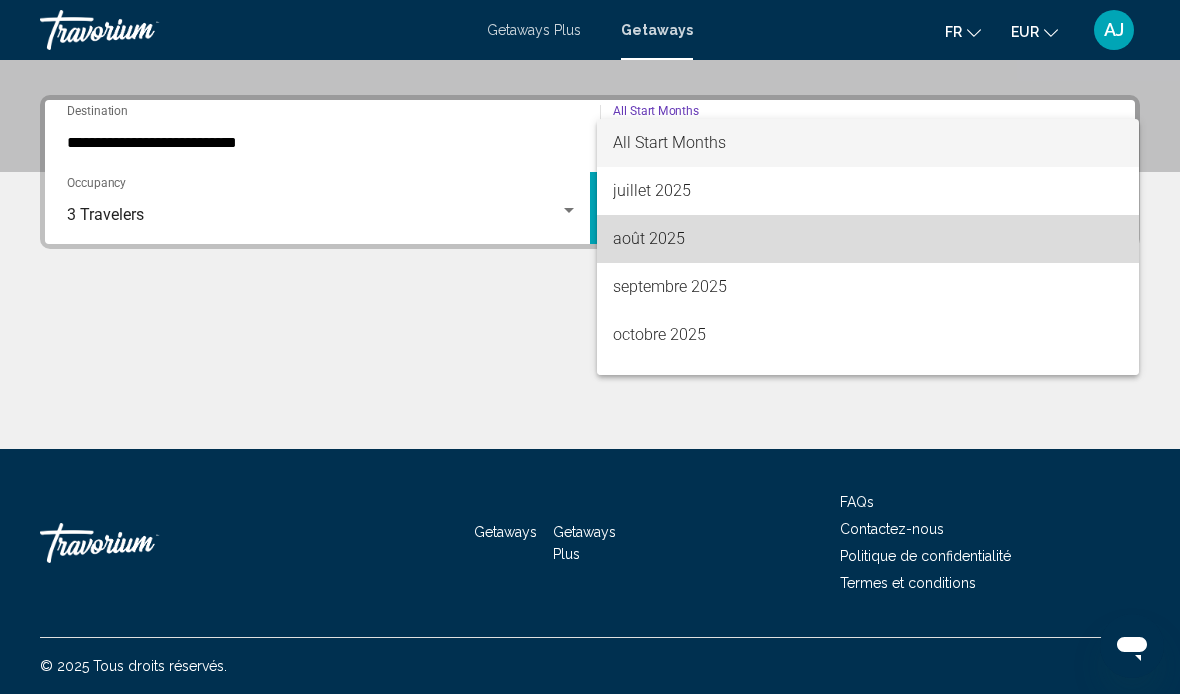 click on "août 2025" at bounding box center [868, 239] 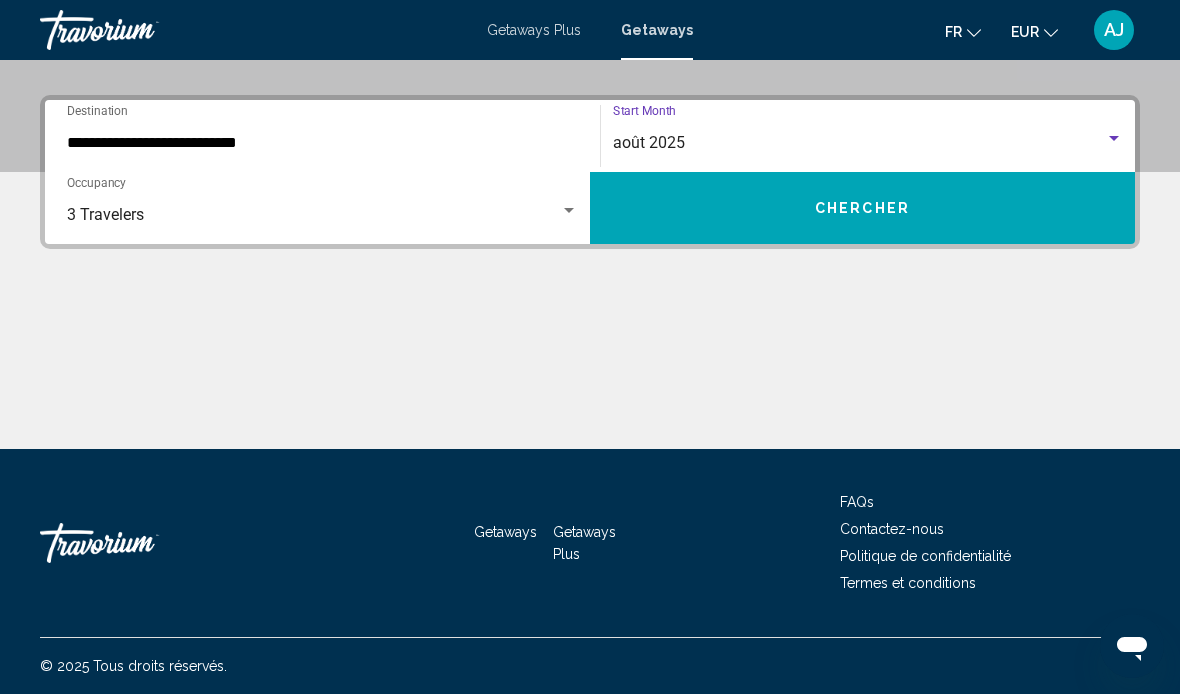 click on "Chercher" at bounding box center (862, 209) 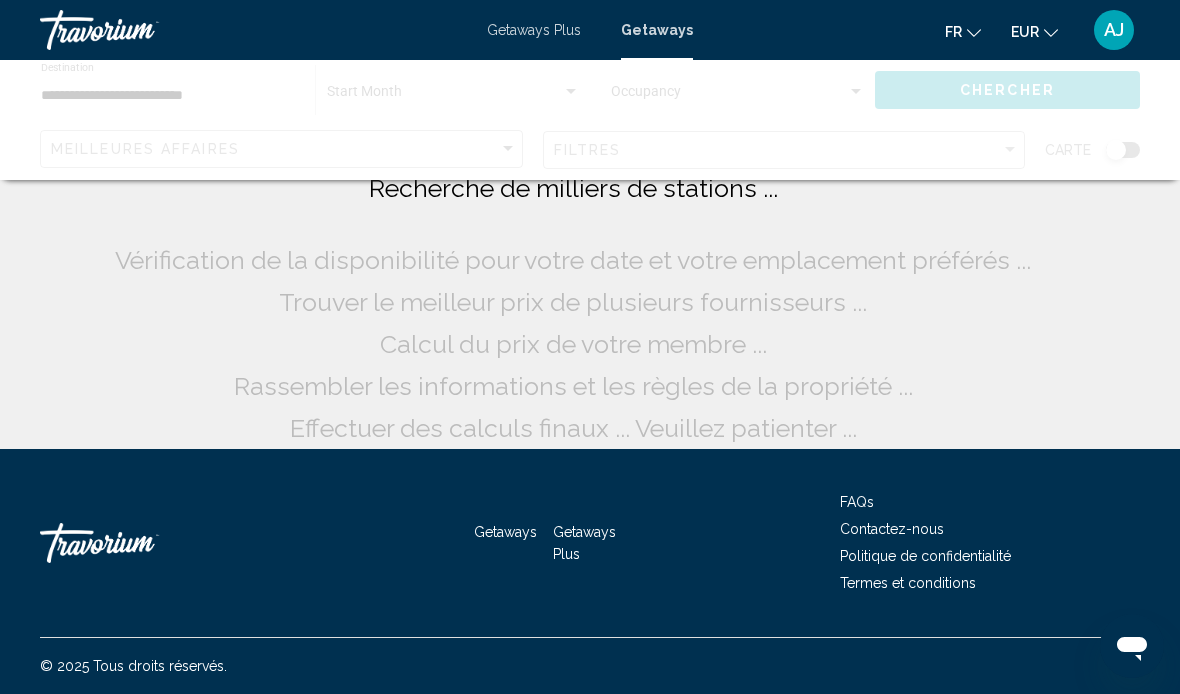 scroll, scrollTop: 0, scrollLeft: 0, axis: both 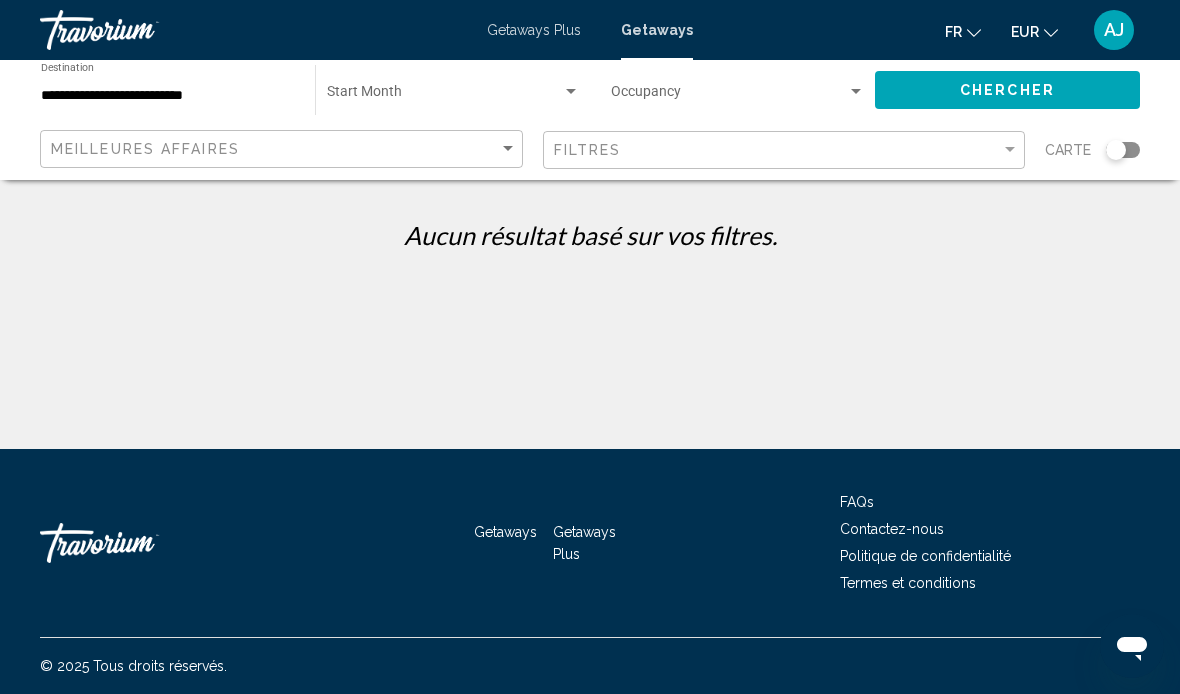 click on "Getaways Plus" at bounding box center [534, 30] 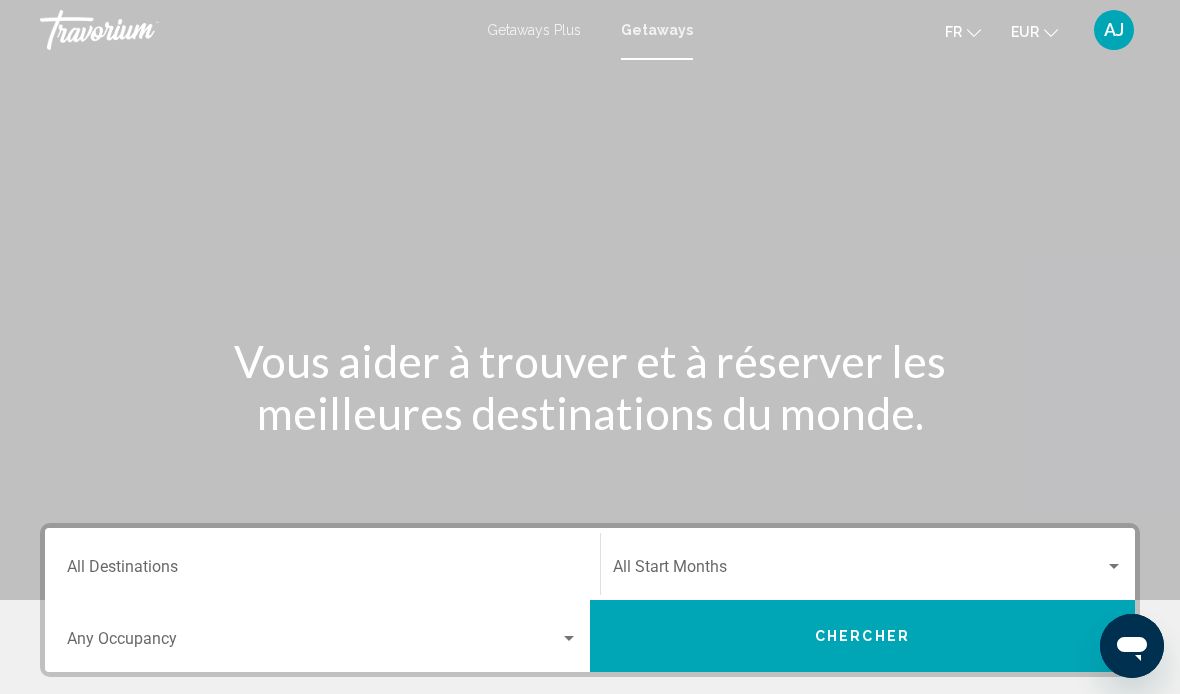click on "AJ" at bounding box center (1114, 30) 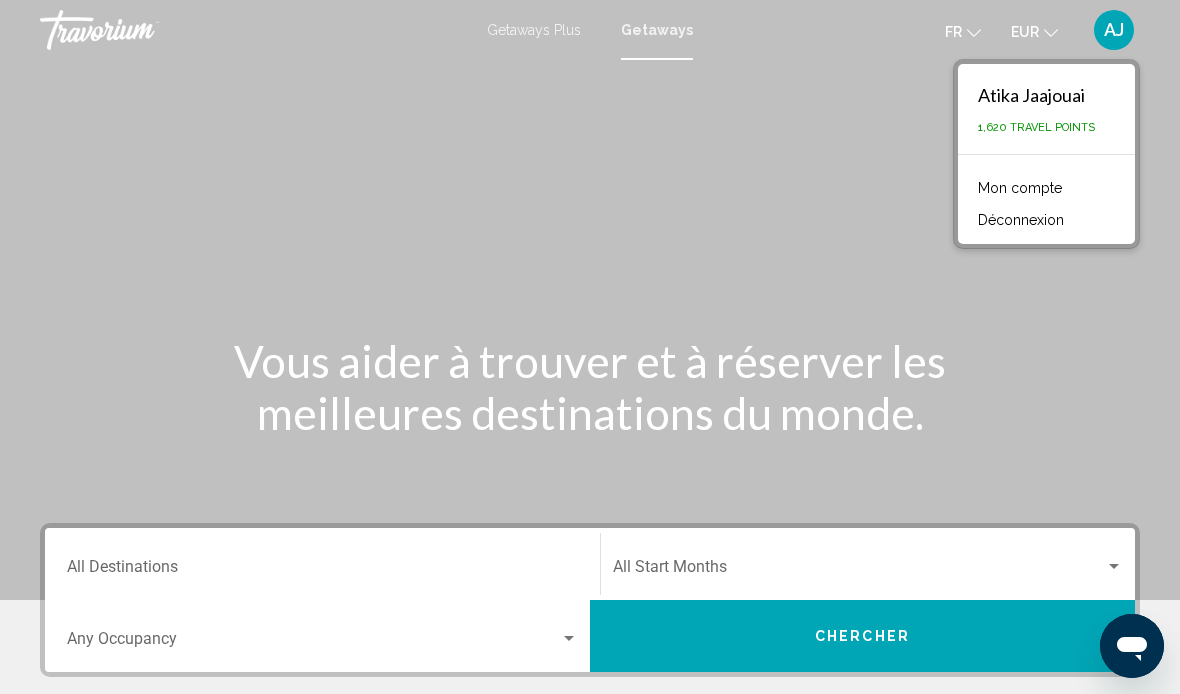 click on "Mon compte" at bounding box center (1020, 188) 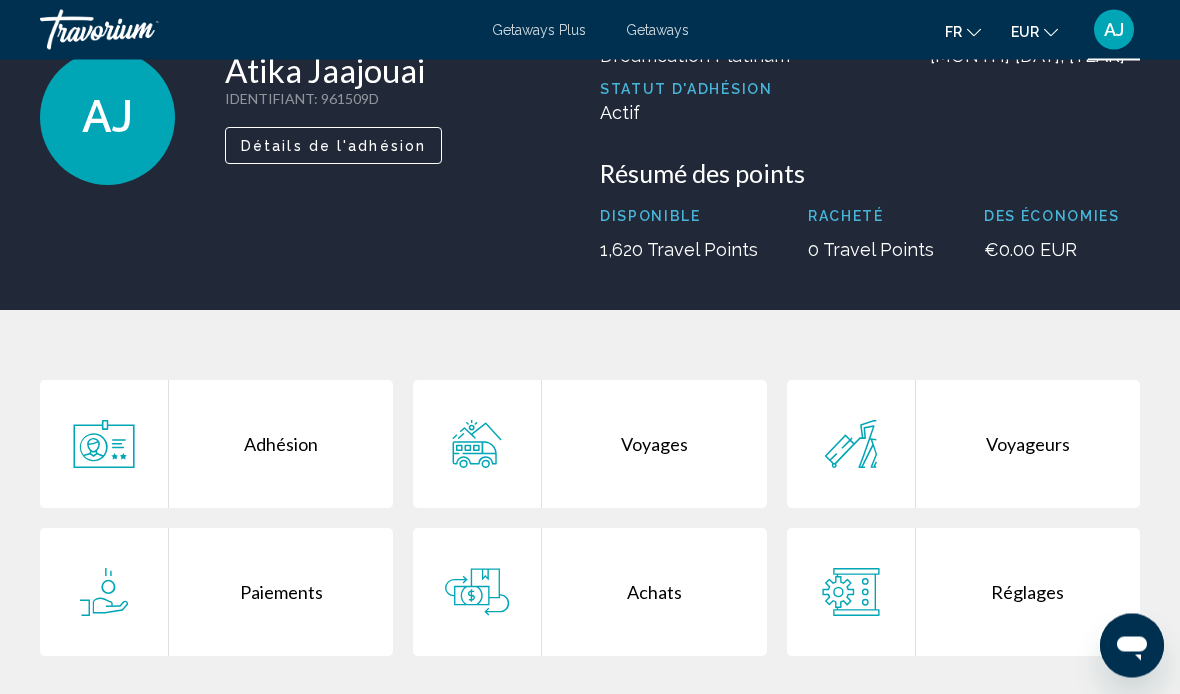scroll, scrollTop: 138, scrollLeft: 0, axis: vertical 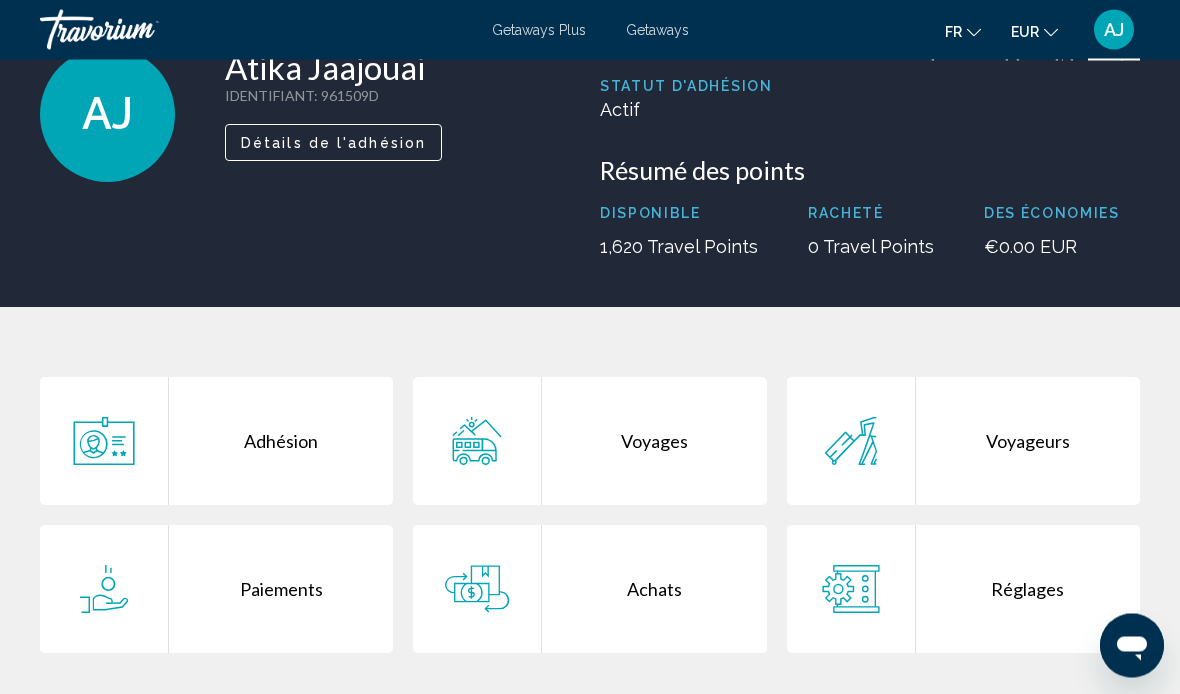 click on "1,620  Travel Points" at bounding box center [679, 247] 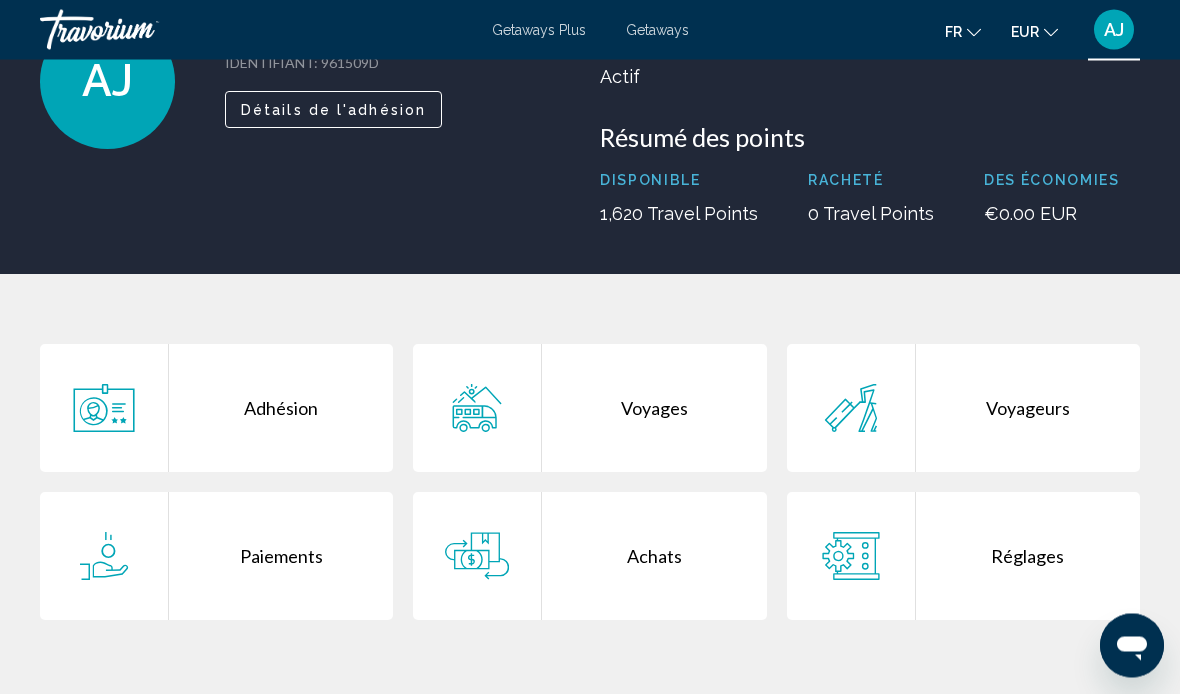scroll, scrollTop: 173, scrollLeft: 0, axis: vertical 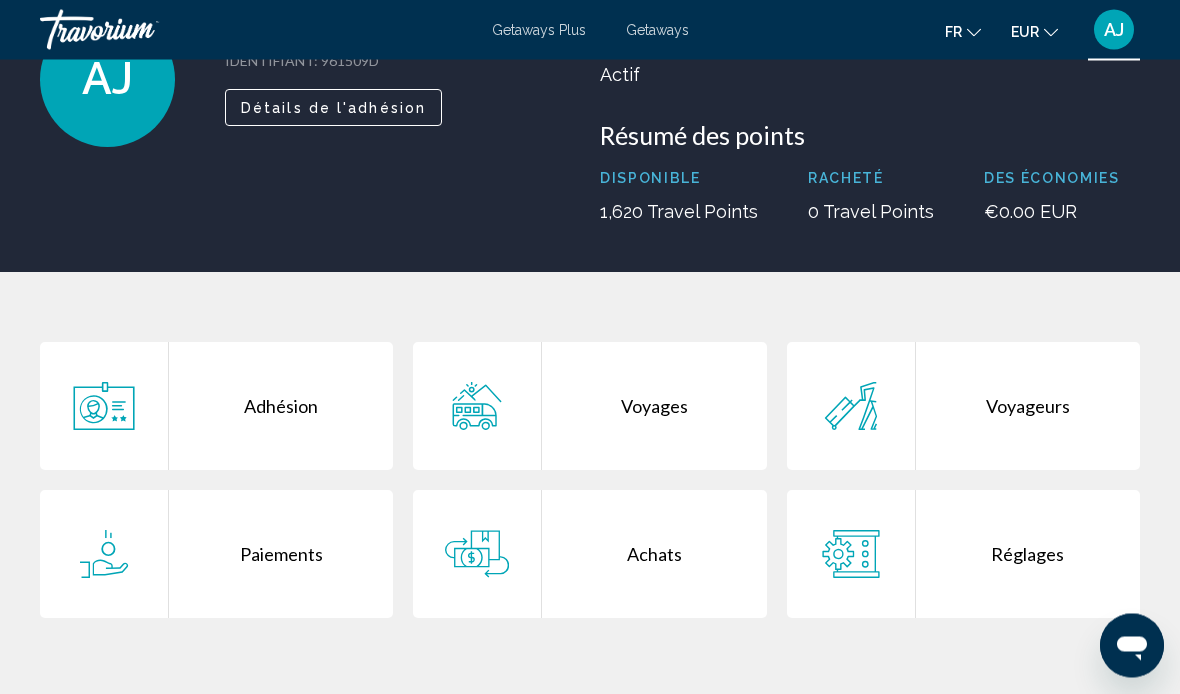 click on "Paiements" at bounding box center (281, 555) 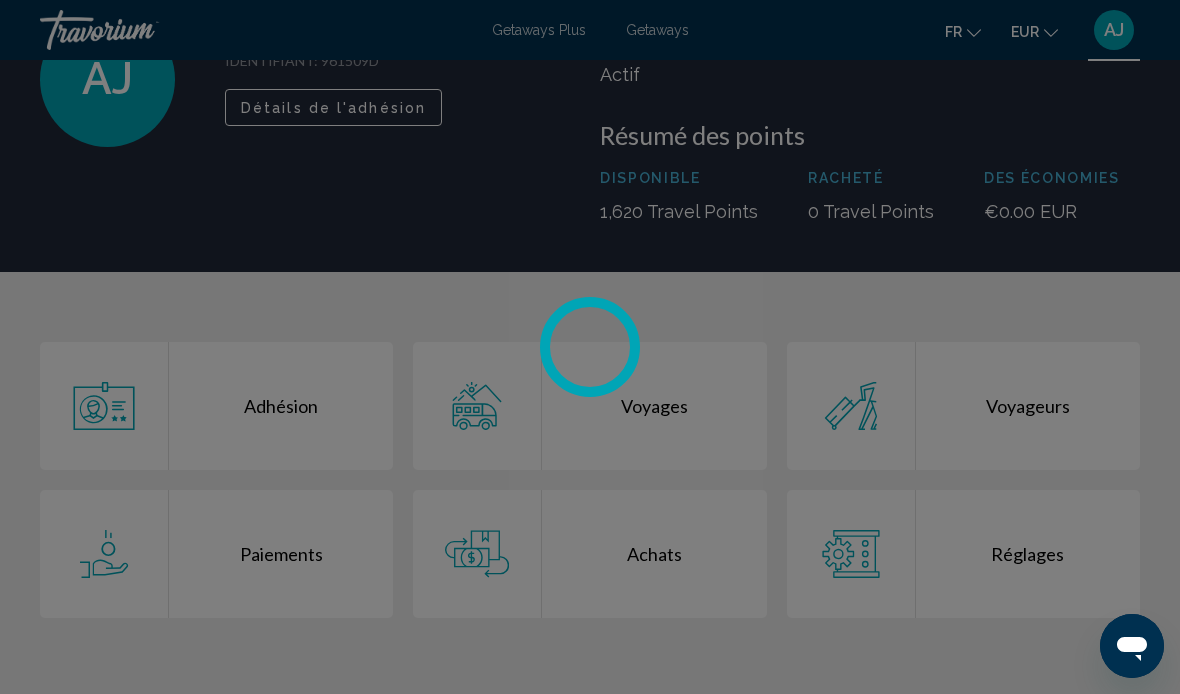 scroll, scrollTop: 25, scrollLeft: 0, axis: vertical 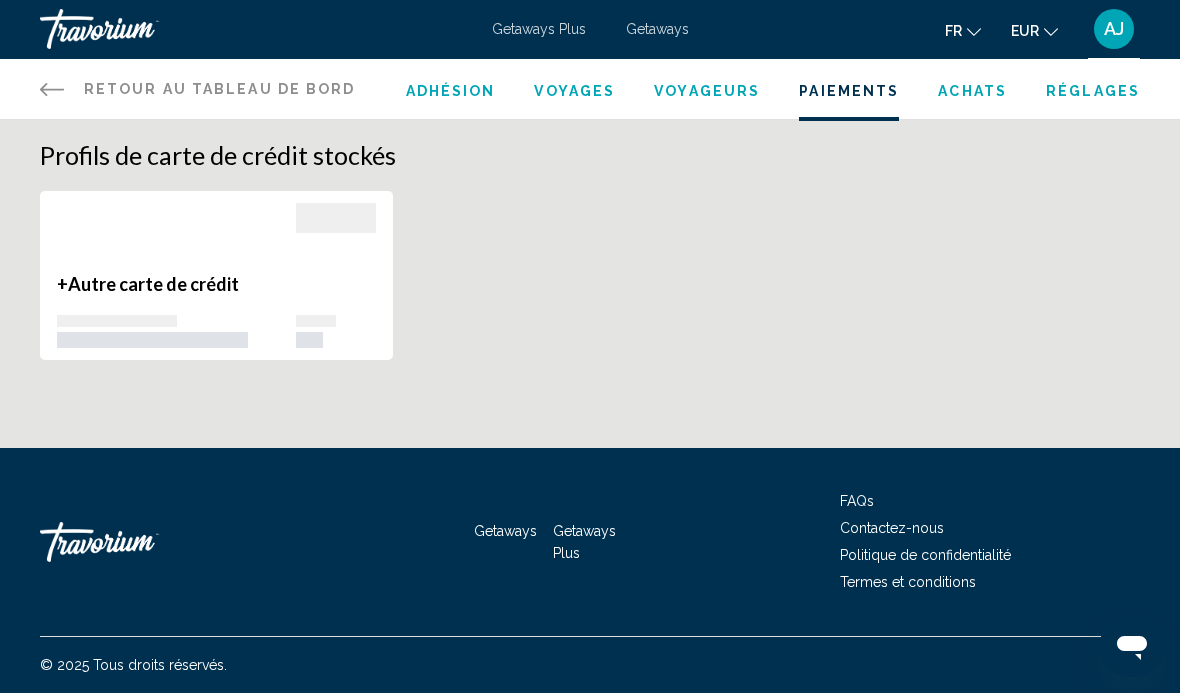 click 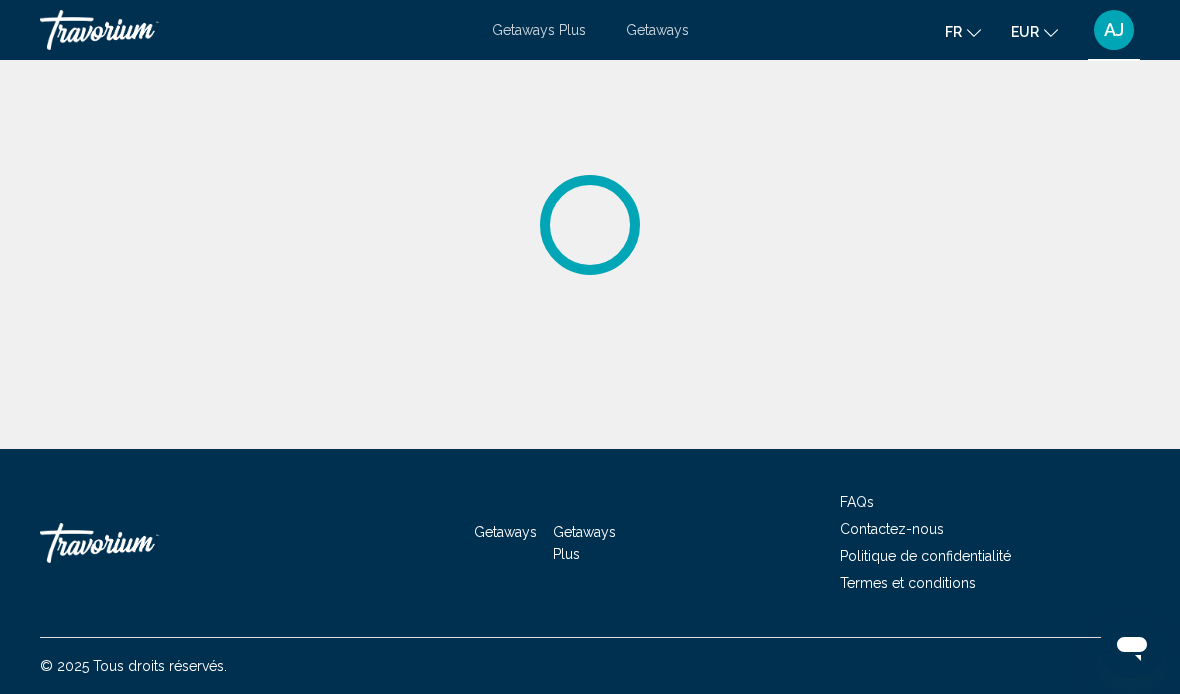 scroll, scrollTop: 26, scrollLeft: 0, axis: vertical 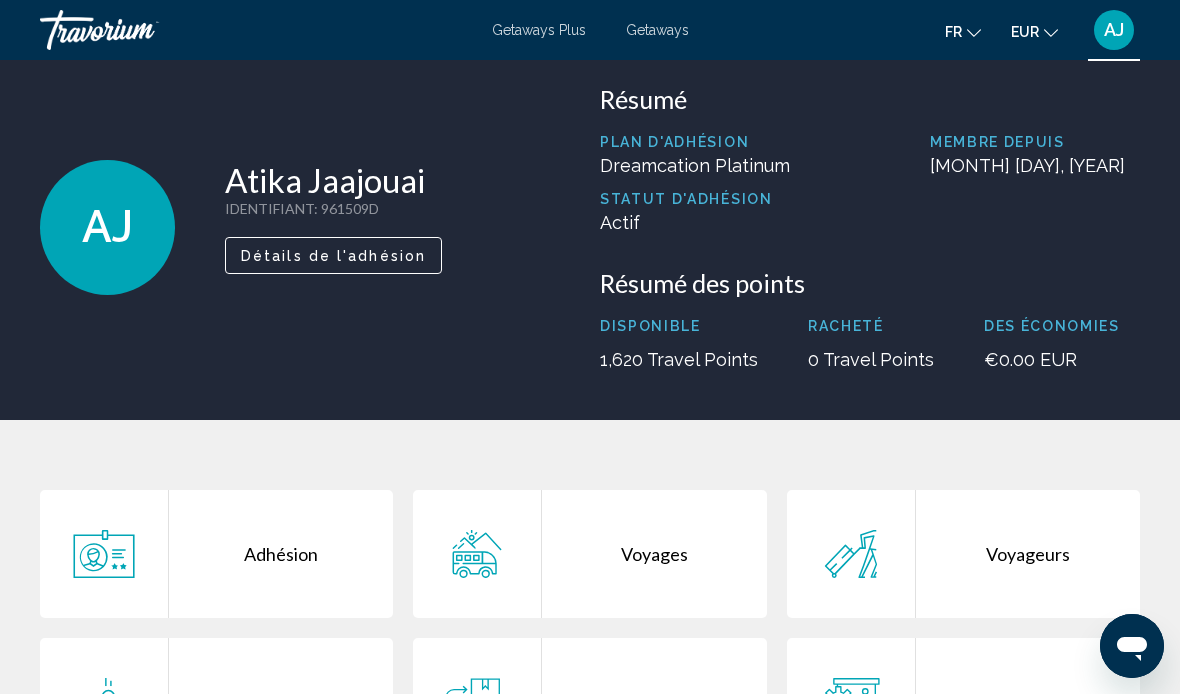 click on "Achats" at bounding box center (654, 702) 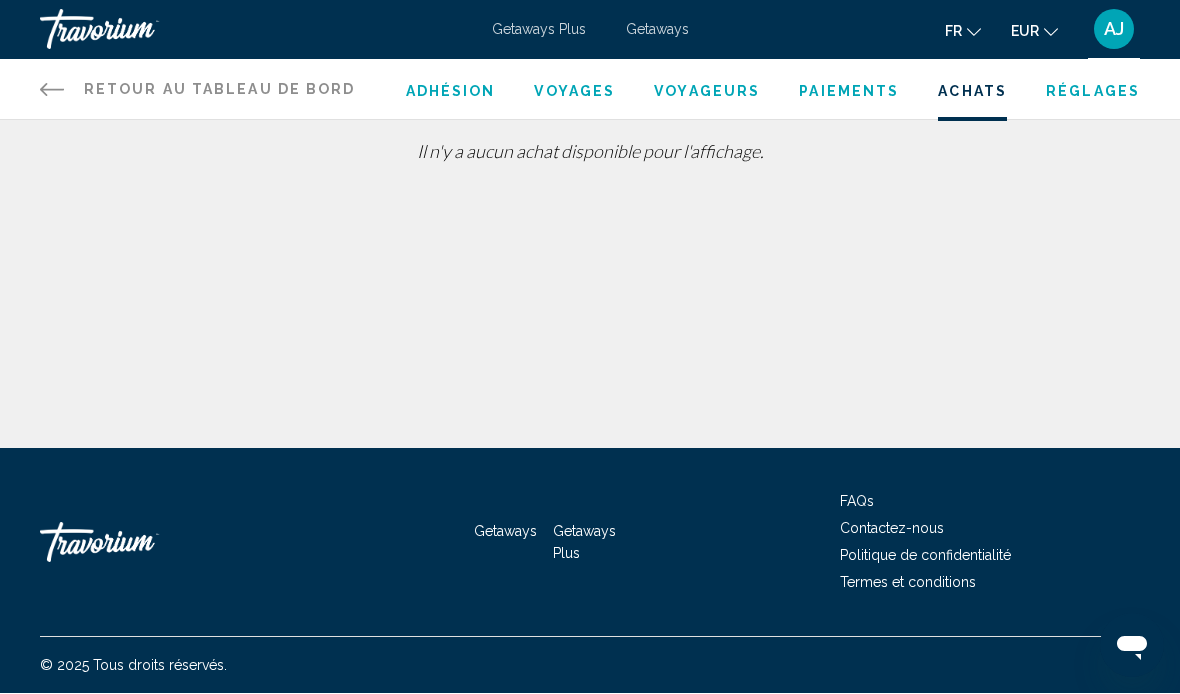 scroll, scrollTop: 0, scrollLeft: 0, axis: both 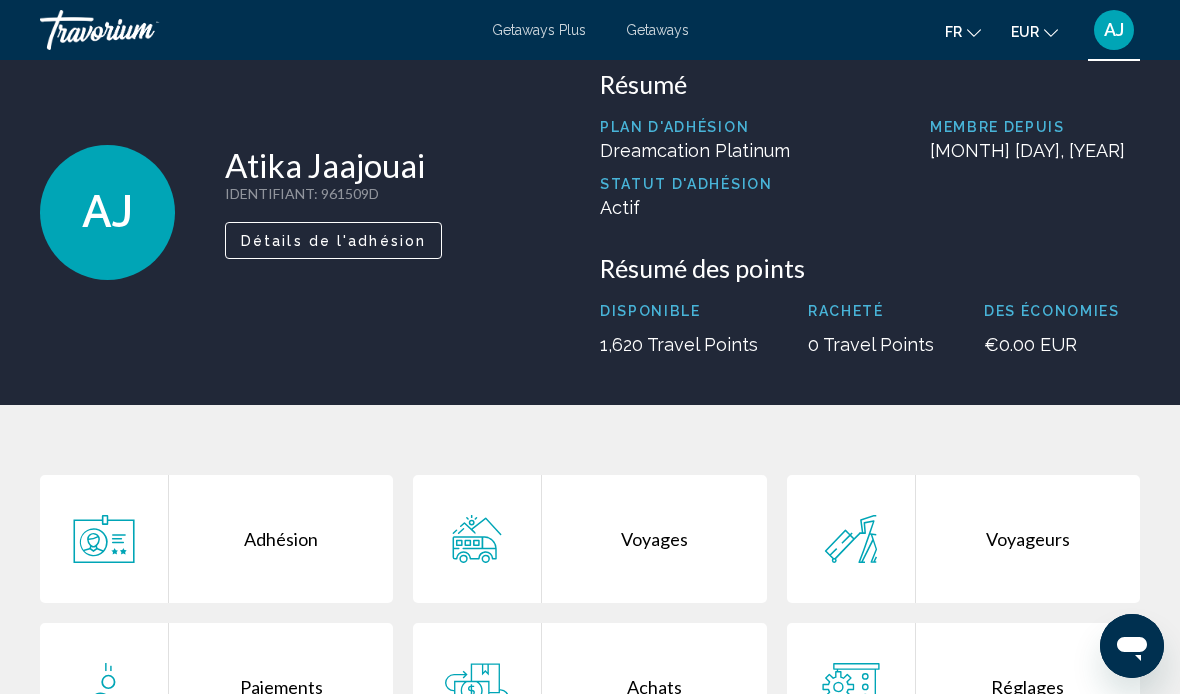 click on "Détails de l'adhésion" at bounding box center (333, 240) 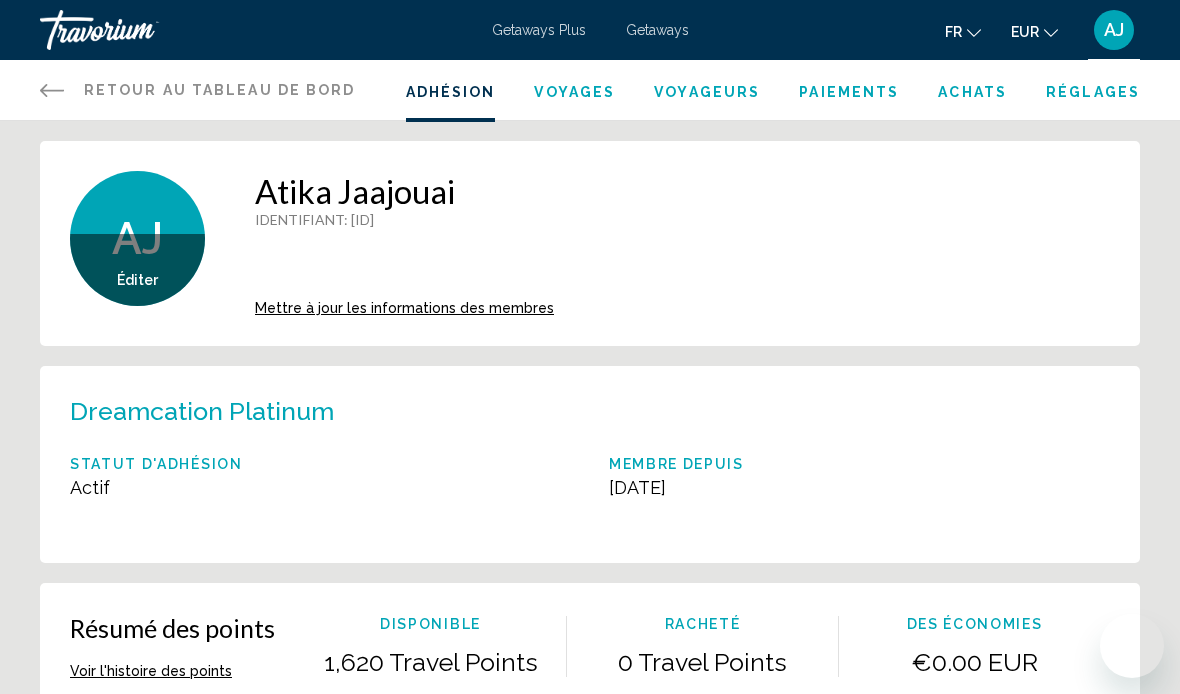 scroll, scrollTop: 0, scrollLeft: 0, axis: both 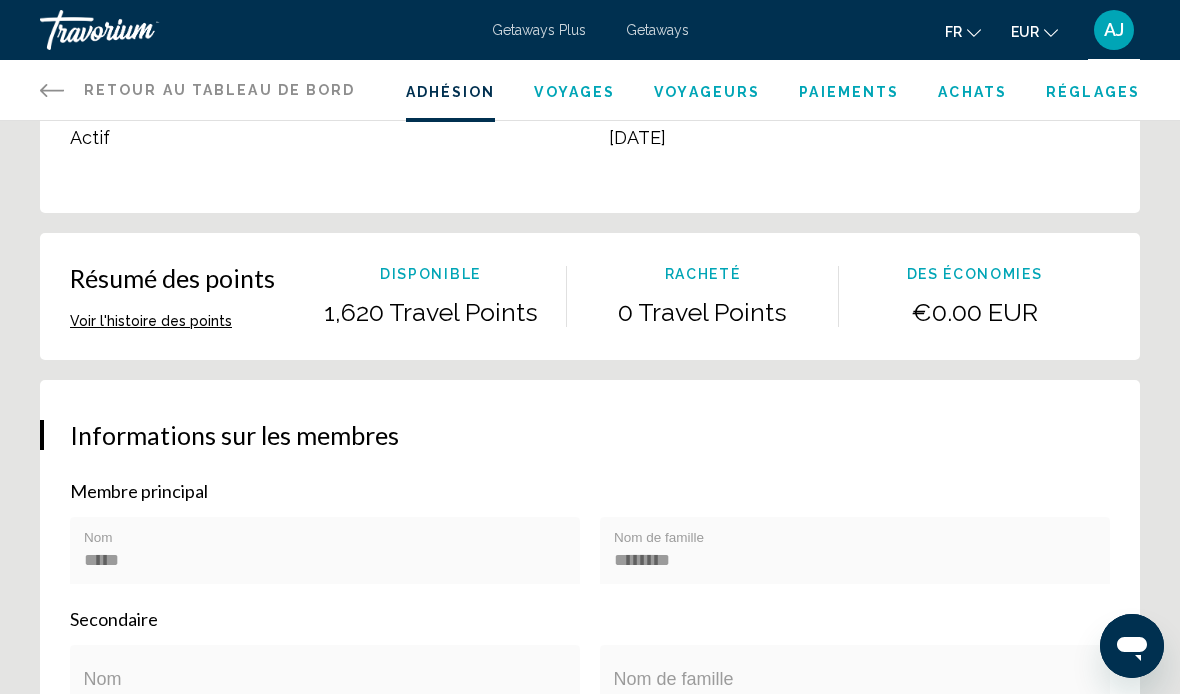click on "Voir l'histoire des points" at bounding box center (151, 321) 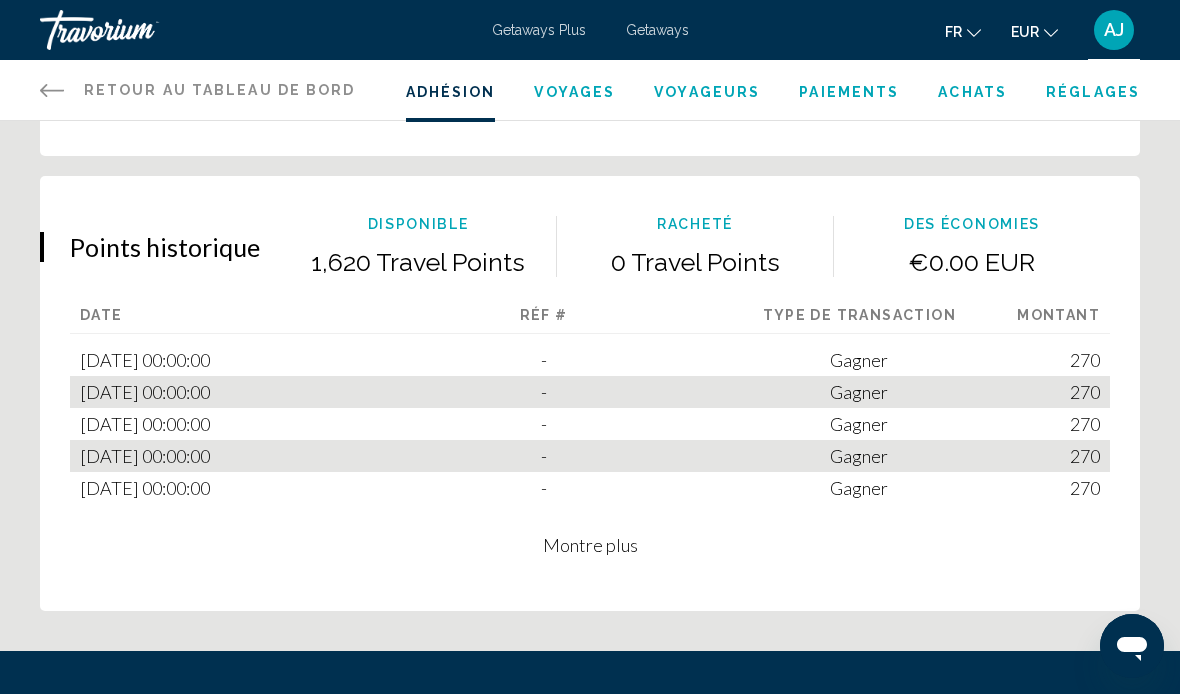scroll, scrollTop: 1434, scrollLeft: 0, axis: vertical 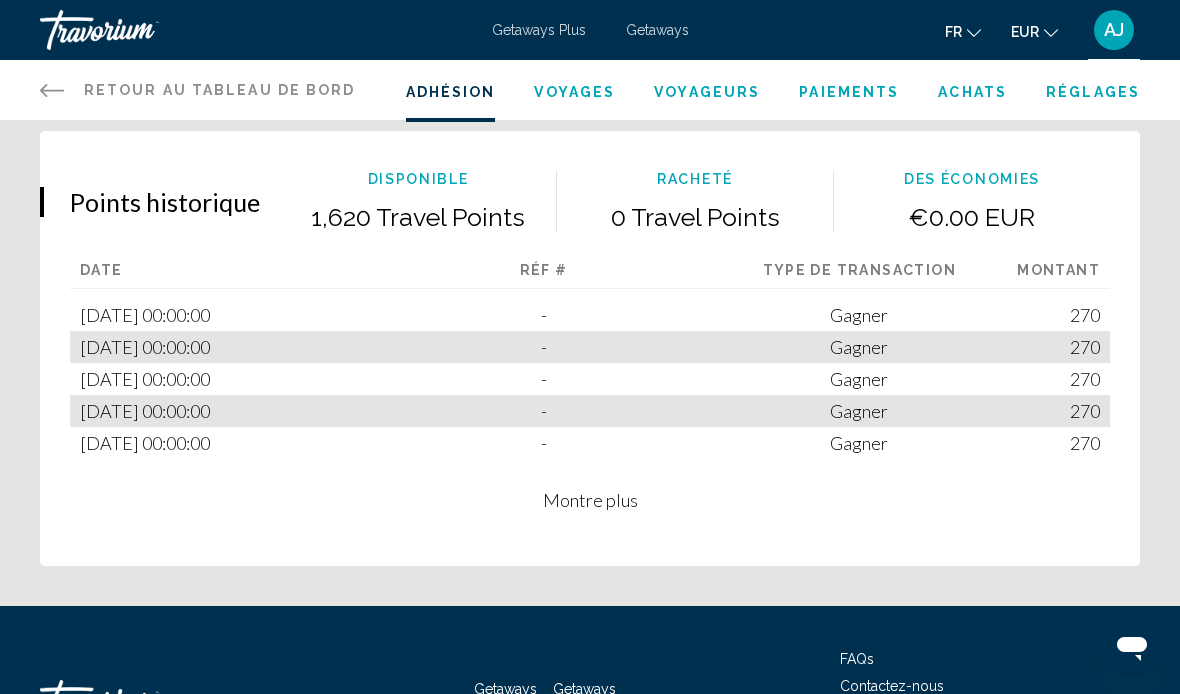 click on "Montre plus" at bounding box center (590, 500) 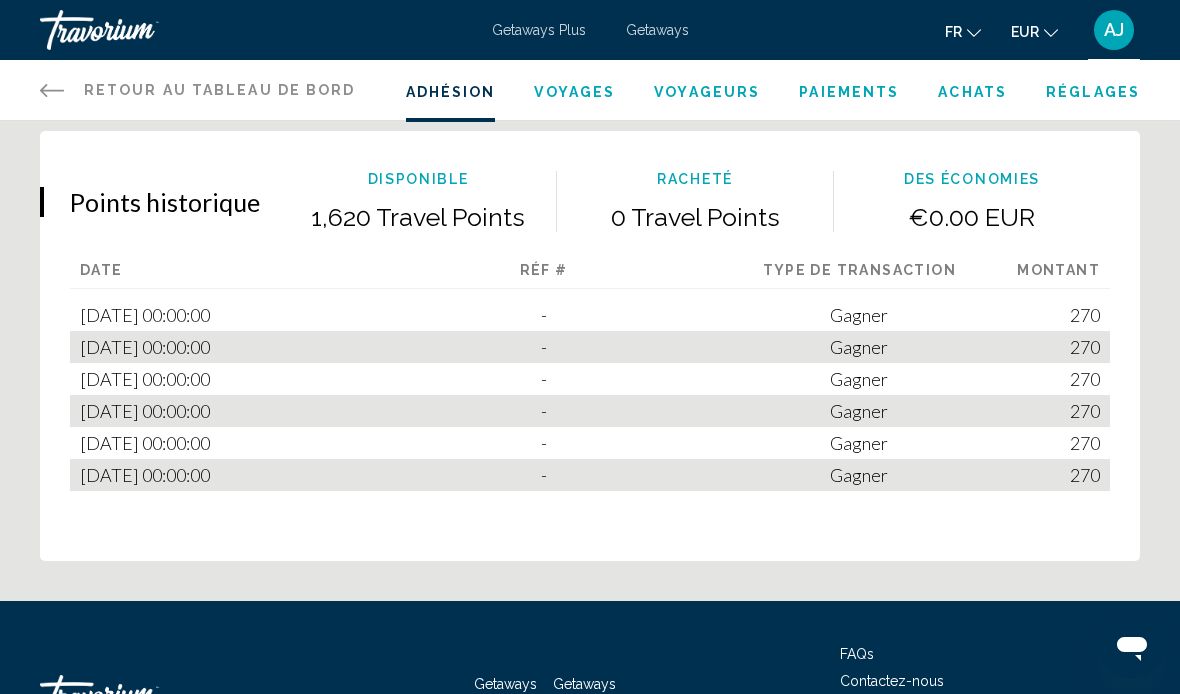 click on "Retour au tableau de bord Tableau de bord" at bounding box center (198, 90) 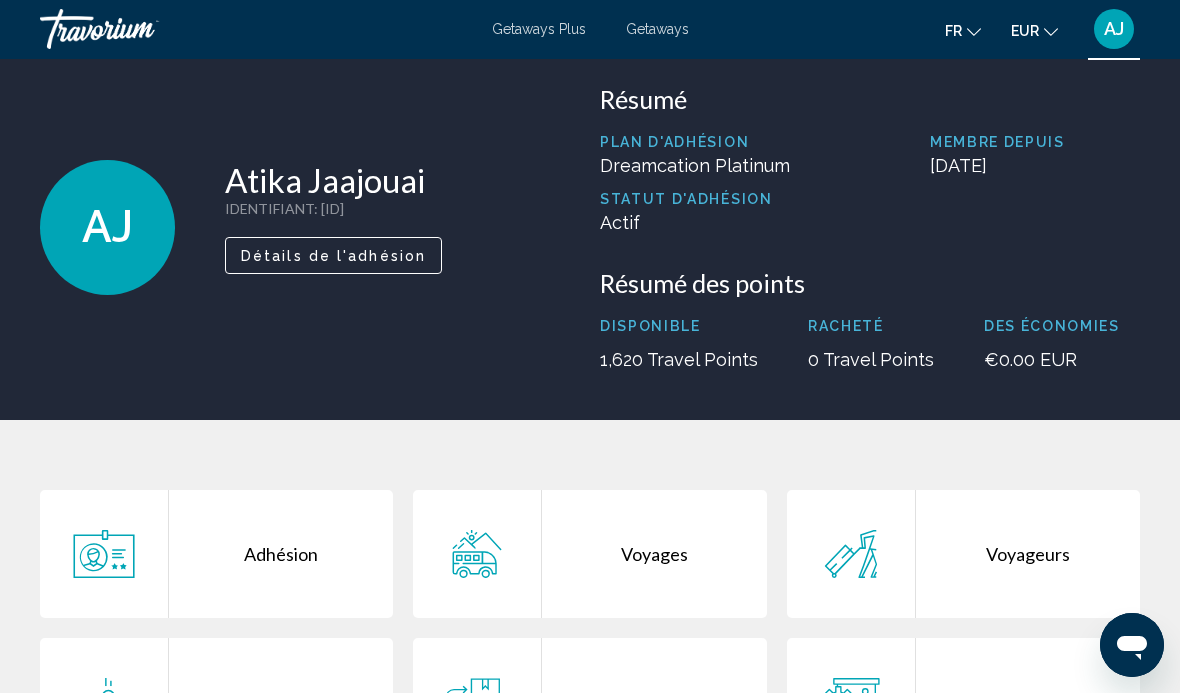 scroll, scrollTop: 26, scrollLeft: 0, axis: vertical 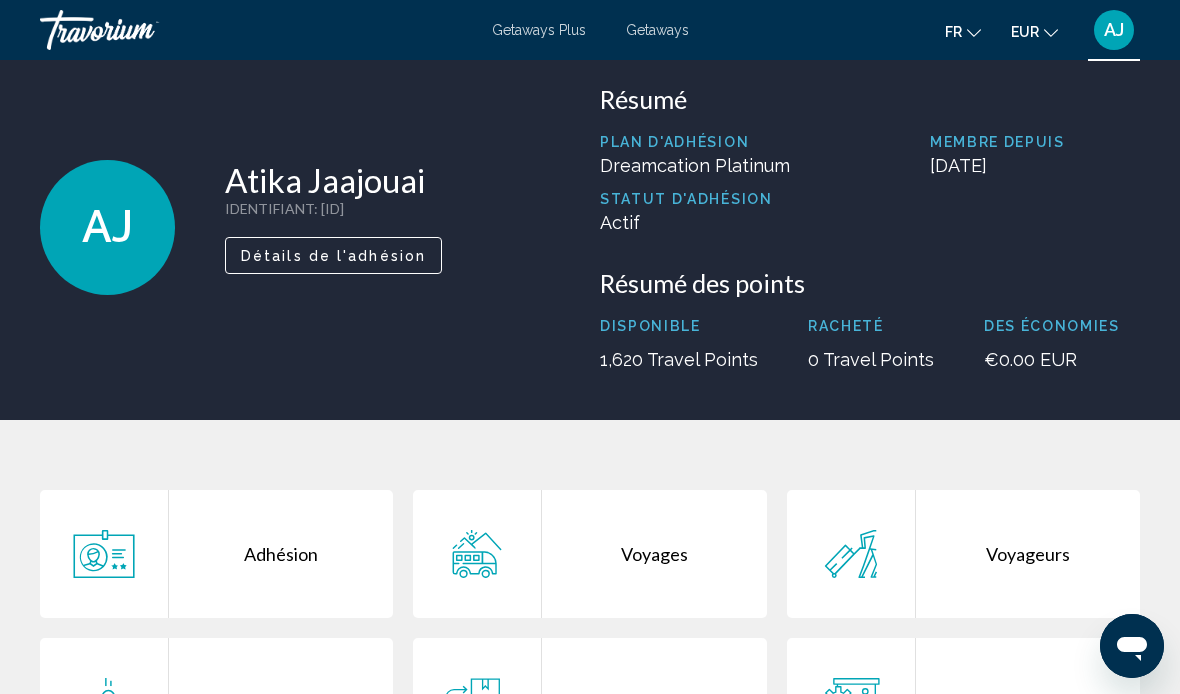 click on "Getaways Plus" at bounding box center [539, 30] 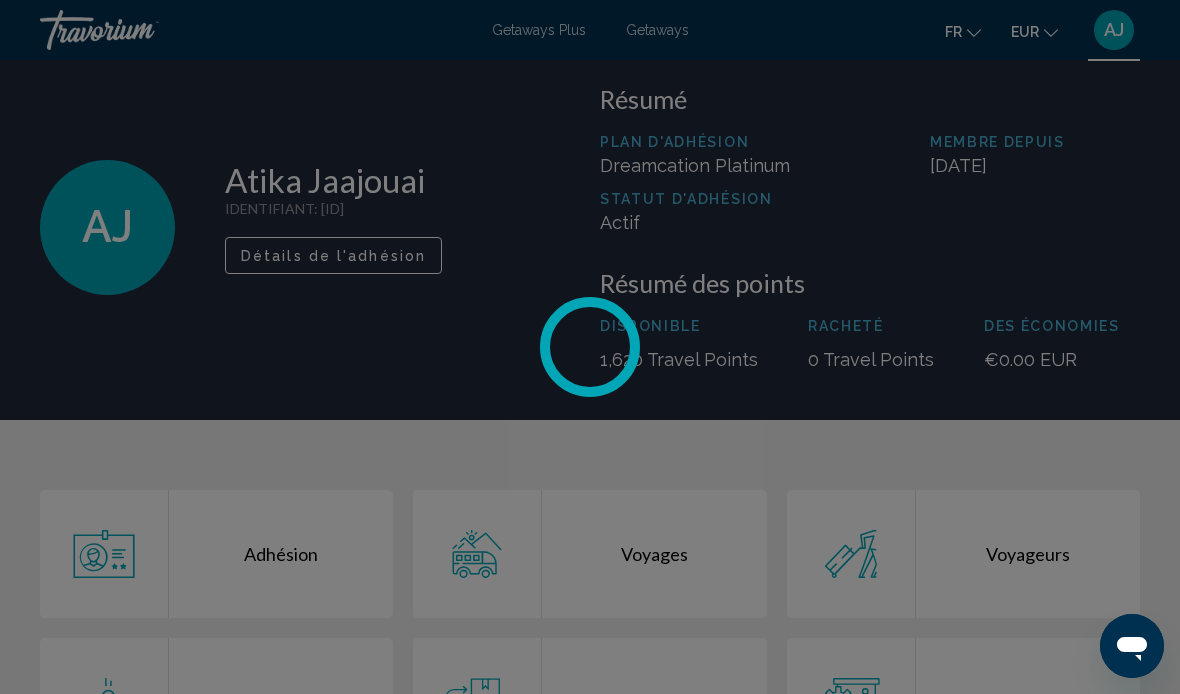 scroll, scrollTop: 0, scrollLeft: 0, axis: both 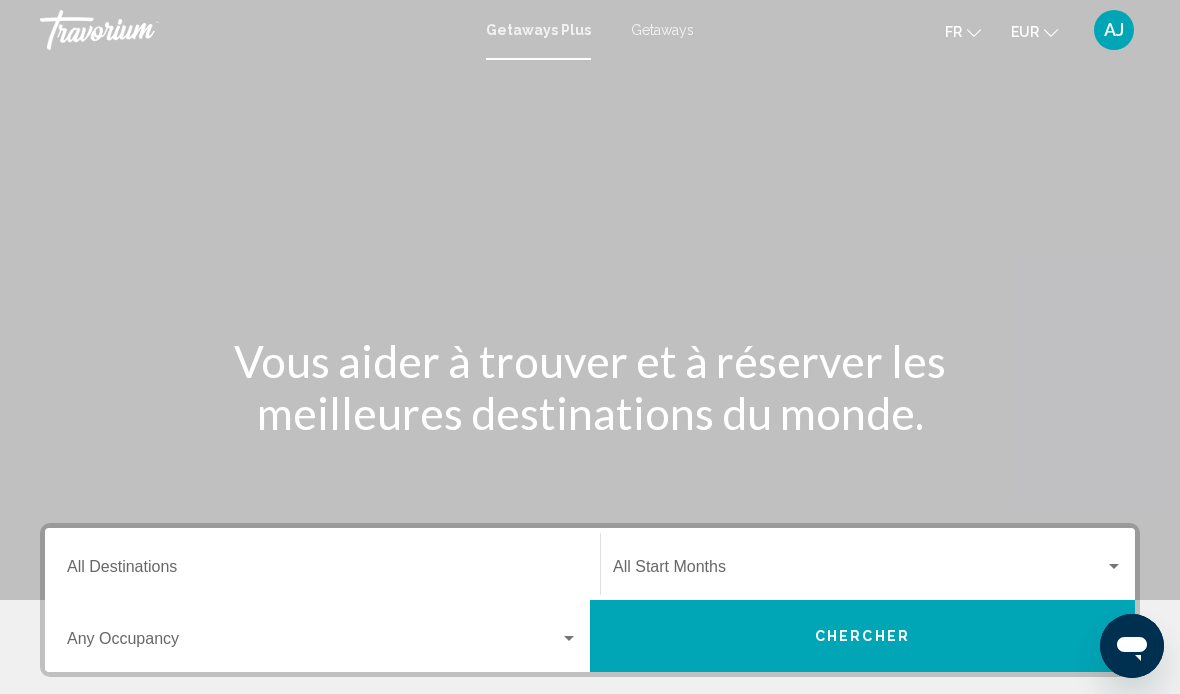 click on "Destination All Destinations" at bounding box center [322, 571] 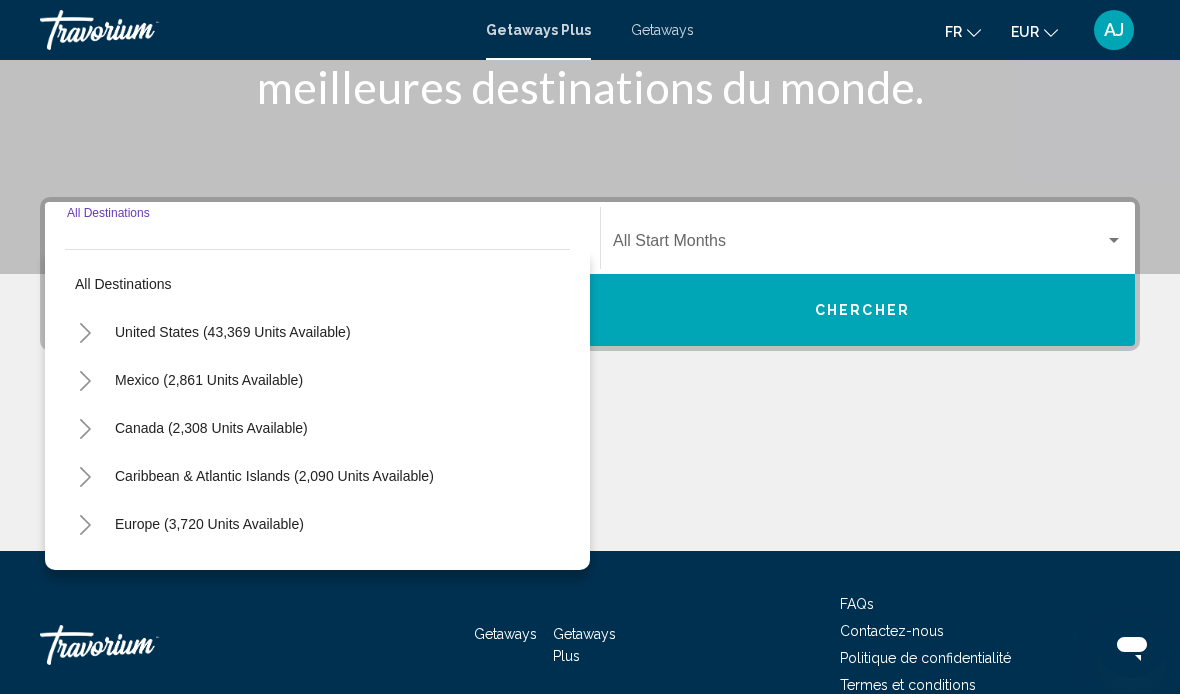 scroll, scrollTop: 355, scrollLeft: 0, axis: vertical 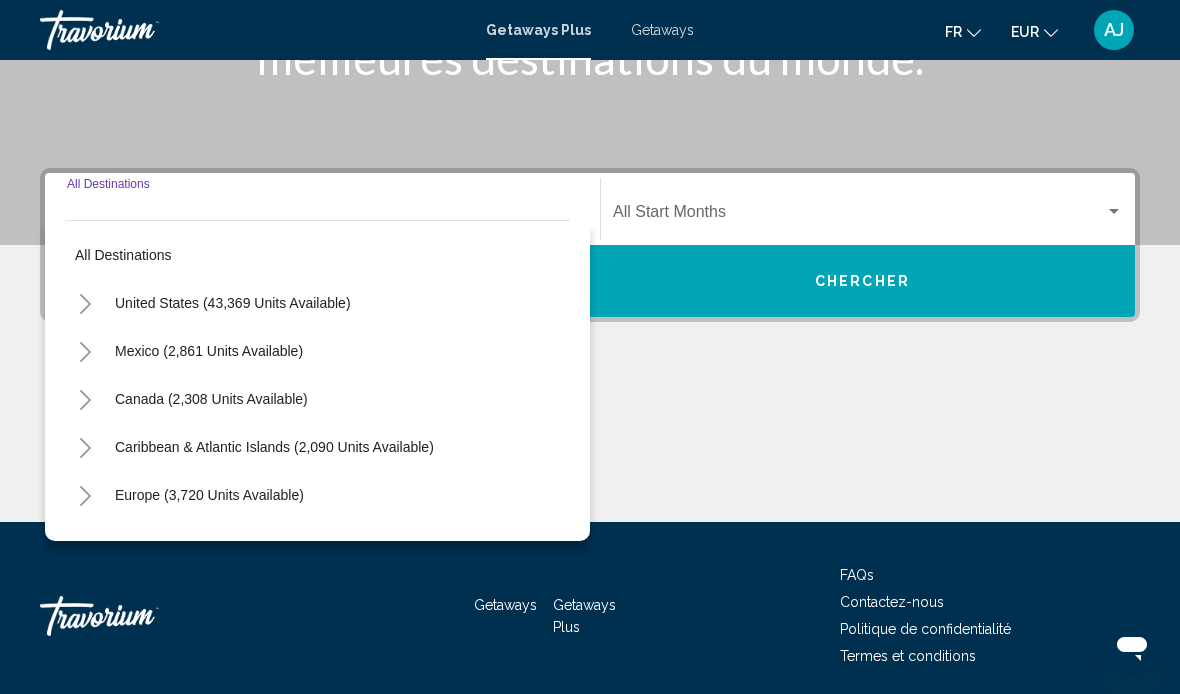 click on "Europe (3,720 units available)" at bounding box center (208, 543) 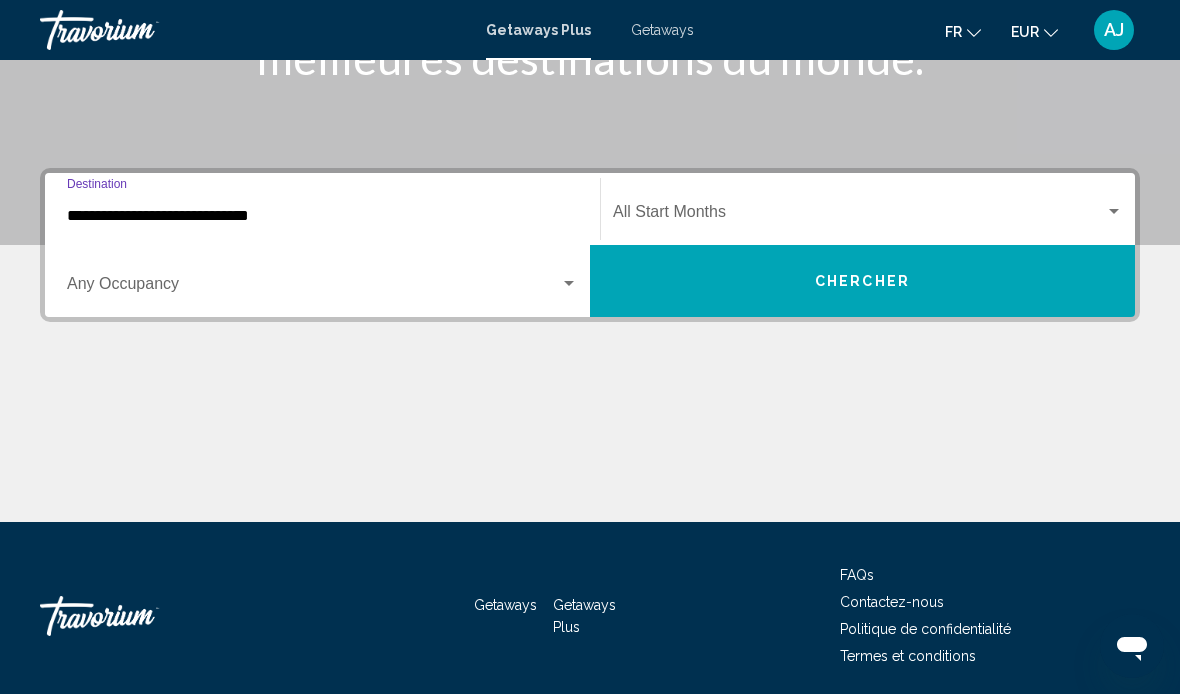 click at bounding box center [313, 288] 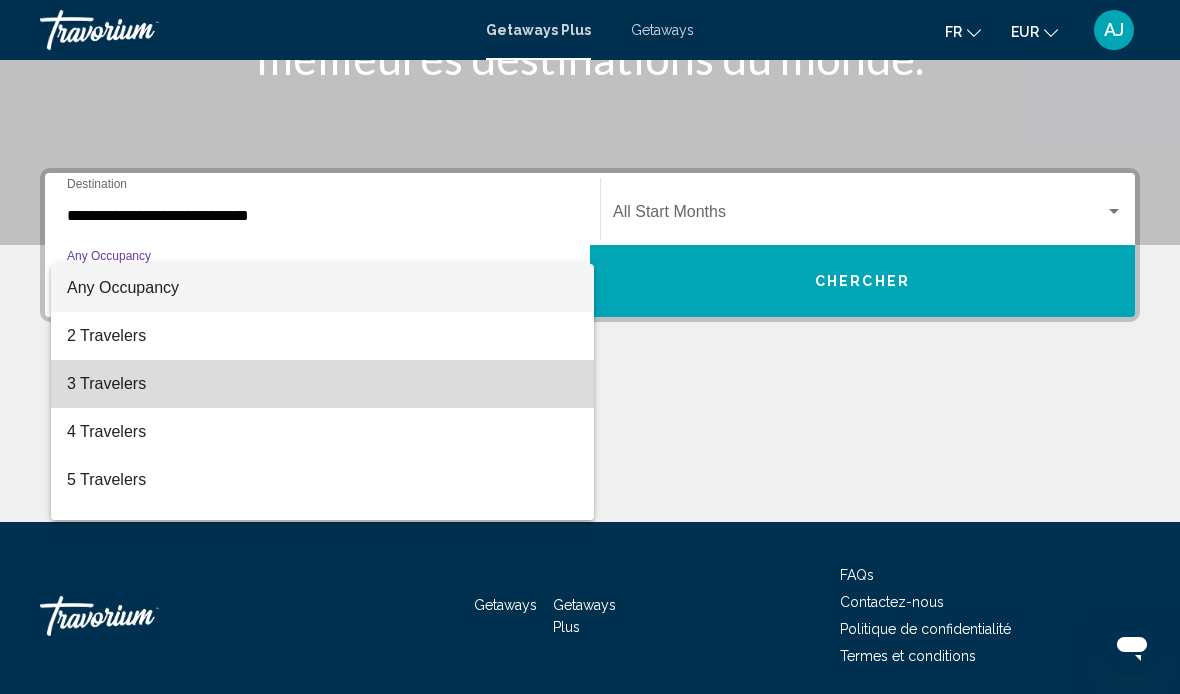 click on "3 Travelers" at bounding box center [322, 384] 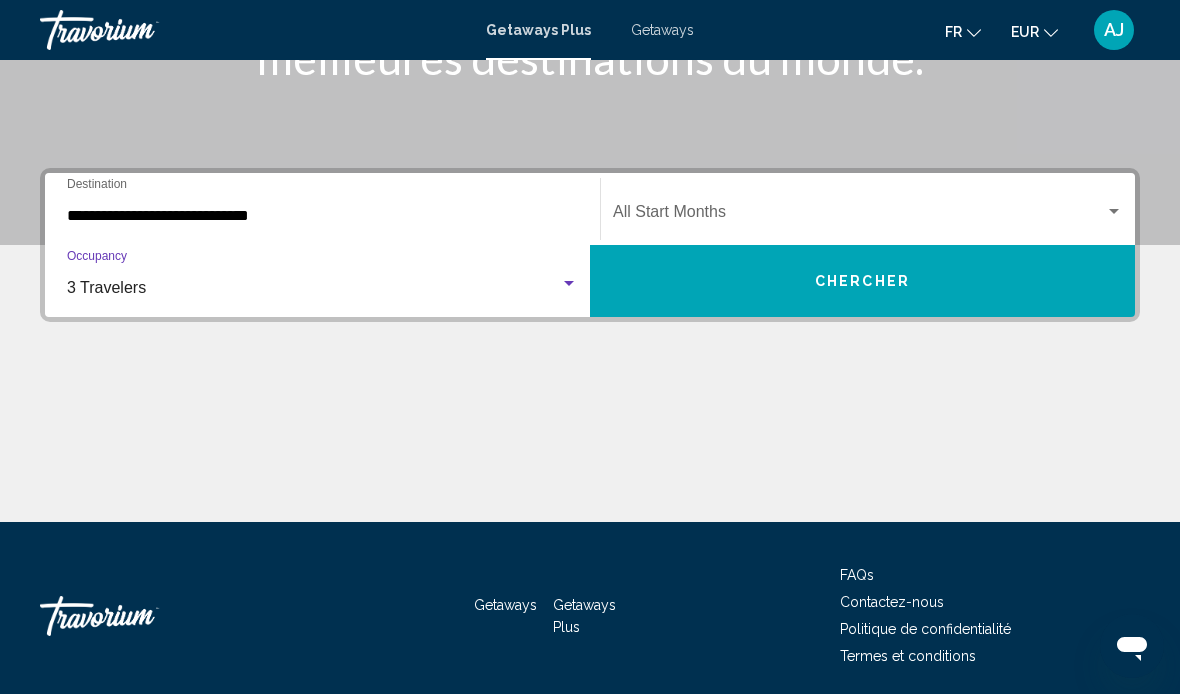 click at bounding box center (859, 216) 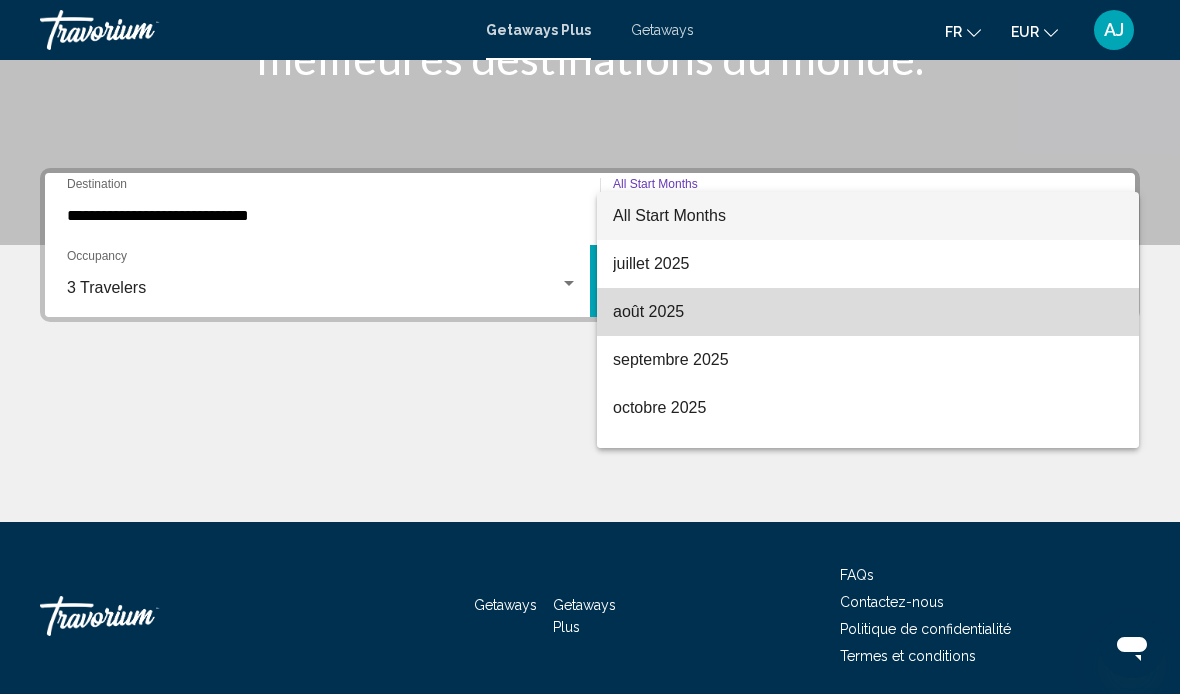 click on "août 2025" at bounding box center [868, 312] 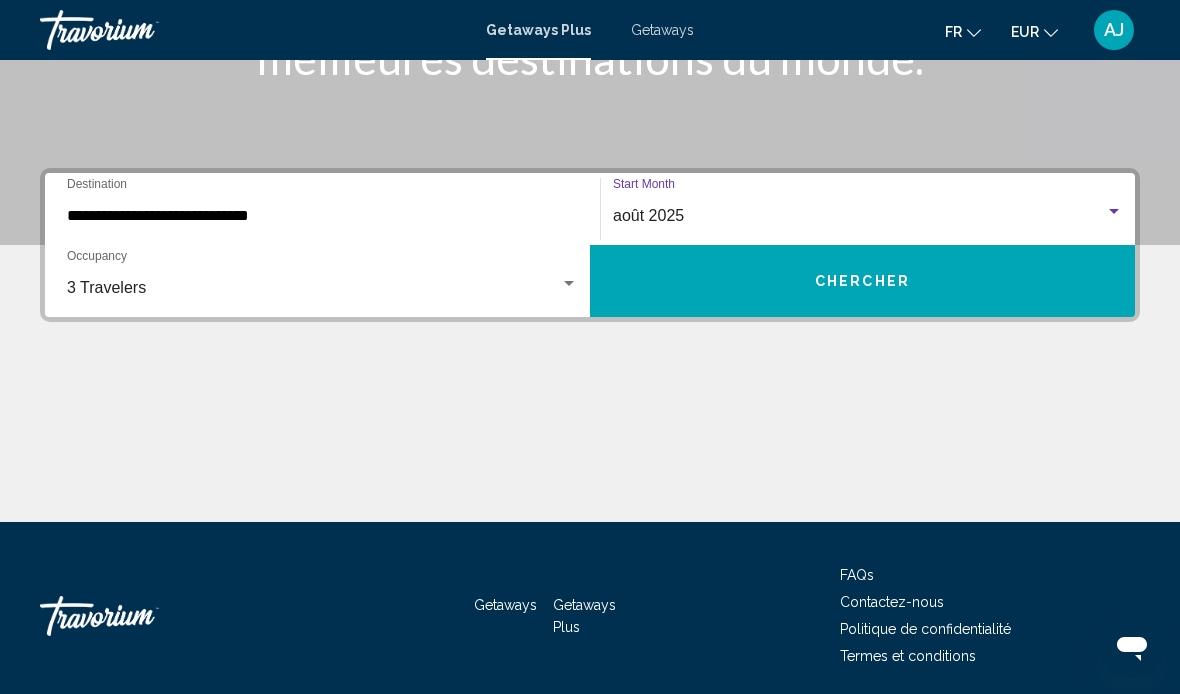 click on "Chercher" at bounding box center [862, 282] 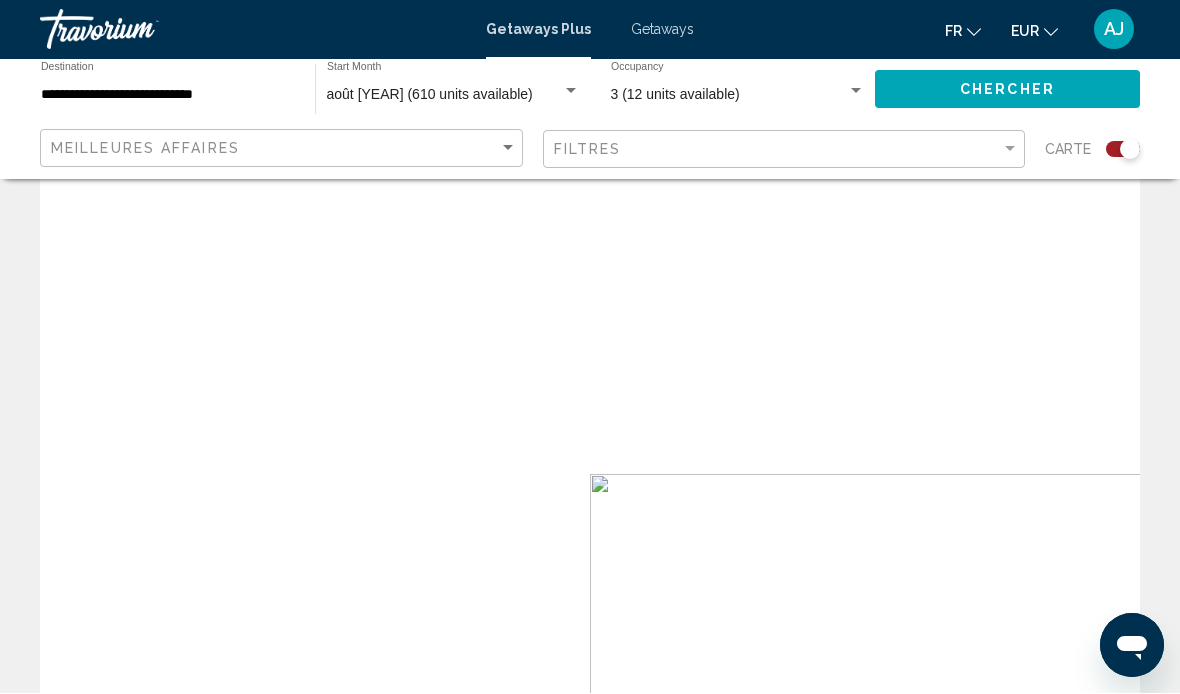scroll, scrollTop: 26, scrollLeft: 0, axis: vertical 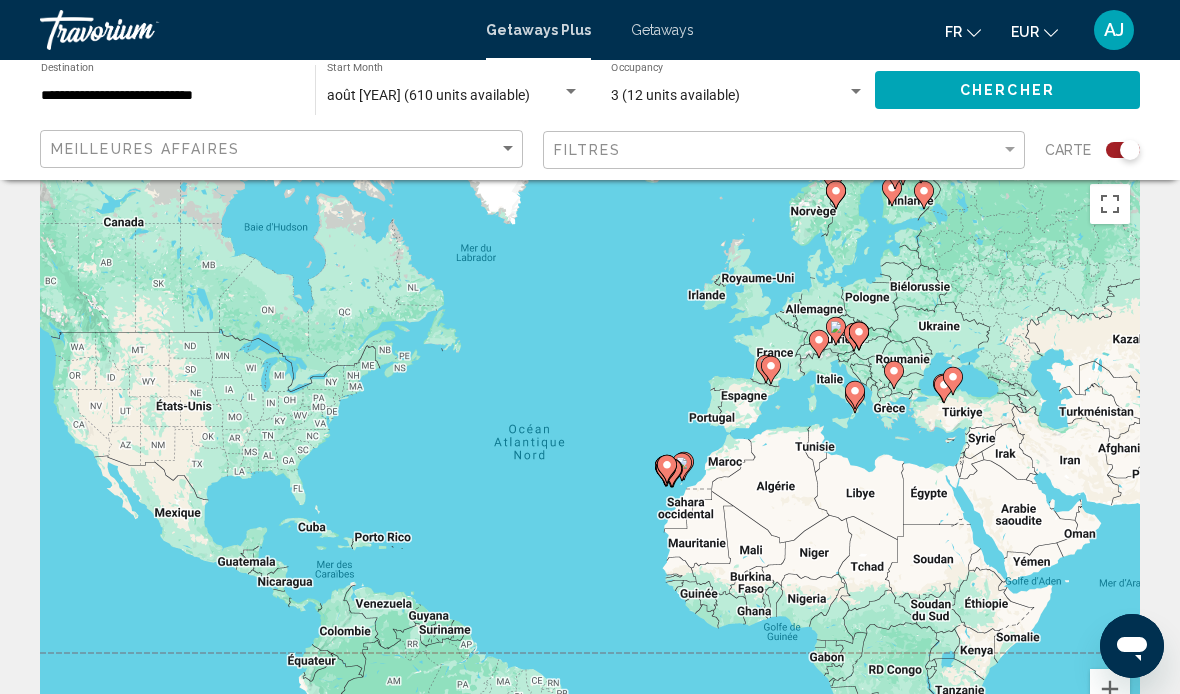 click 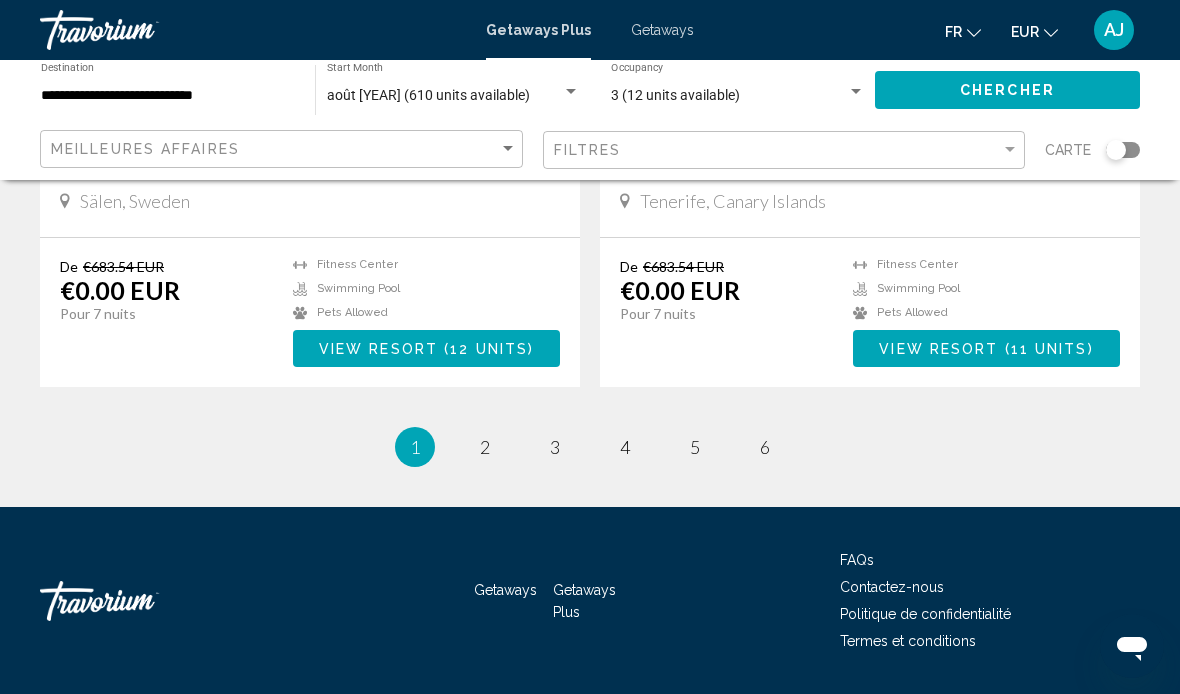 scroll, scrollTop: 3714, scrollLeft: 0, axis: vertical 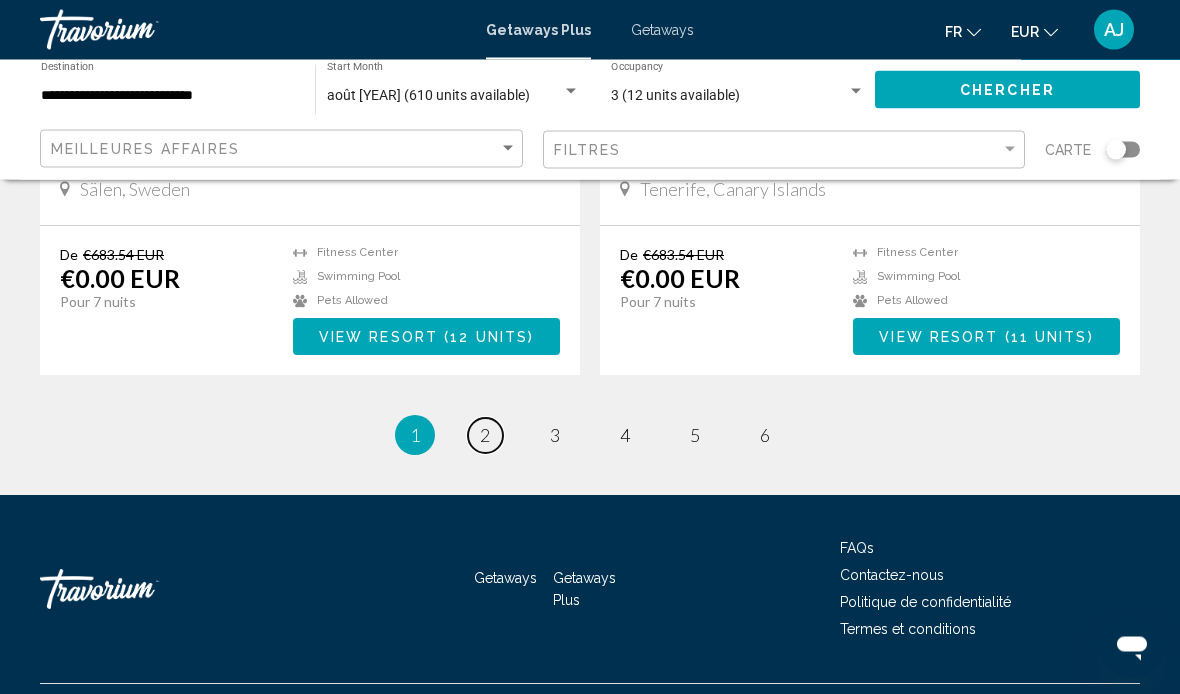 click on "page  2" at bounding box center (485, 436) 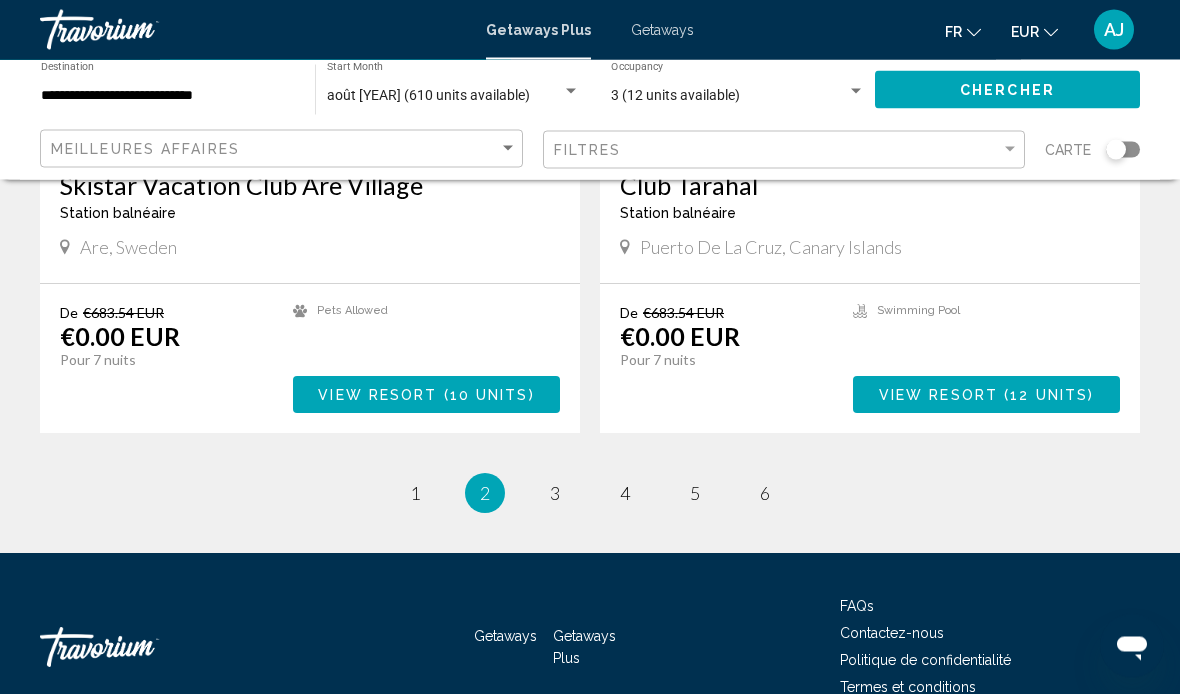 scroll, scrollTop: 3714, scrollLeft: 0, axis: vertical 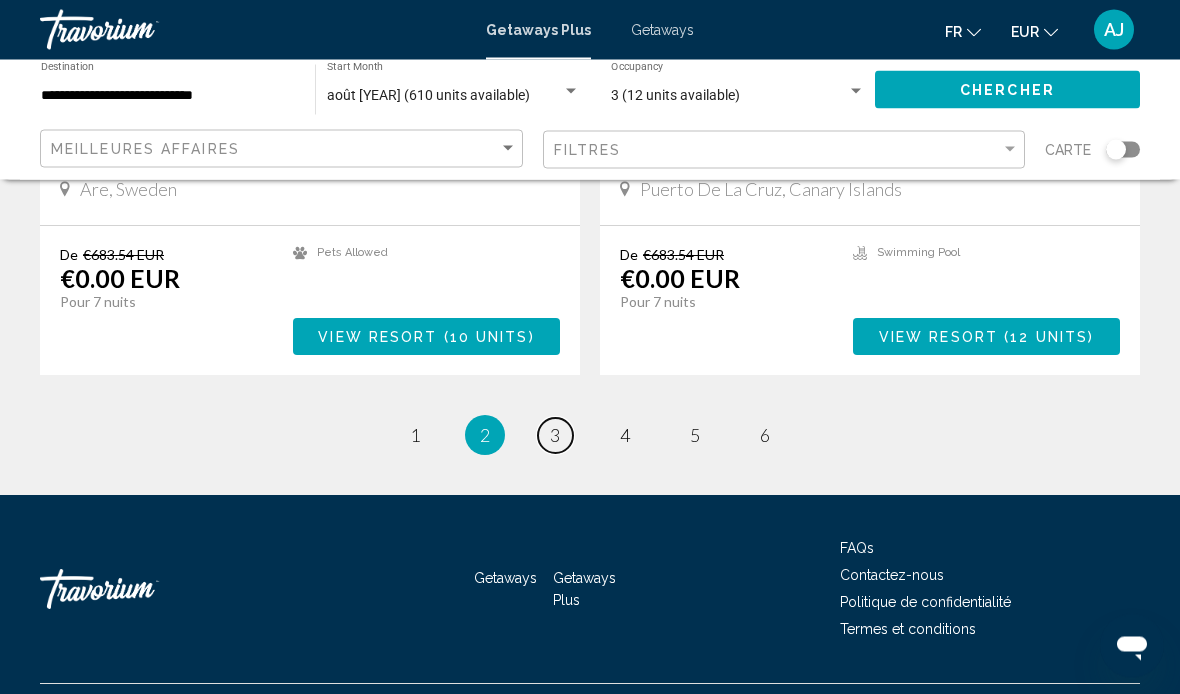 click on "3" at bounding box center (555, 436) 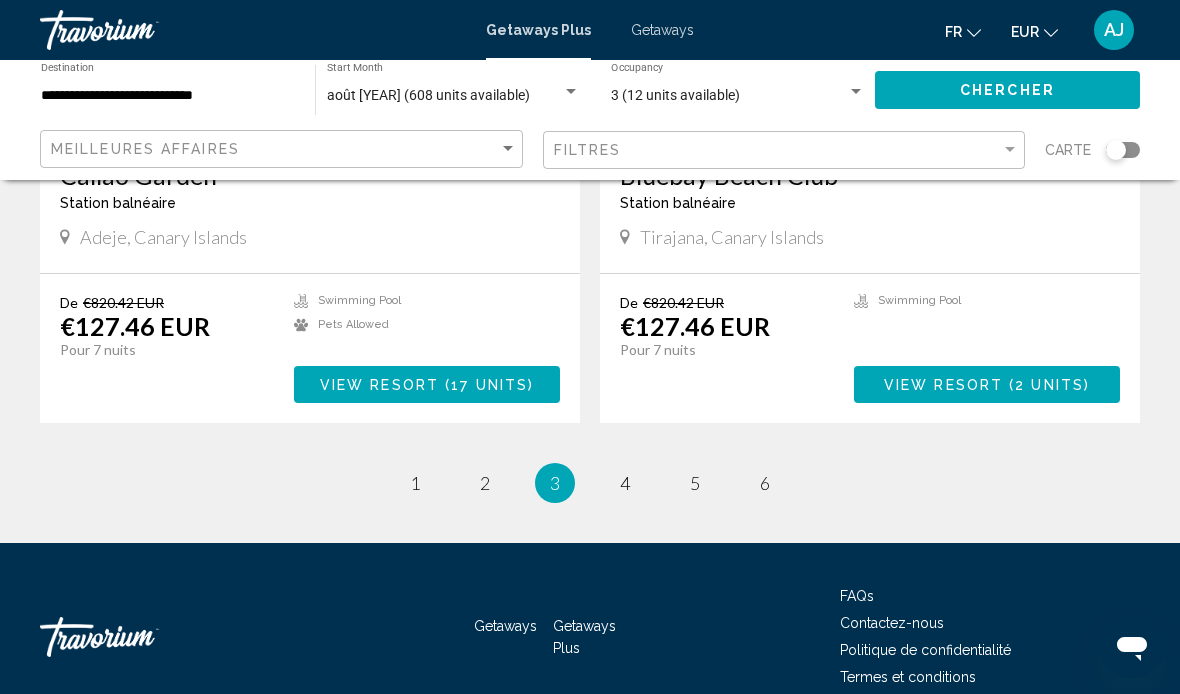 scroll, scrollTop: 3676, scrollLeft: 0, axis: vertical 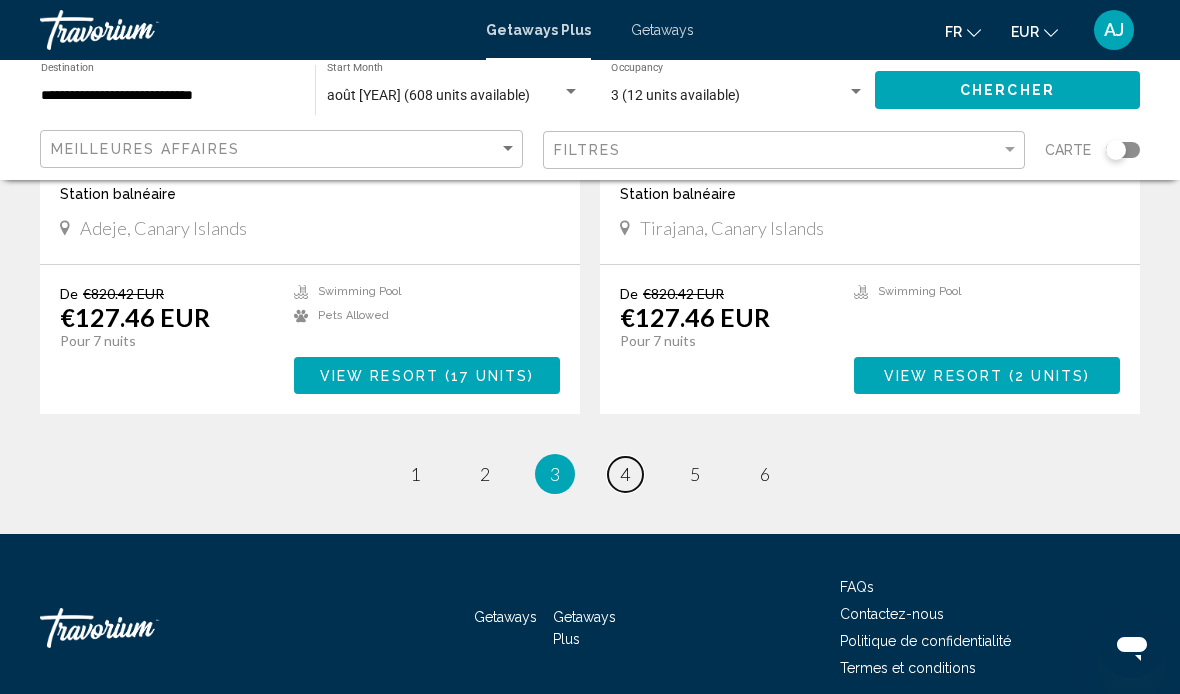 click on "page  4" at bounding box center [625, 474] 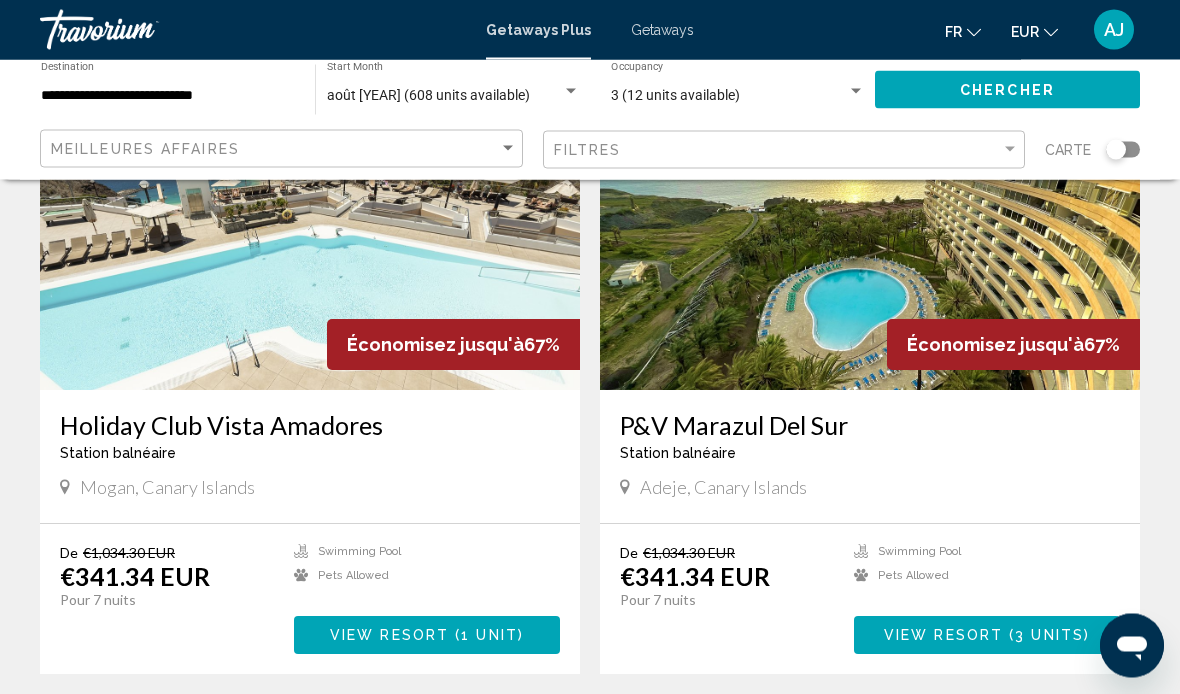 scroll, scrollTop: 2780, scrollLeft: 0, axis: vertical 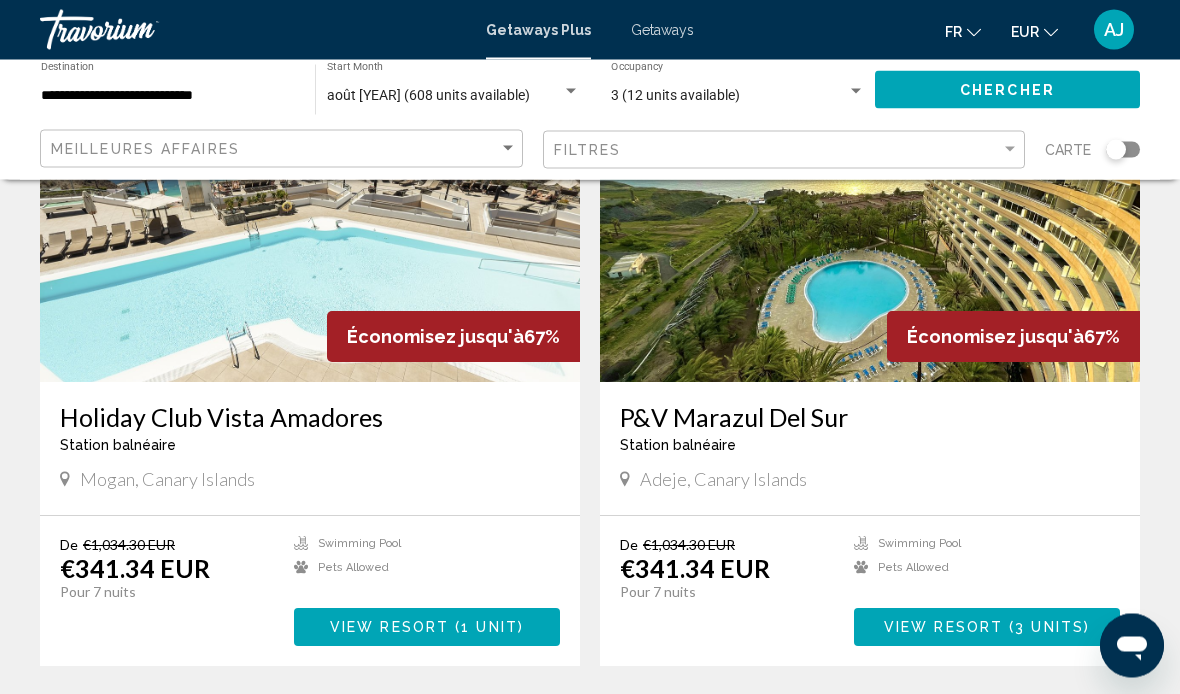 click on "View Resort    ( 1 unit )" at bounding box center (427, 627) 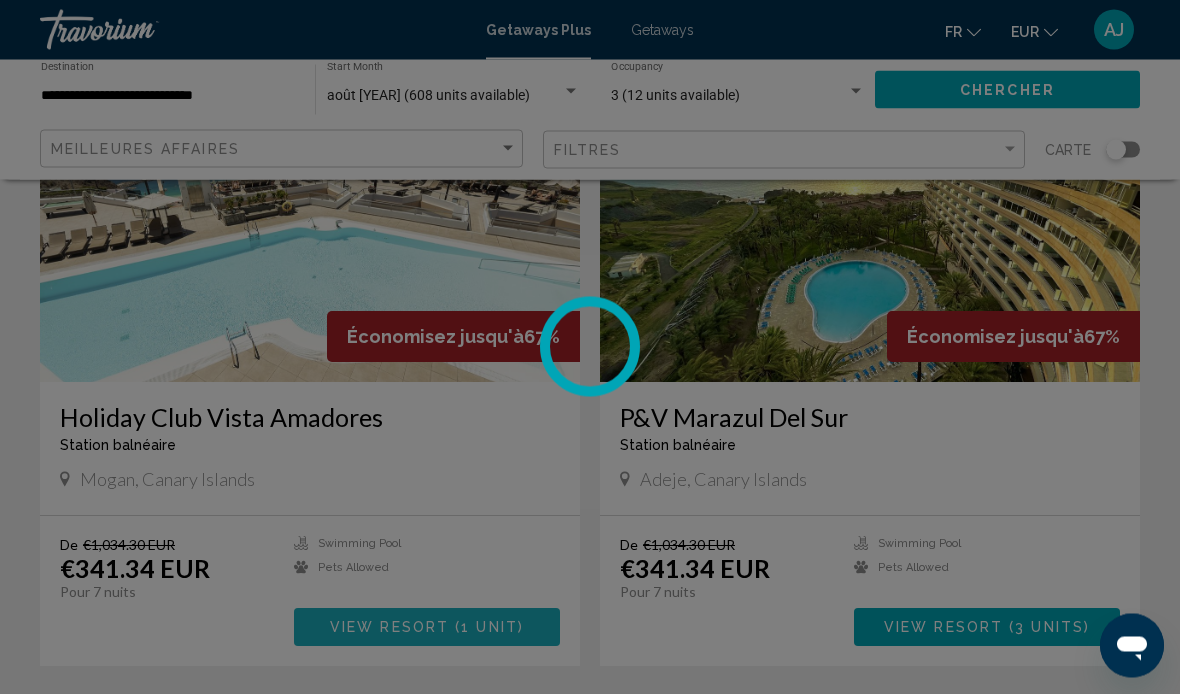 scroll, scrollTop: 2781, scrollLeft: 0, axis: vertical 